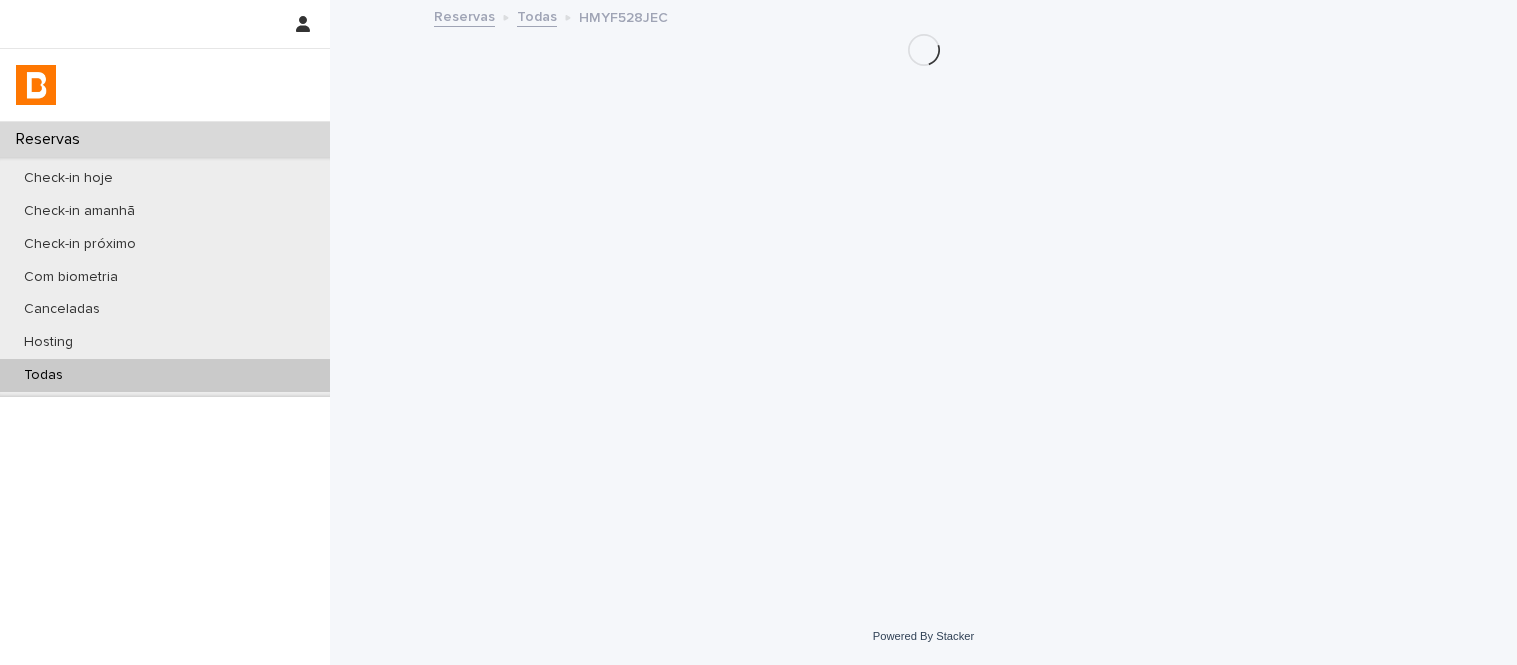 scroll, scrollTop: 0, scrollLeft: 0, axis: both 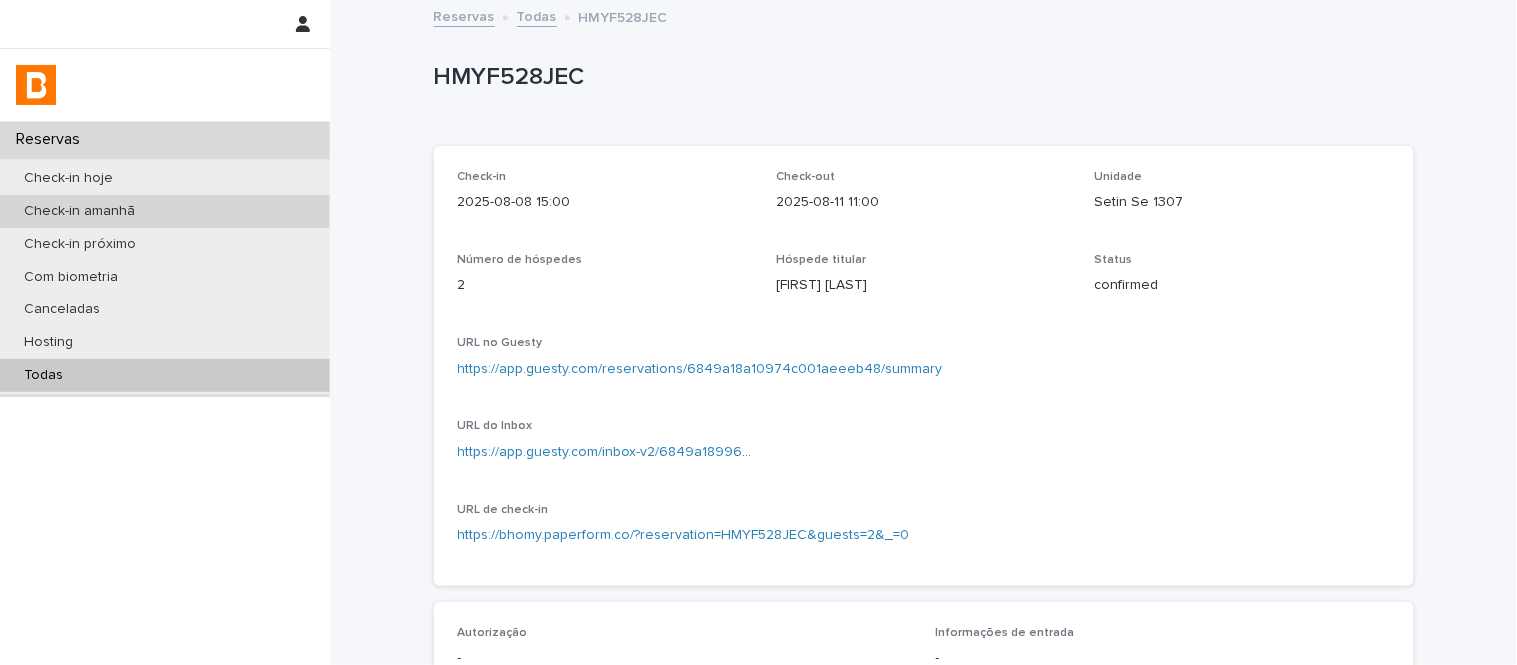 click on "Check-in amanhã" at bounding box center [165, 211] 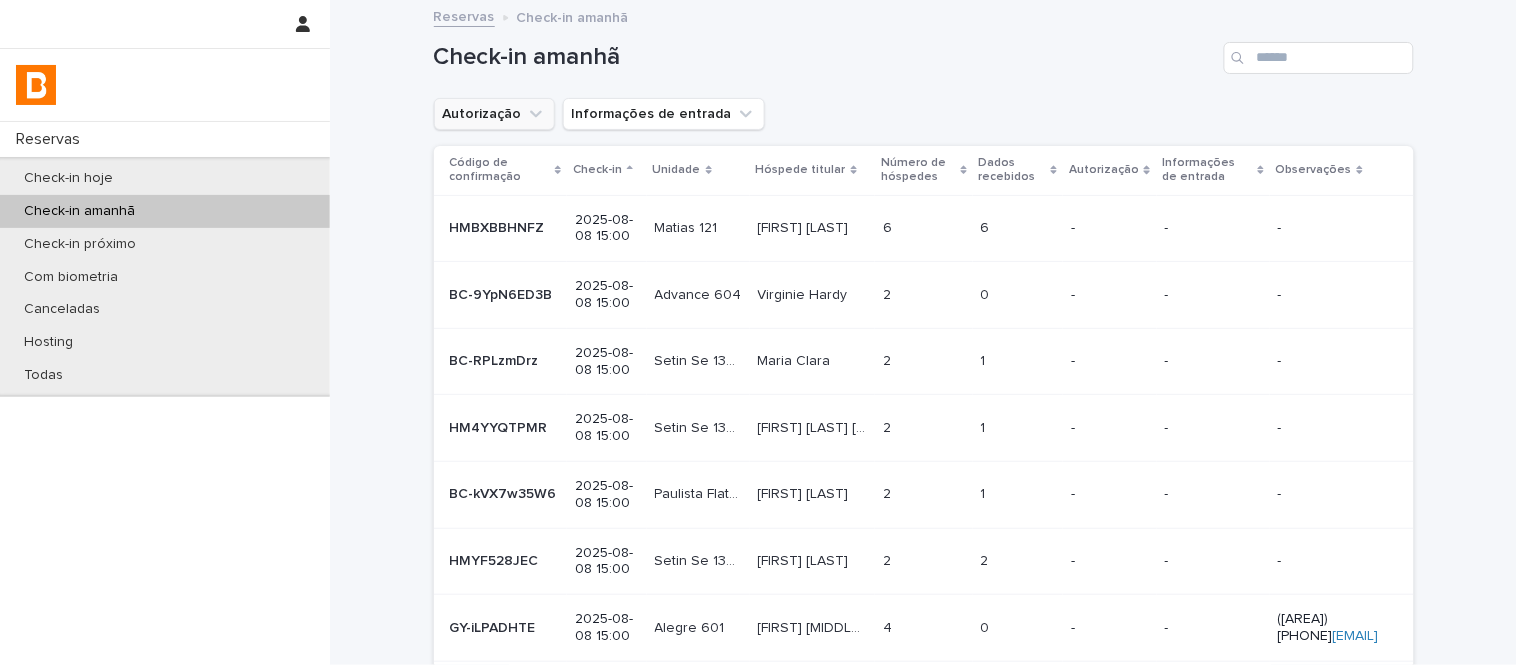 click on "Autorização" at bounding box center [494, 114] 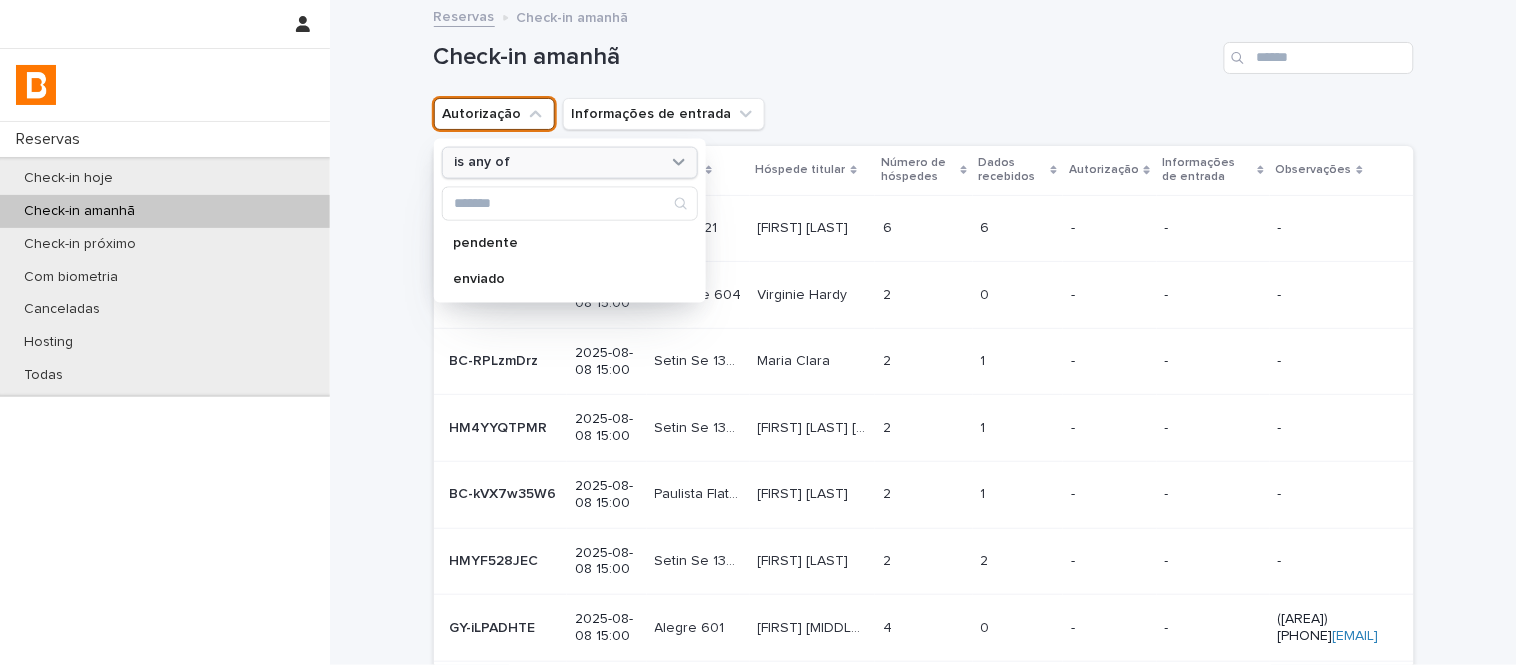click on "is any of" at bounding box center [557, 162] 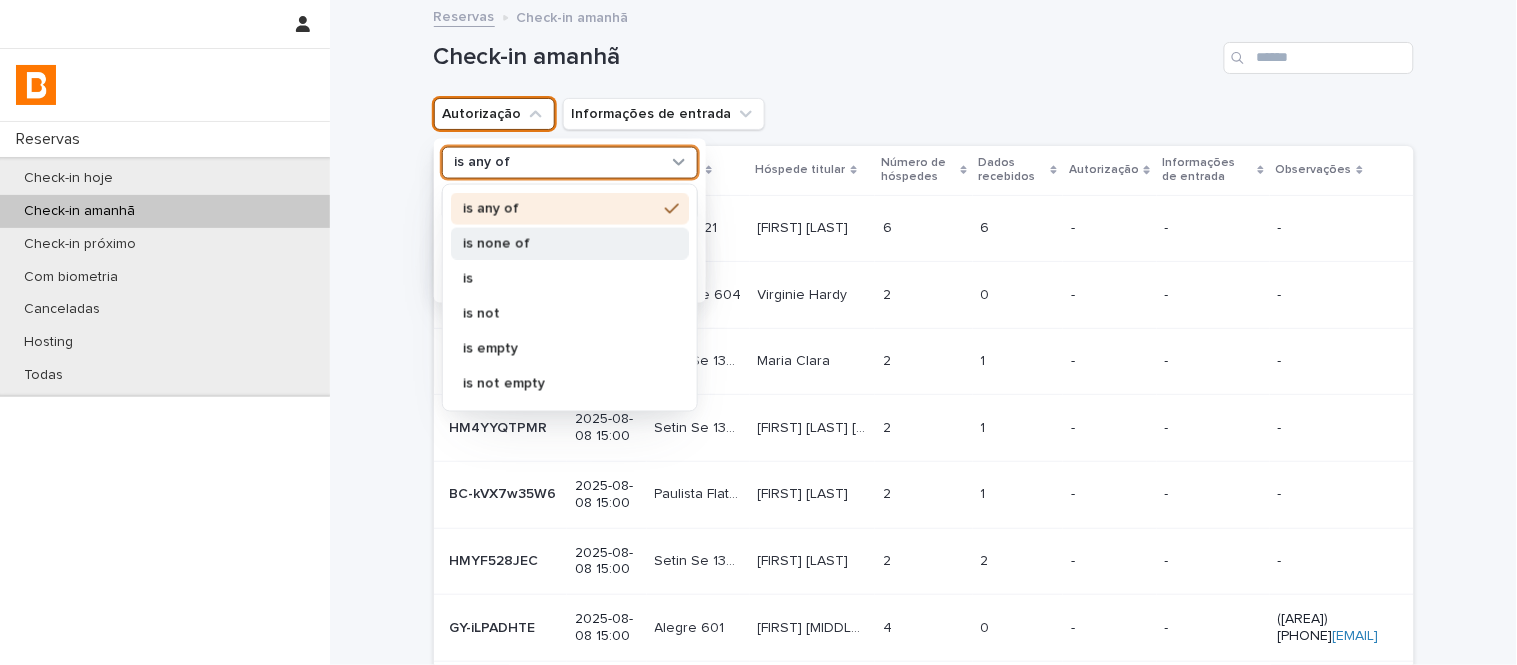 click on "is none of" at bounding box center [560, 243] 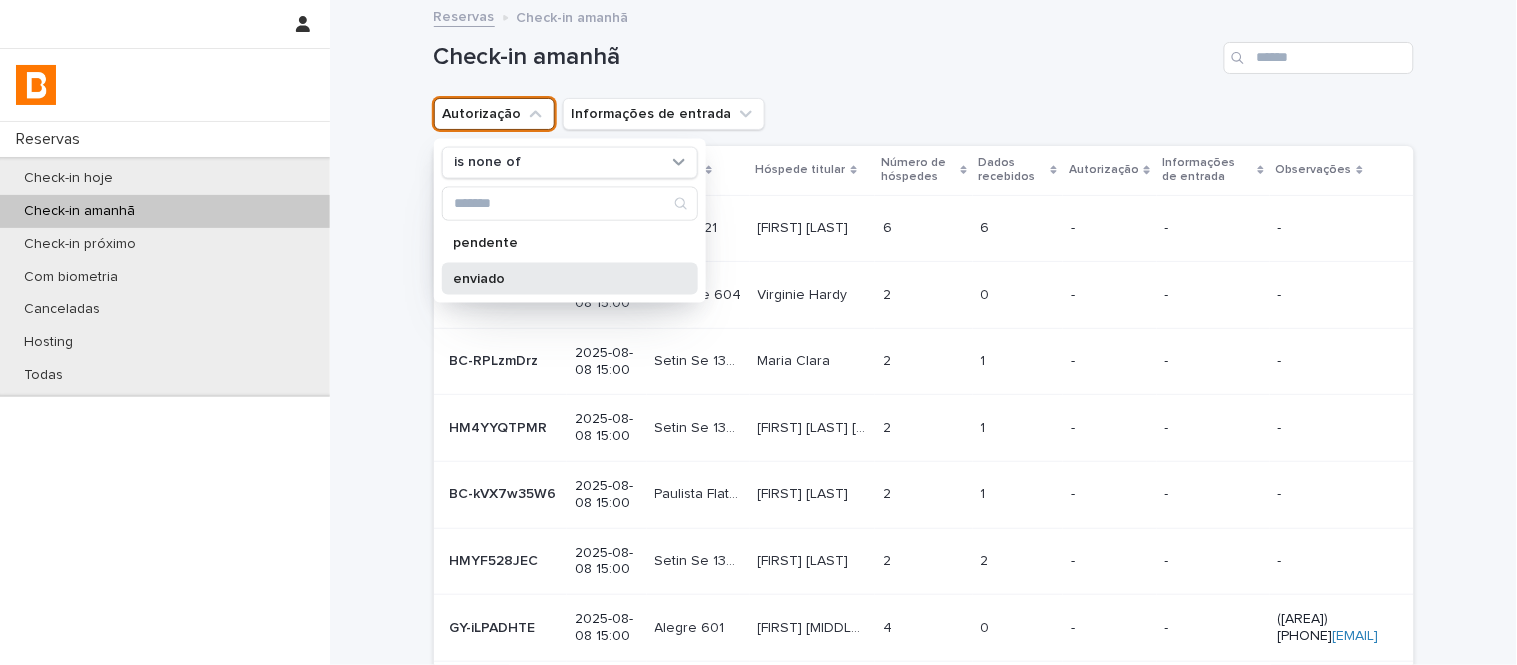 click on "enviado" at bounding box center [560, 278] 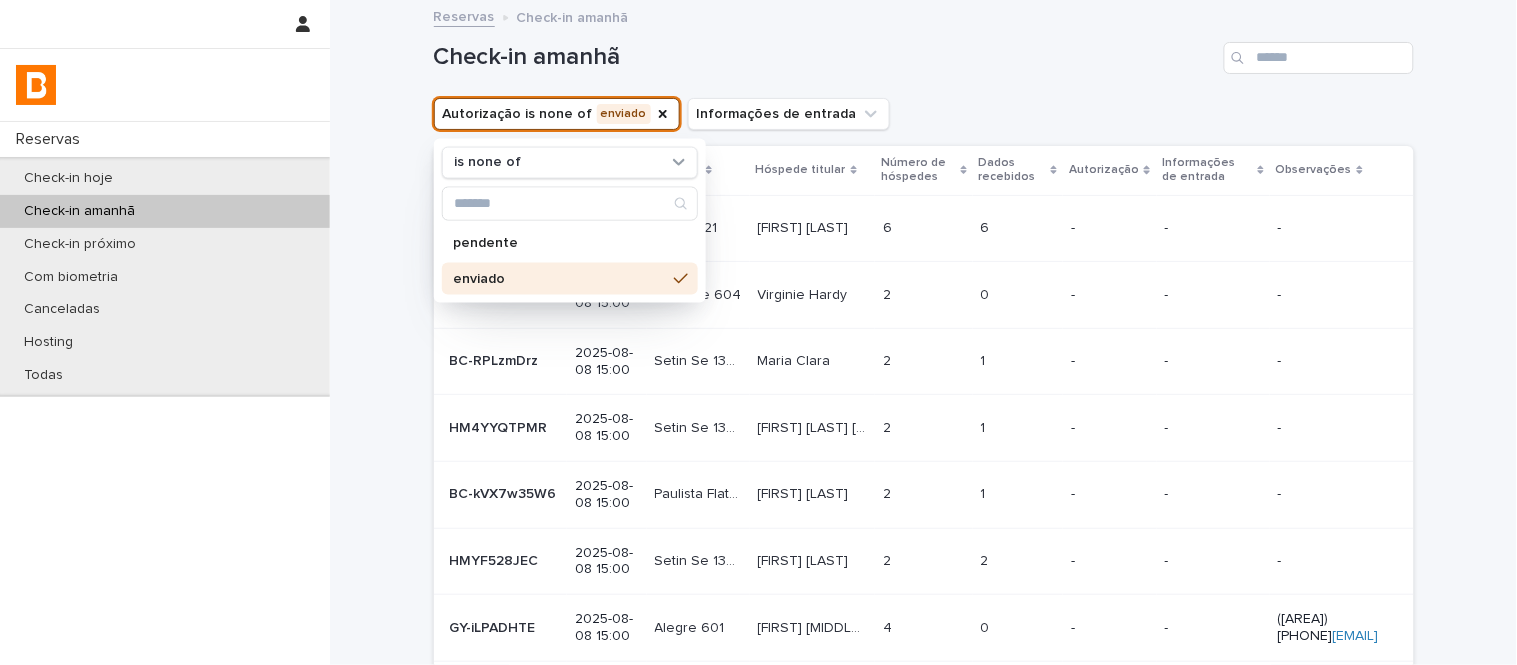 click on "Check-in amanhã" at bounding box center [825, 57] 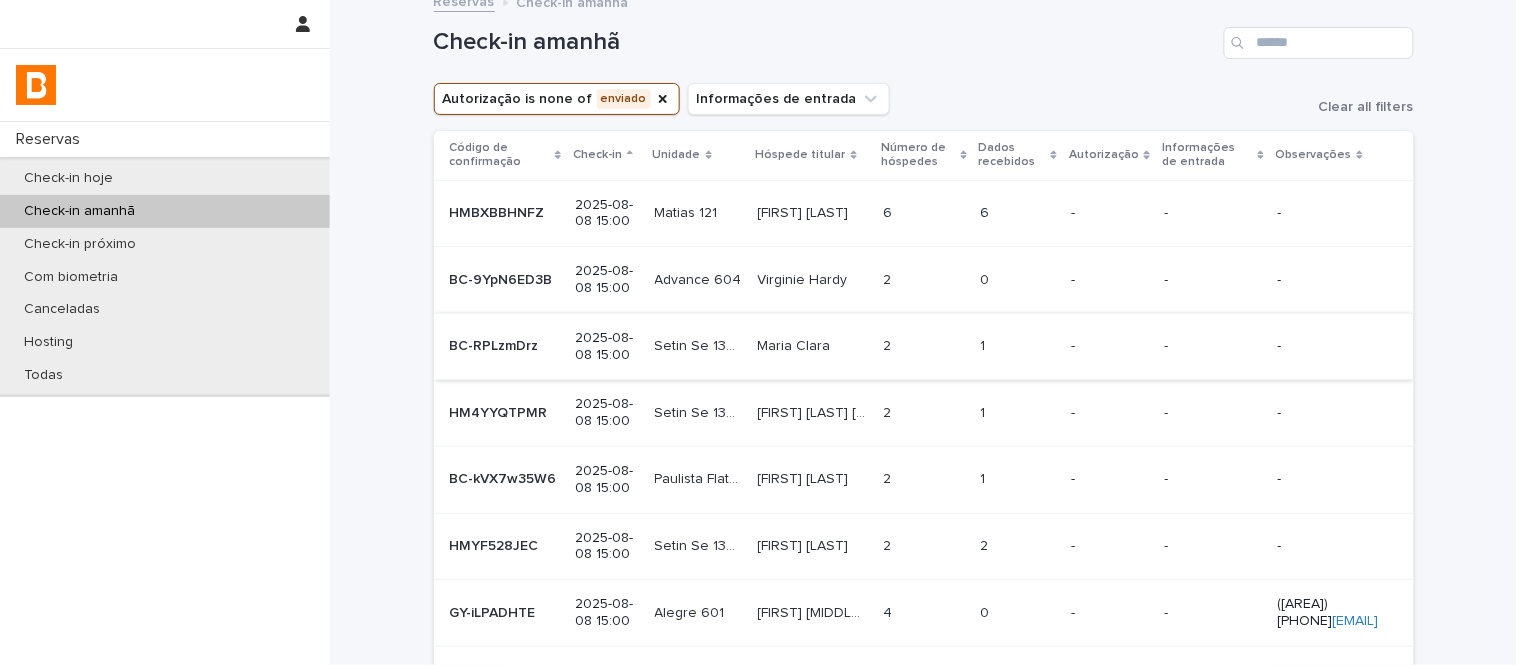 scroll, scrollTop: 0, scrollLeft: 0, axis: both 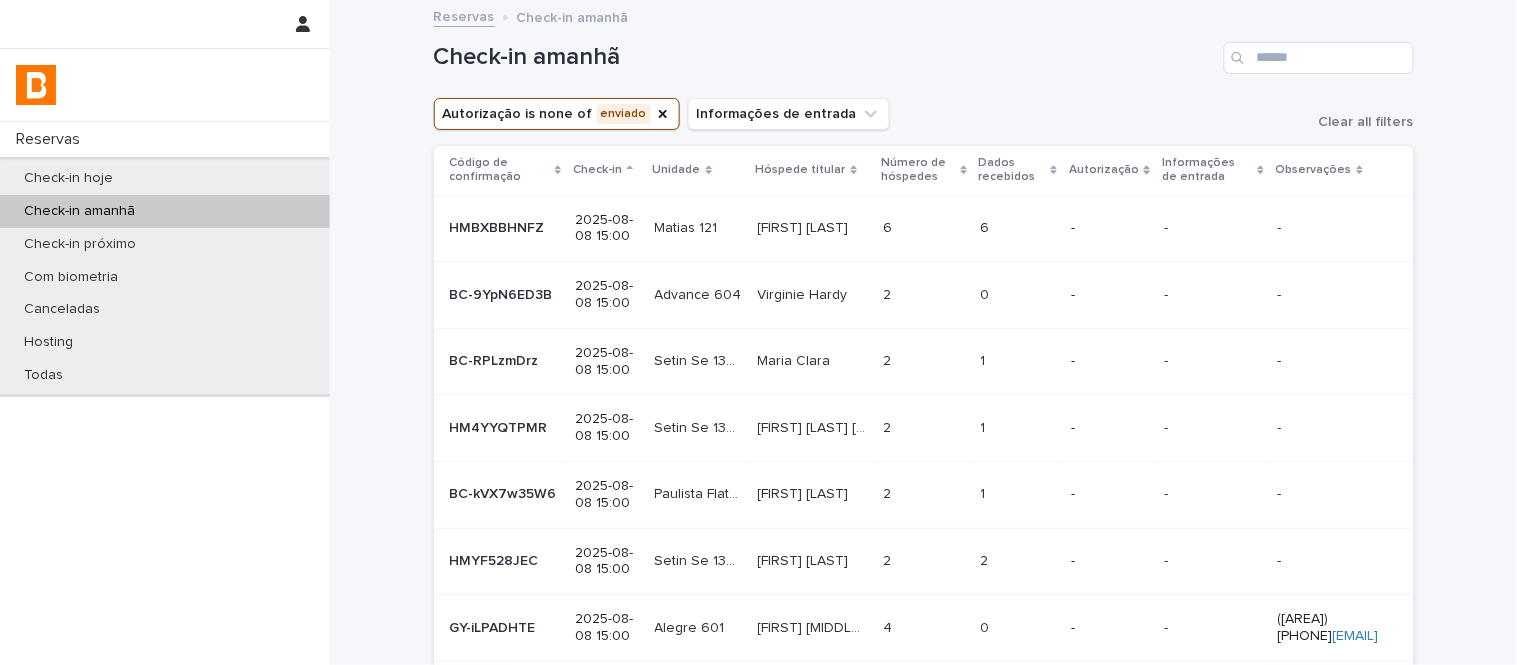 click on "Código de confirmação Check-in Unidade Hóspede titular Número de hóspedes Dados recebidos Autorização Informações de entrada Observações HMBXBBHNFZ HMBXBBHNFZ   2025-08-08 15:00 Matias 121 Matias 121   [FIRST] [LAST] [FIRST] [LAST]   6 6   6 6   - - - BC-9YpN6ED3B BC-9YpN6ED3B   2025-08-08 15:00 Advance 604 Advance 604   [FIRST] [LAST] [FIRST] [LAST]   2 2   0 0   - - - BC-RPLzmDrz BC-RPLzmDrz   2025-08-08 15:00 Setin Se 1303 Setin Se 1303   [FIRST] [LAST] [FIRST] [LAST]   2 2   1 1   - - - HM4YYQTPMR HM4YYQTPMR   2025-08-08 15:00 Setin Se 1304 Setin Se 1304   [FIRST] [LAST] [LAST] [LAST] [LAST] [LAST] [LAST] [LAST] [LAST] [LAST] [LAST] [LAST]   2 2   1 1   - - - BC-kVX7w35W6 BC-kVX7w35W6   2025-08-08 15:00 Paulista Flat 93 Paulista Flat 93   [FIRST] [LAST] [FIRST] [LAST]   2 2   1 1   - - - HMYF528JEC HMYF528JEC   2025-08-08 15:00 Setin Se 1307 Setin Se 1307   [FIRST] [LAST] [FIRST] [LAST]   2 2   2 2   - - - GY-iLPADHTE GY-iLPADHTE   2025-08-08 15:00 Alegre 601 Alegre 601     4 4   0 0   - -" at bounding box center [924, 504] 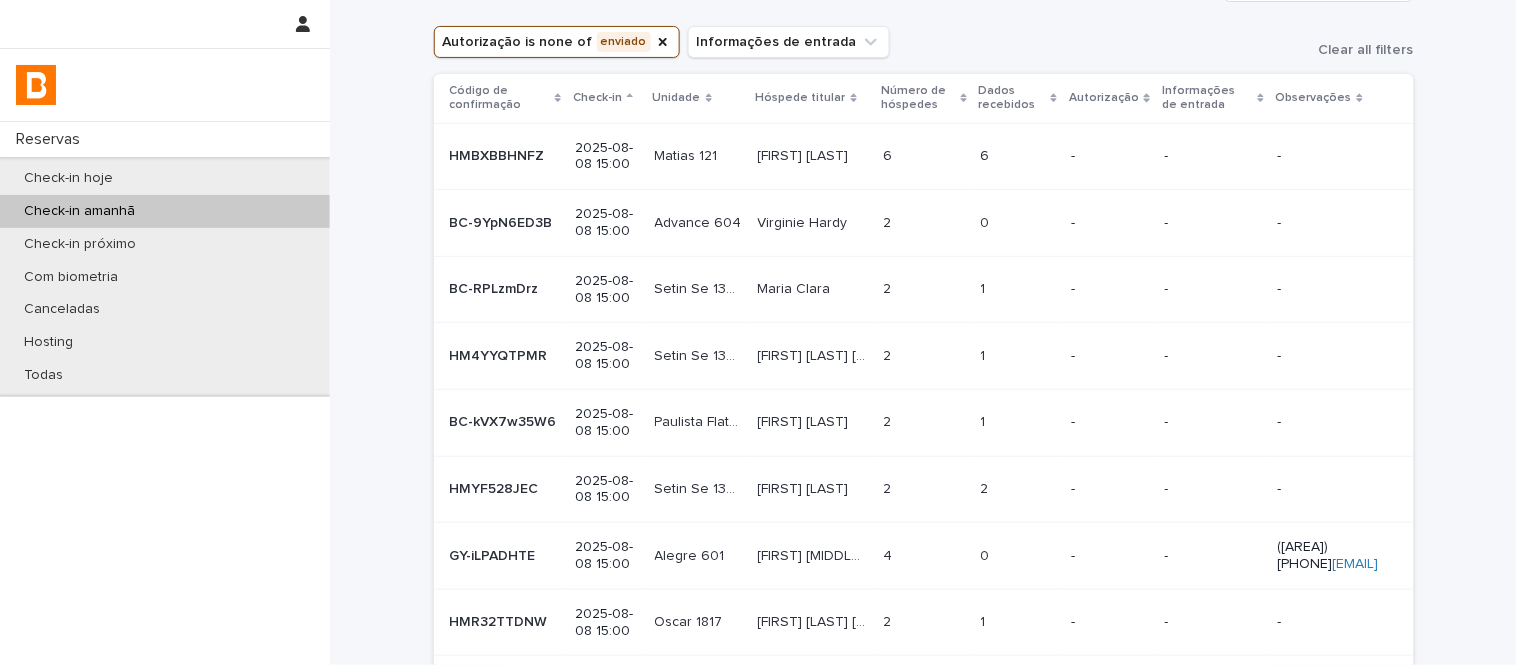 scroll, scrollTop: 111, scrollLeft: 0, axis: vertical 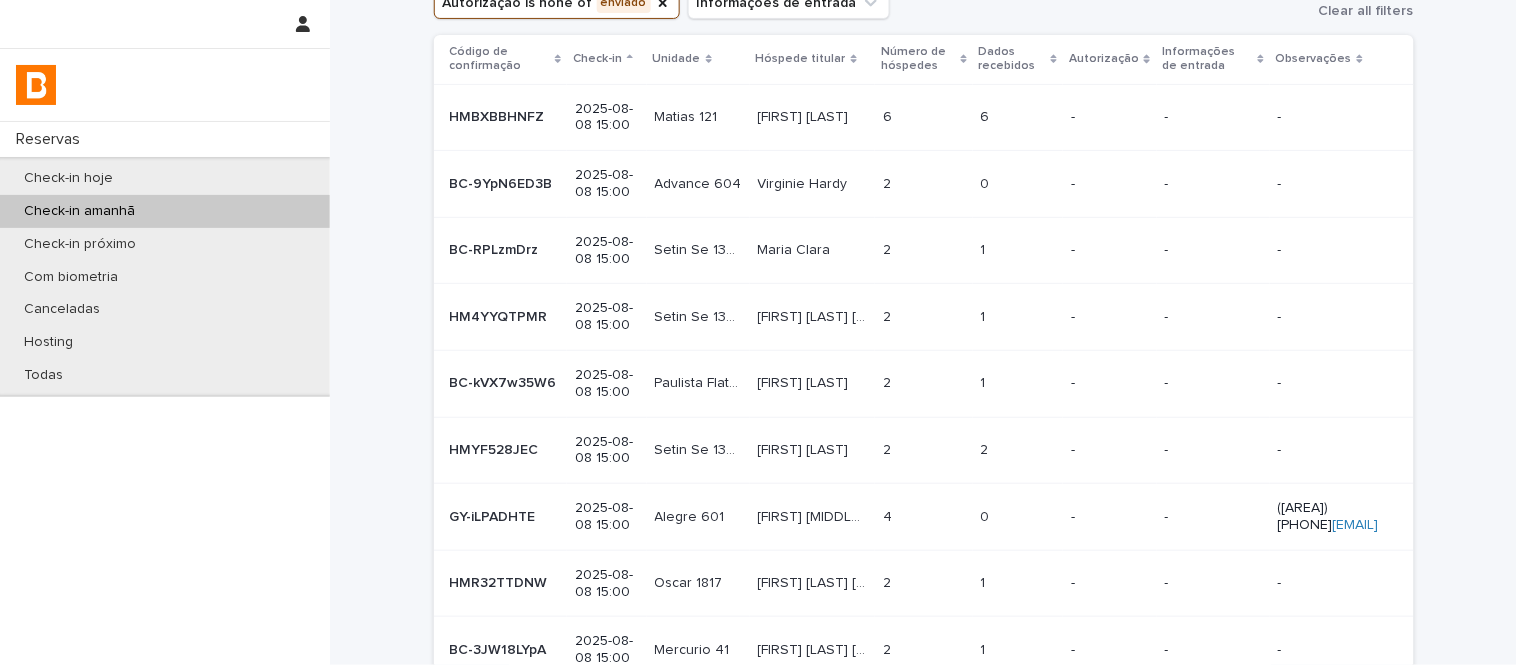 click on "Dados recebidos" at bounding box center (1012, 59) 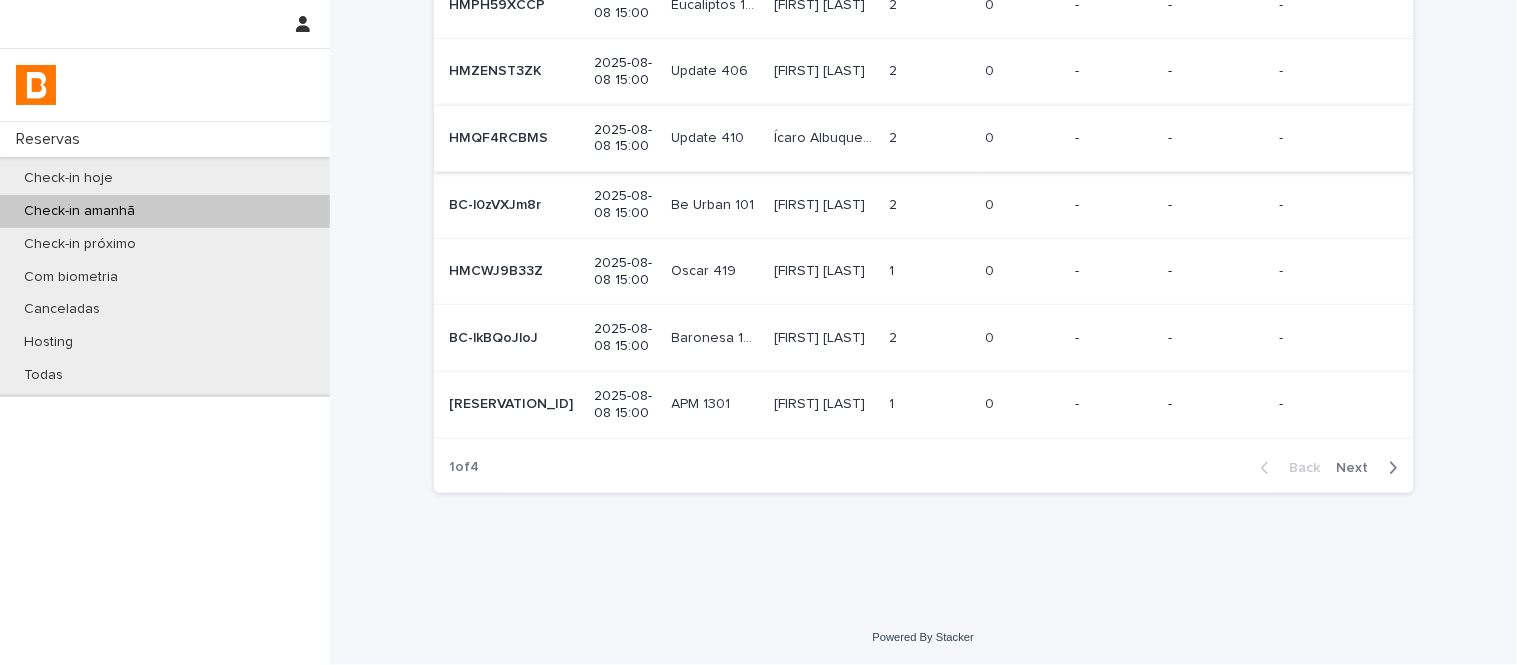 scroll, scrollTop: 591, scrollLeft: 0, axis: vertical 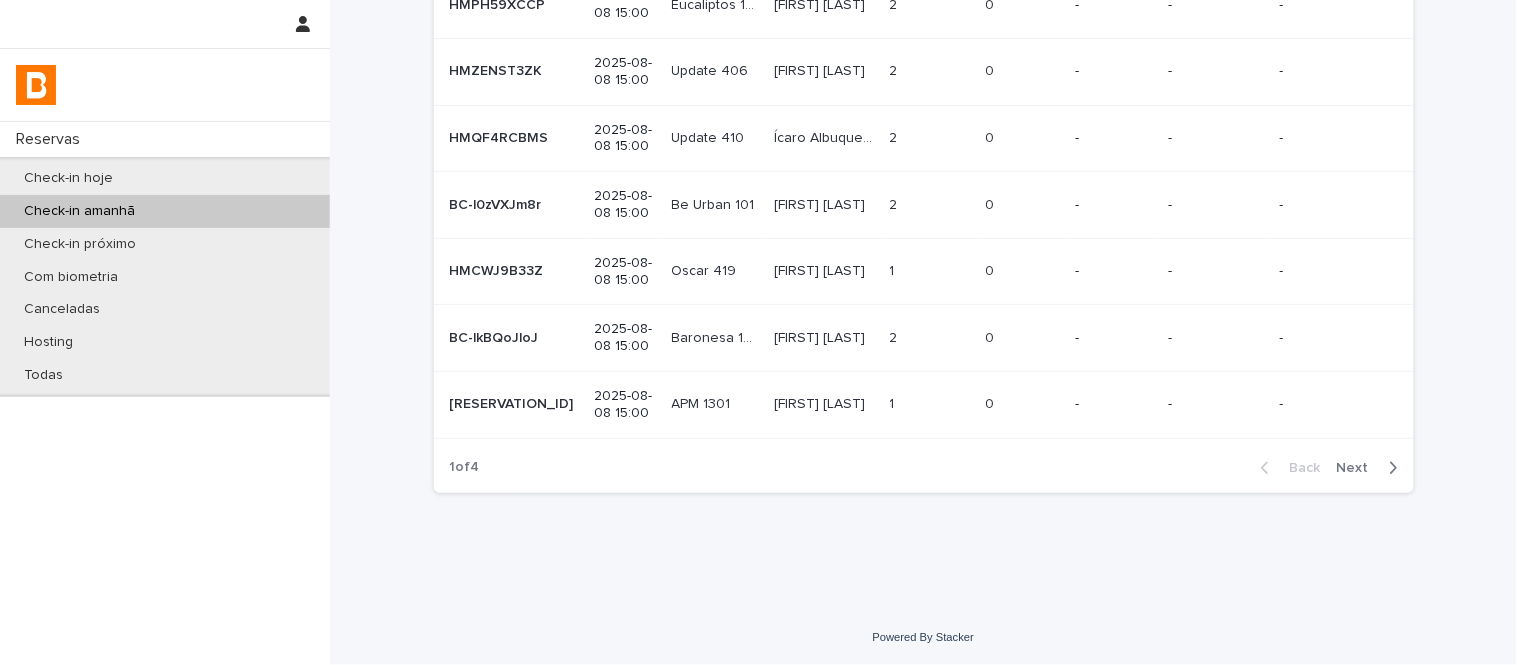 click on "Back Next" at bounding box center [1329, 468] 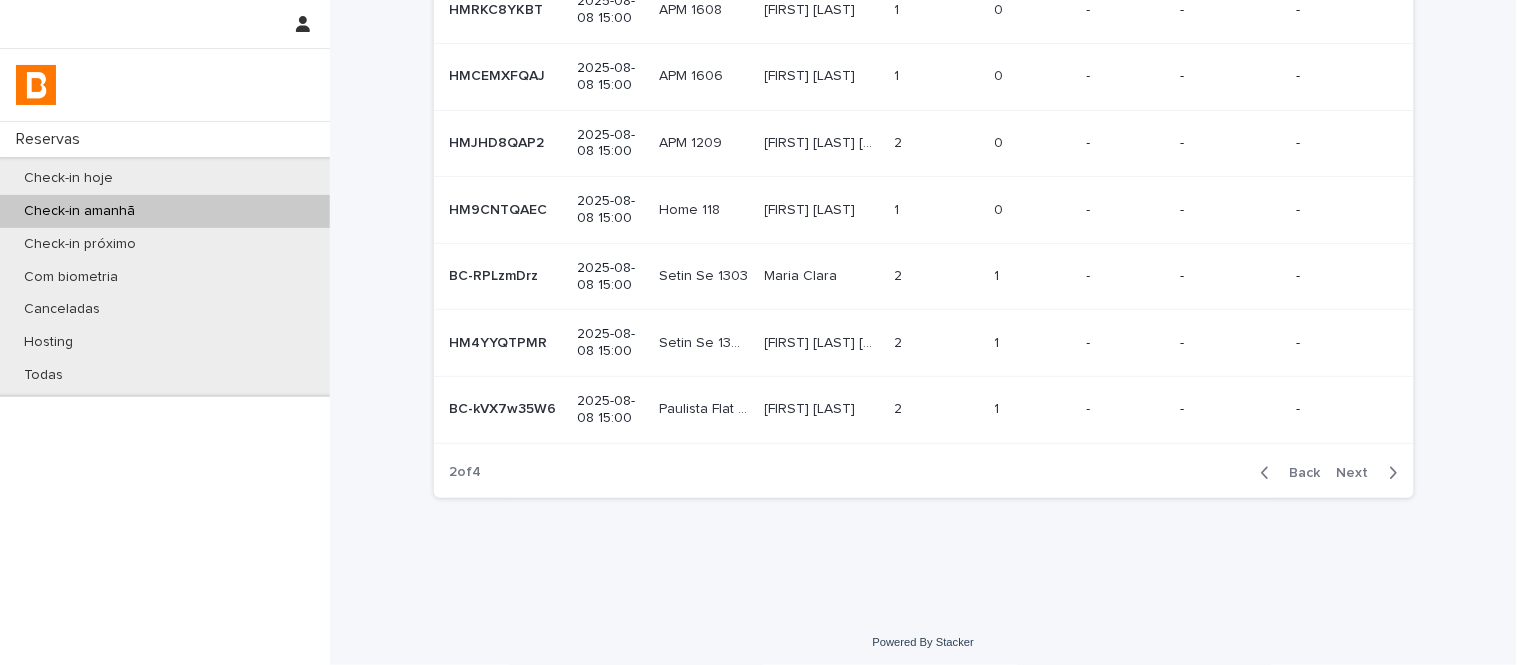 scroll, scrollTop: 423, scrollLeft: 0, axis: vertical 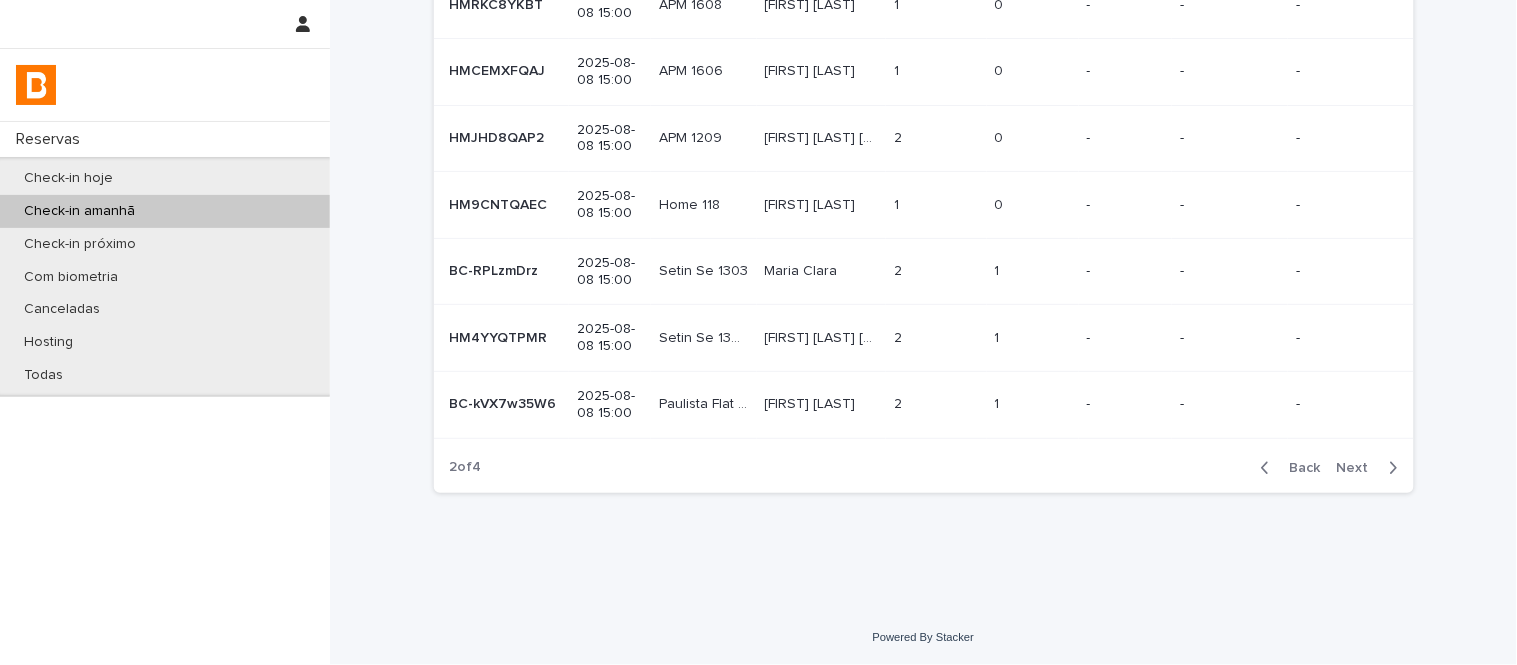 click on "2 2" at bounding box center (936, 404) 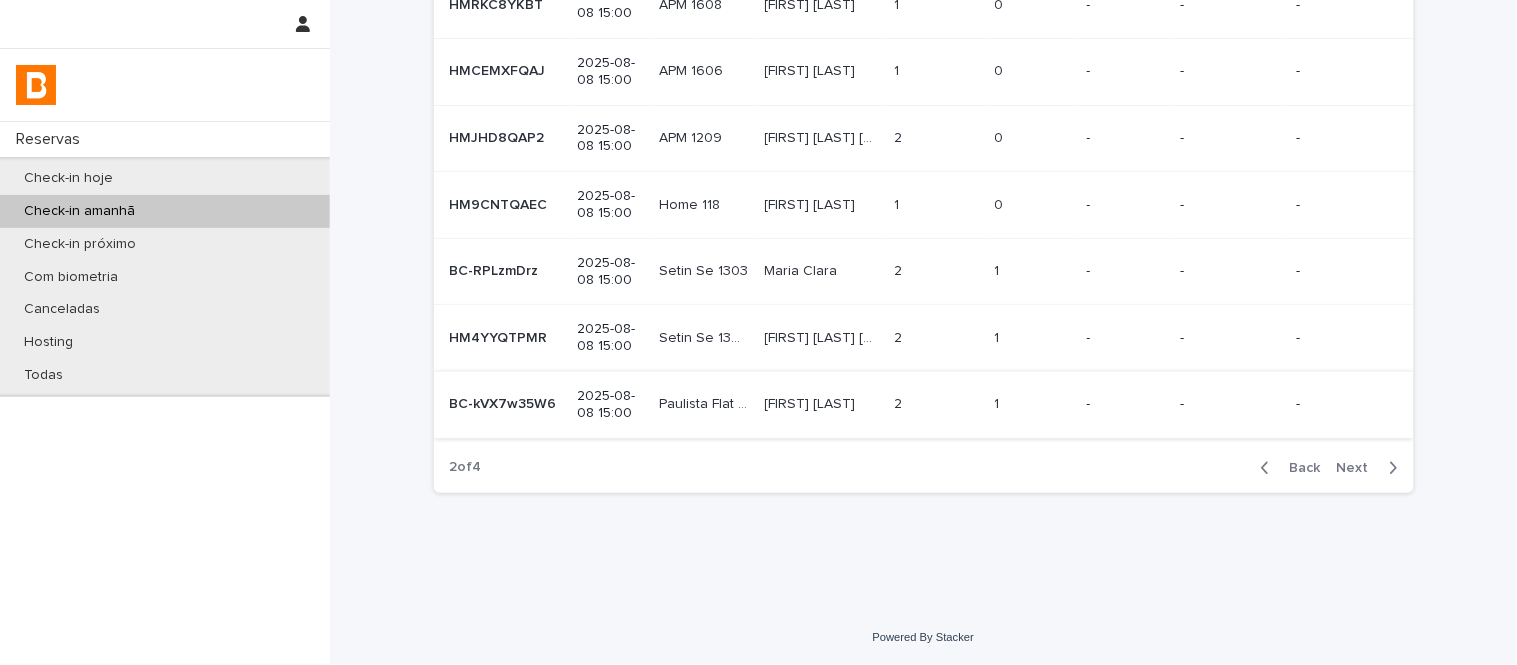 scroll, scrollTop: 0, scrollLeft: 0, axis: both 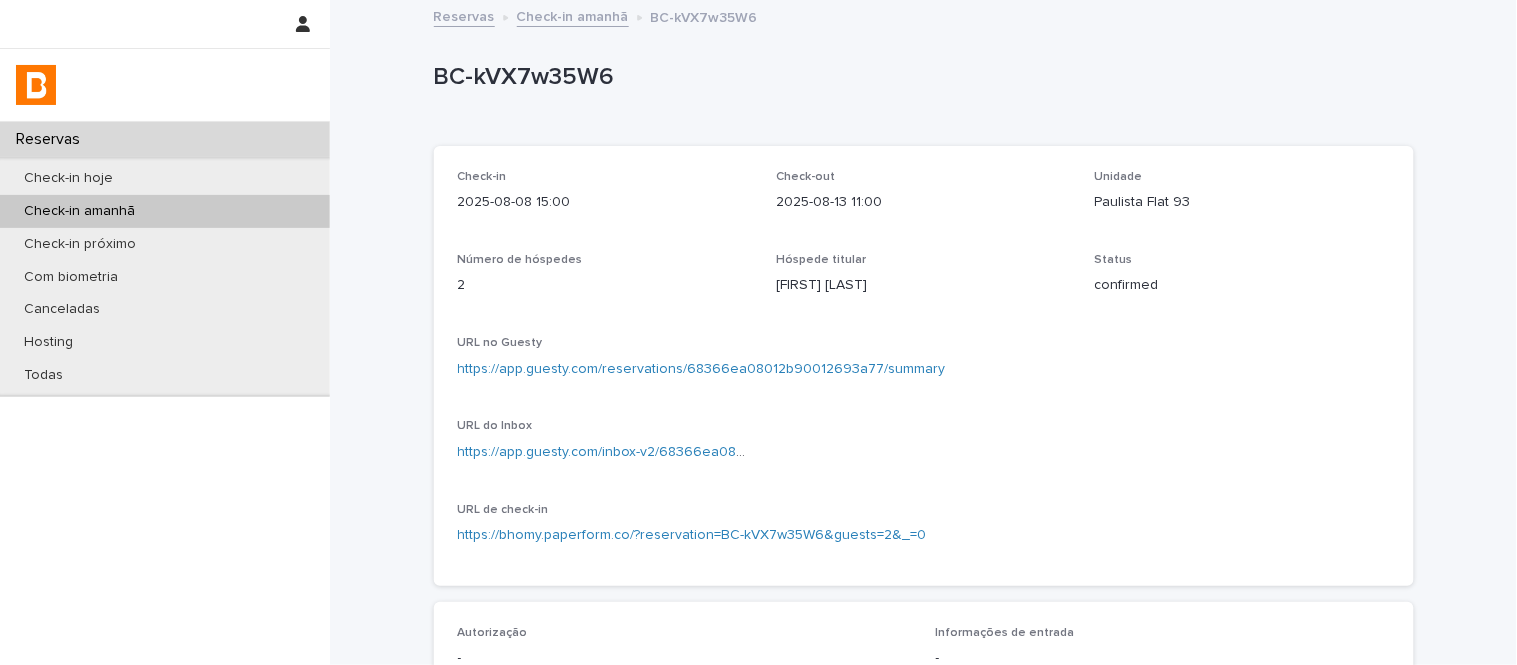 click on "Check-in amanhã" at bounding box center (573, 15) 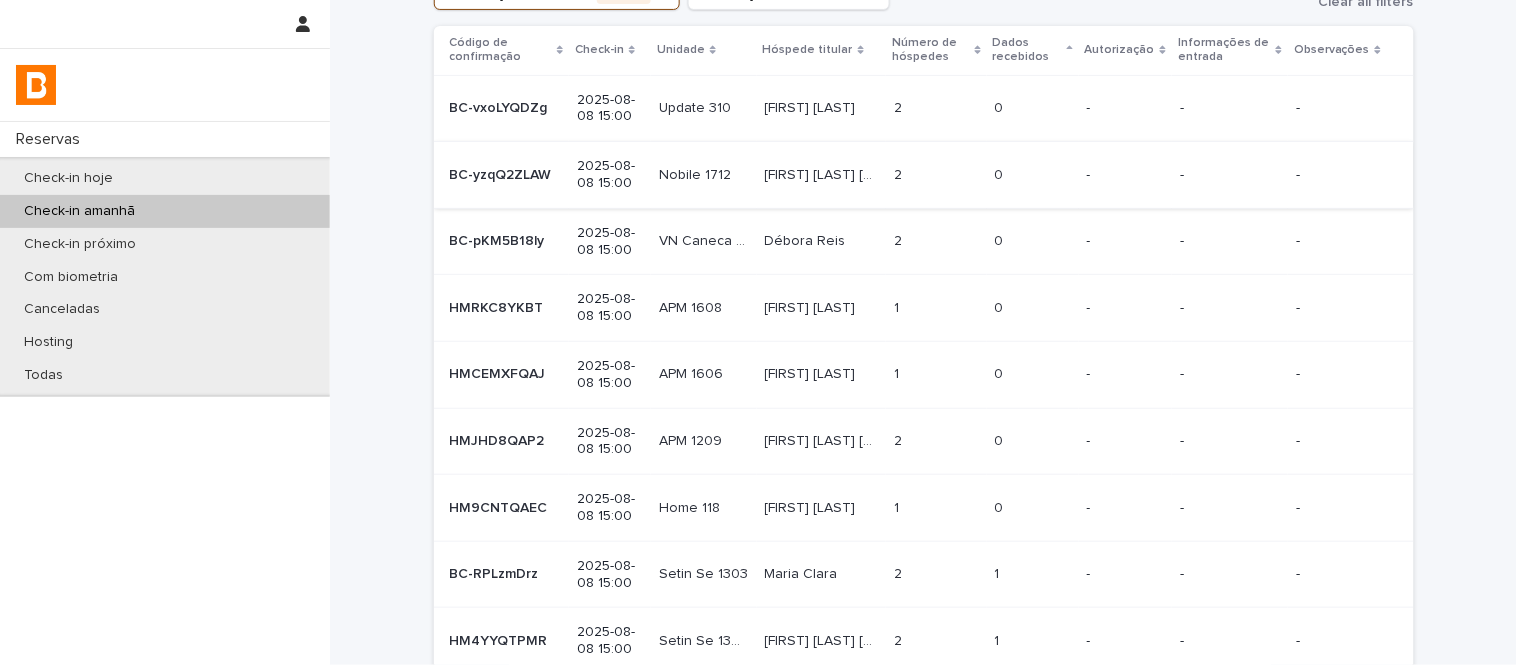 scroll, scrollTop: 423, scrollLeft: 0, axis: vertical 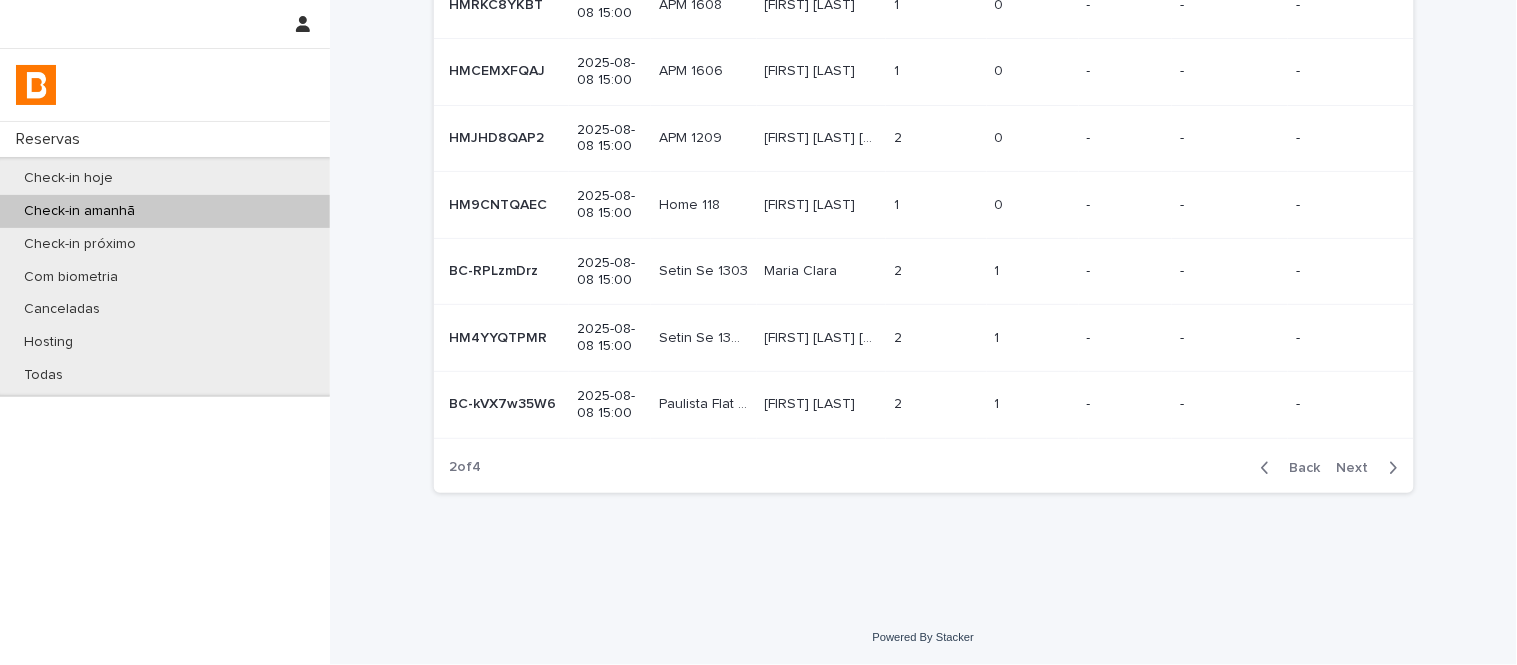 click on "Next" at bounding box center (1359, 468) 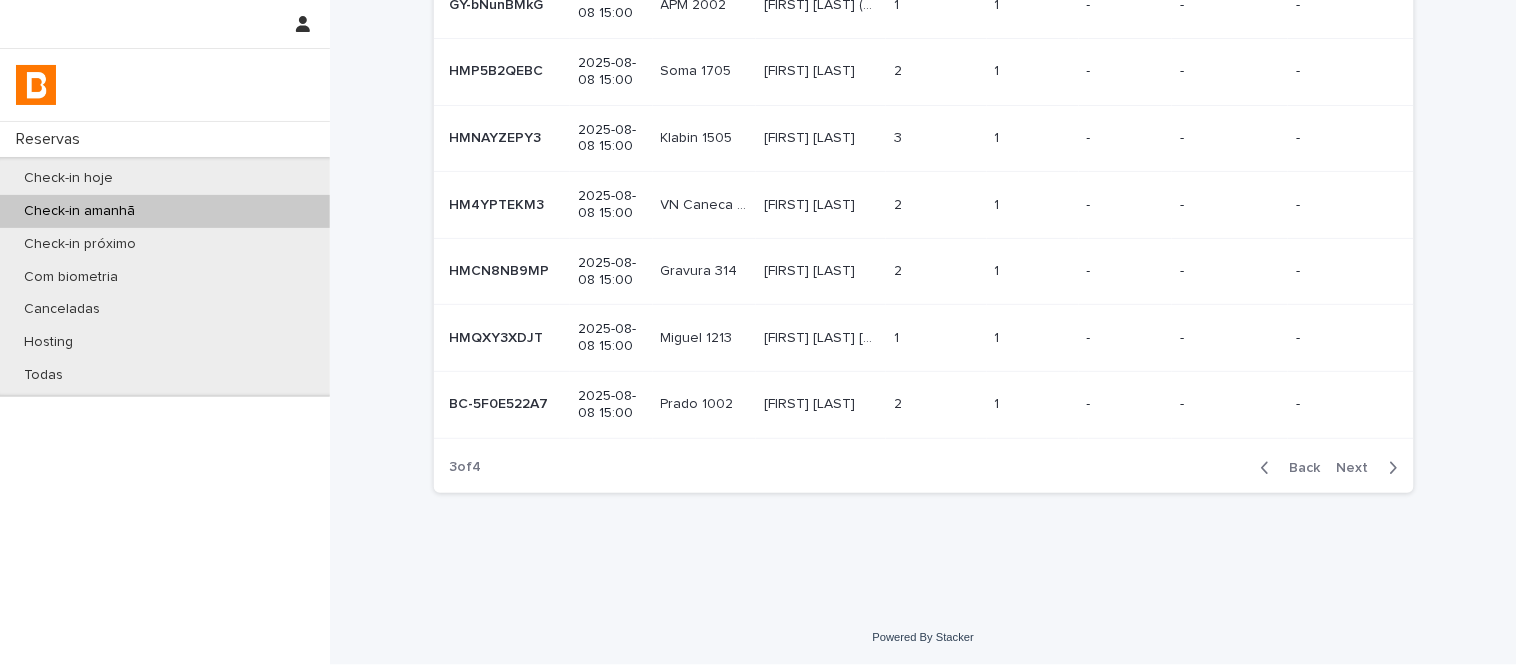 click on "Next" at bounding box center (1359, 468) 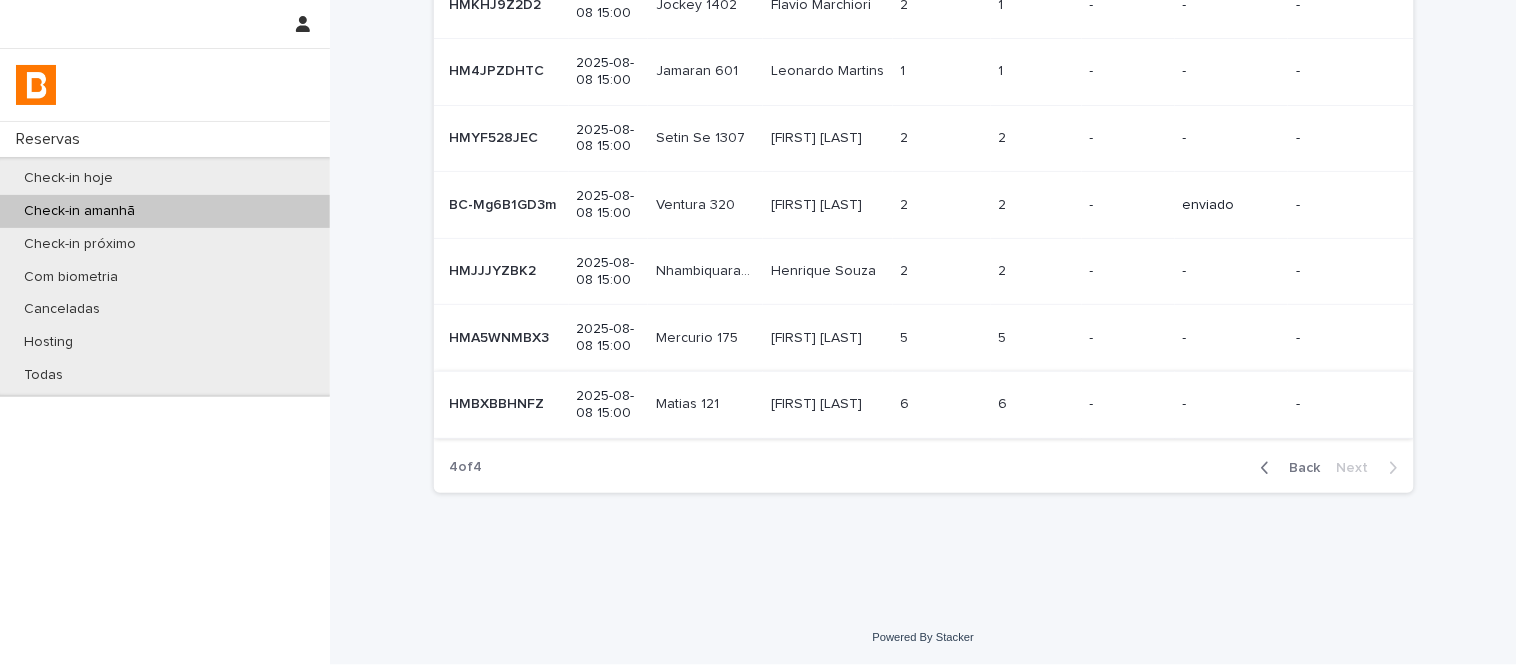 scroll, scrollTop: 312, scrollLeft: 0, axis: vertical 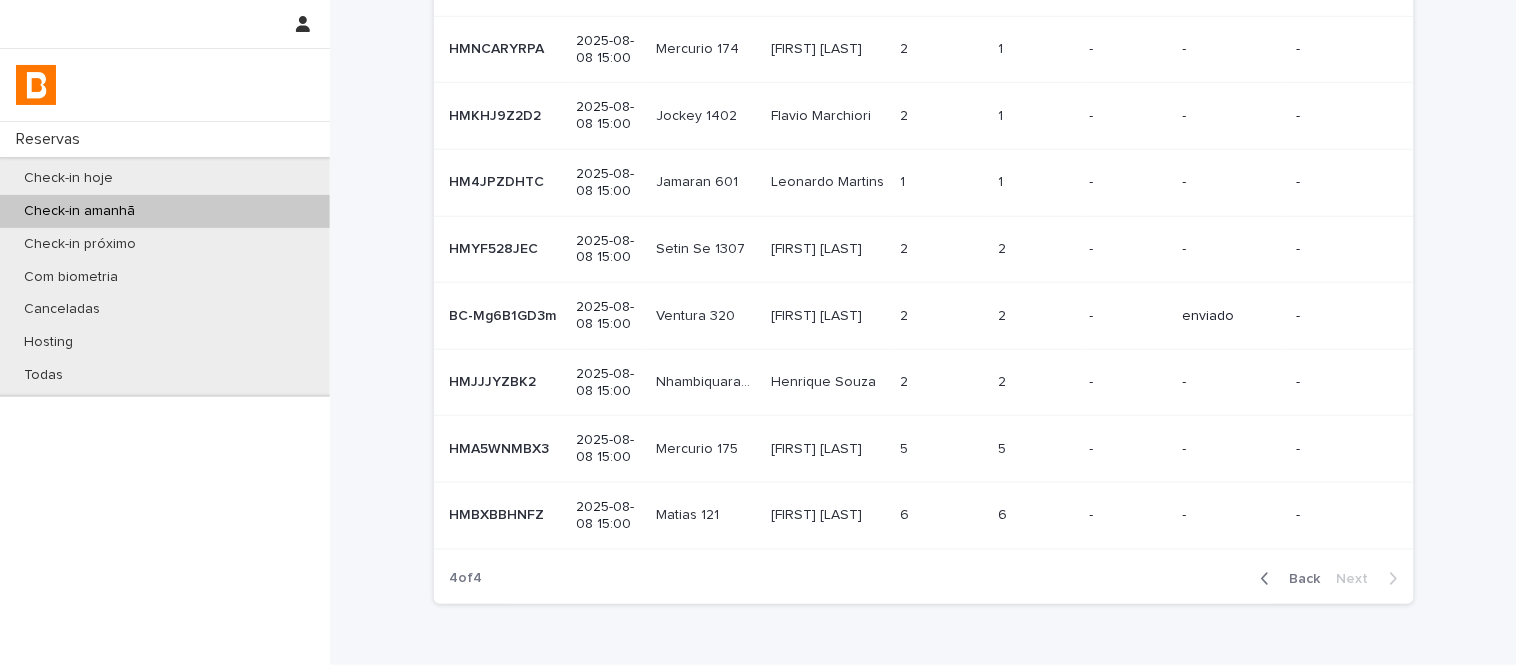 click at bounding box center (1269, 579) 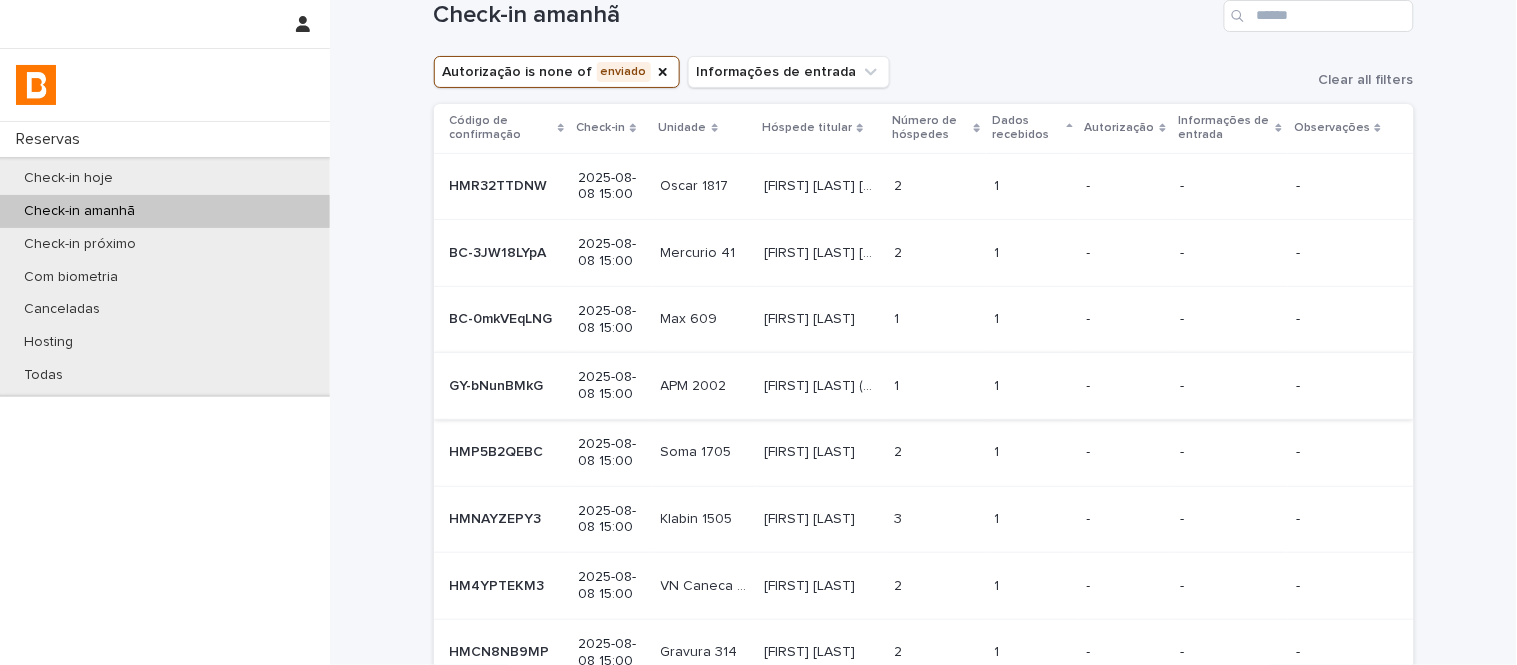 scroll, scrollTop: 423, scrollLeft: 0, axis: vertical 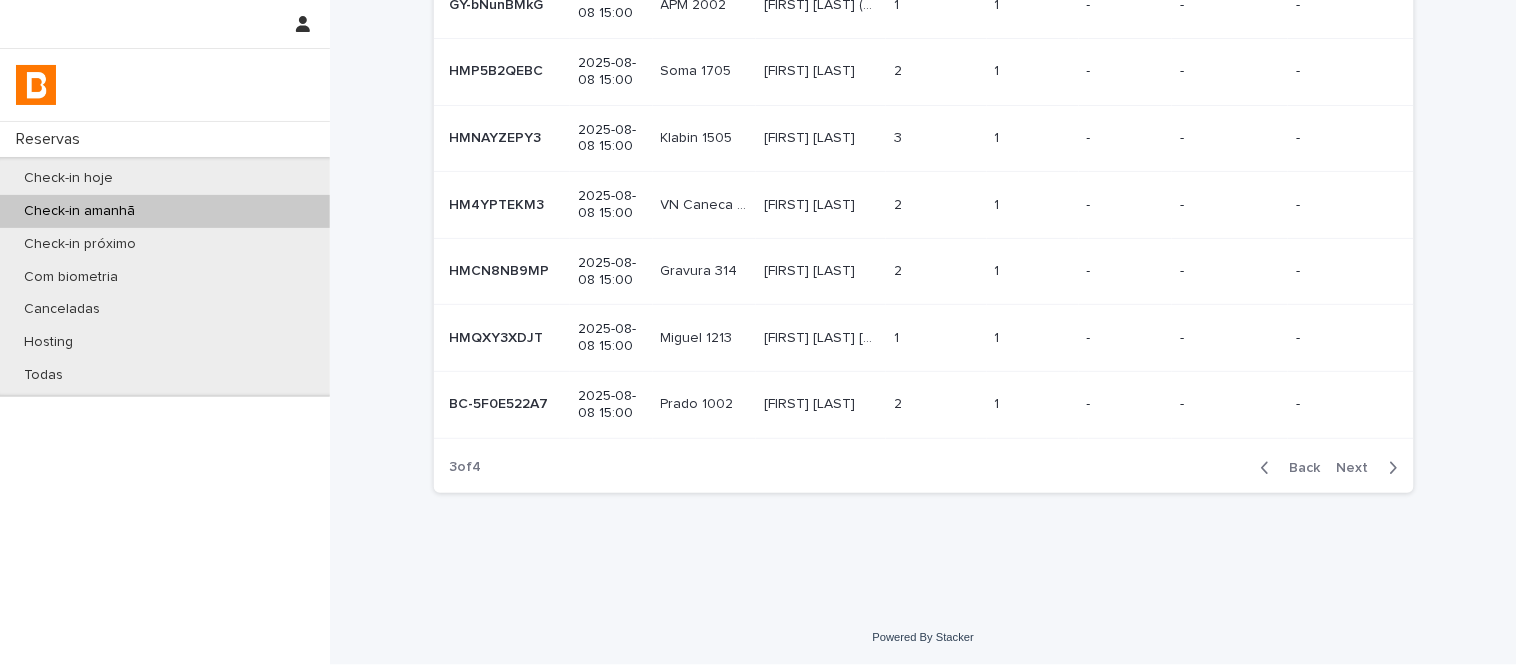 click on "Back" at bounding box center [1299, 468] 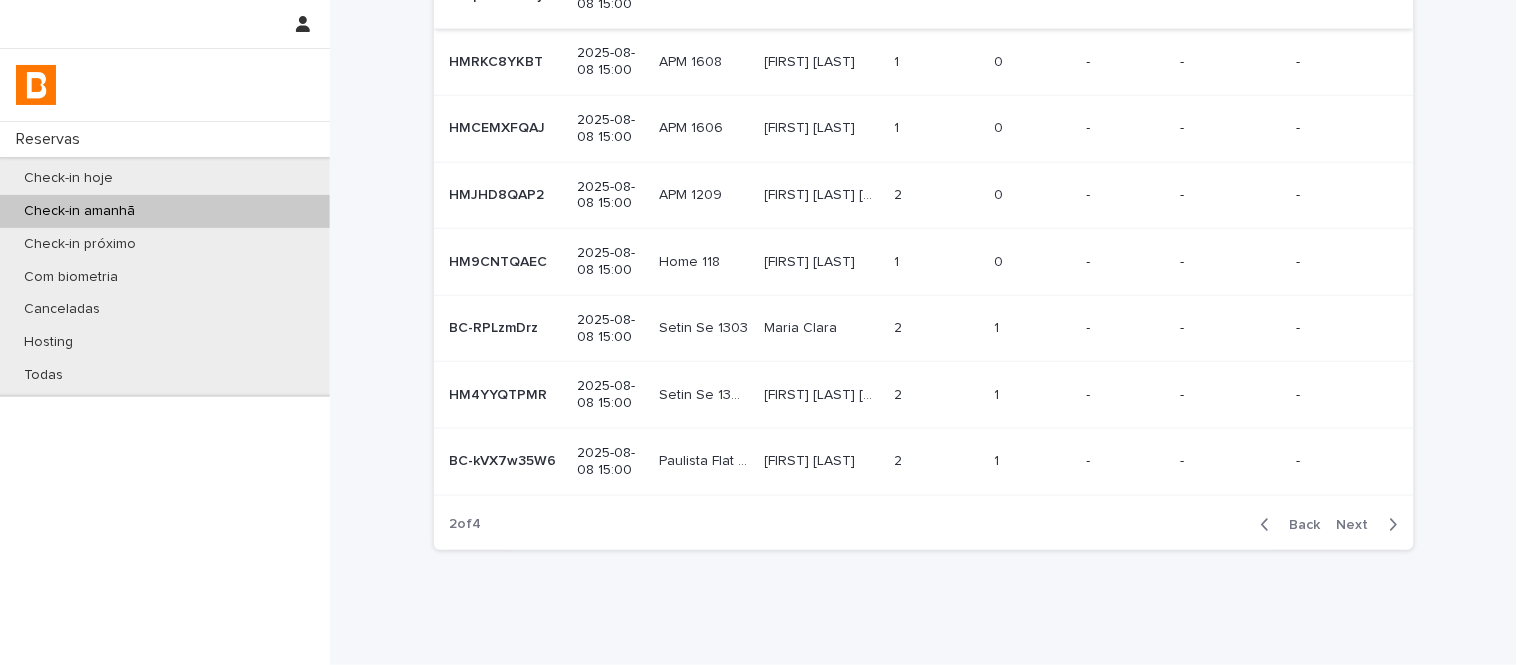 scroll, scrollTop: 423, scrollLeft: 0, axis: vertical 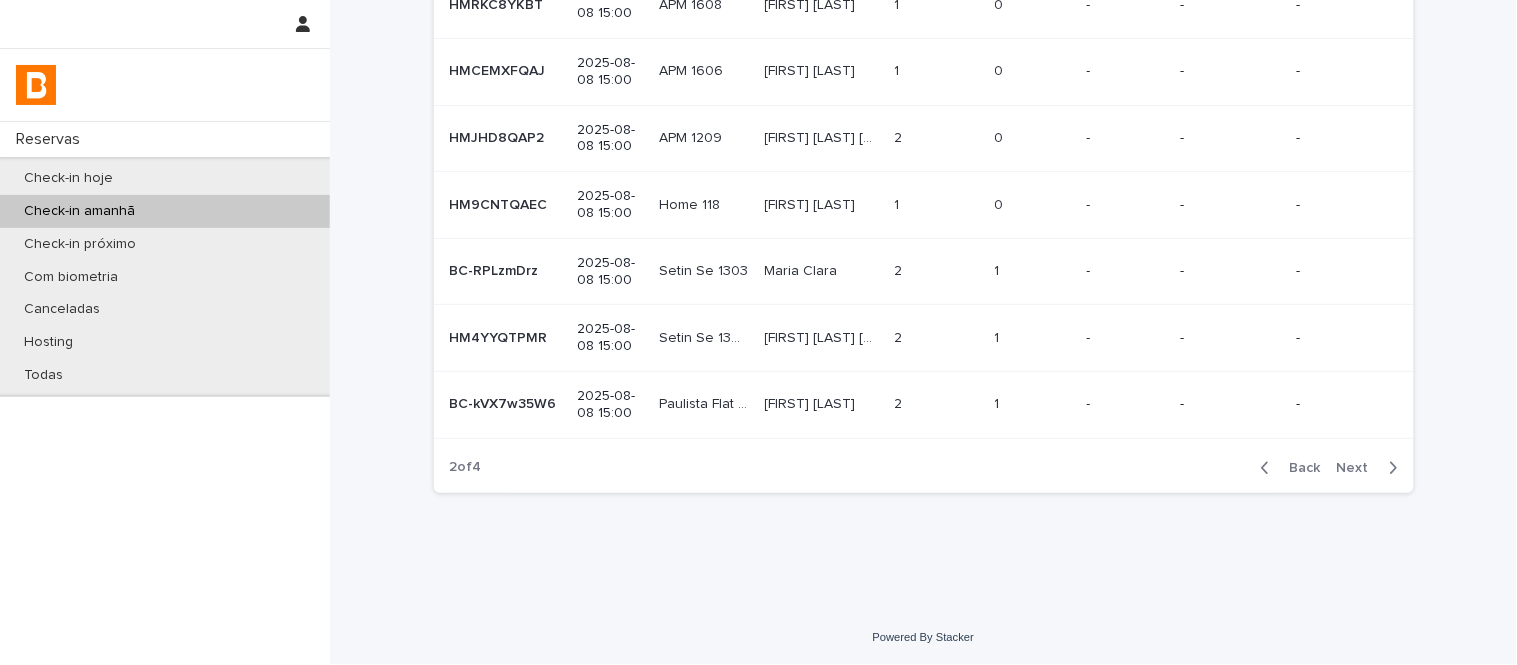 click on "Next" at bounding box center [1359, 468] 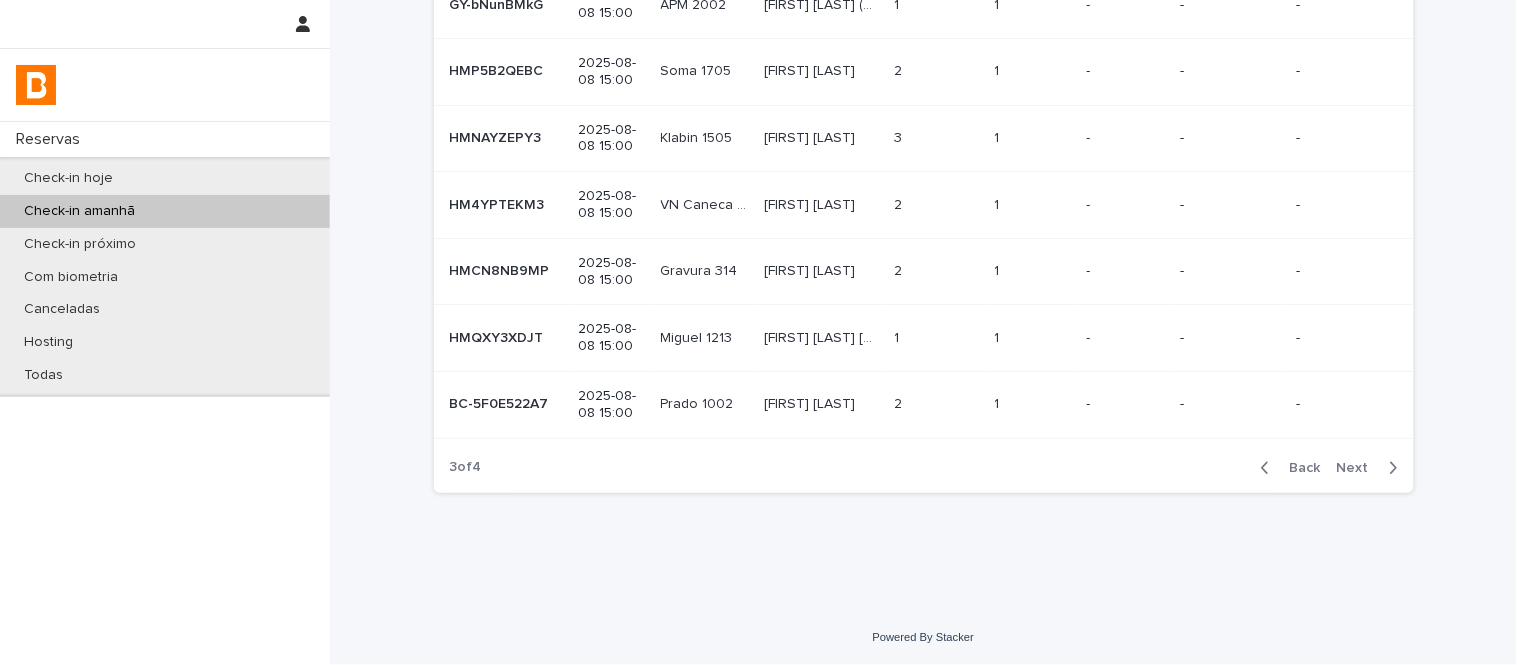 click on "Next" at bounding box center (1359, 468) 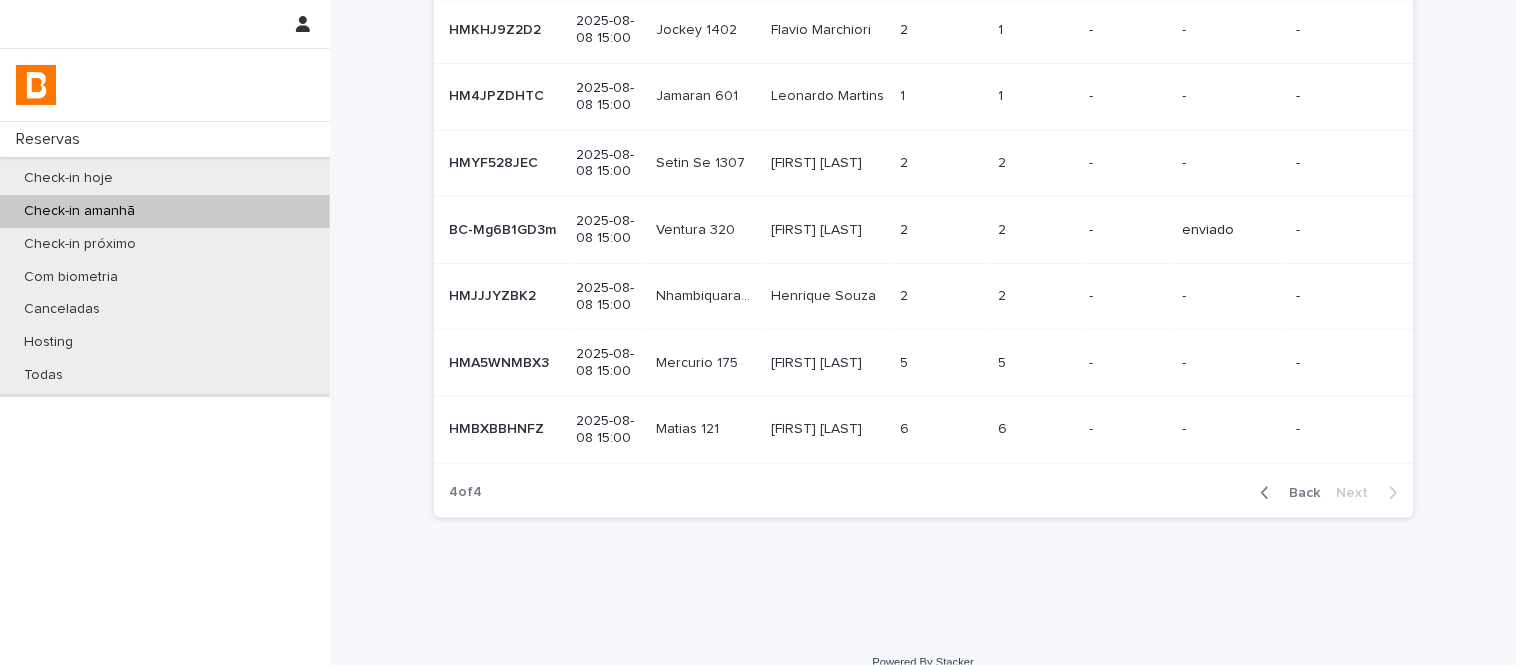 scroll, scrollTop: 423, scrollLeft: 0, axis: vertical 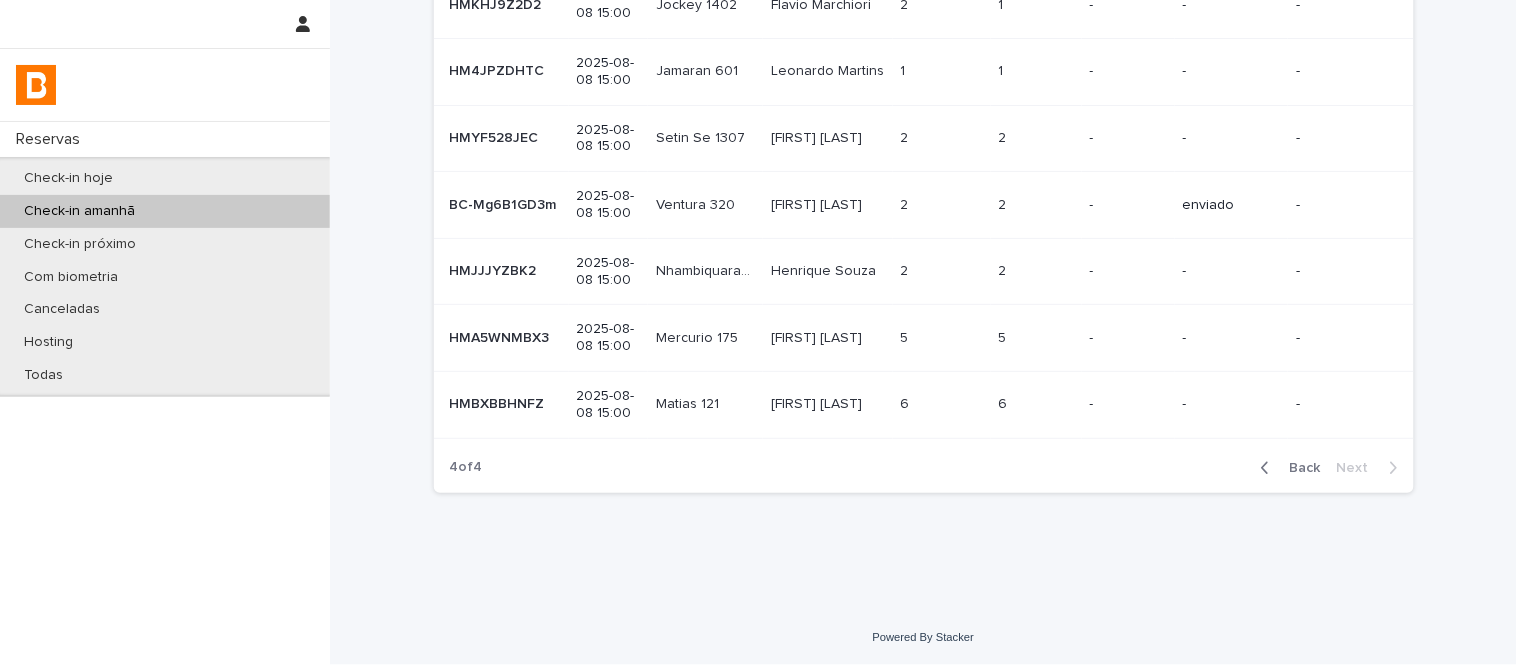 click on "Back" at bounding box center (1299, 468) 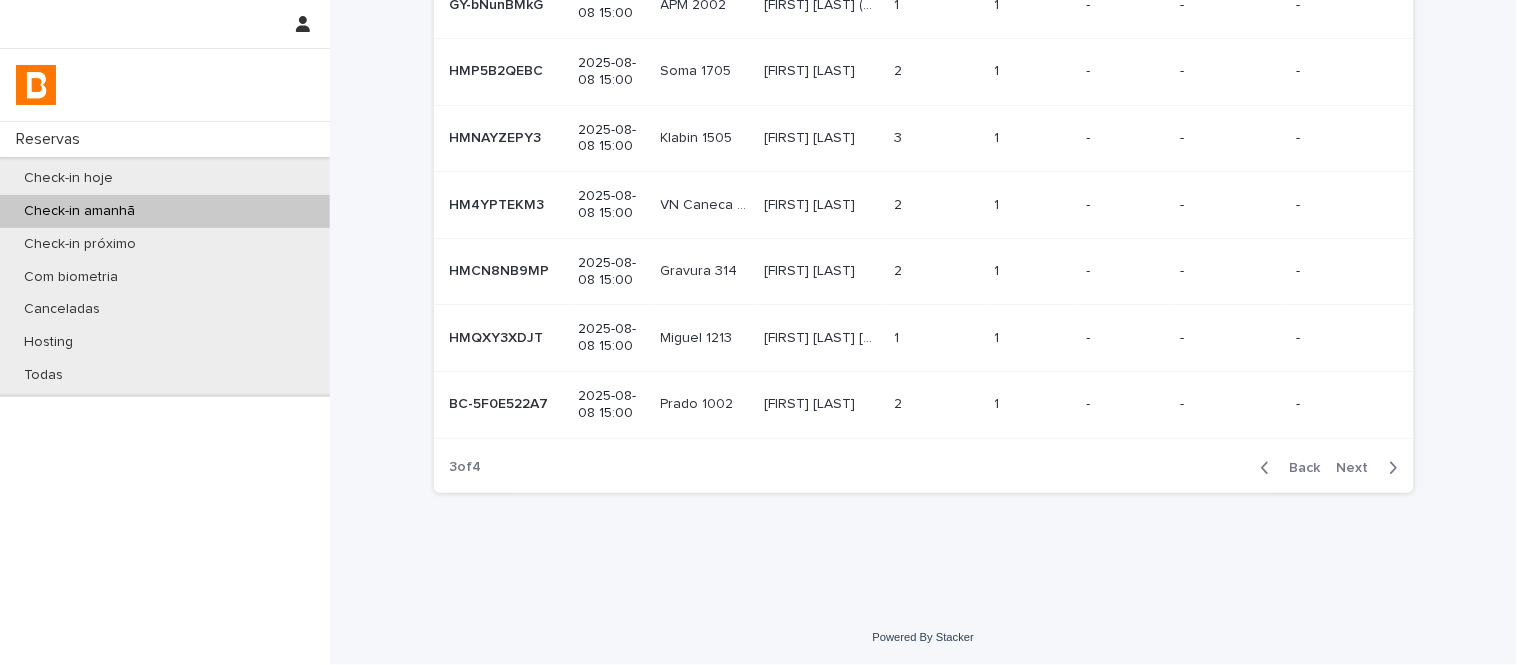 click on "Next" at bounding box center [1359, 468] 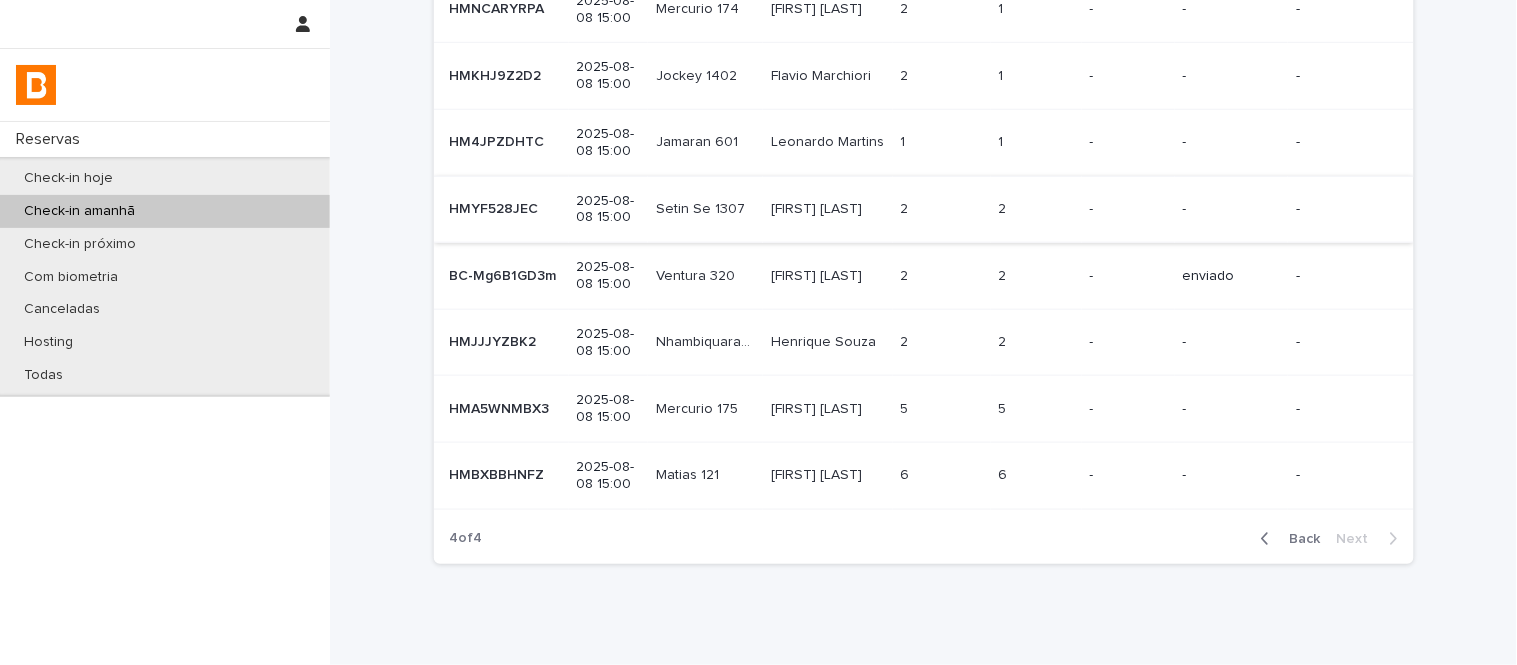scroll, scrollTop: 312, scrollLeft: 0, axis: vertical 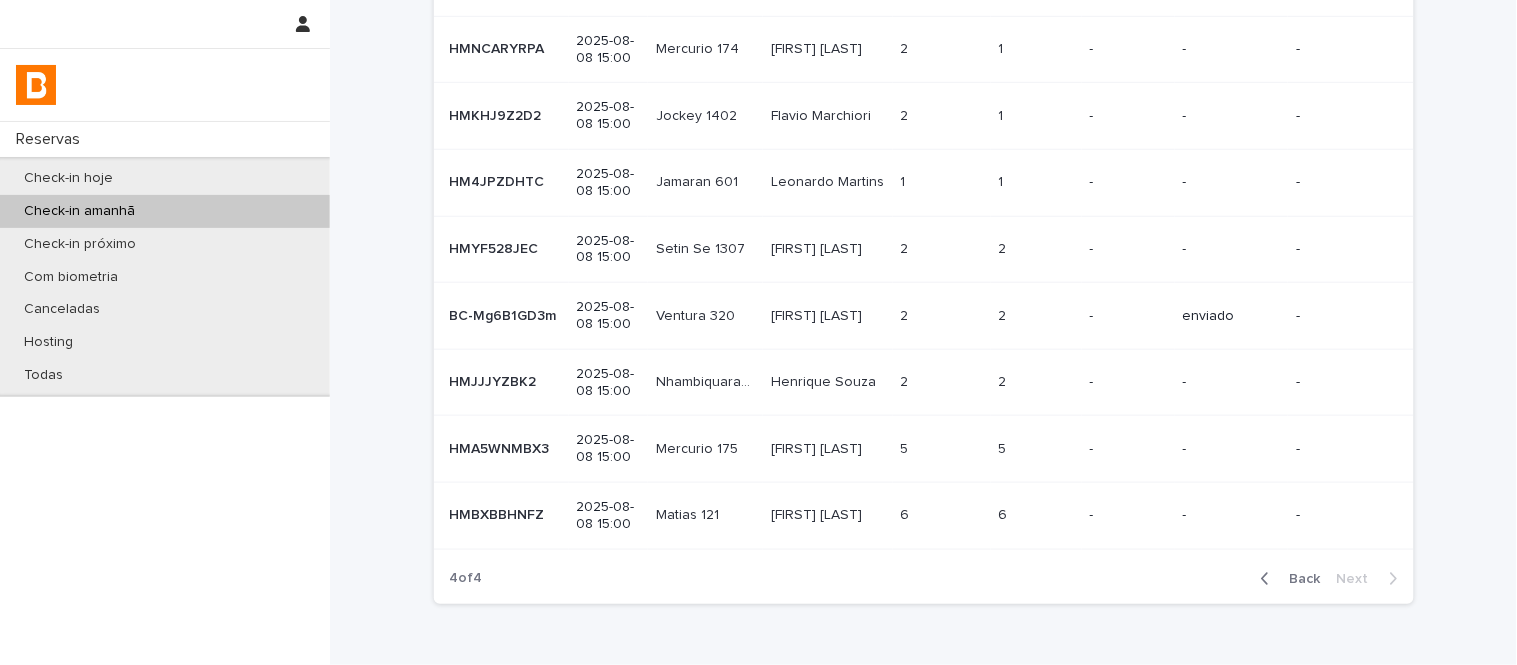 click on "Leonardo Martins" at bounding box center [829, 180] 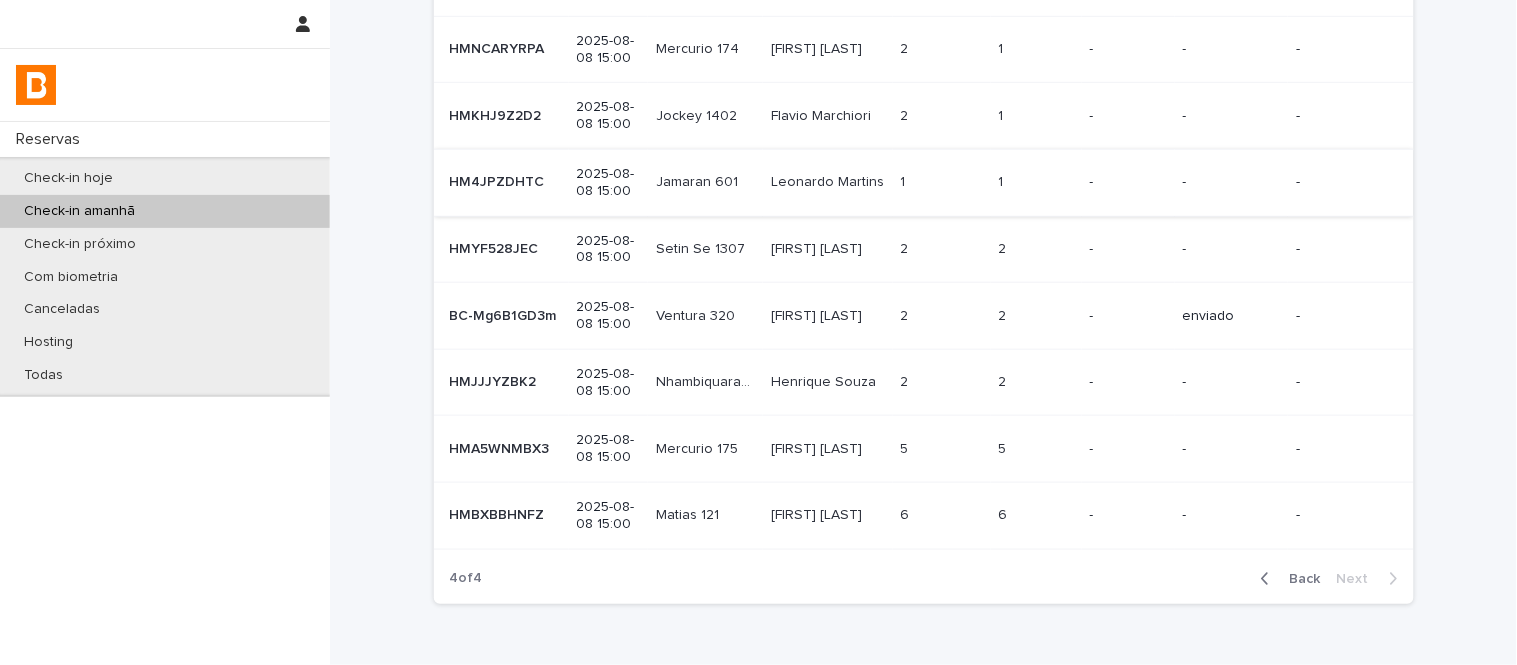 scroll, scrollTop: 0, scrollLeft: 0, axis: both 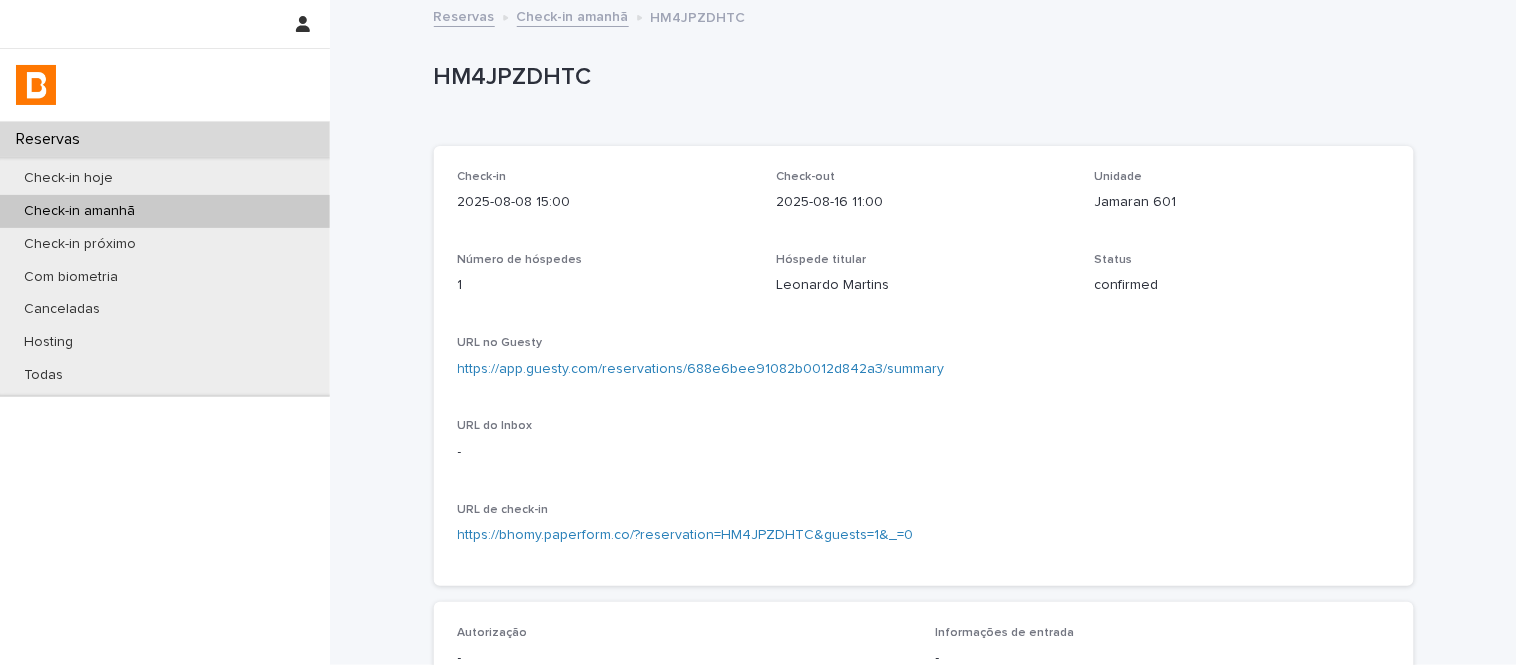 click on "Jamaran 601" at bounding box center (1242, 202) 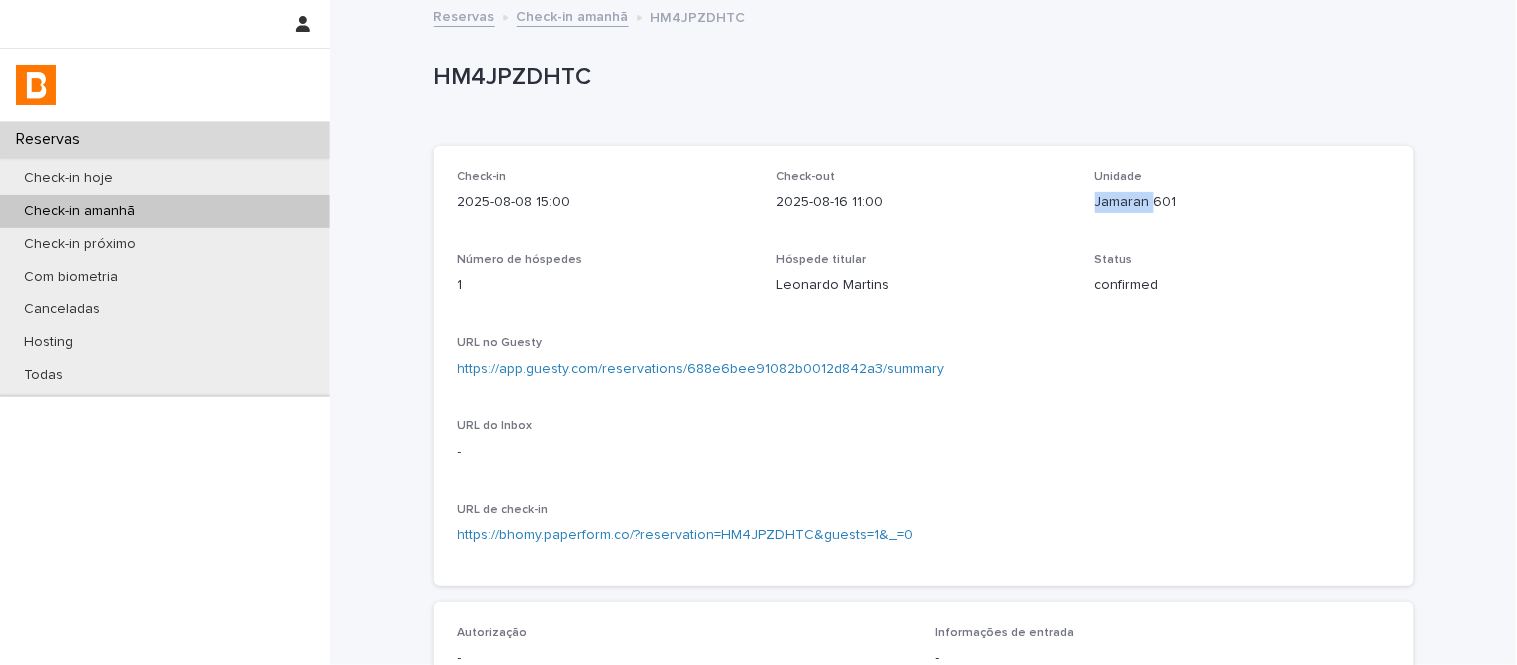 click on "Jamaran 601" at bounding box center (1242, 202) 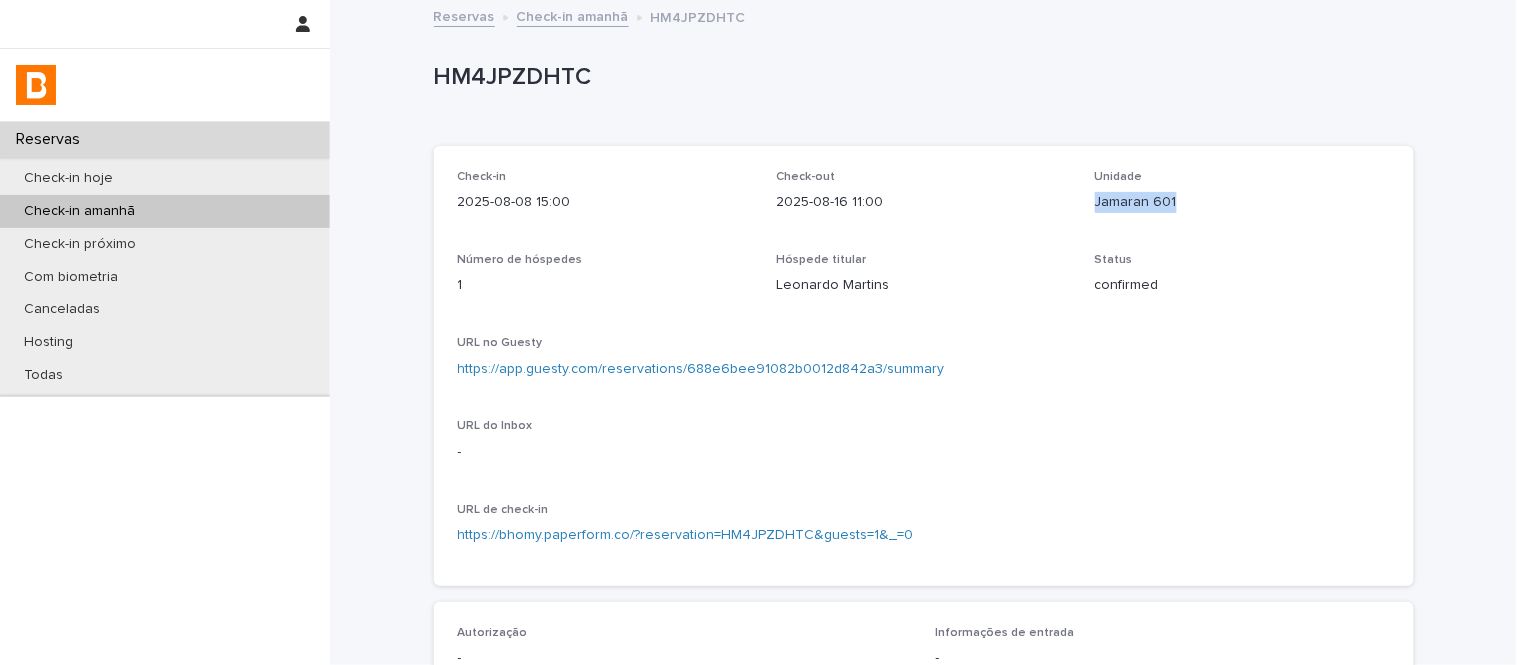 click on "Jamaran 601" at bounding box center (1242, 202) 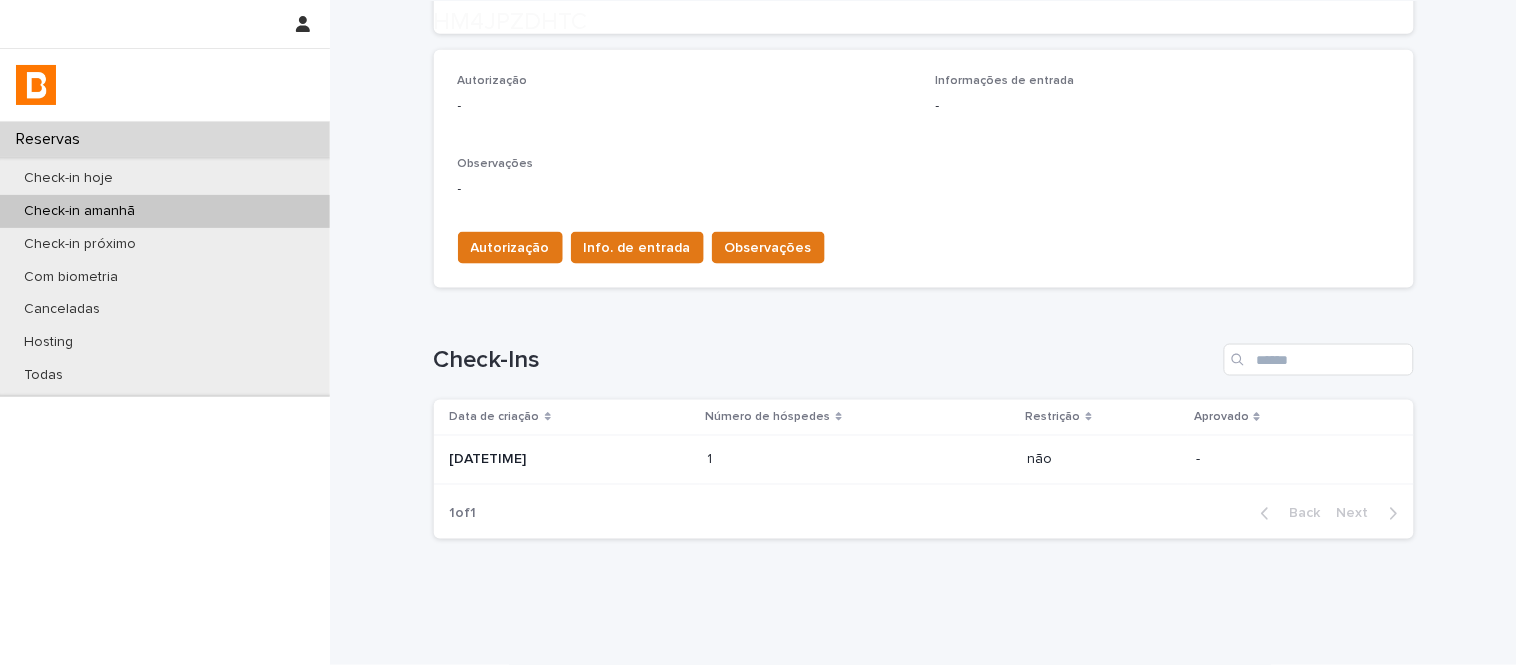 scroll, scrollTop: 555, scrollLeft: 0, axis: vertical 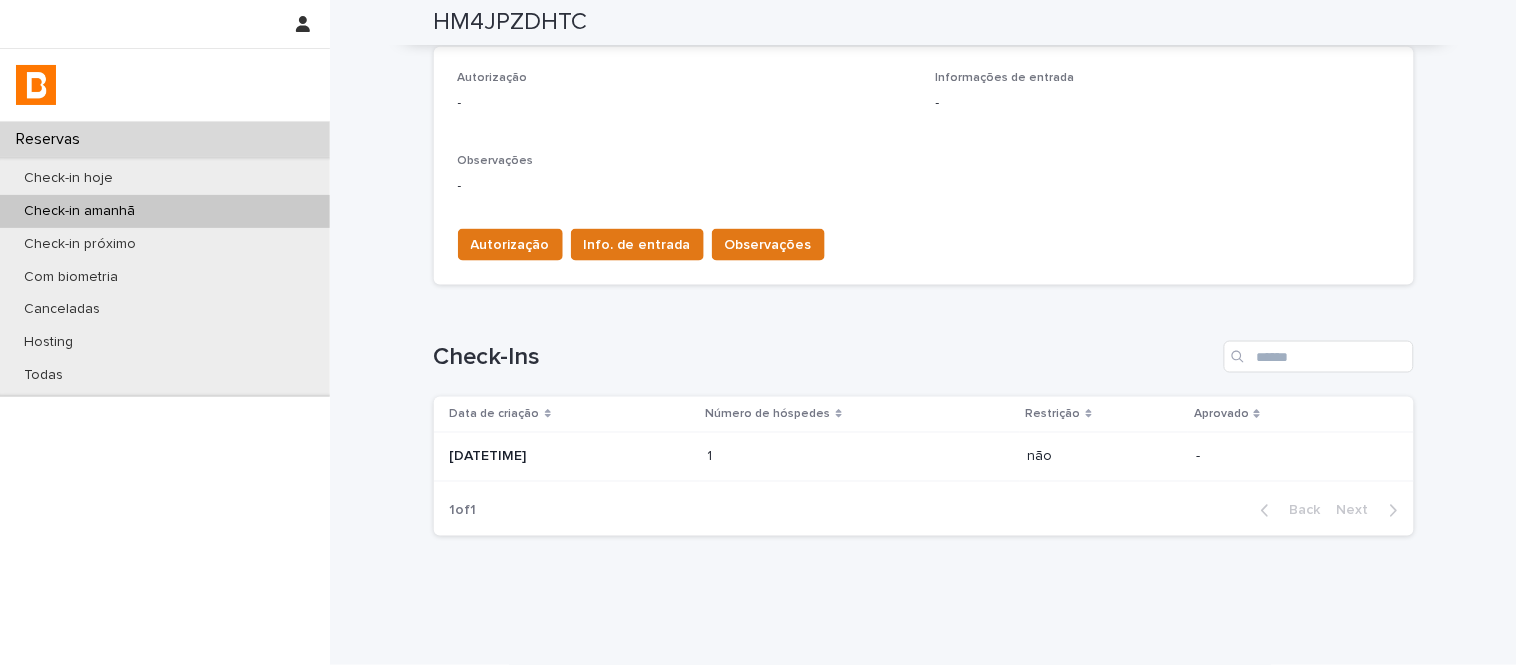 click on "[DATETIME]" at bounding box center (571, 457) 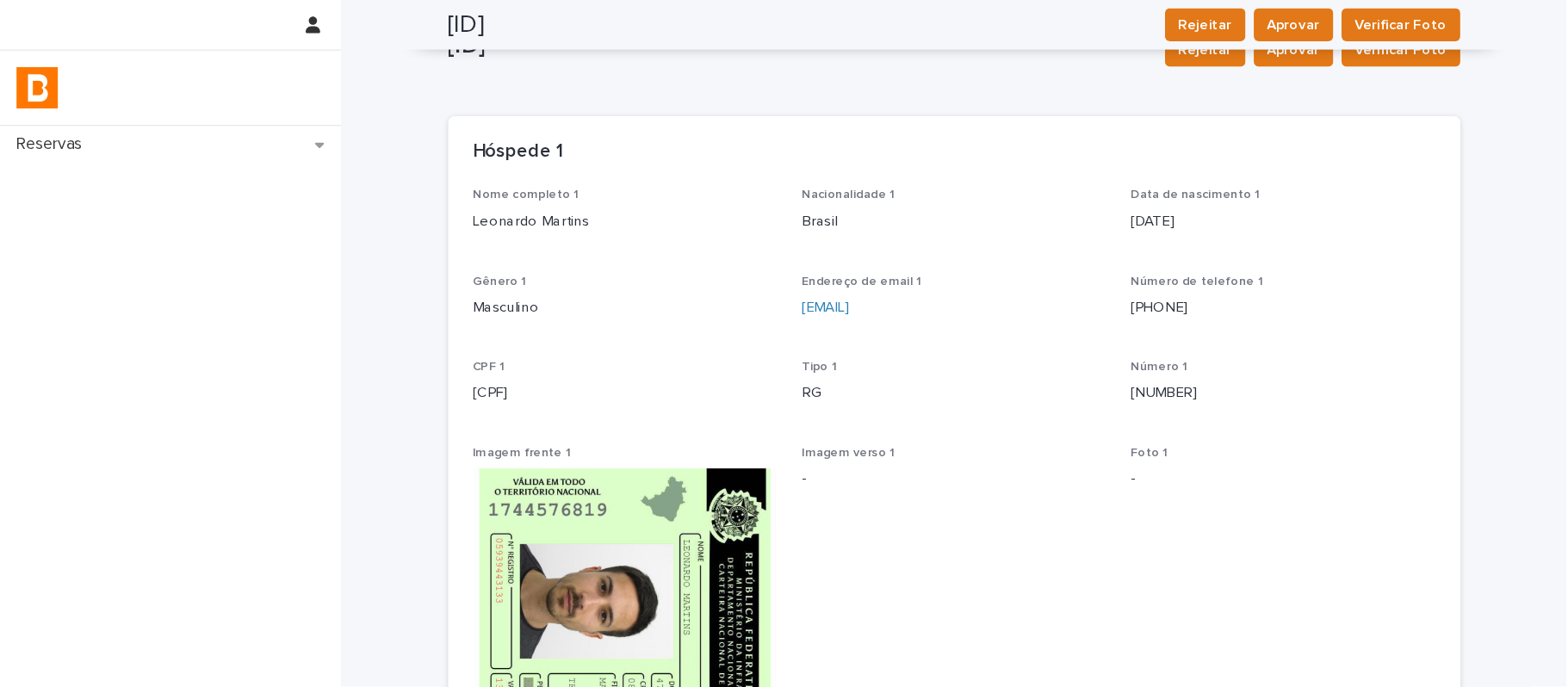 scroll, scrollTop: 0, scrollLeft: 0, axis: both 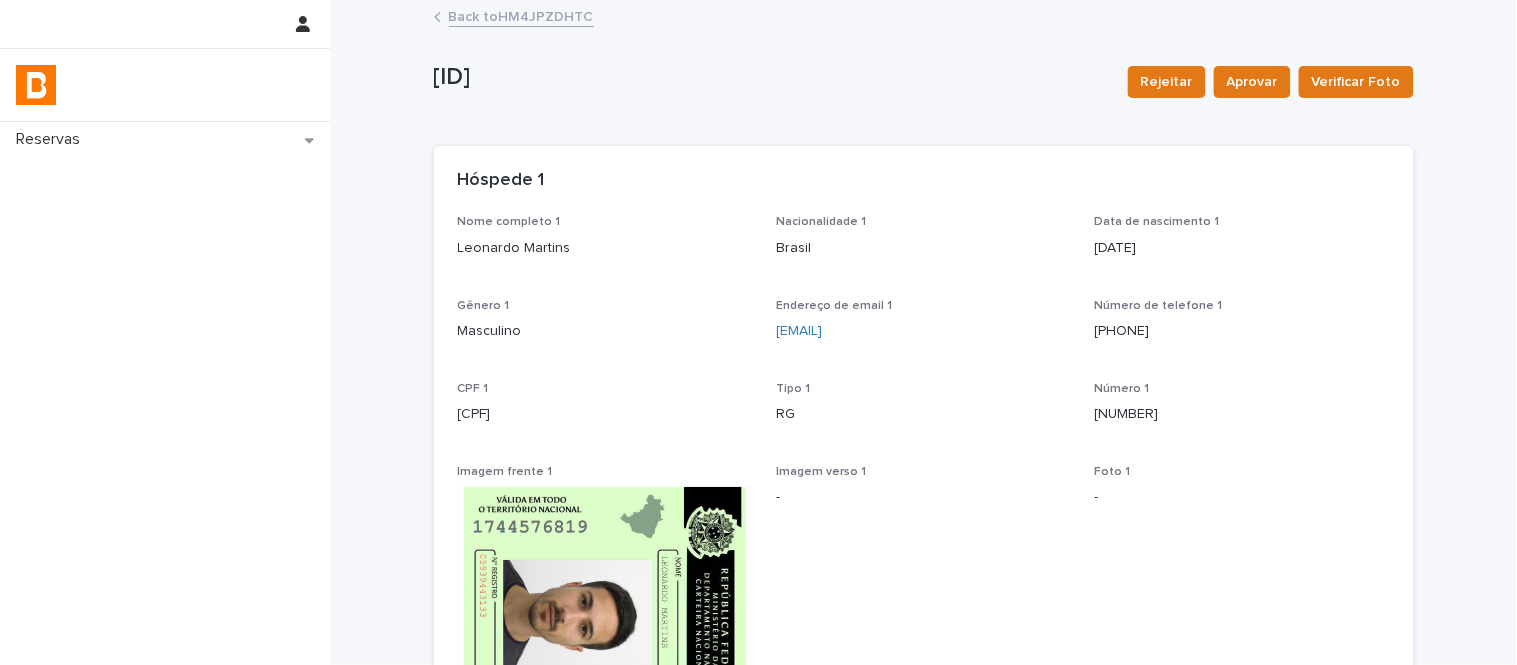 click on "Leonardo Martins" at bounding box center [605, 248] 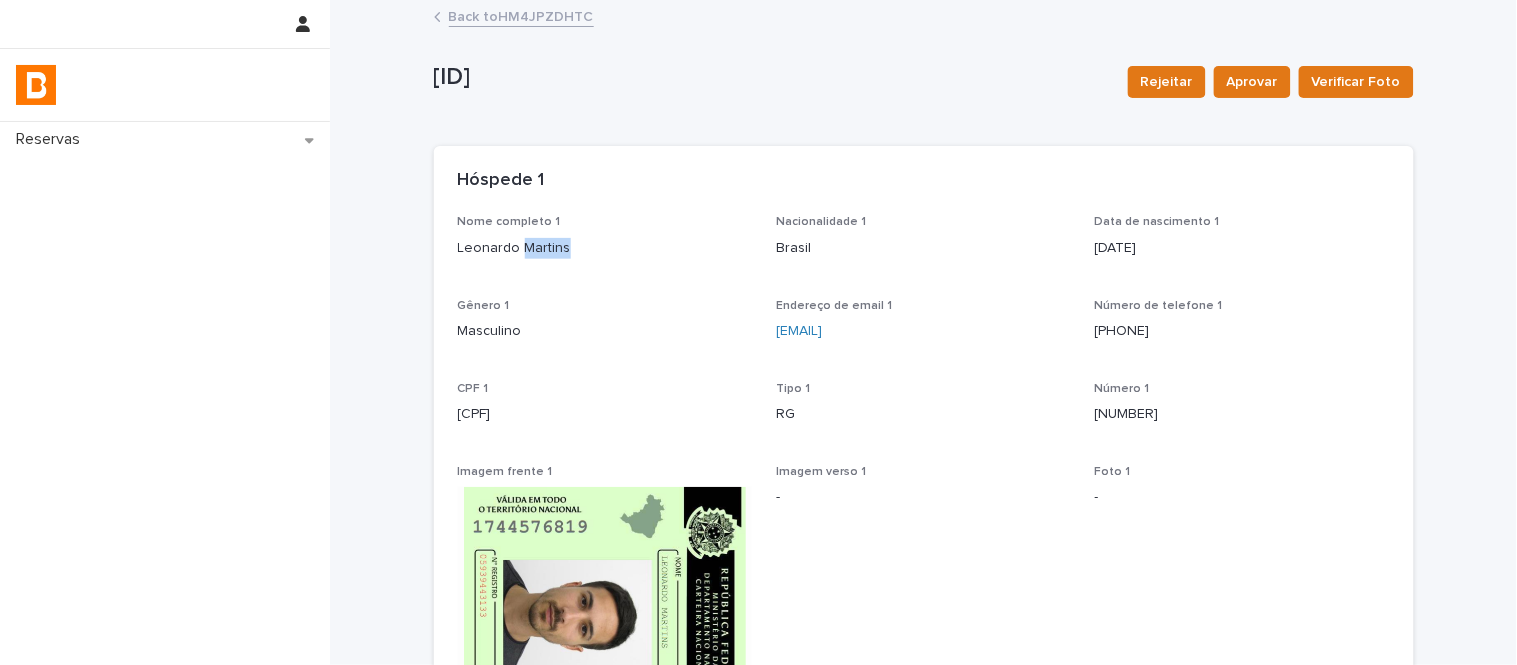 click on "Leonardo Martins" at bounding box center (605, 248) 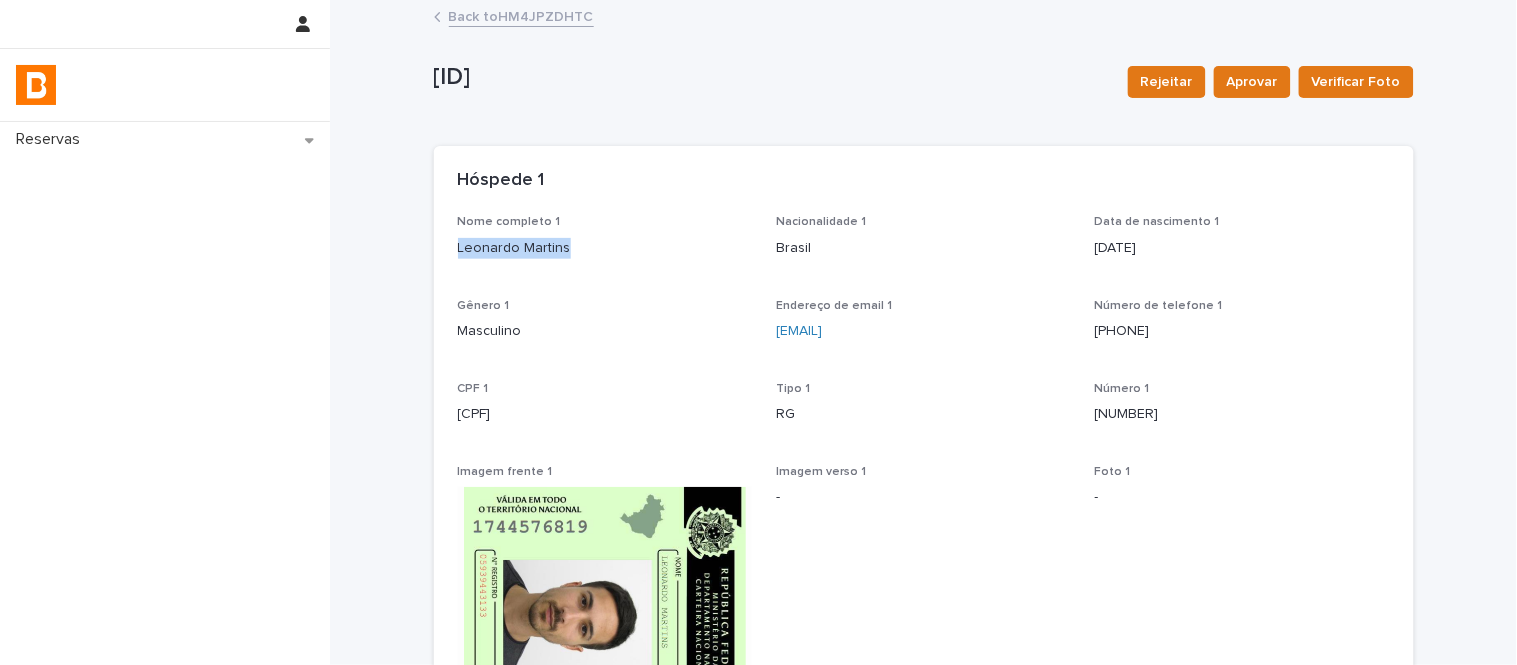 click on "Leonardo Martins" at bounding box center [605, 248] 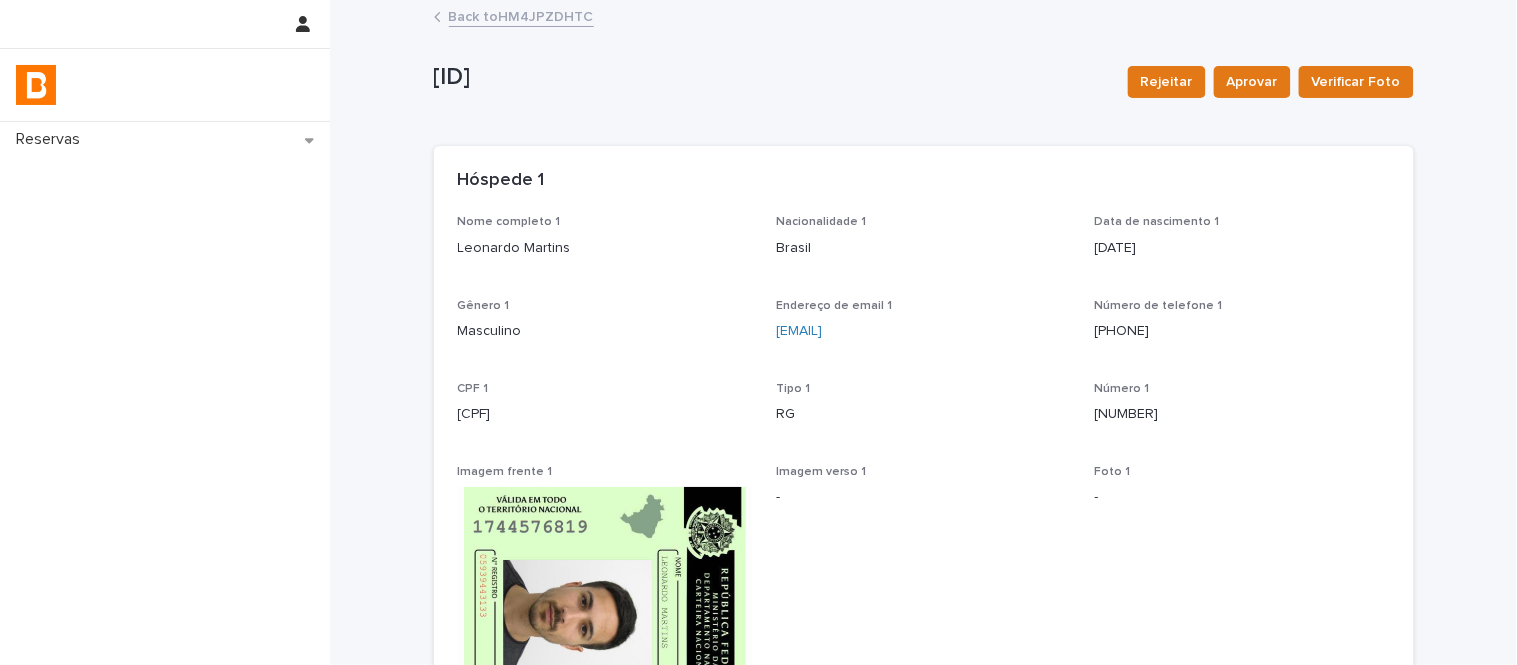 click on "[CPF]" at bounding box center [605, 414] 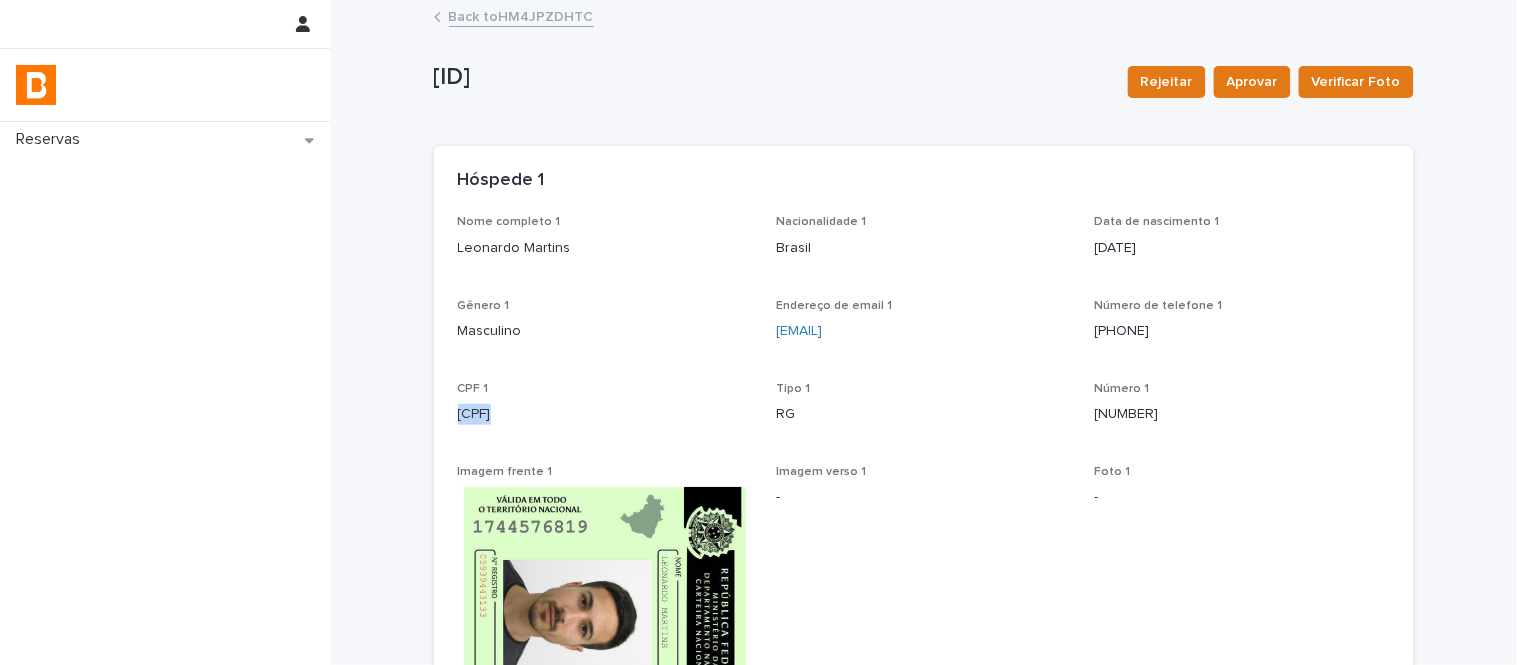 click on "[CPF]" at bounding box center (605, 414) 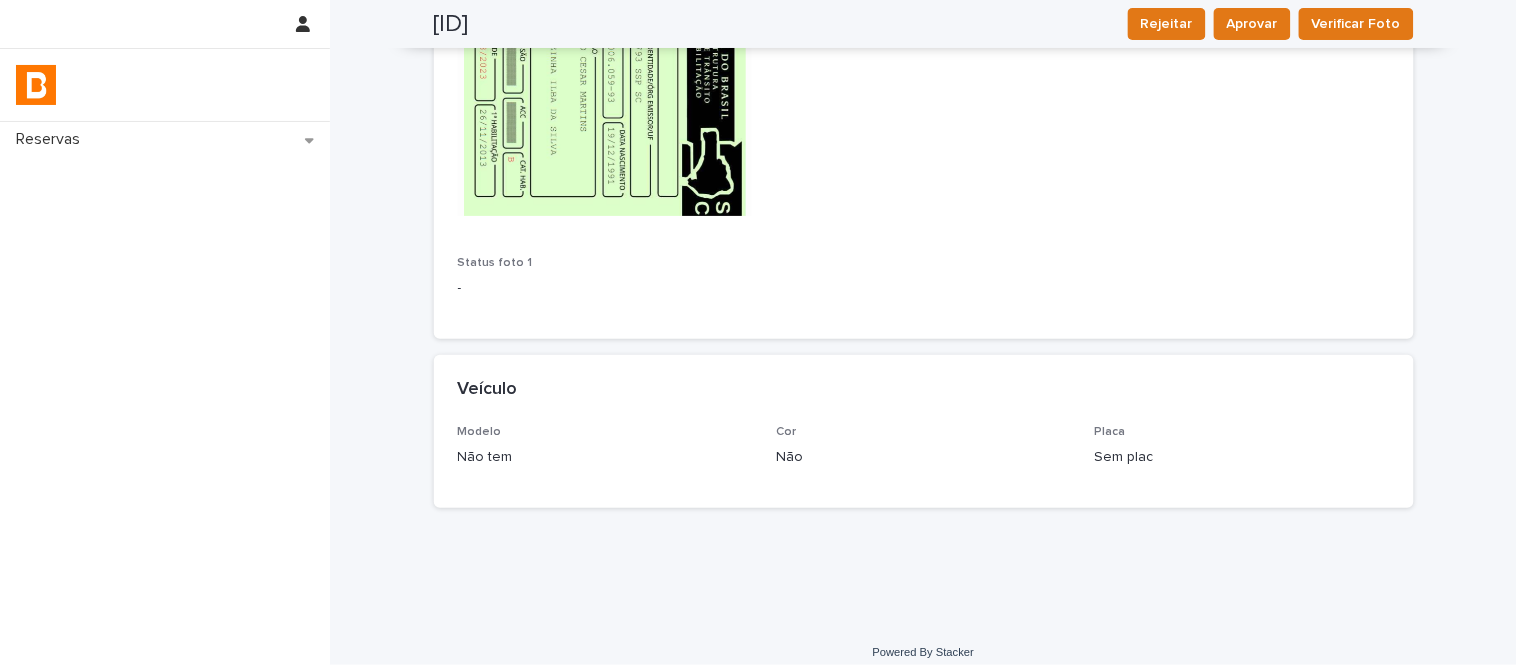 scroll, scrollTop: 683, scrollLeft: 0, axis: vertical 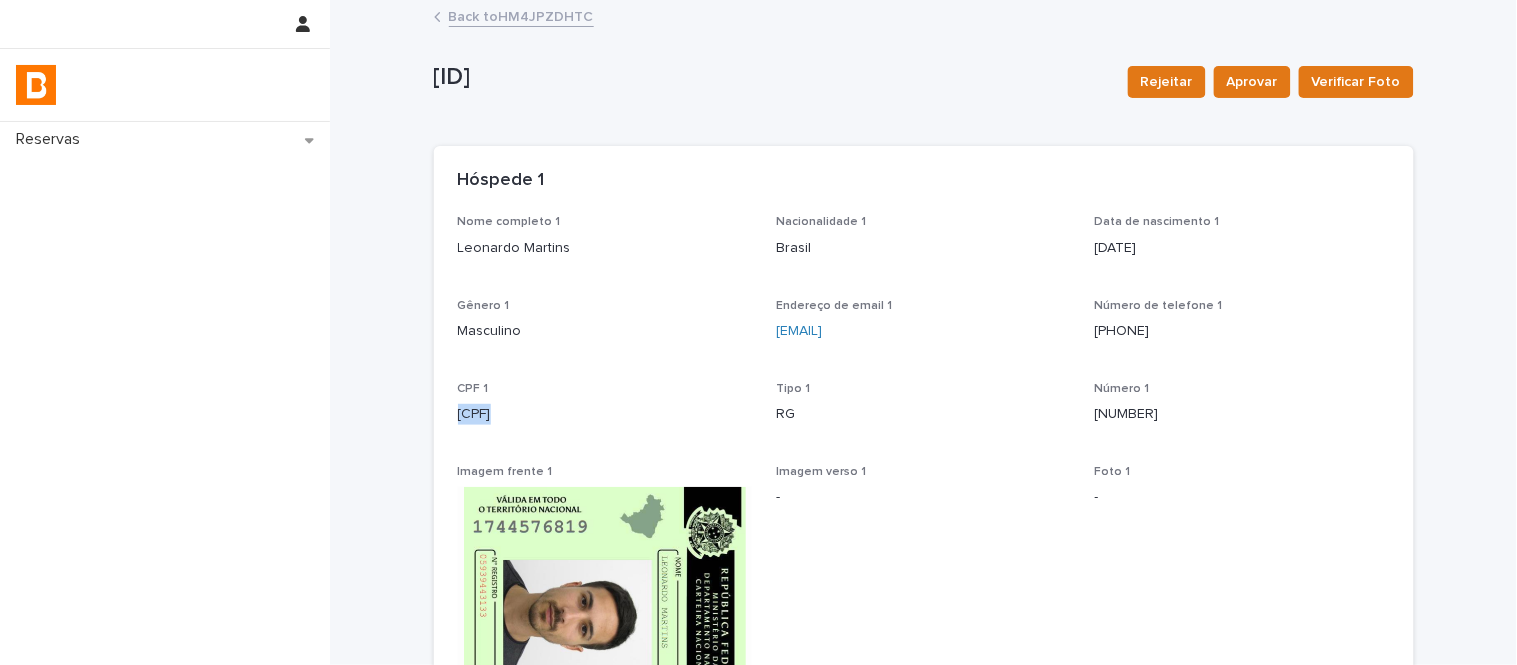 click on "Back to  [RESERVATION_ID]" at bounding box center (521, 15) 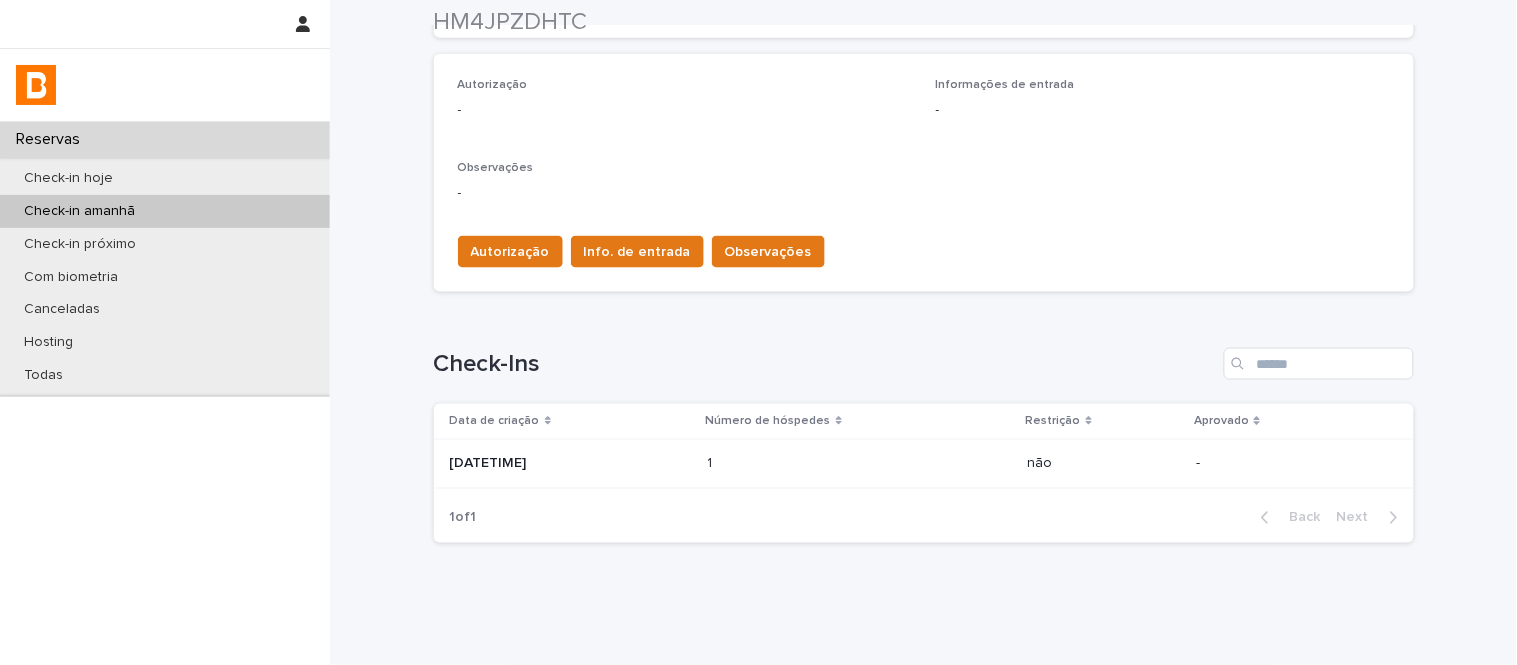 scroll, scrollTop: 555, scrollLeft: 0, axis: vertical 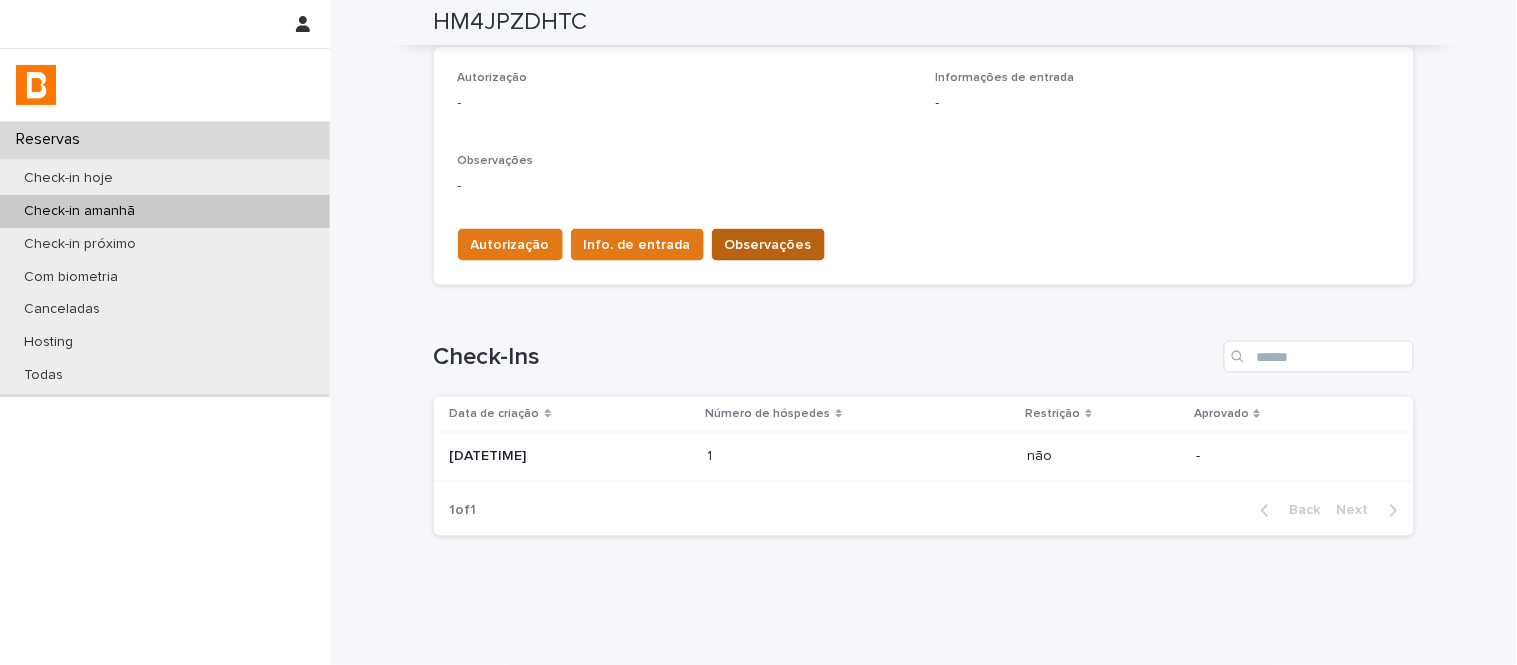 click on "Observações" at bounding box center (768, 245) 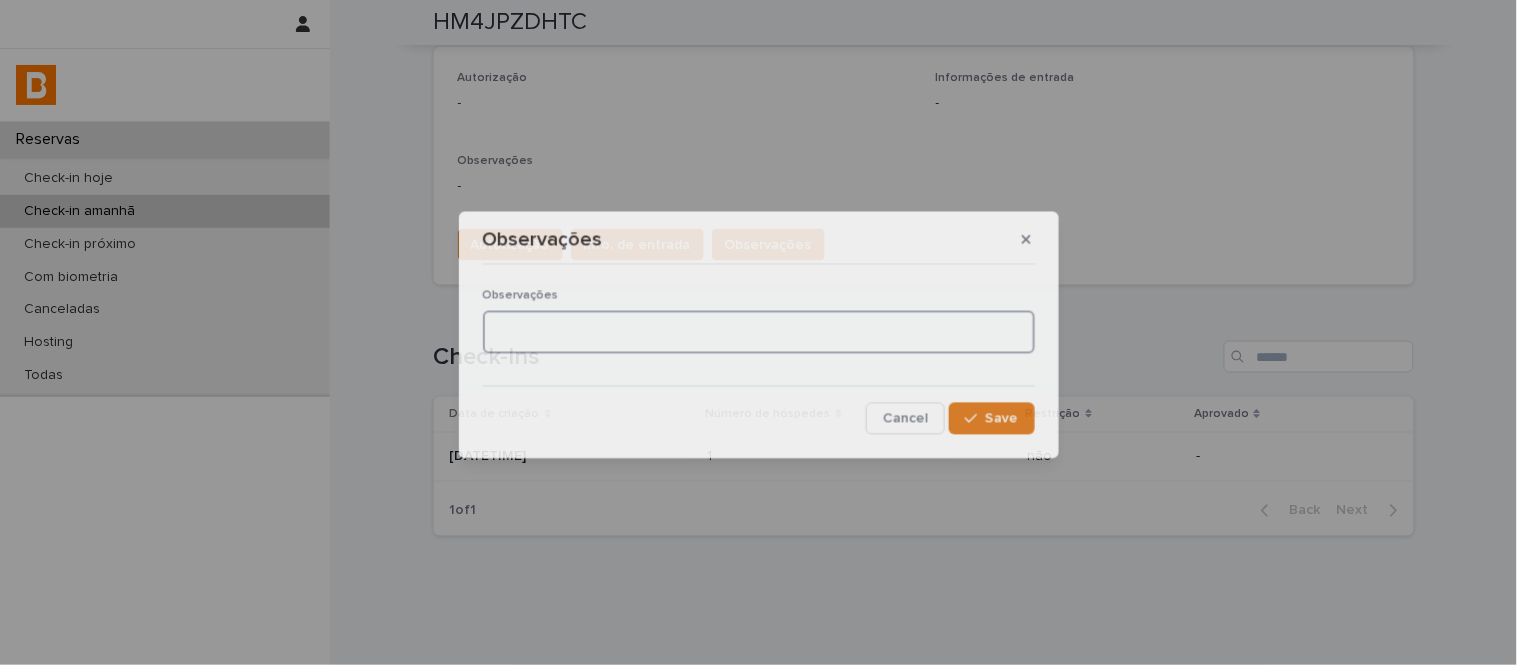 click at bounding box center [759, 332] 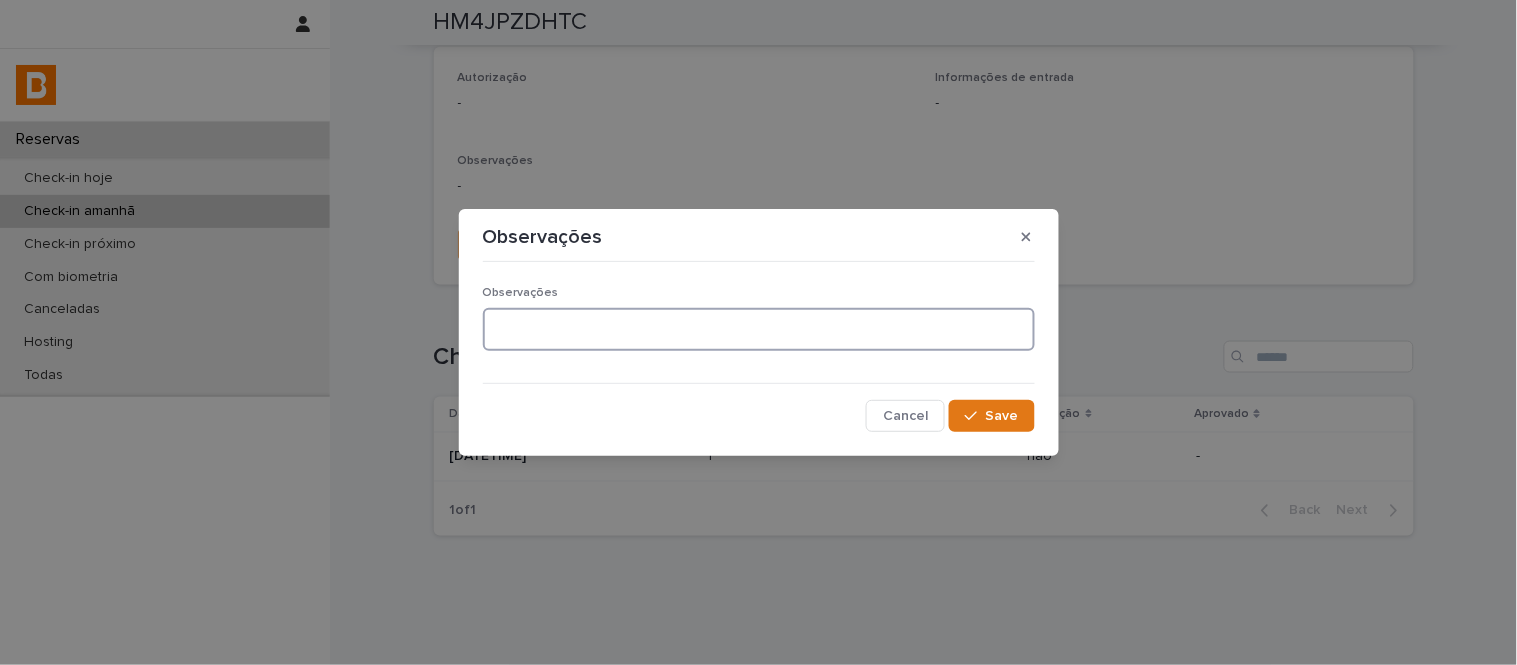 click at bounding box center [759, 329] 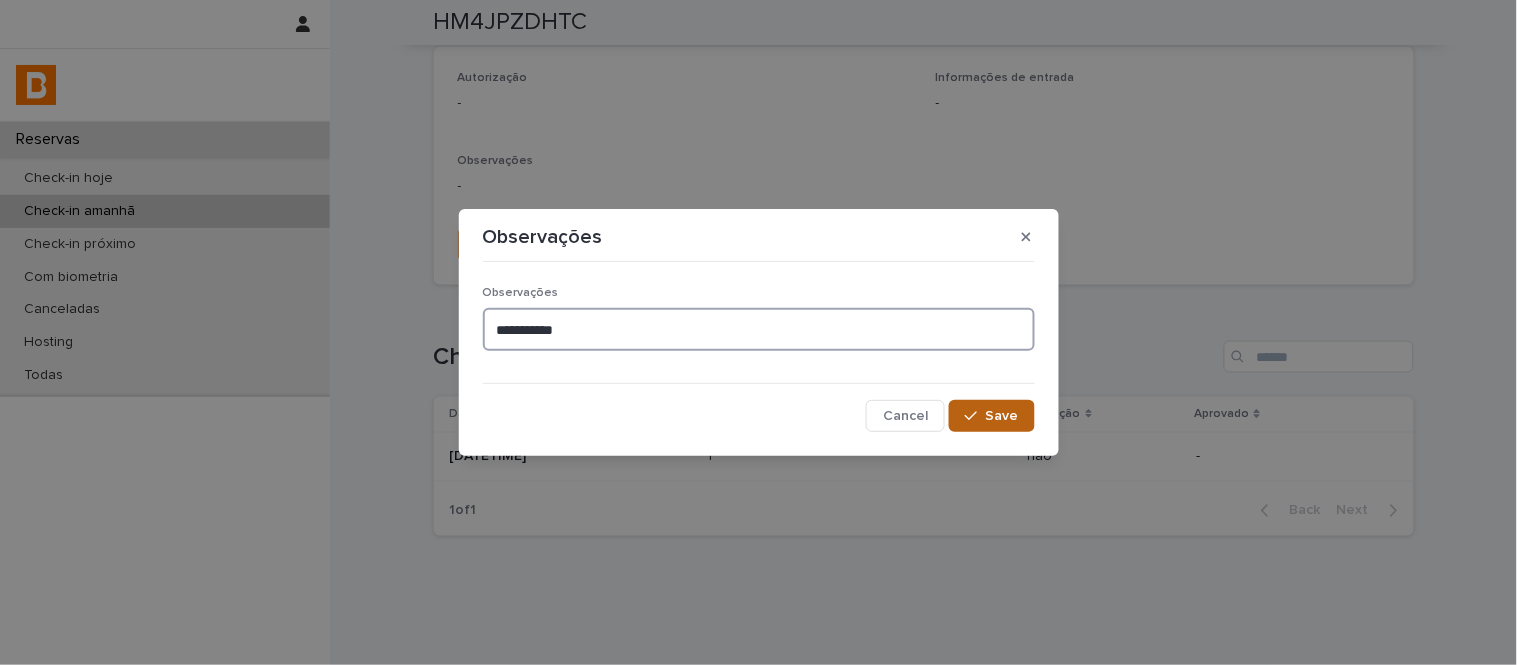 type on "**********" 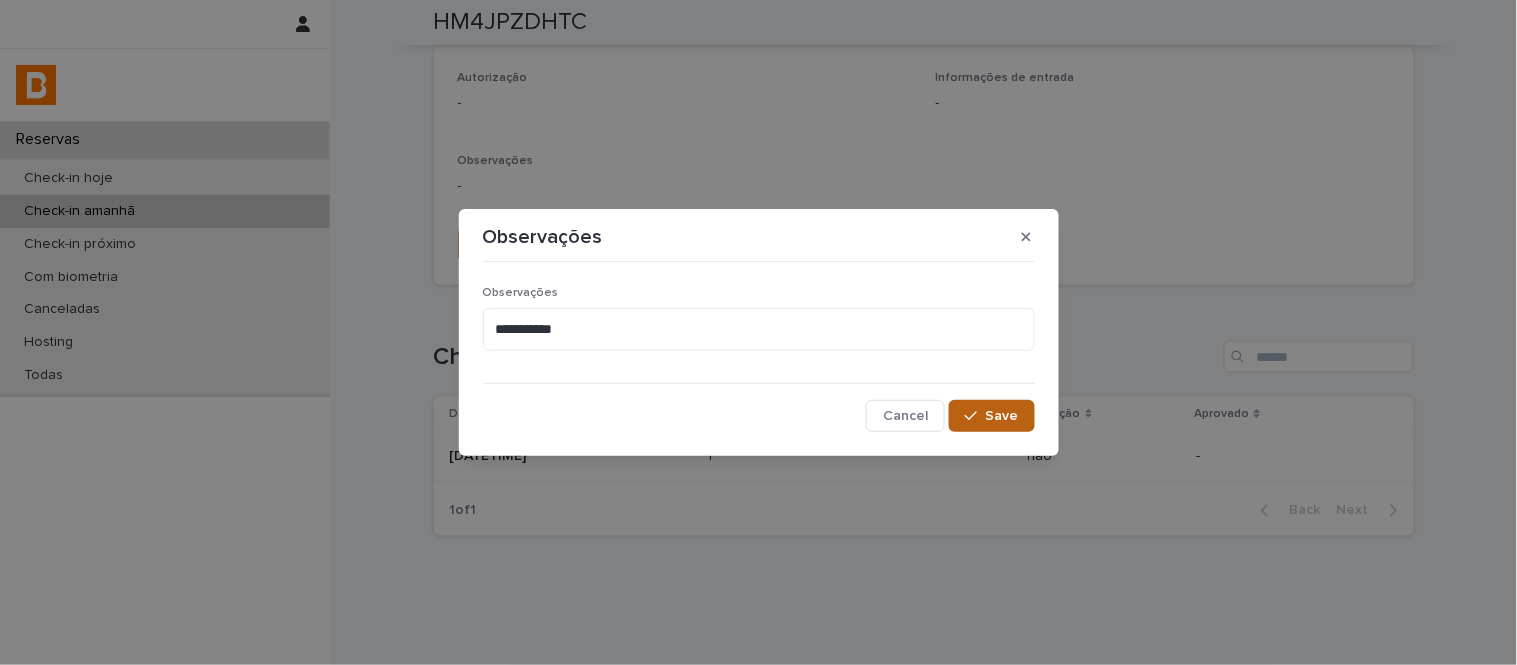 click on "Save" at bounding box center (991, 416) 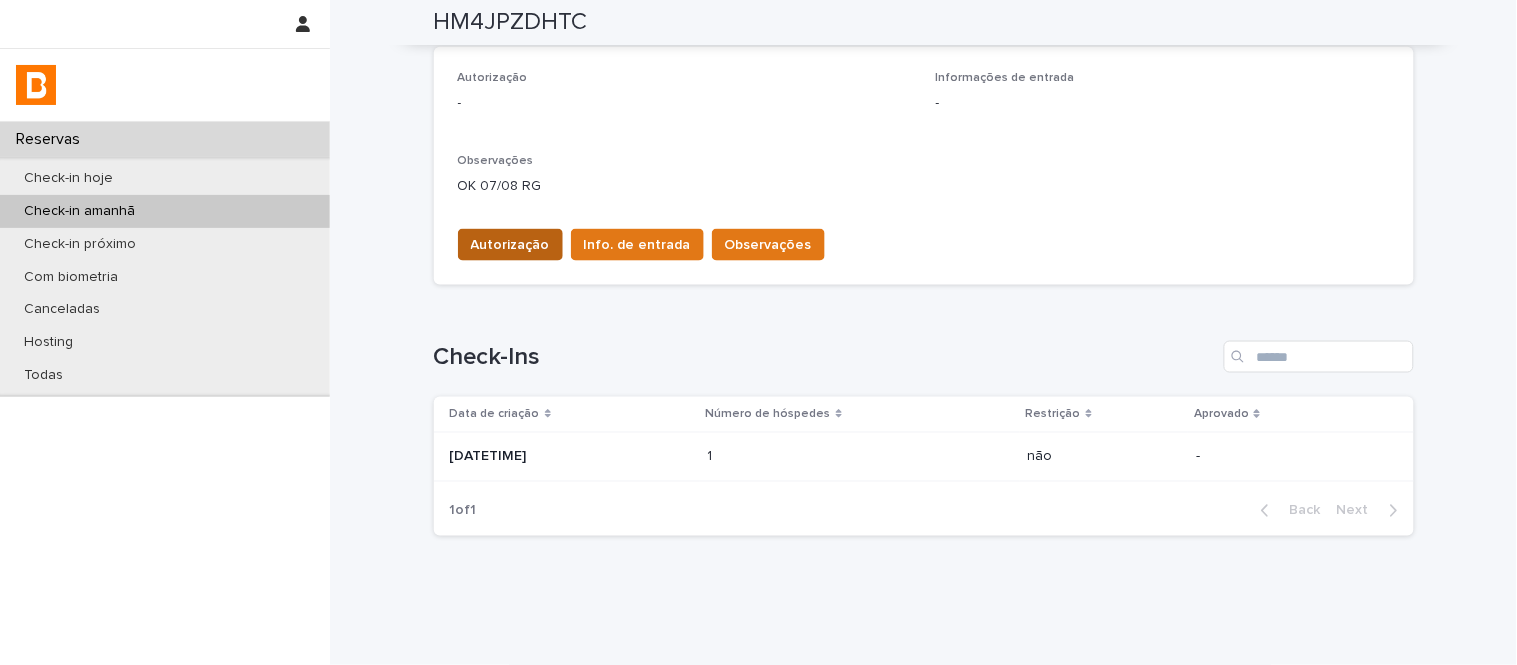 click on "Autorização" at bounding box center (510, 245) 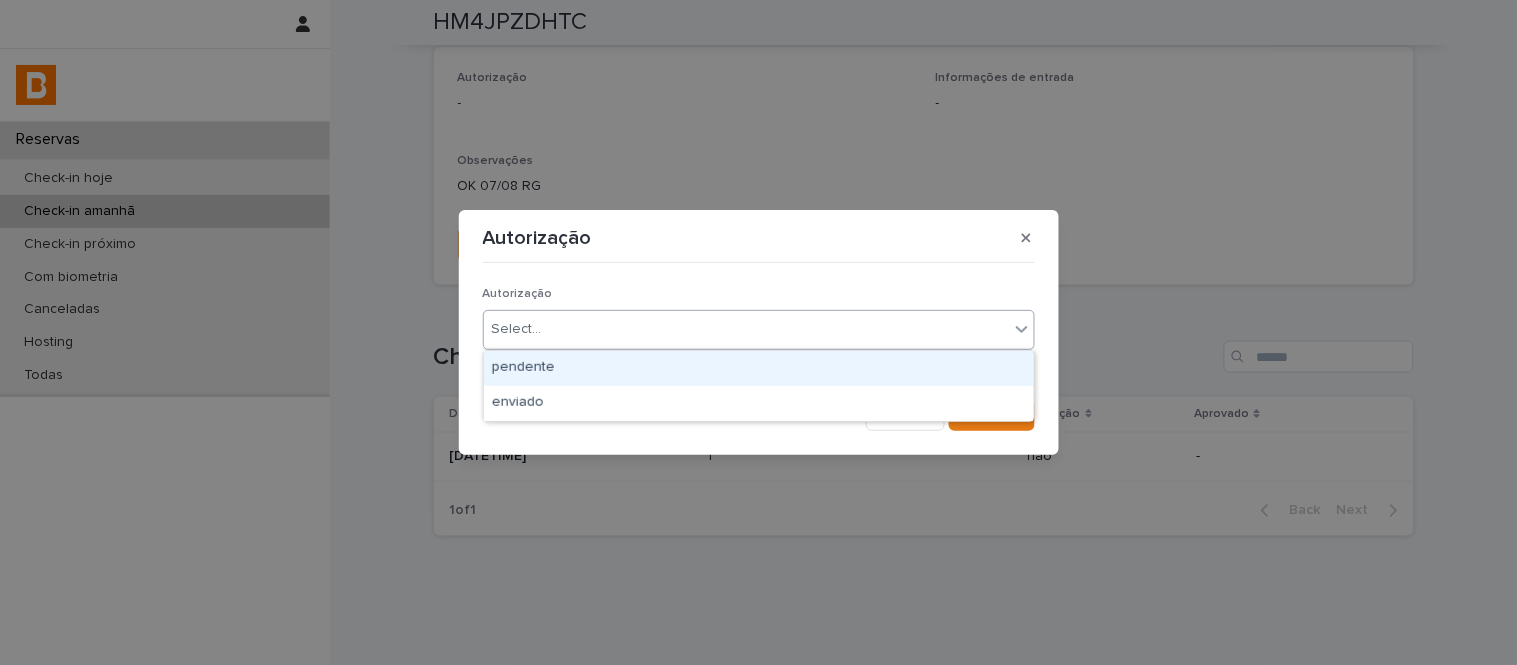 click on "Select..." at bounding box center (746, 329) 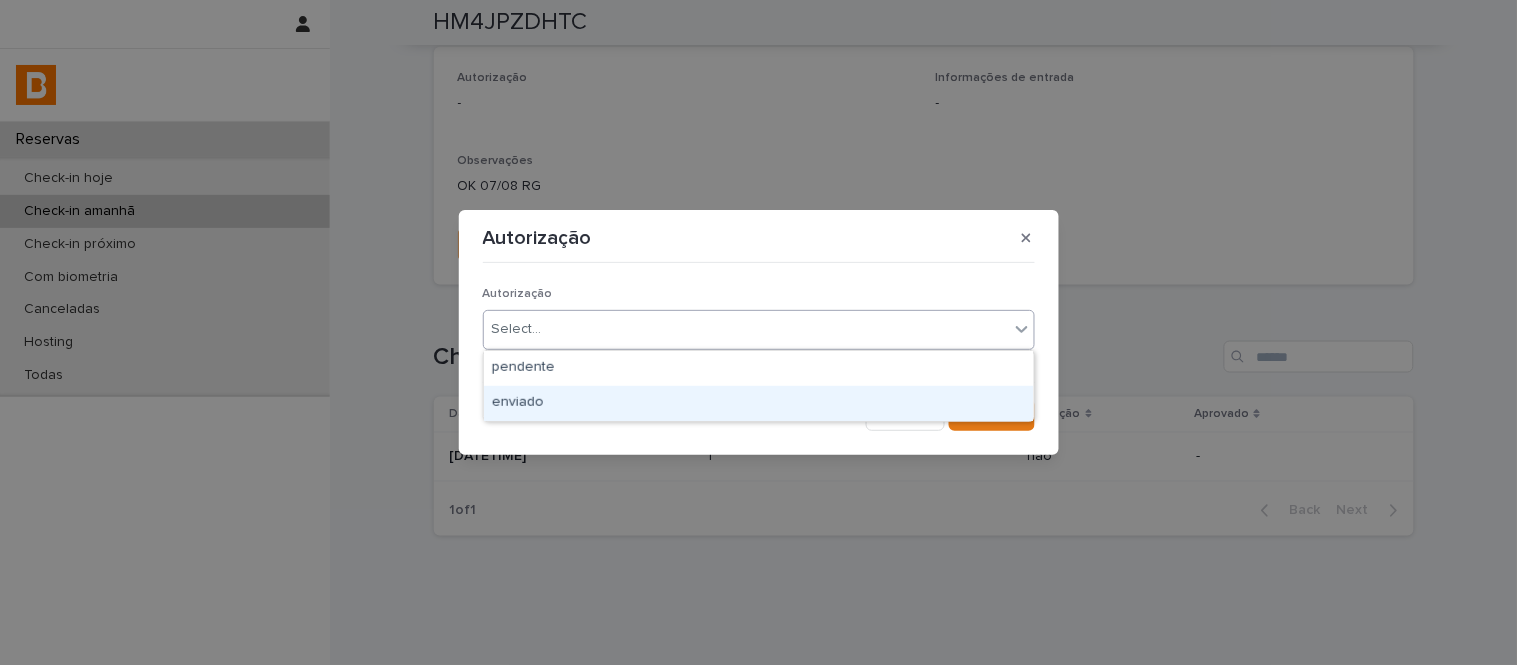 click on "enviado" at bounding box center (759, 403) 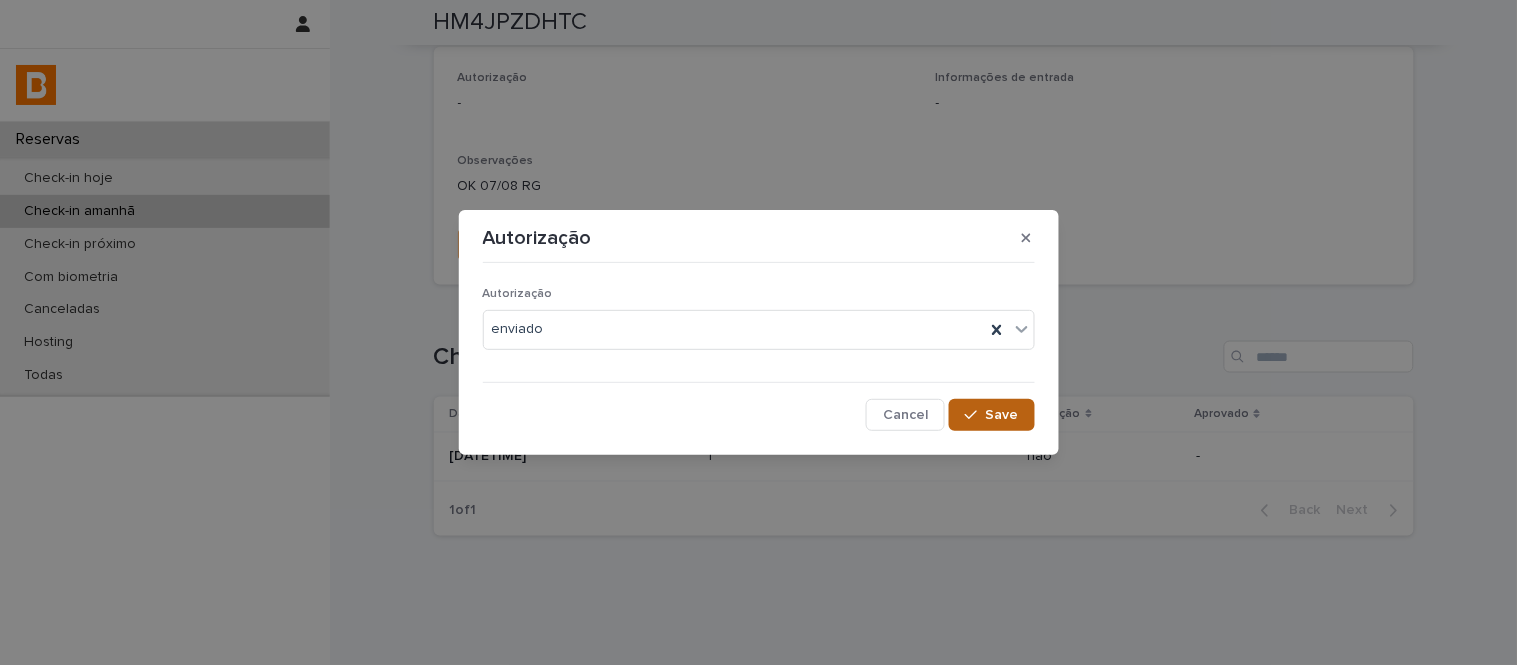 click on "Save" at bounding box center (1002, 415) 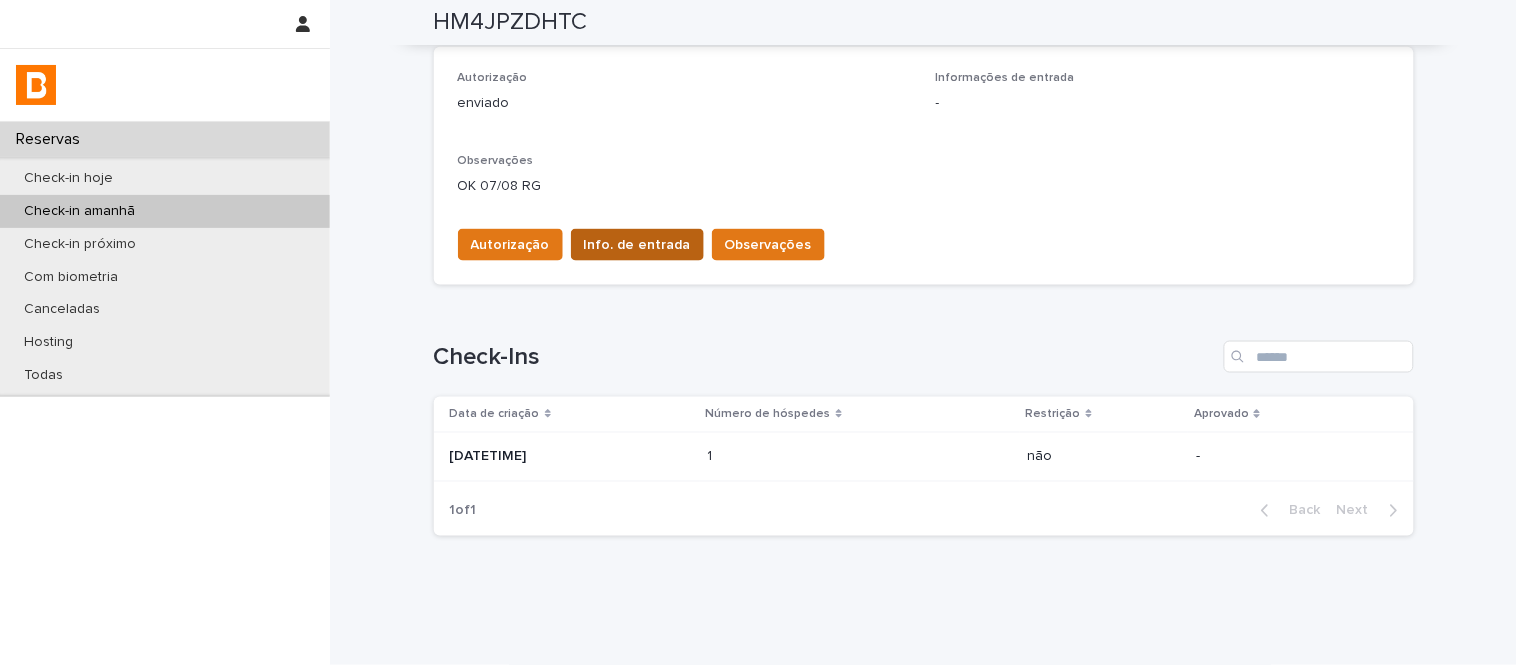 click on "Info. de entrada" at bounding box center (637, 245) 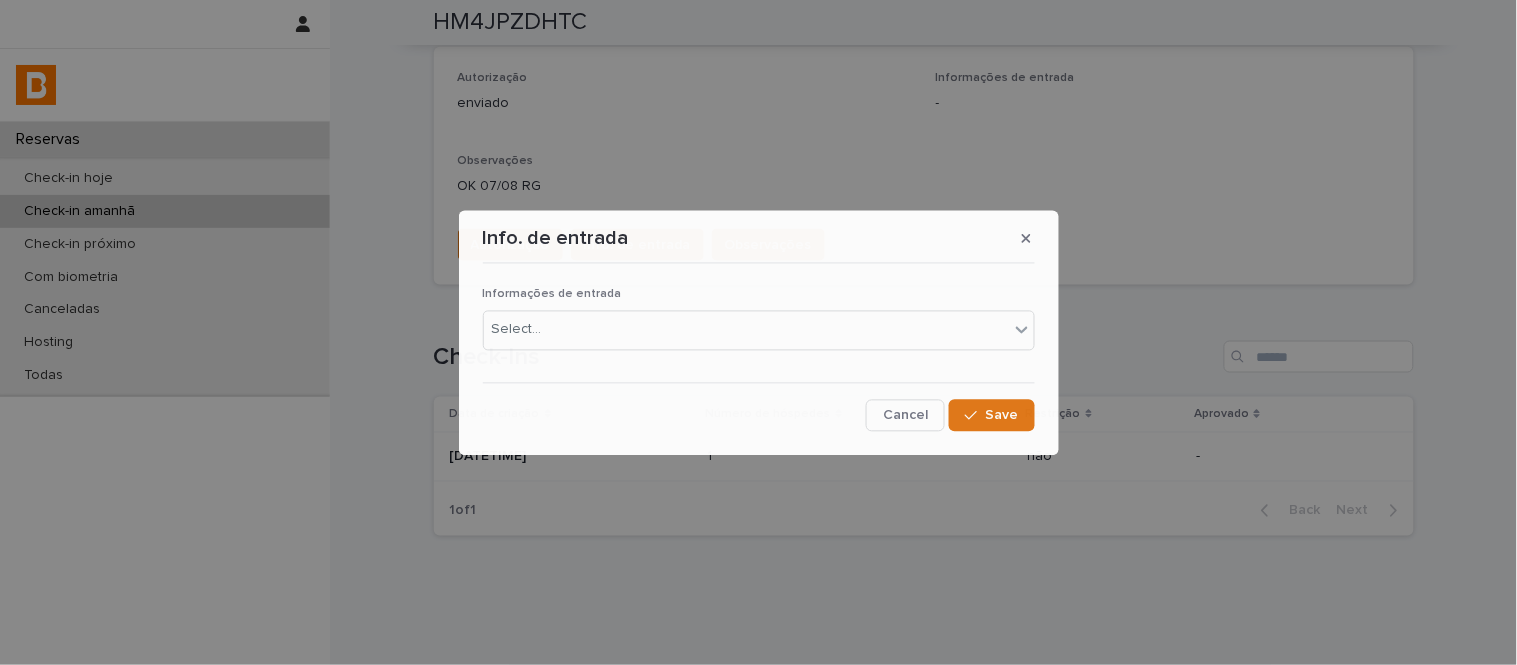 click on "Informações de entrada Select..." at bounding box center (759, 327) 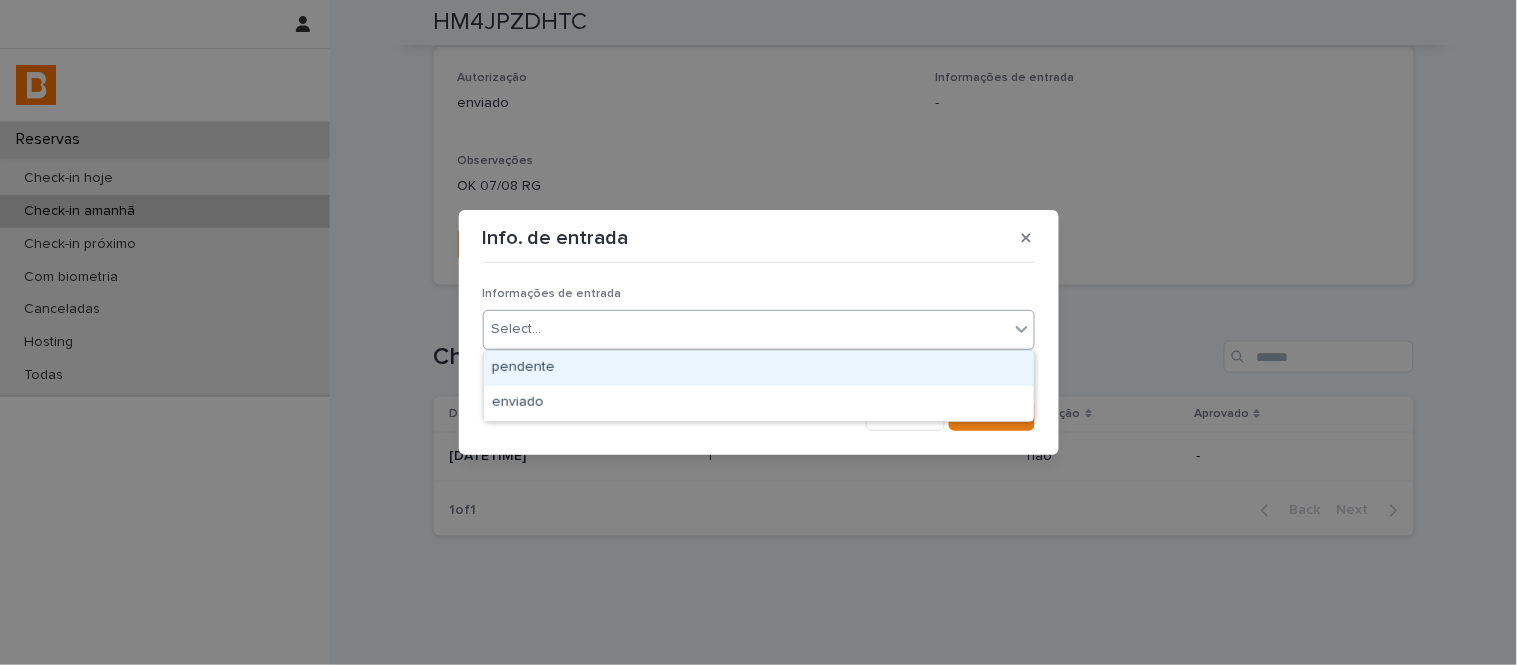 click on "Select..." at bounding box center (746, 329) 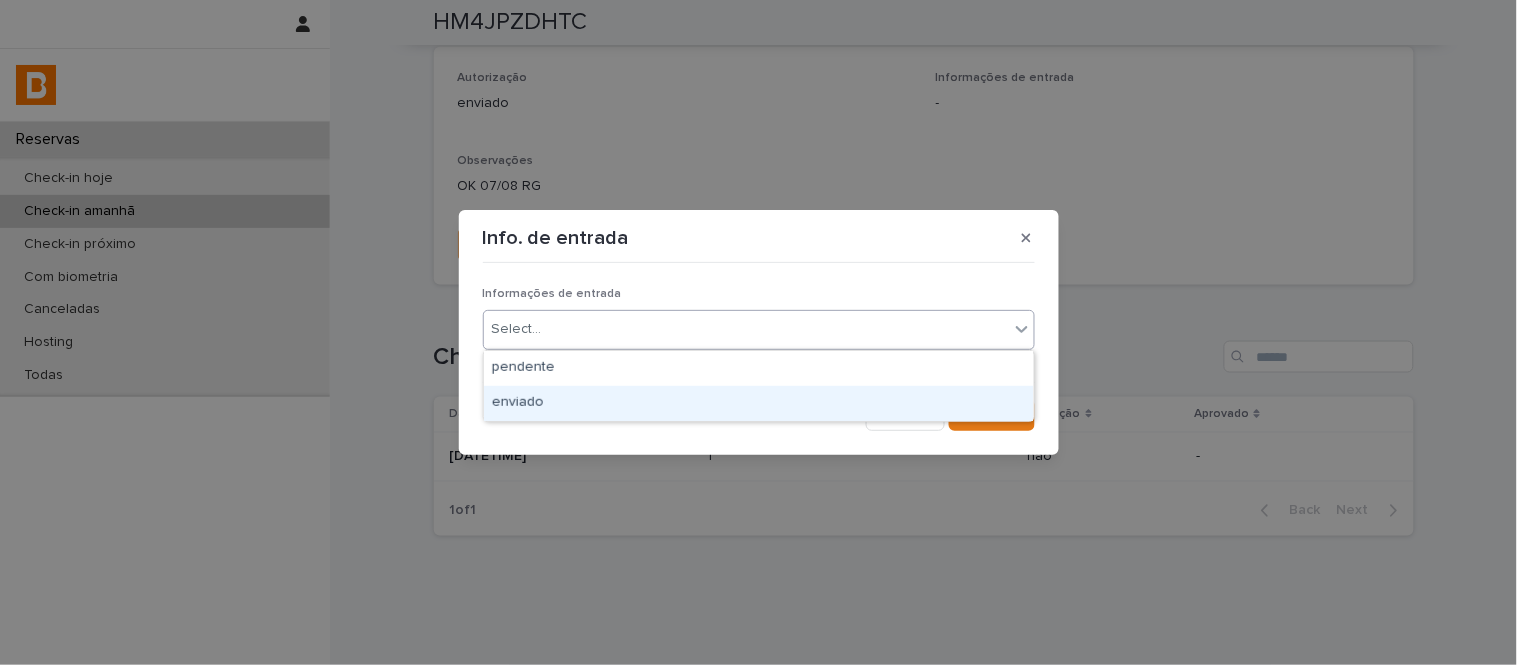 click on "enviado" at bounding box center [759, 403] 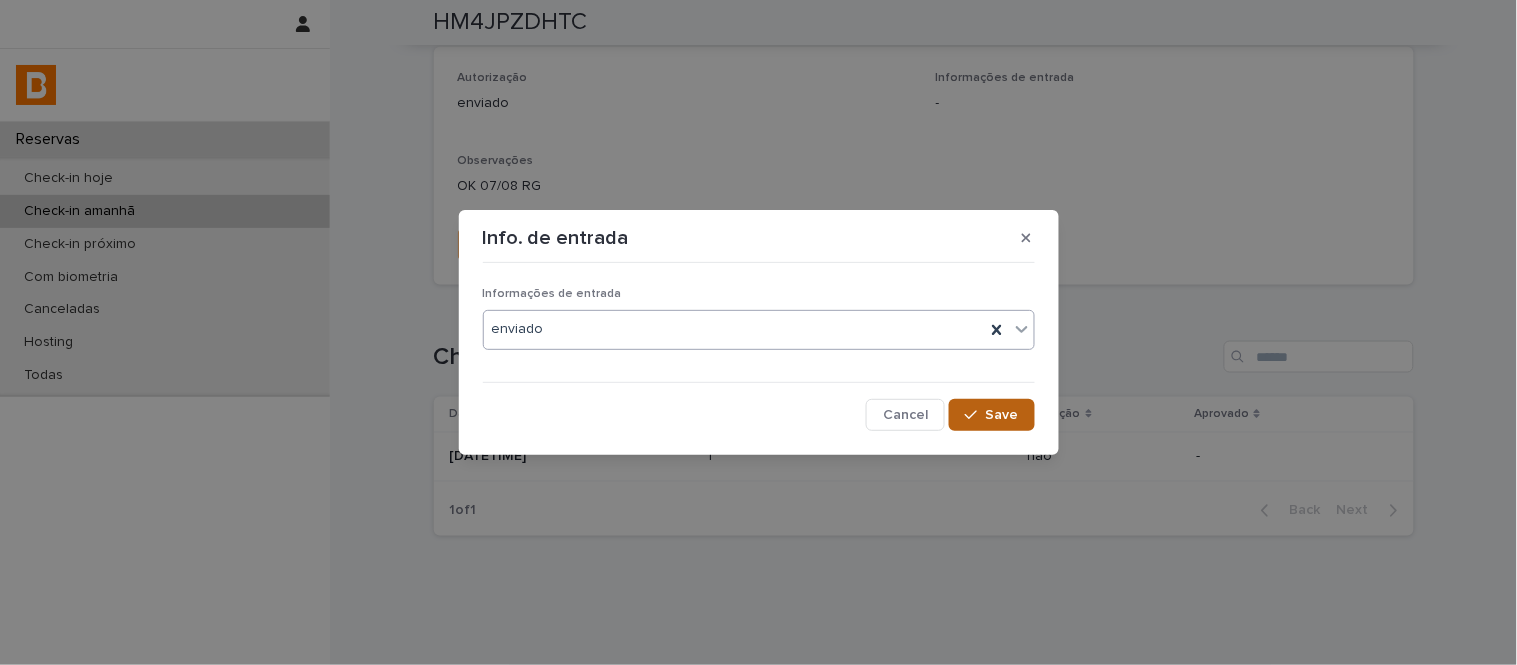 click on "Save" at bounding box center [1002, 415] 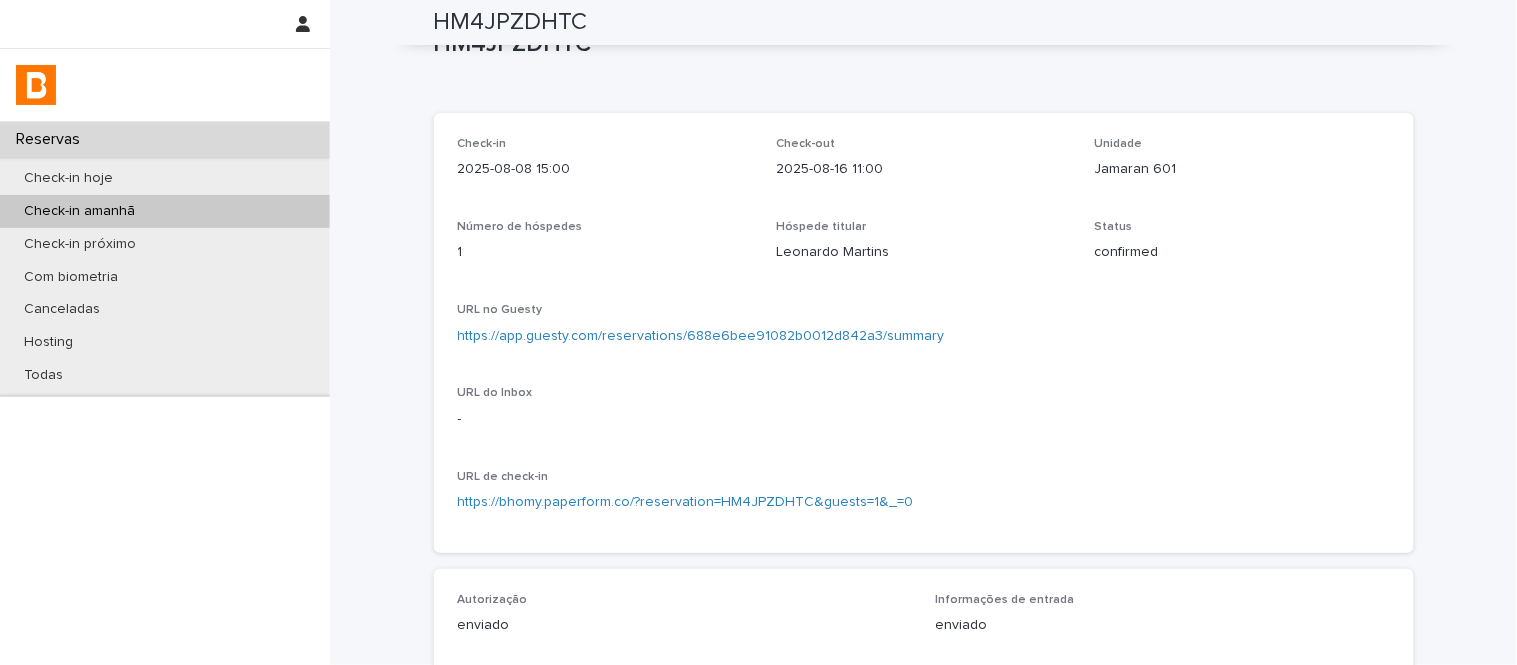 scroll, scrollTop: 0, scrollLeft: 0, axis: both 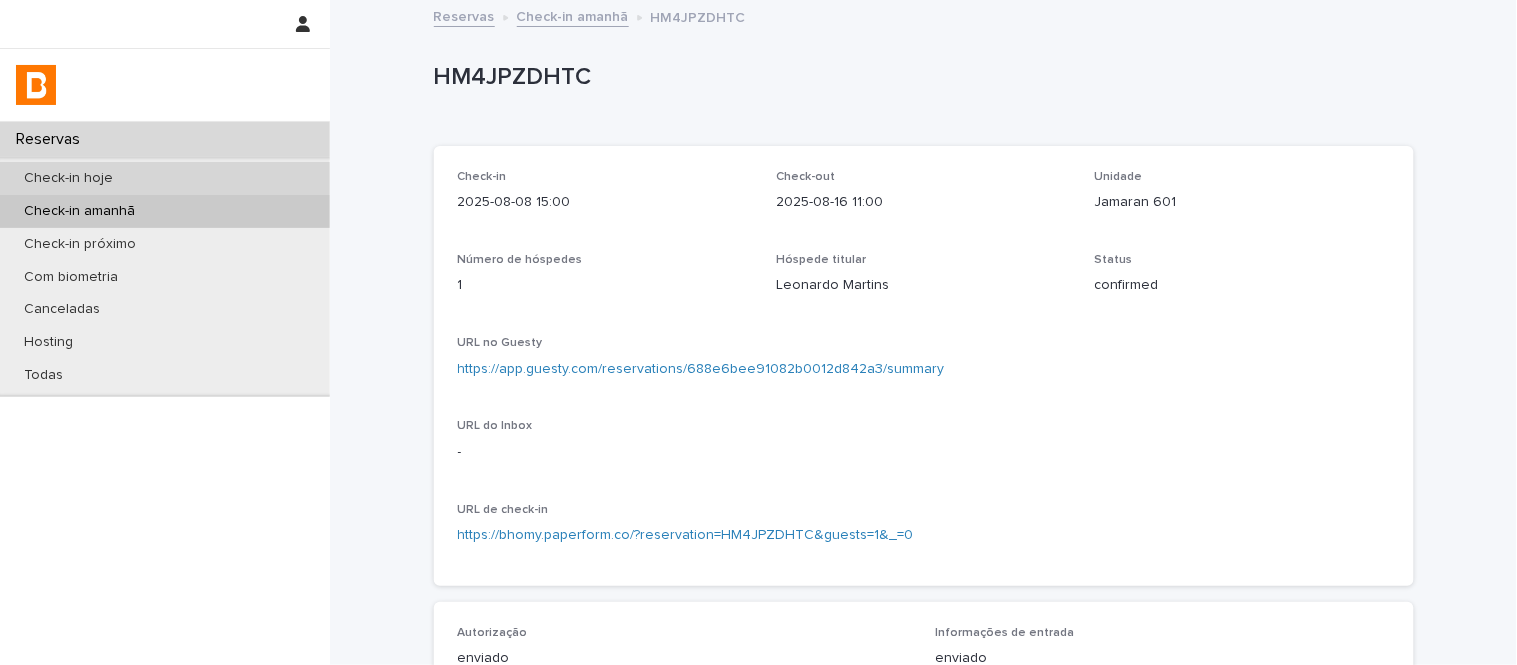 click on "Check-in hoje" at bounding box center (165, 178) 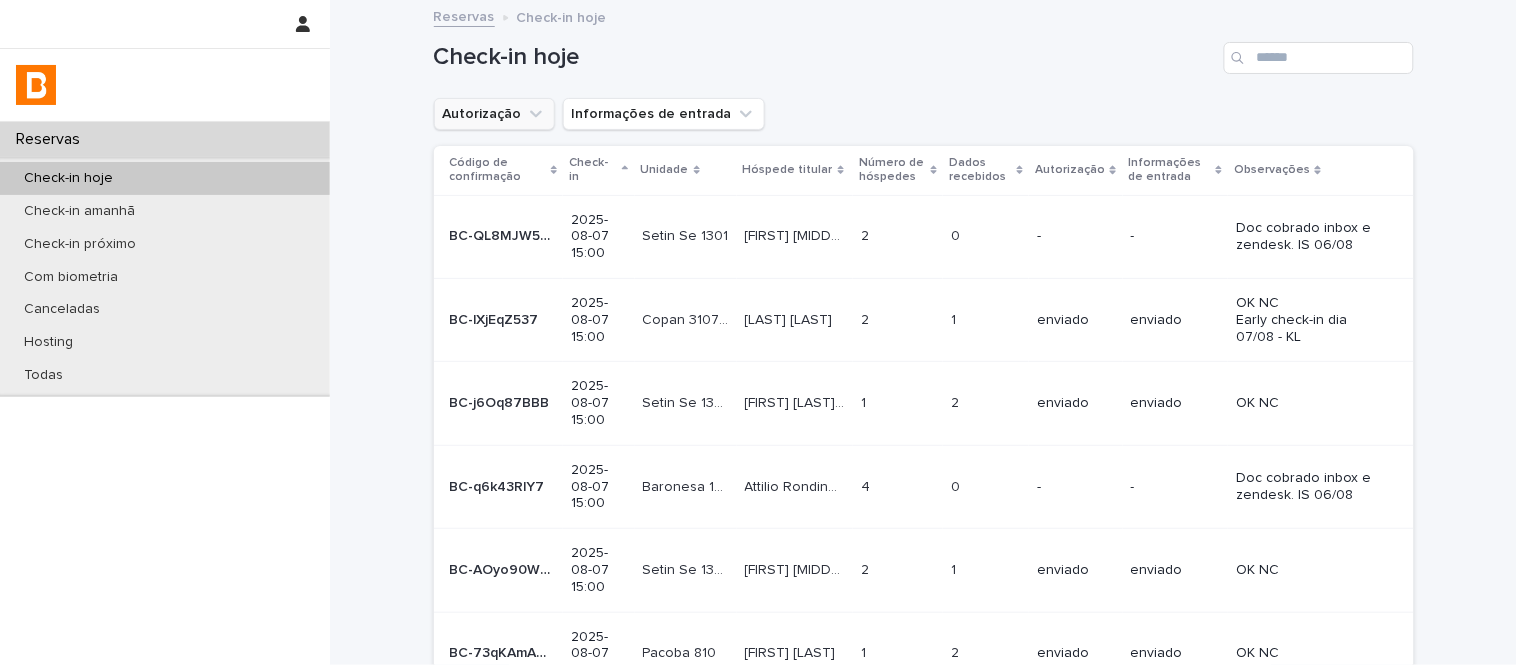 click 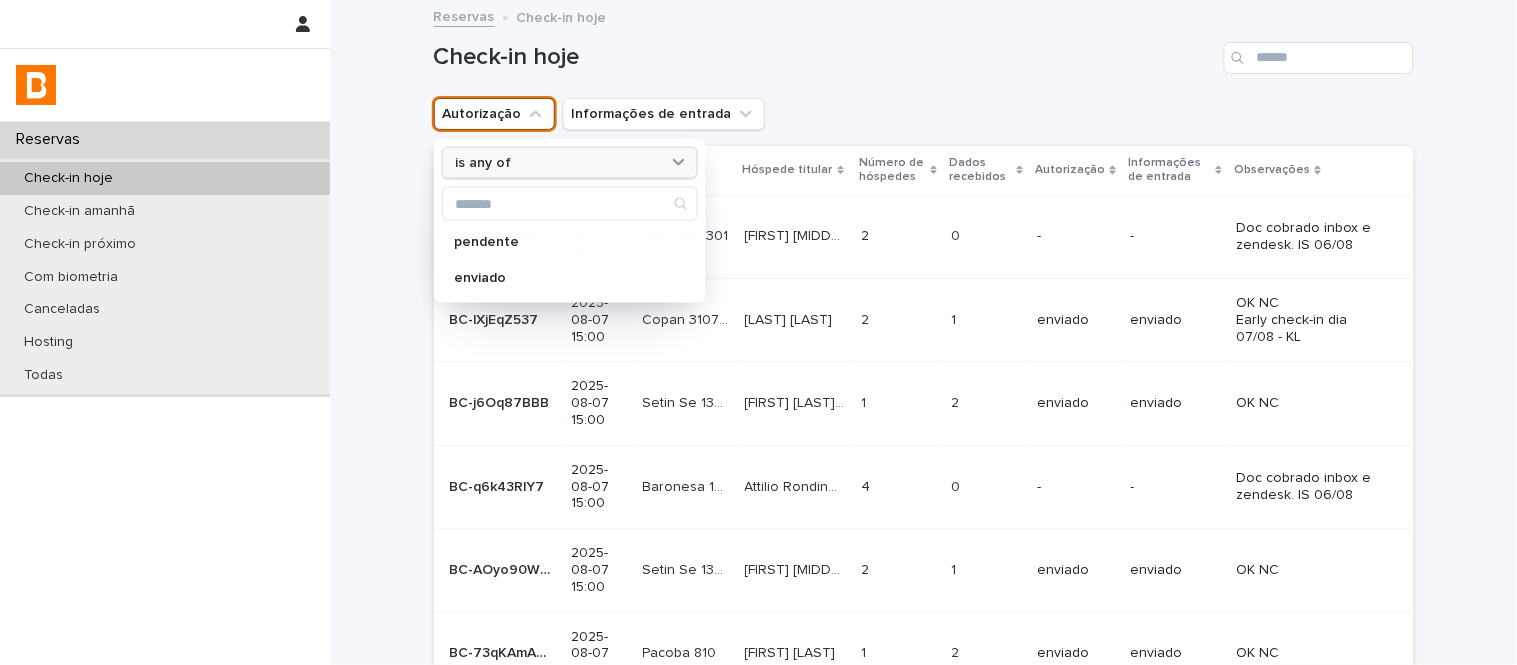 click on "is any of" at bounding box center (569, 162) 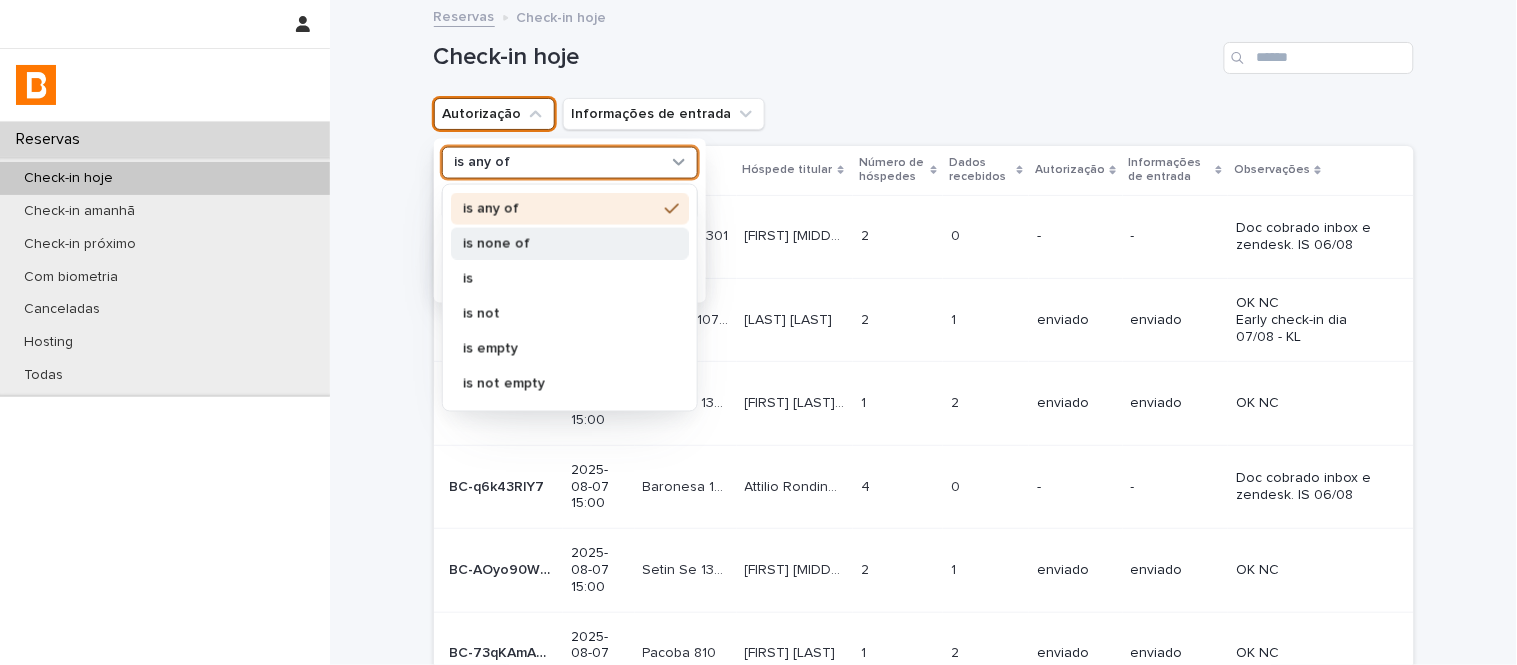 click on "is none of" at bounding box center [560, 243] 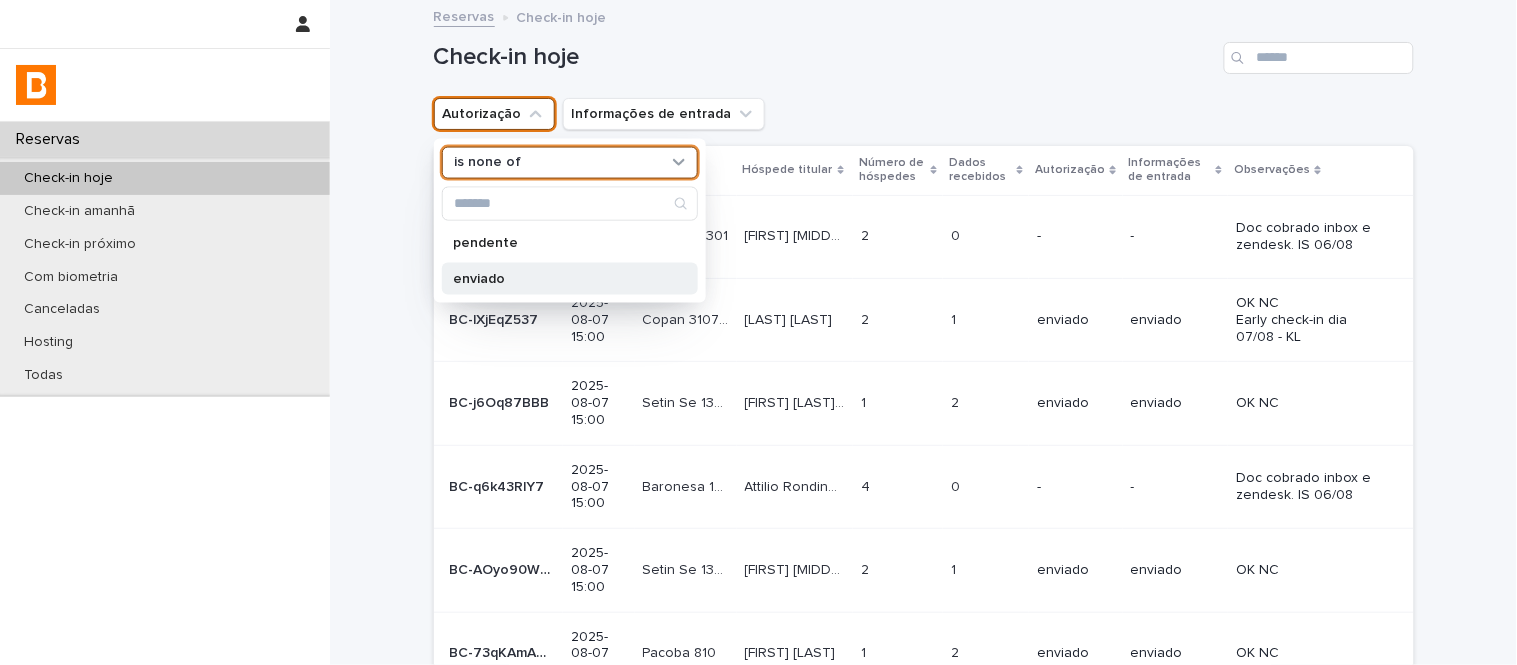 click on "enviado" at bounding box center (560, 278) 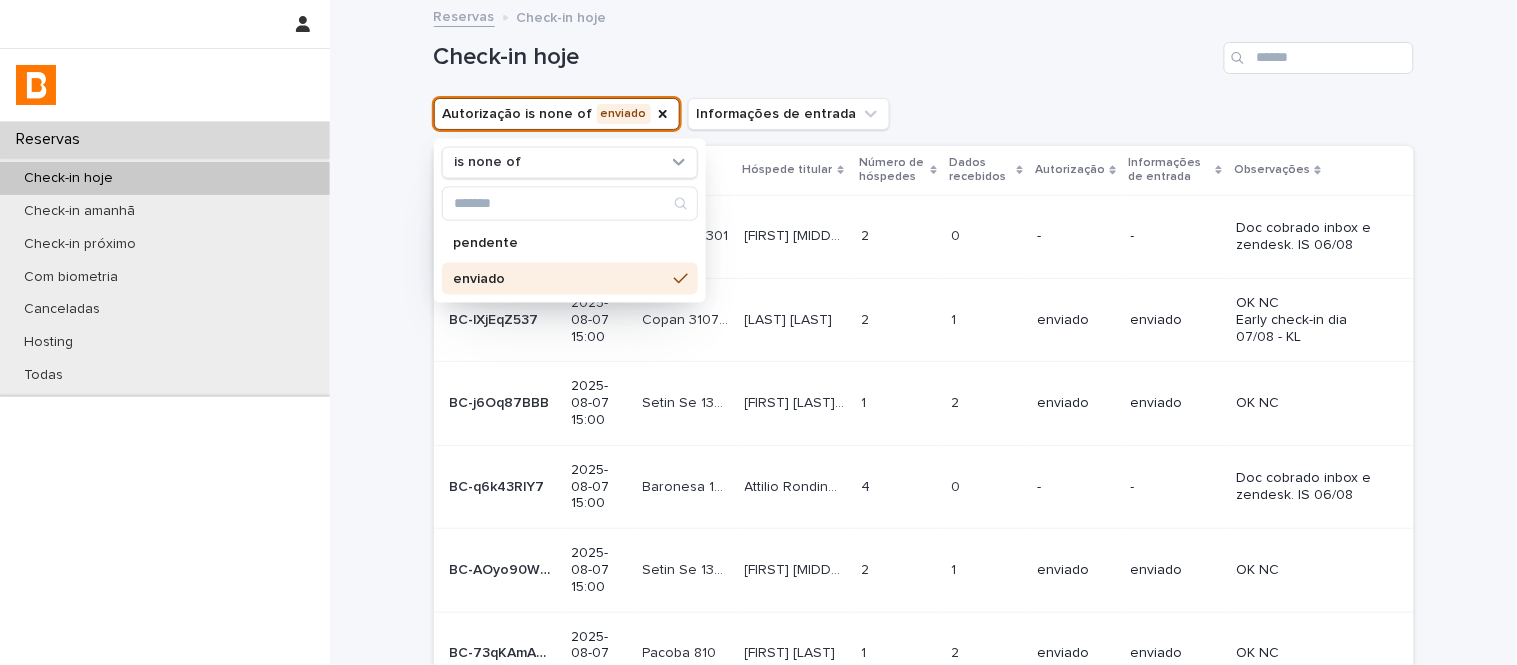 click on "Check-in hoje" at bounding box center [924, 50] 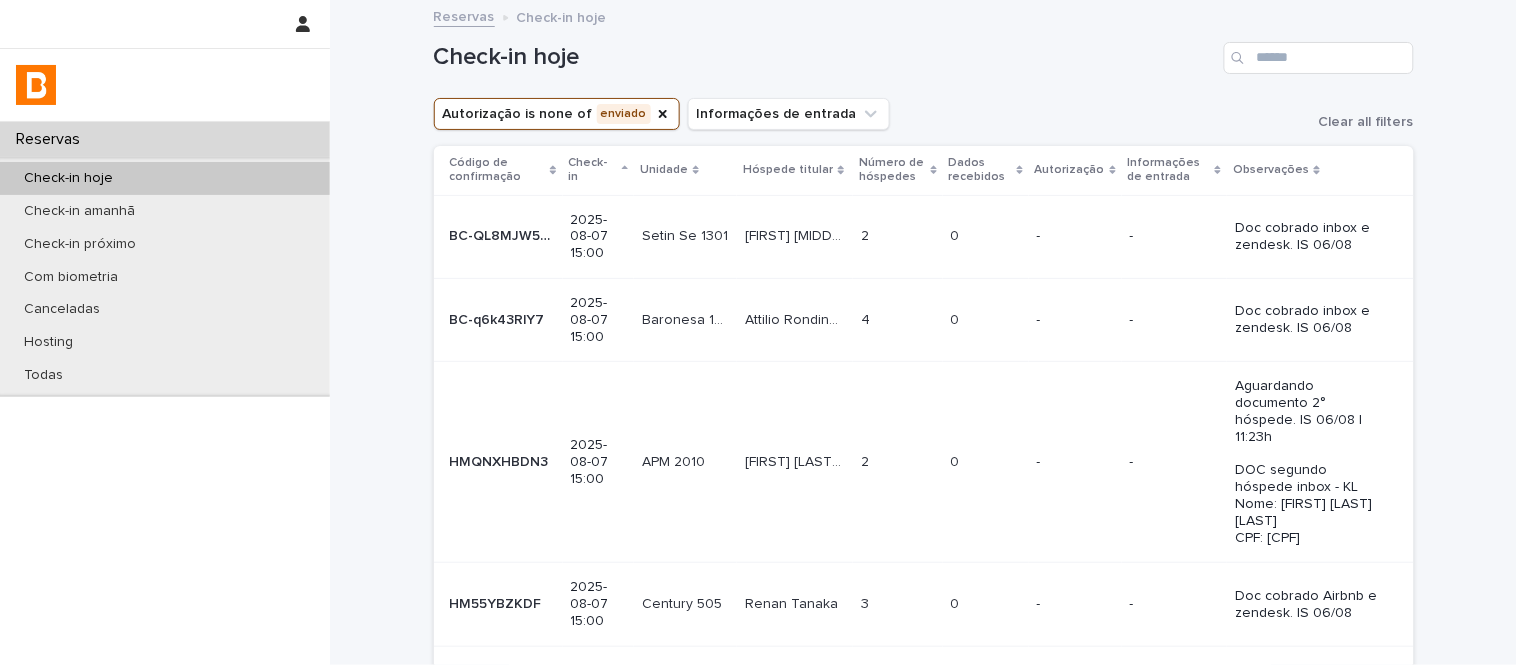 click 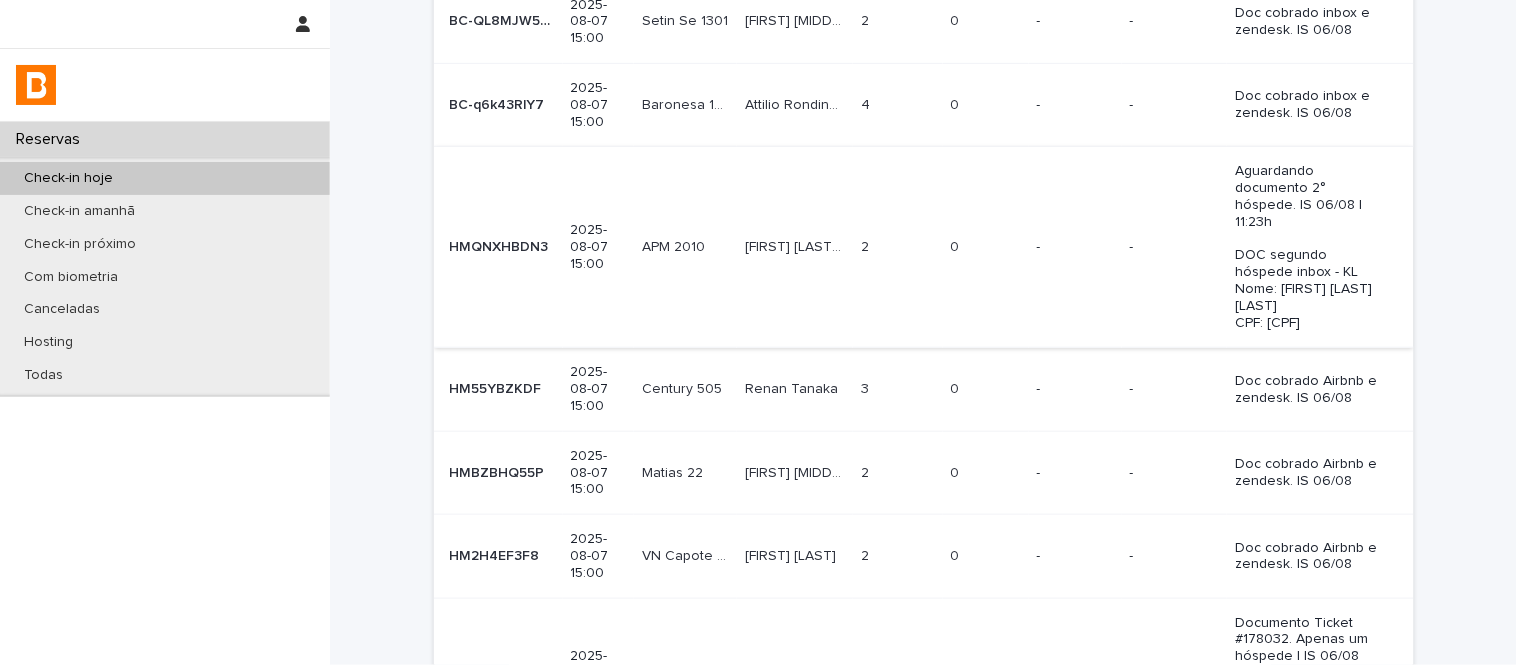 scroll, scrollTop: 104, scrollLeft: 0, axis: vertical 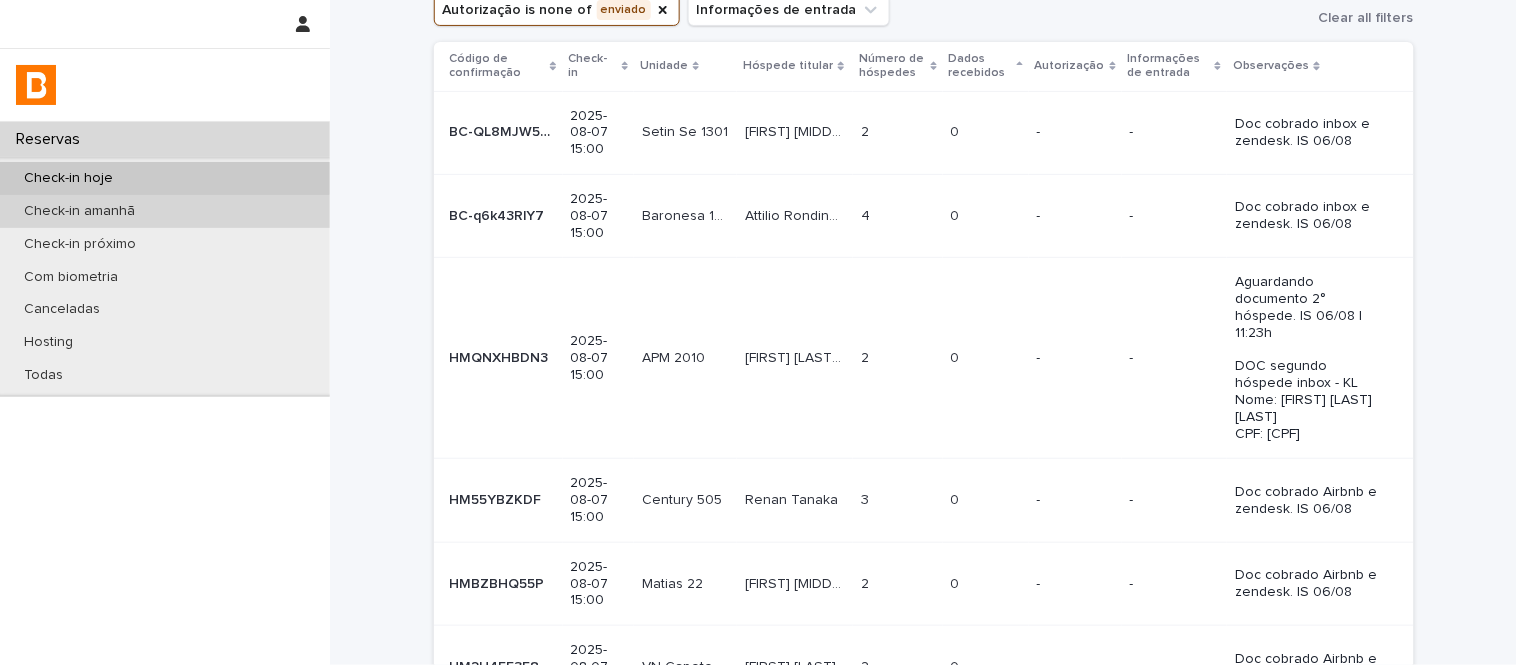 click on "Check-in amanhã" at bounding box center [165, 211] 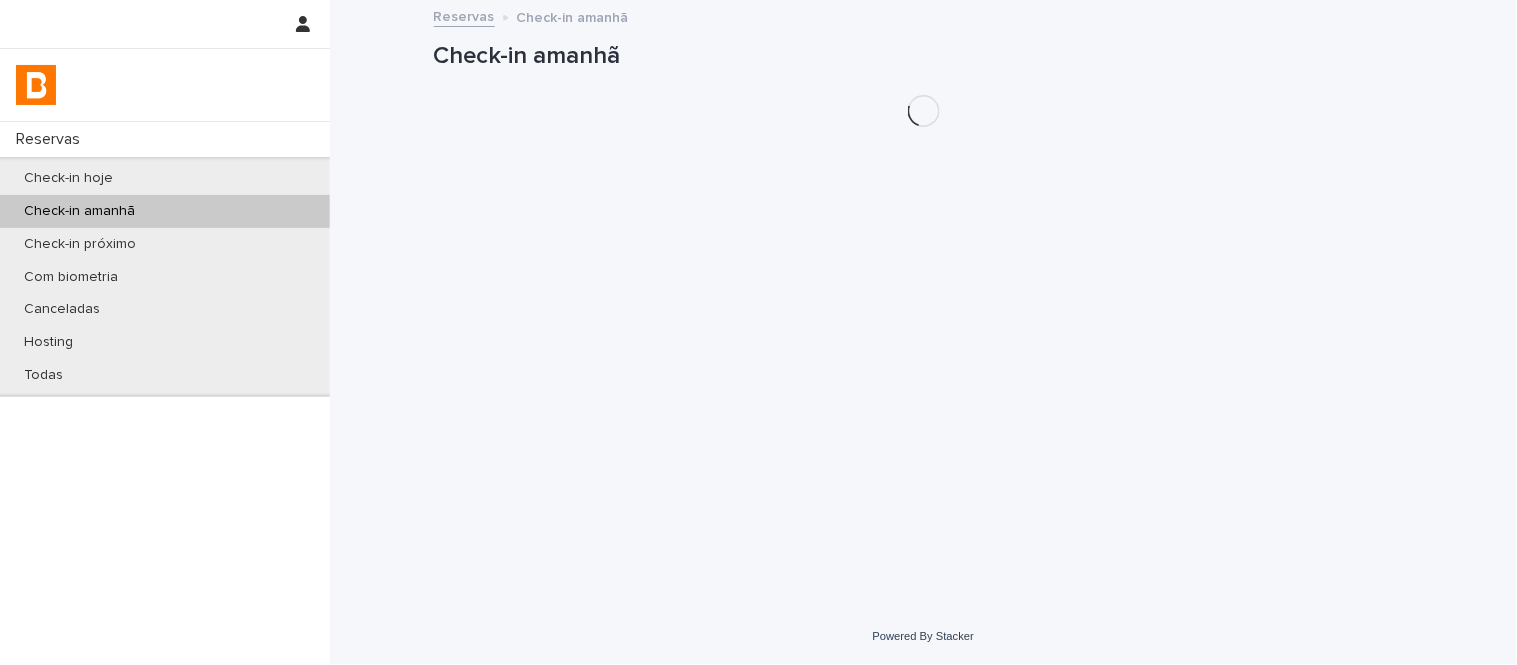 scroll, scrollTop: 0, scrollLeft: 0, axis: both 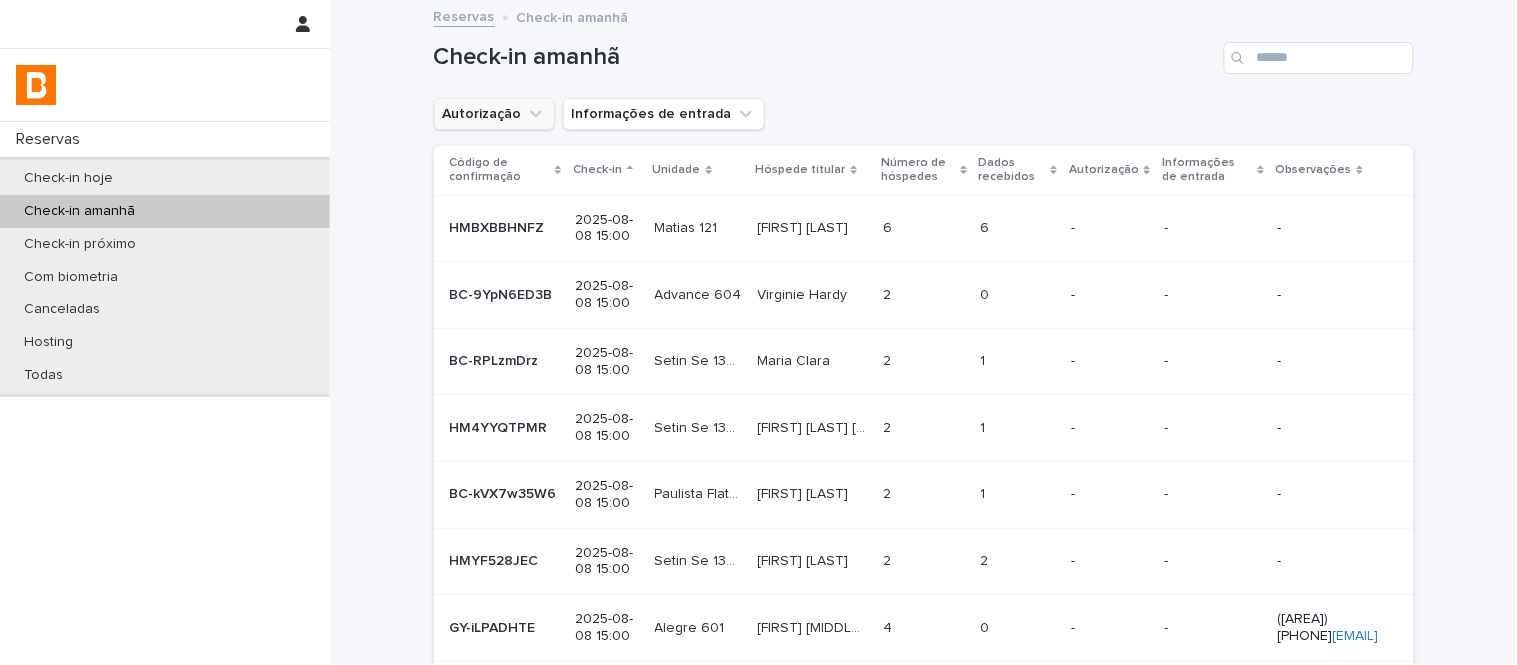 click on "Autorização" at bounding box center [494, 114] 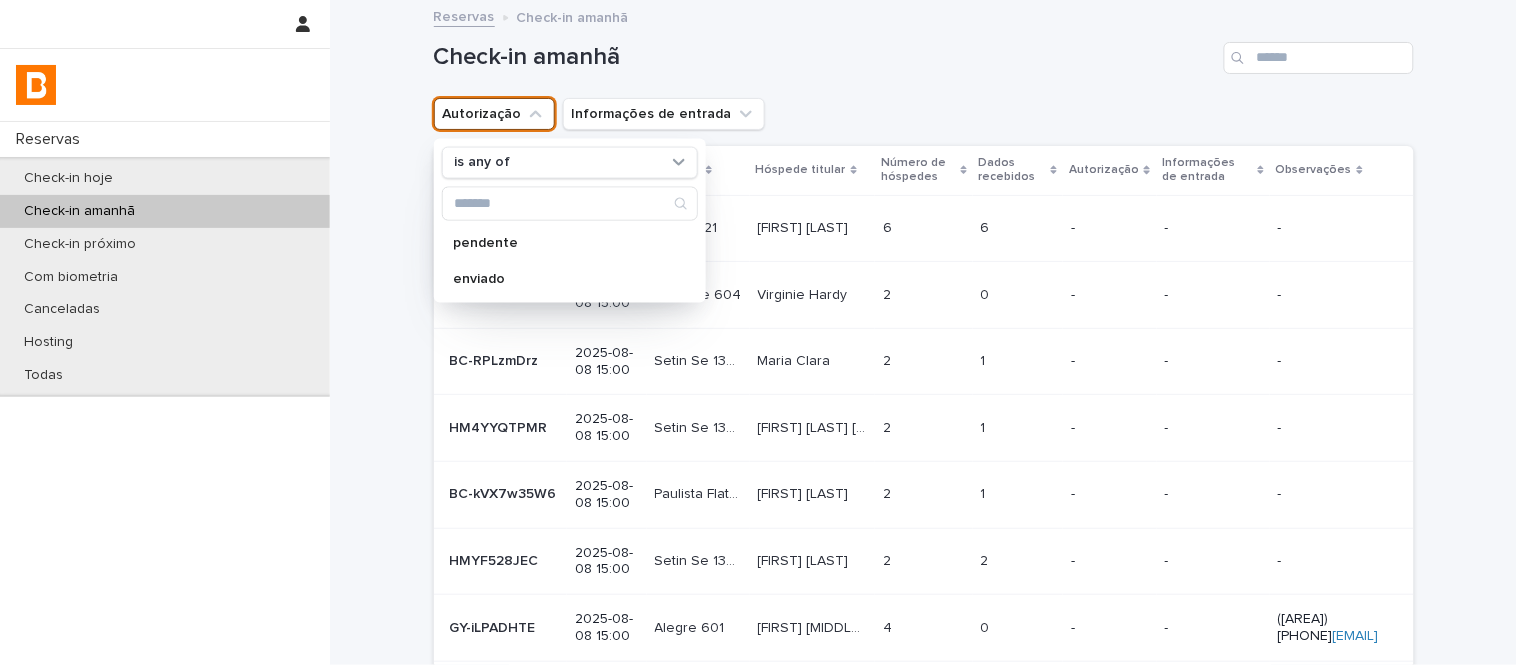 click on "is any of pendente enviado" at bounding box center (570, 220) 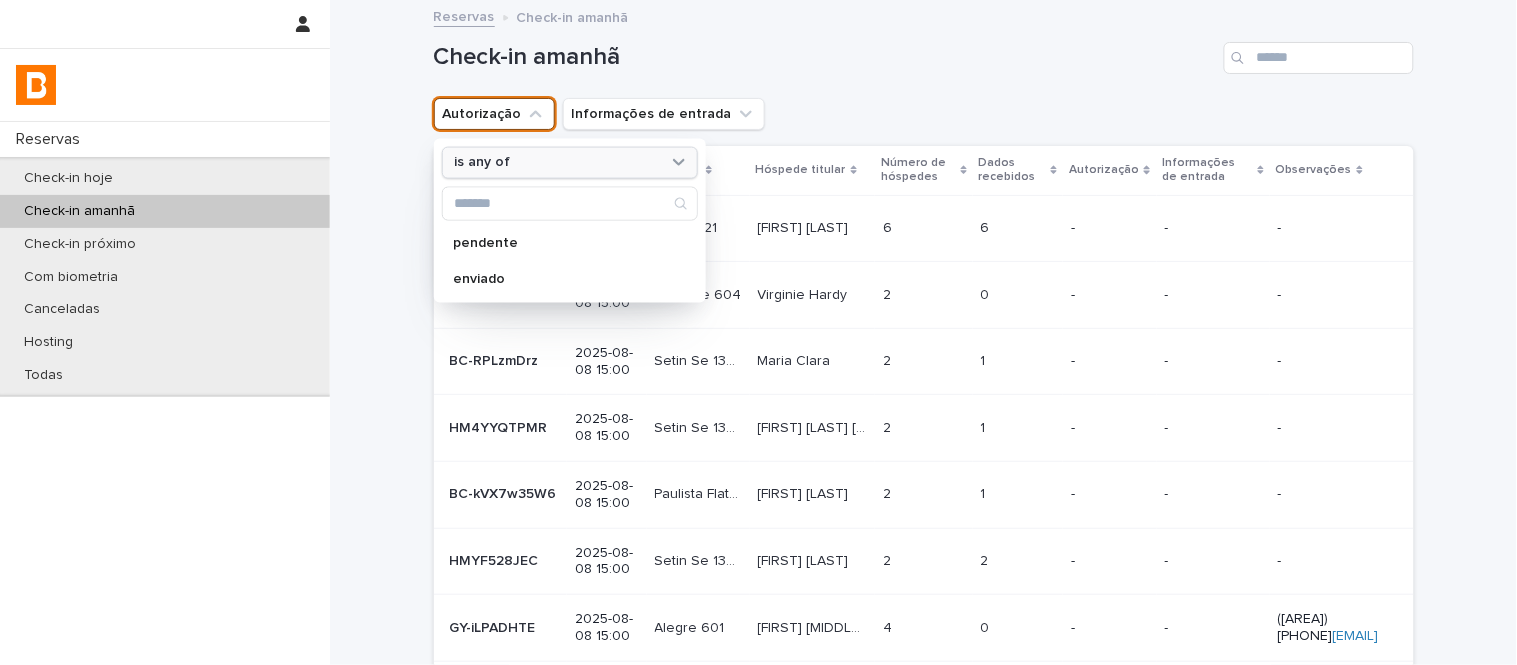 click on "is any of" at bounding box center (557, 162) 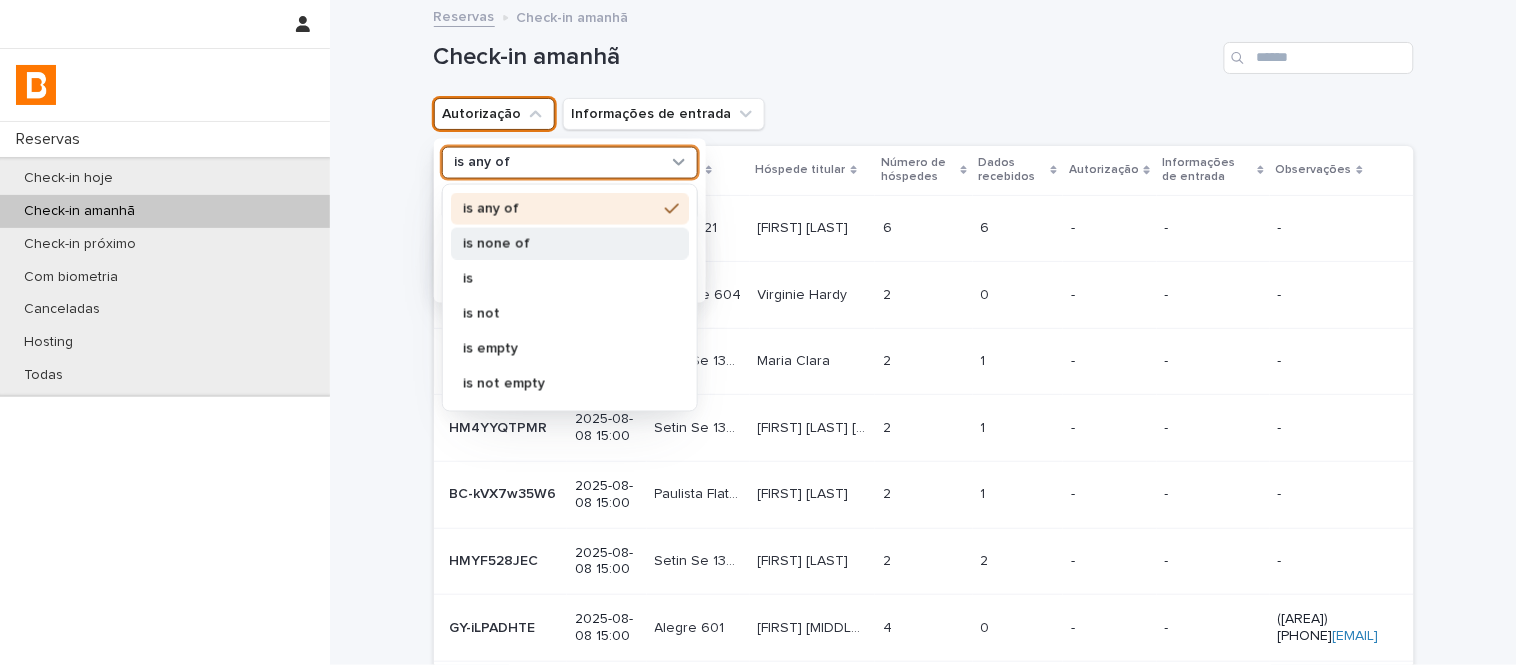 click on "is none of" at bounding box center [560, 243] 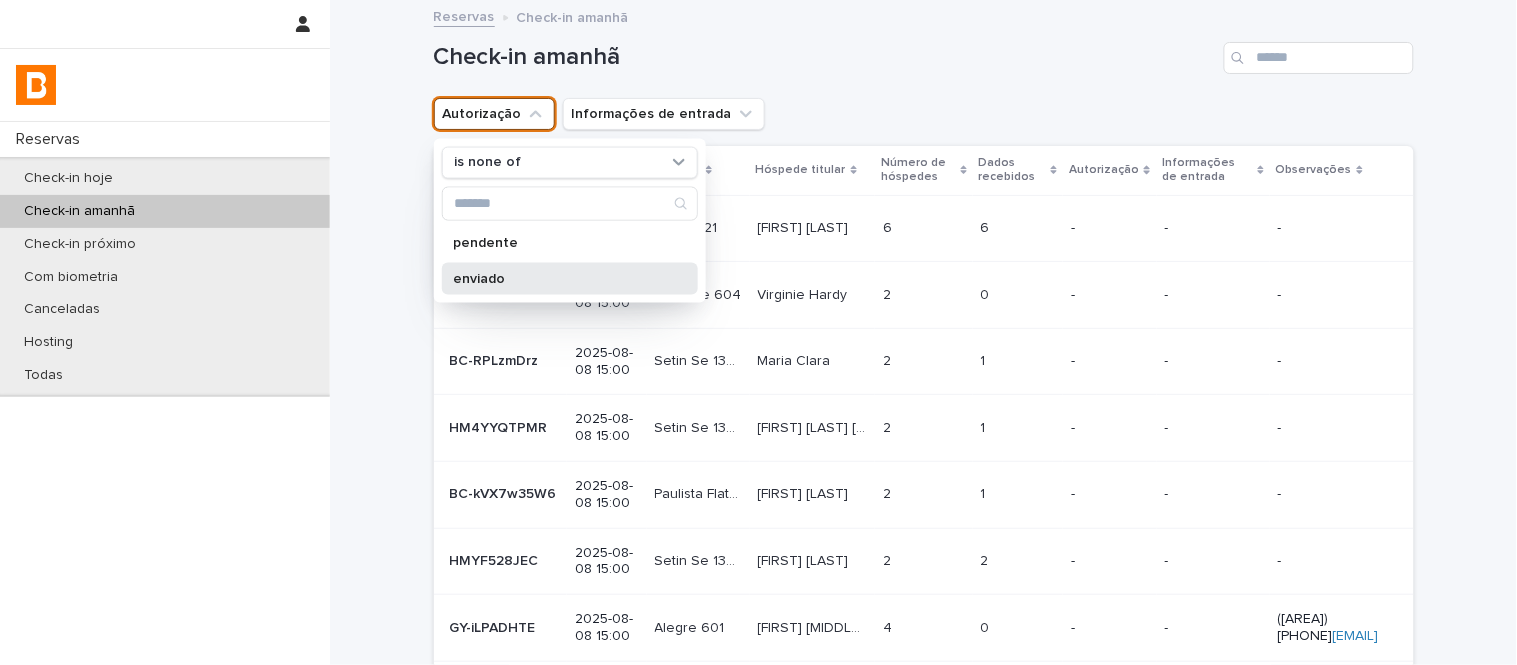 click on "enviado" at bounding box center [570, 278] 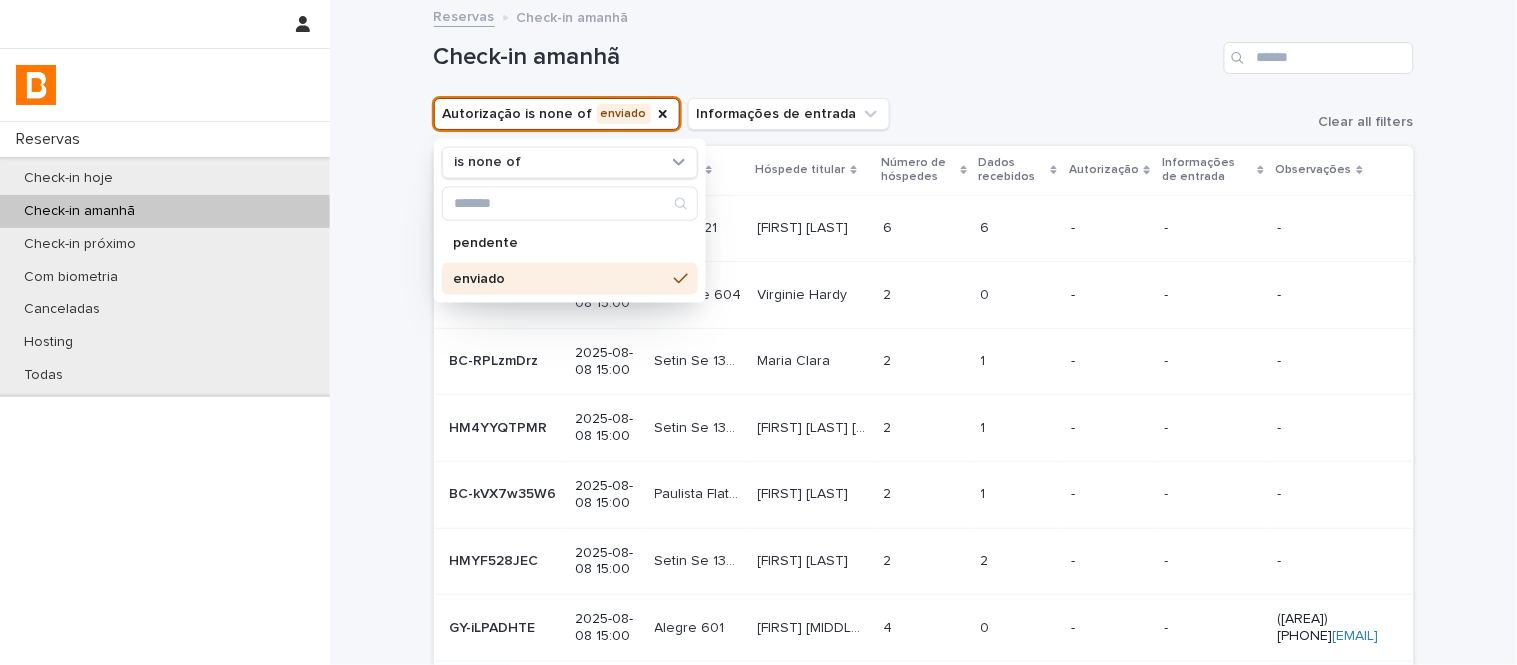 click on "Check-in amanhã" at bounding box center [924, 50] 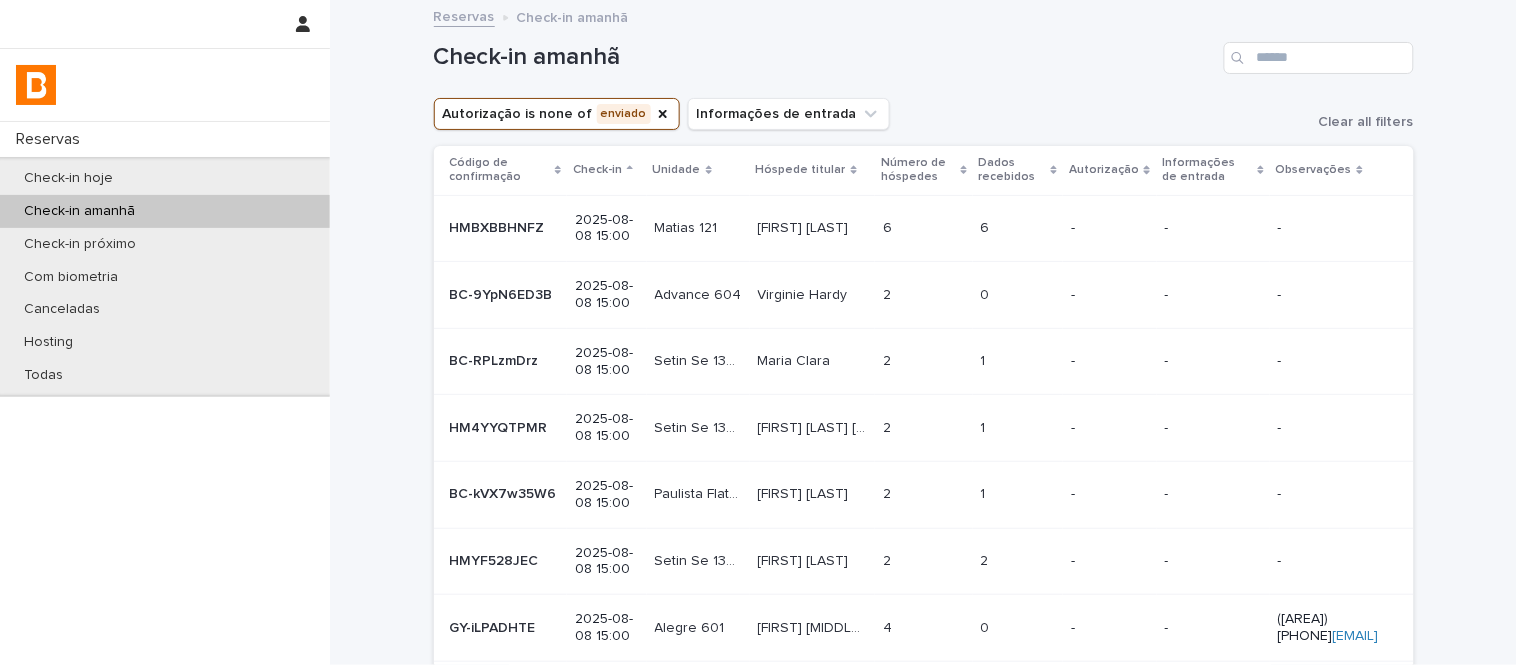 click on "Dados recebidos" at bounding box center (1012, 170) 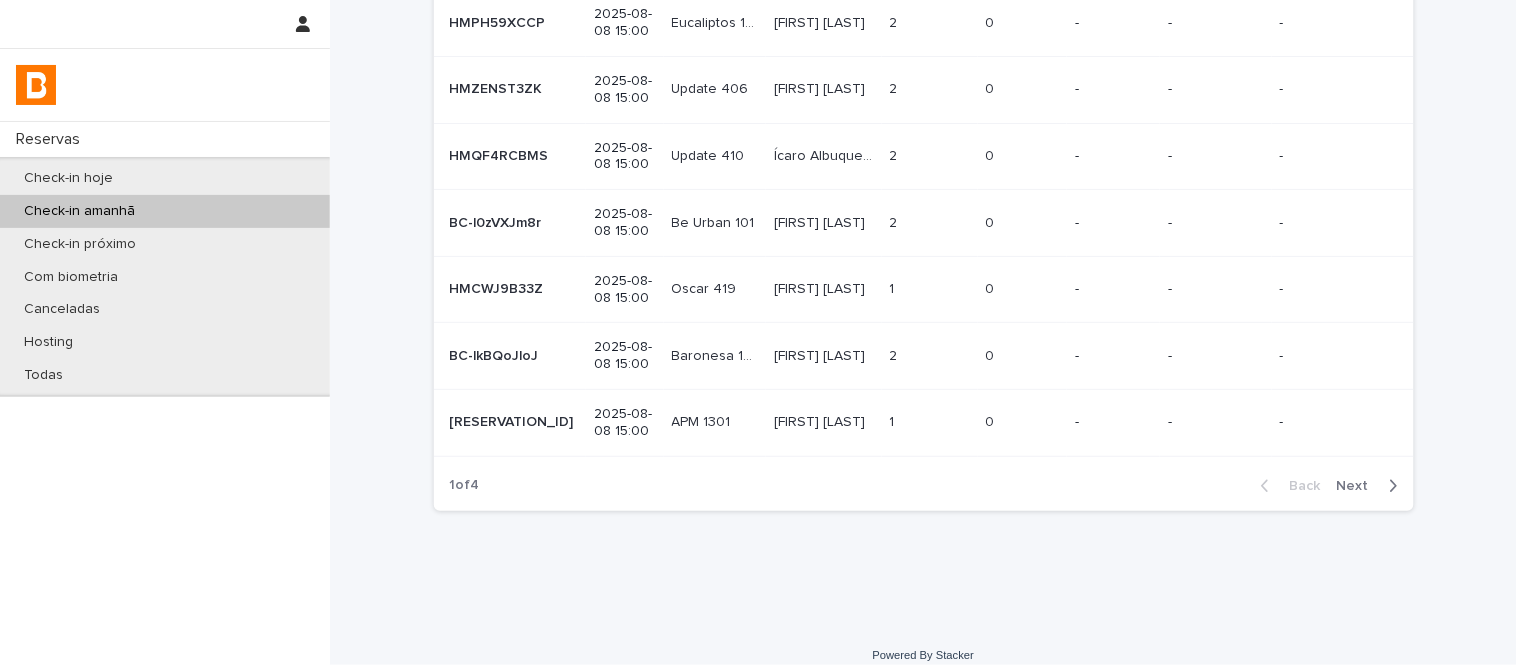 scroll, scrollTop: 591, scrollLeft: 0, axis: vertical 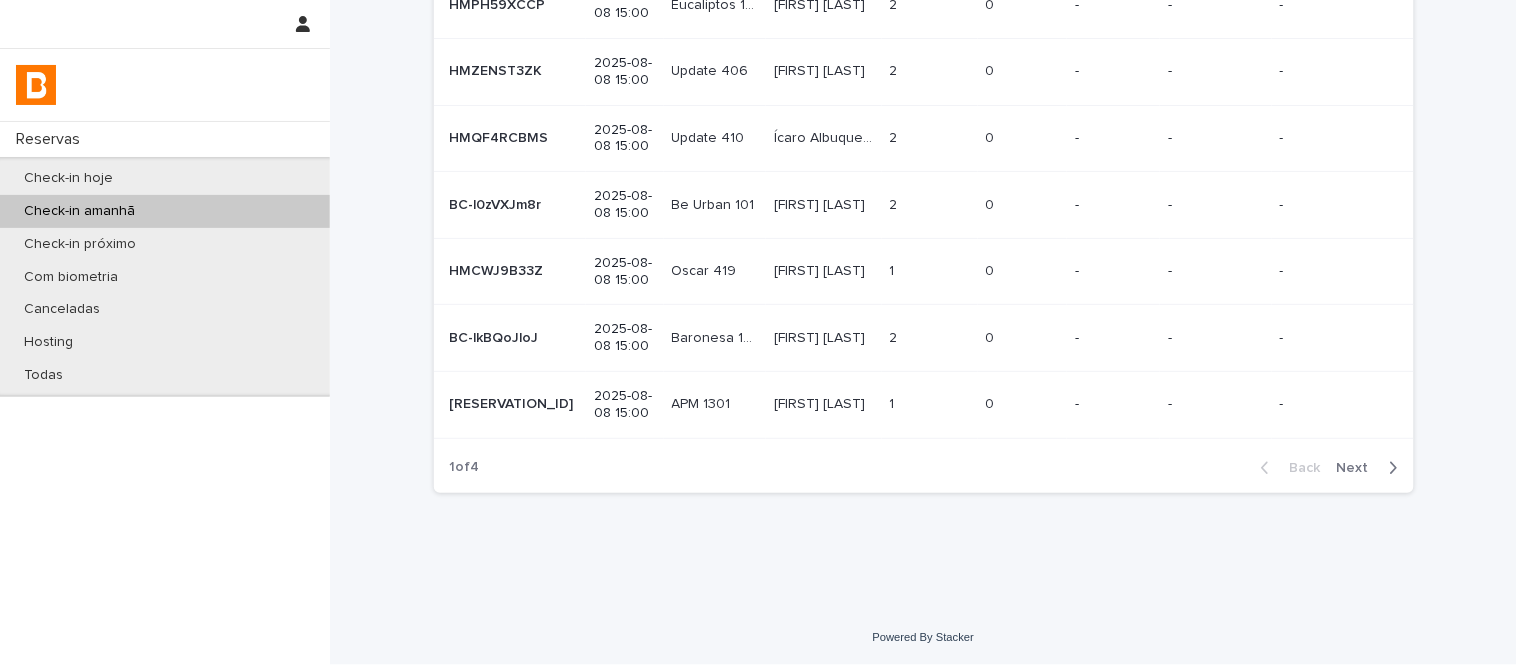 click on "Next" at bounding box center [1359, 468] 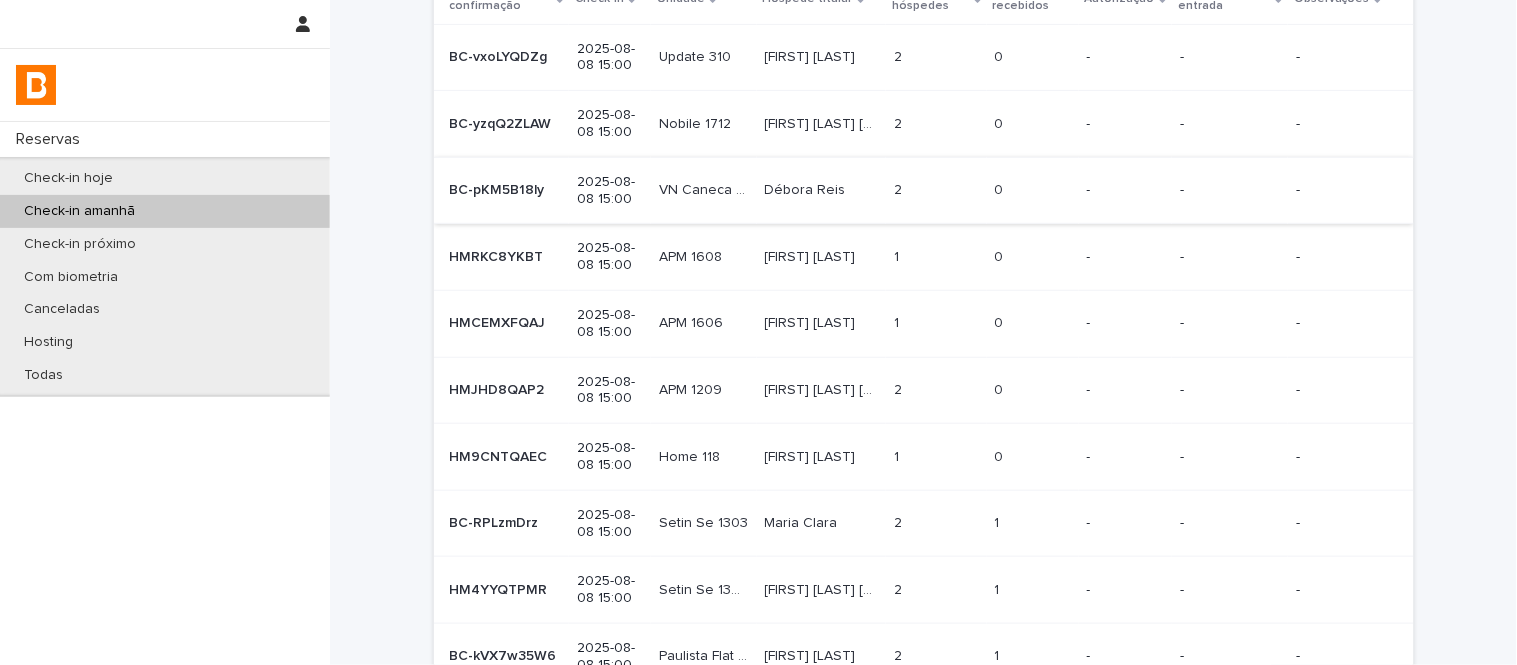 scroll, scrollTop: 222, scrollLeft: 0, axis: vertical 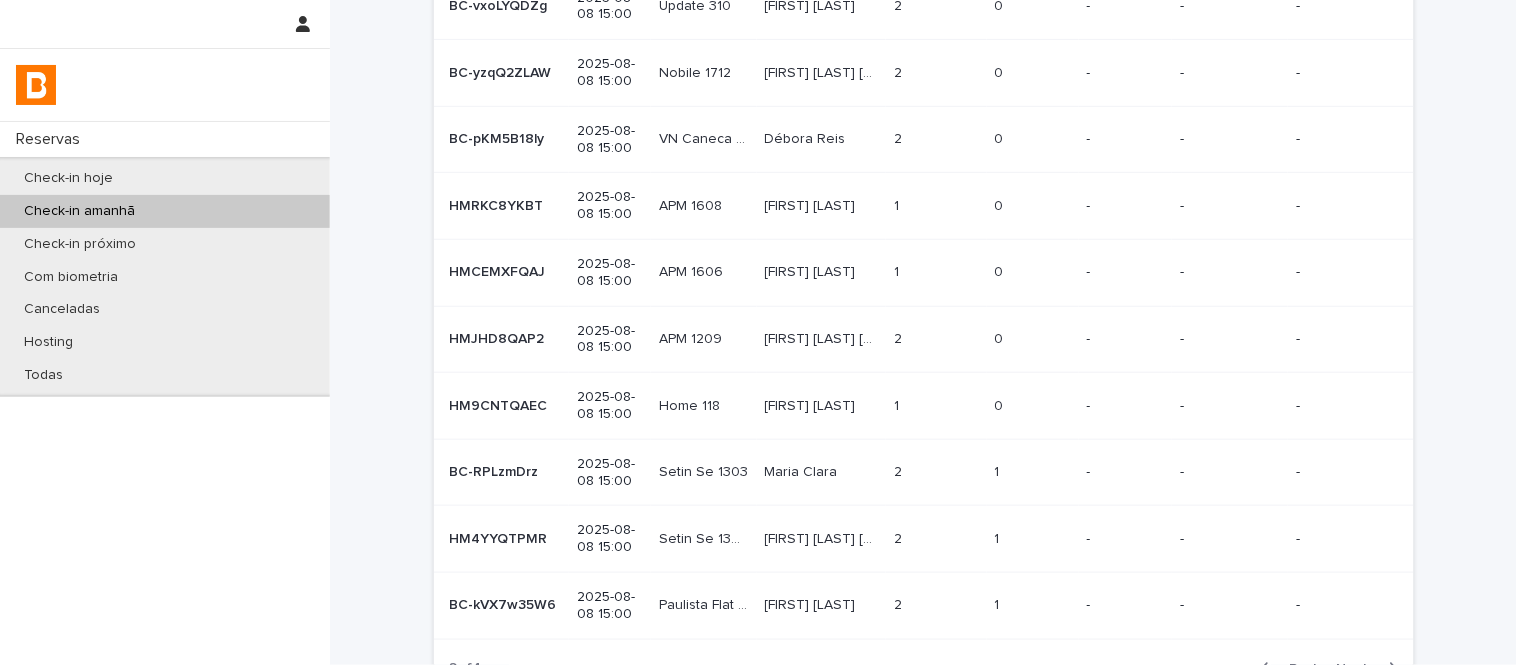 click at bounding box center (936, 406) 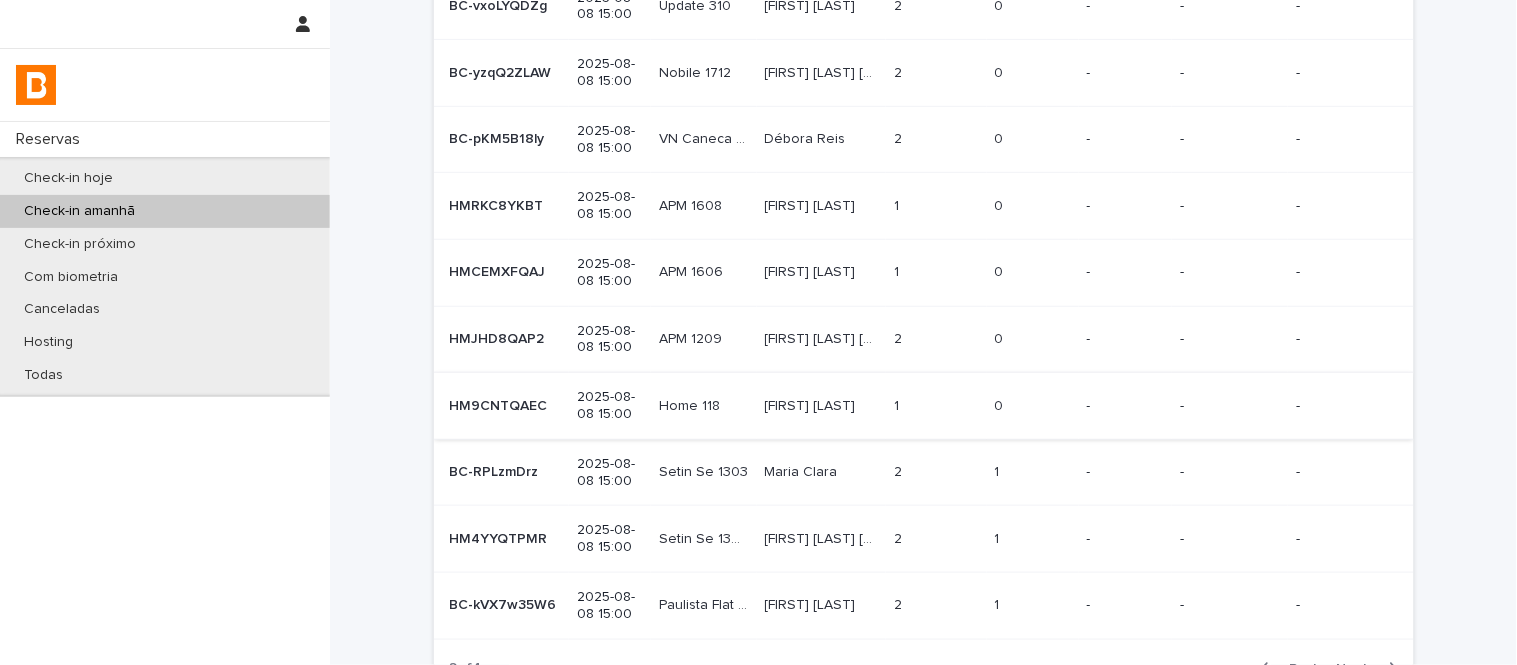 scroll, scrollTop: 0, scrollLeft: 0, axis: both 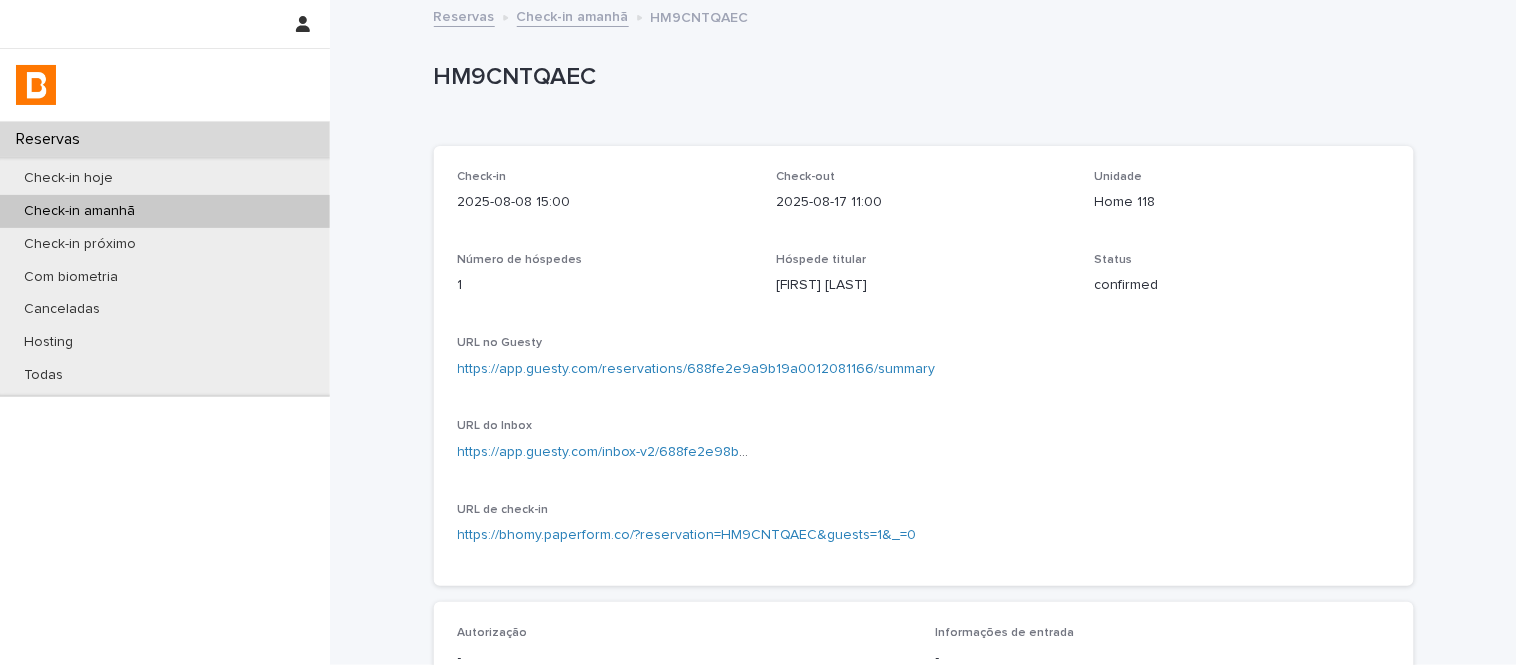 click on "HM9CNTQAEC" at bounding box center [920, 77] 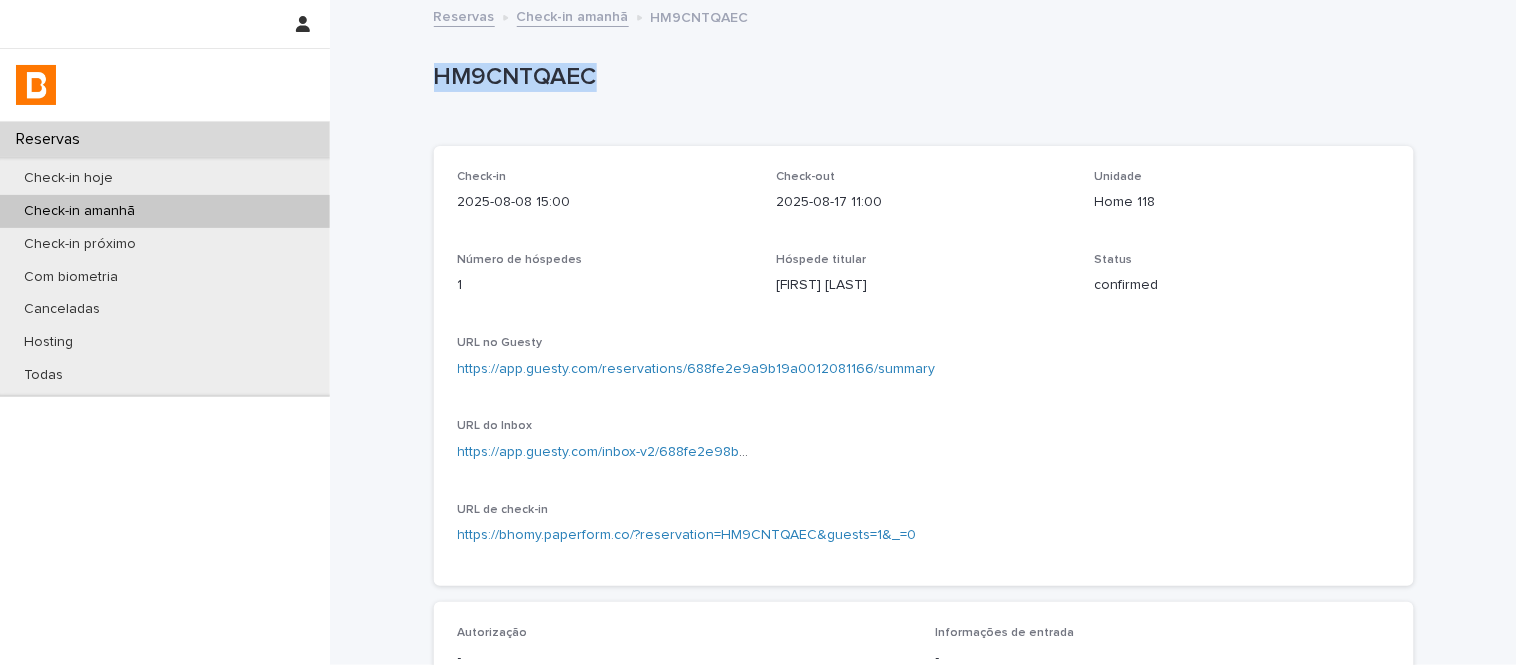 click on "HM9CNTQAEC" at bounding box center [920, 77] 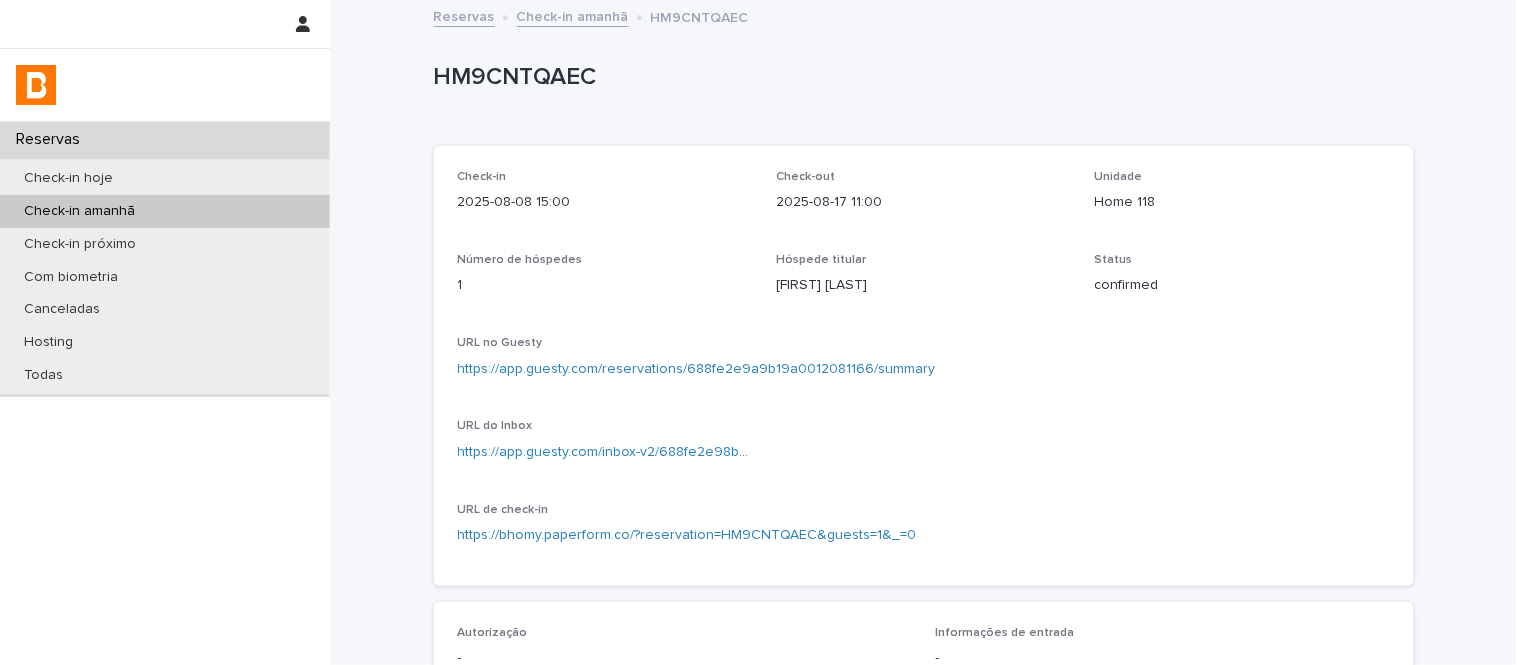 drag, startPoint x: 583, startPoint y: 67, endPoint x: 552, endPoint y: 72, distance: 31.400637 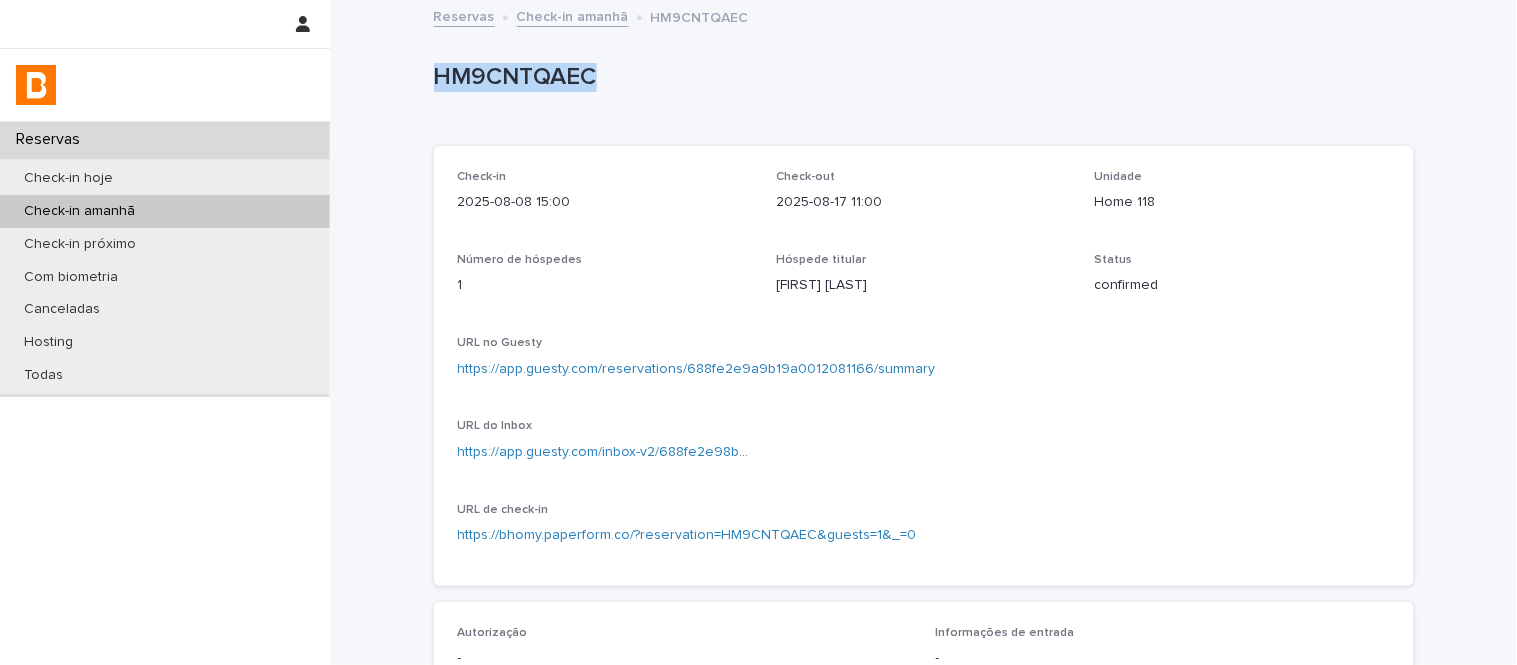 click on "HM9CNTQAEC" at bounding box center [920, 77] 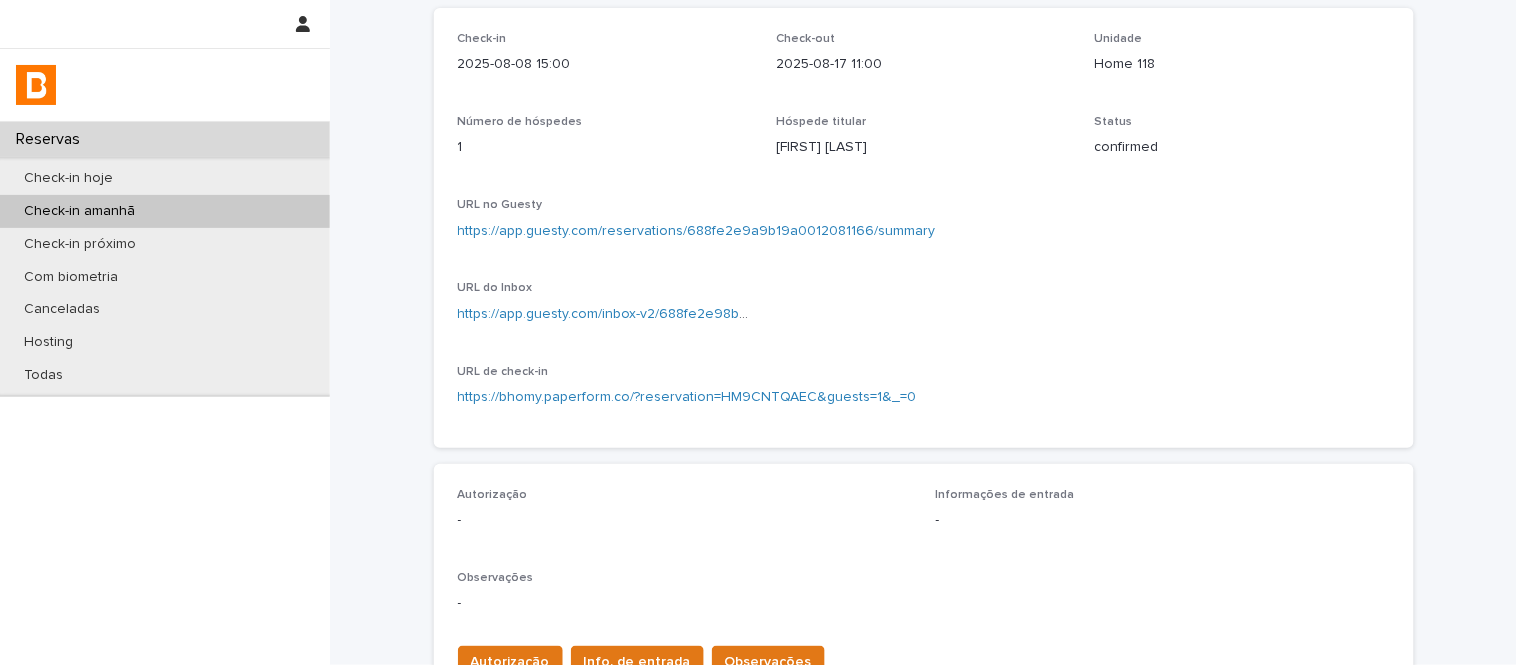 scroll, scrollTop: 222, scrollLeft: 0, axis: vertical 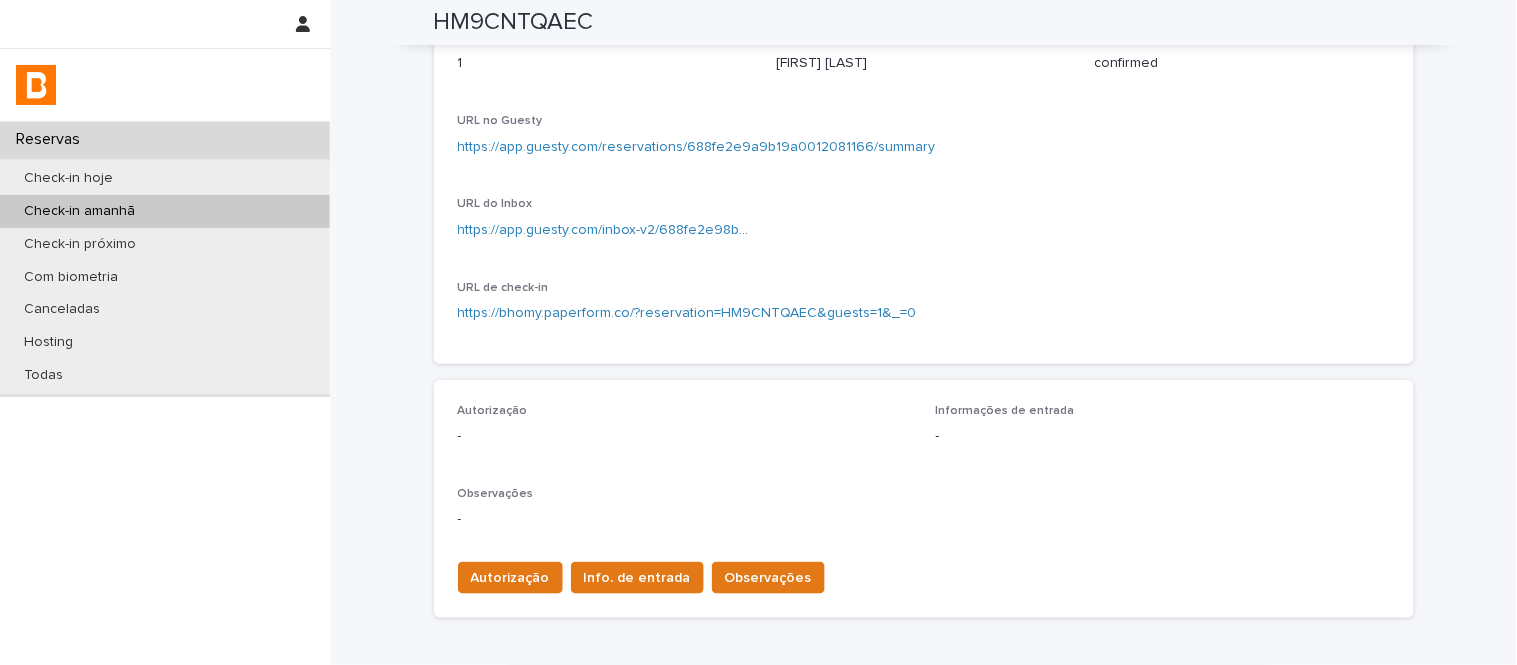 drag, startPoint x: 728, startPoint y: 542, endPoint x: 738, endPoint y: 563, distance: 23.259407 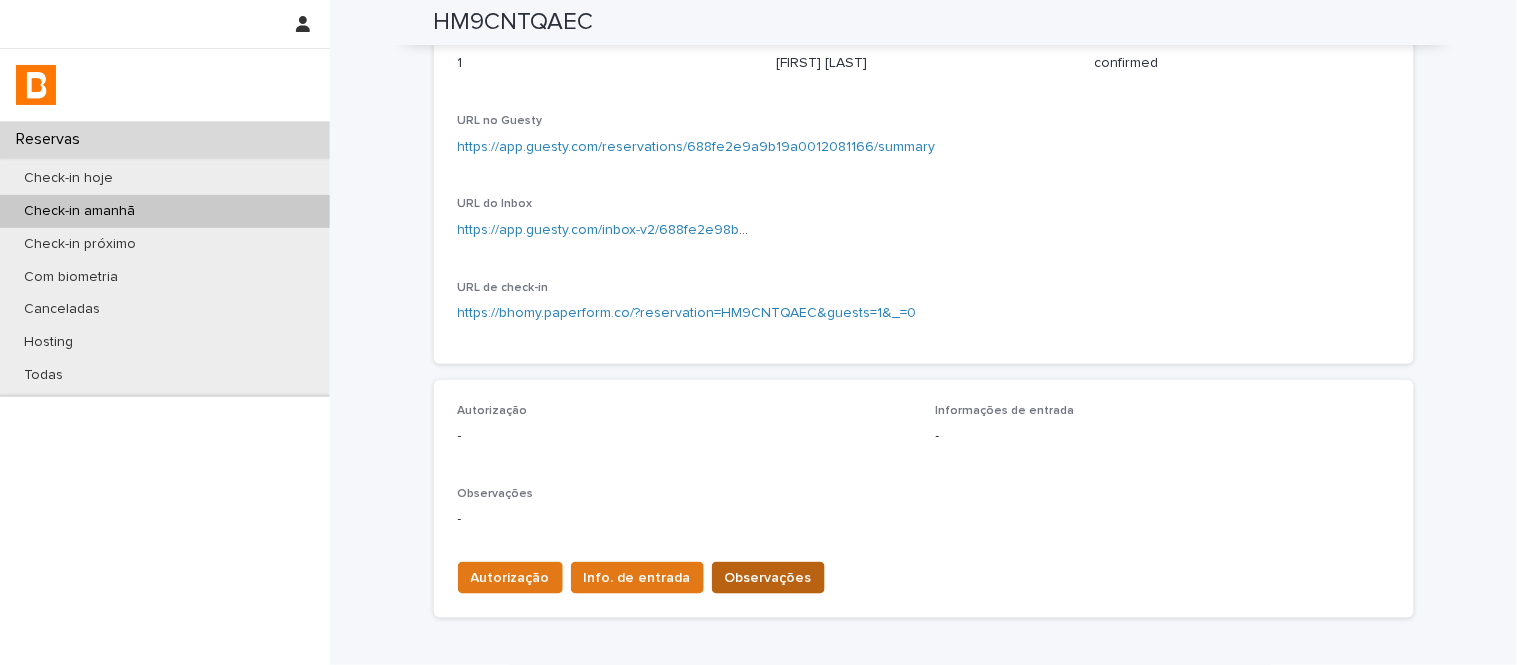 click on "Observações" at bounding box center (768, 578) 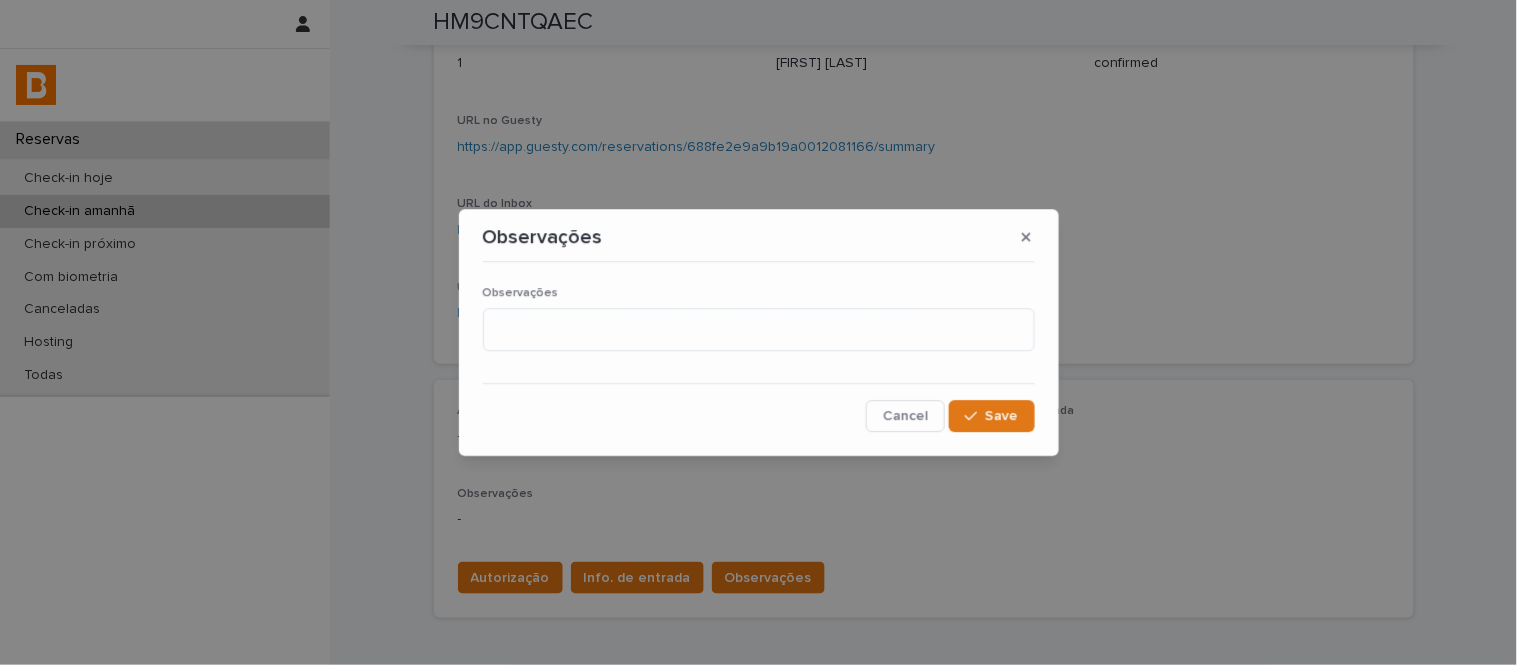 type 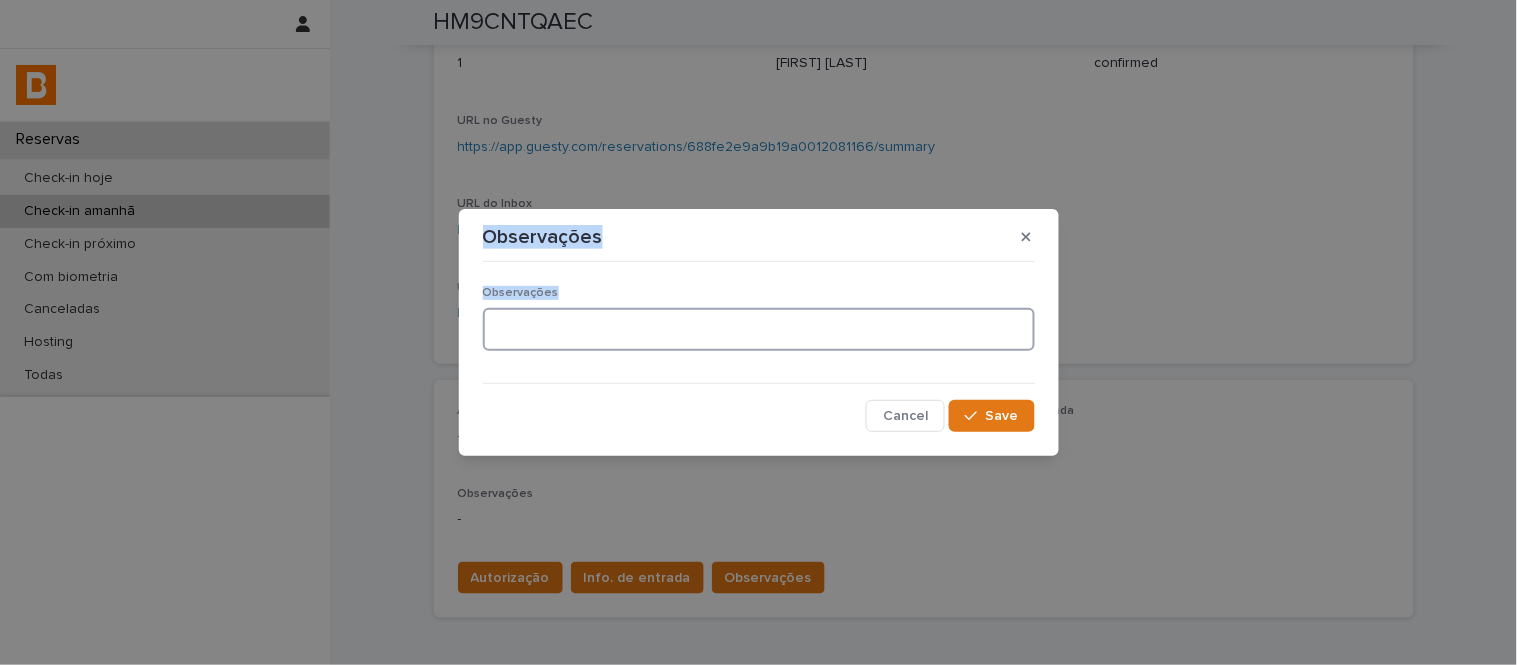 click at bounding box center [759, 329] 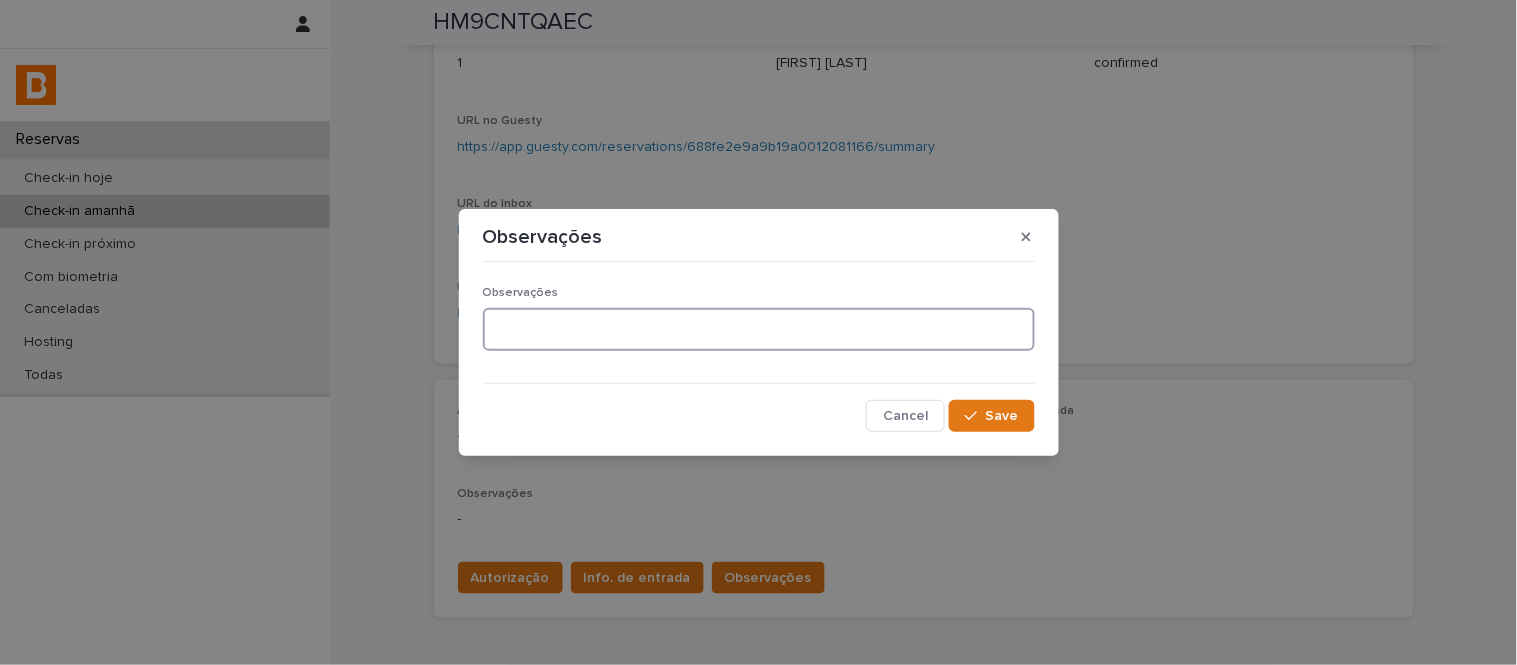 click at bounding box center (759, 329) 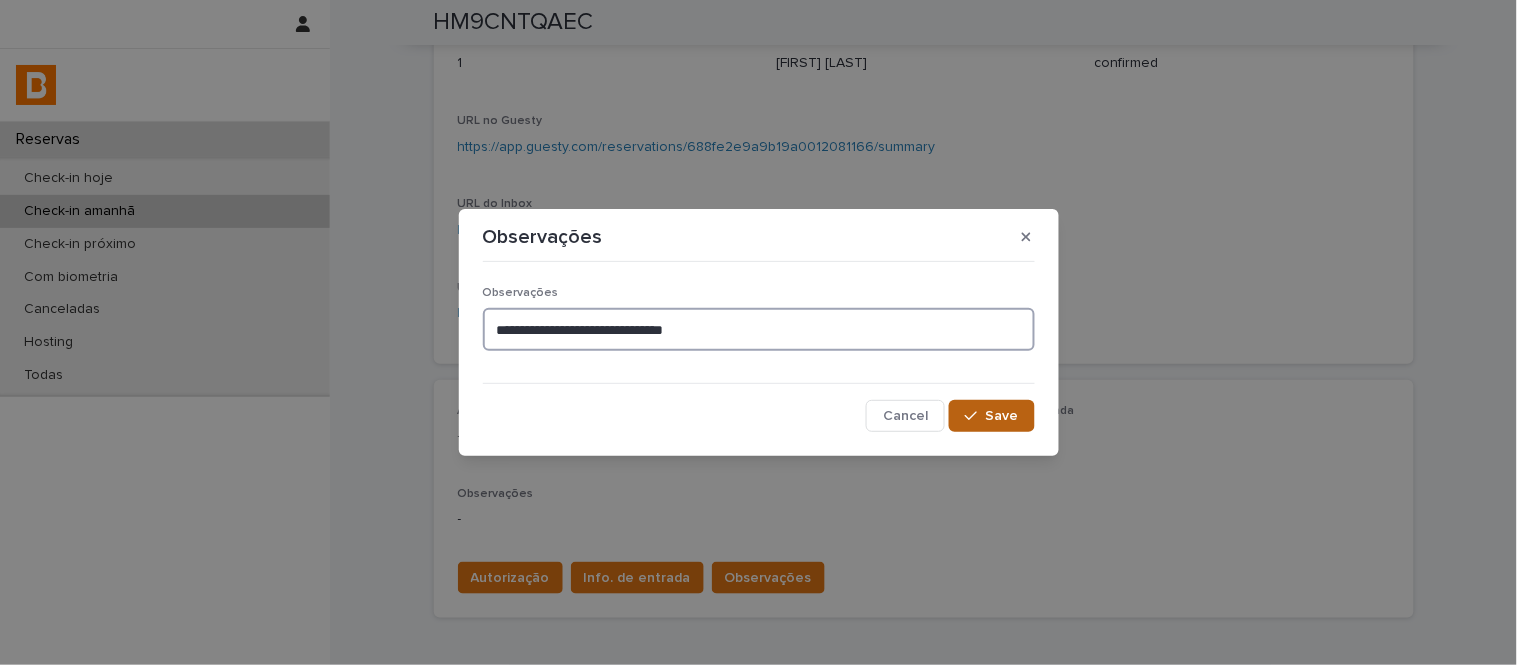 type on "**********" 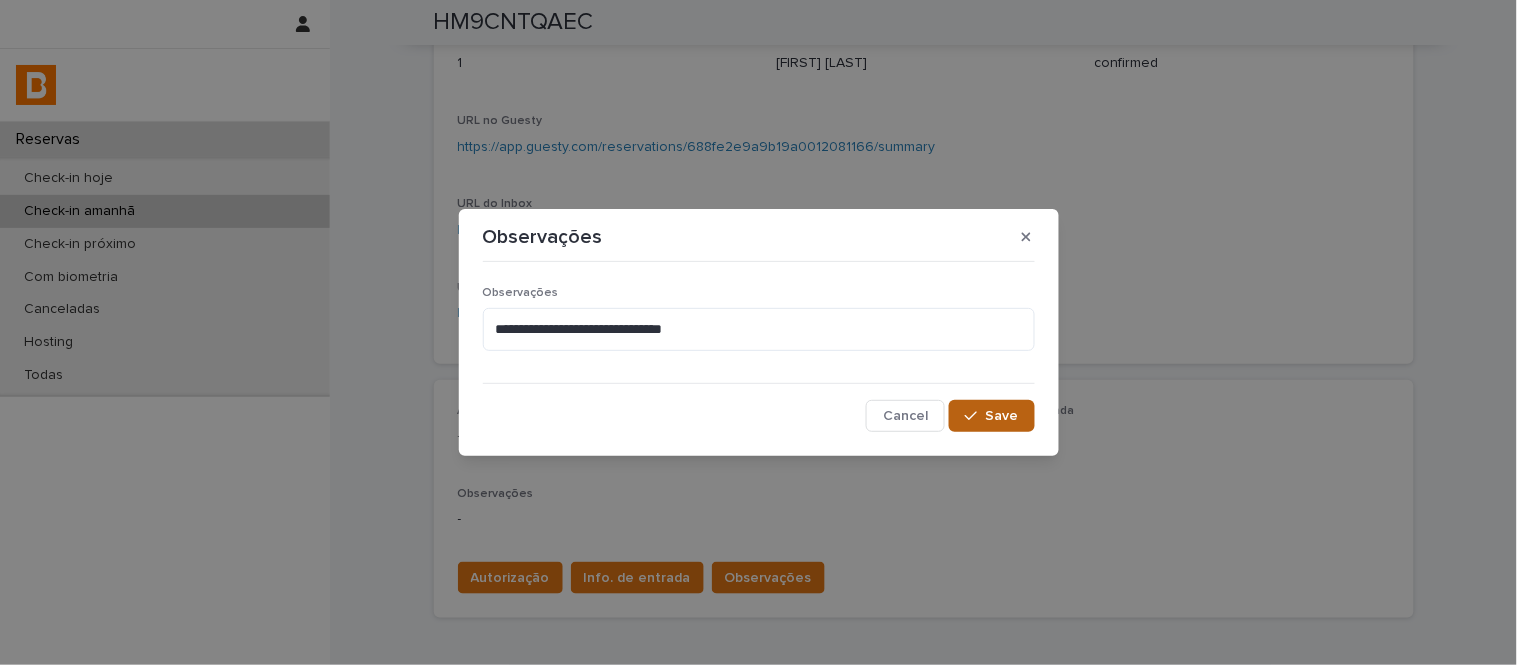 click on "Save" at bounding box center (991, 416) 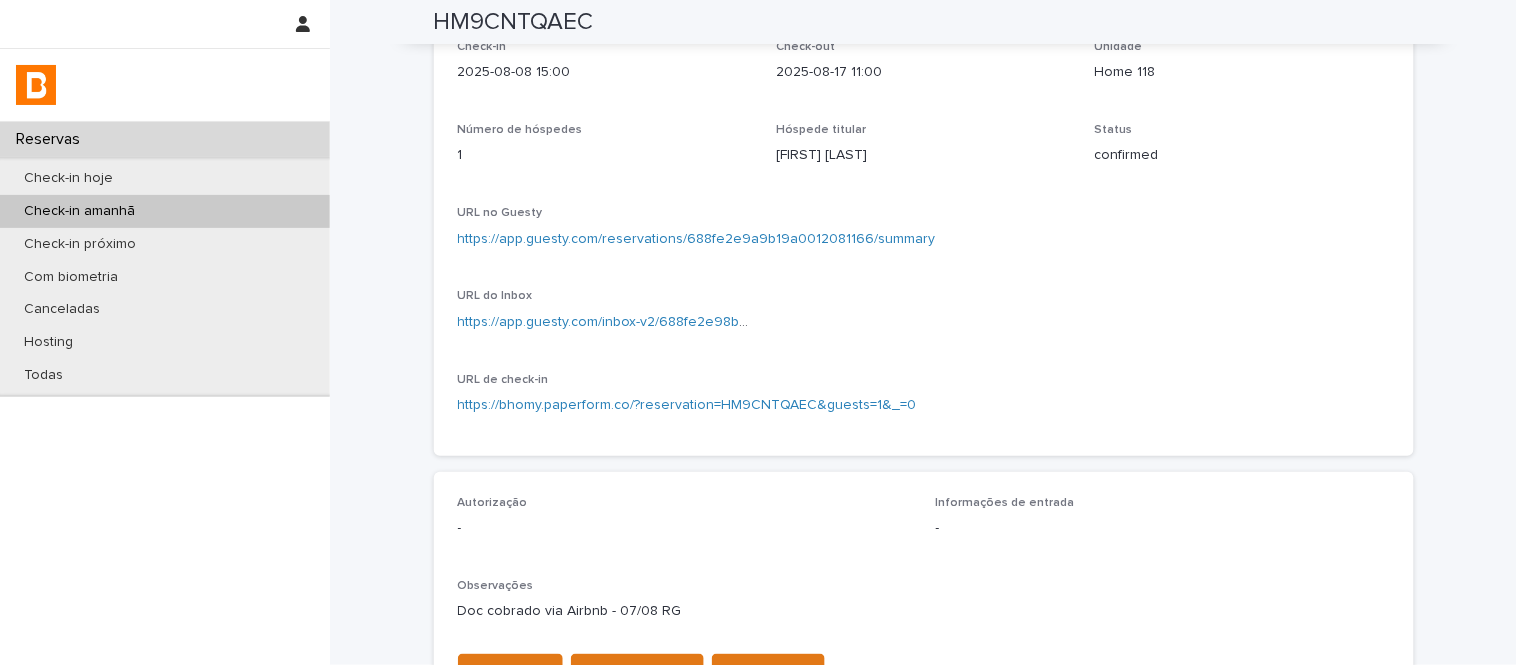 scroll, scrollTop: 0, scrollLeft: 0, axis: both 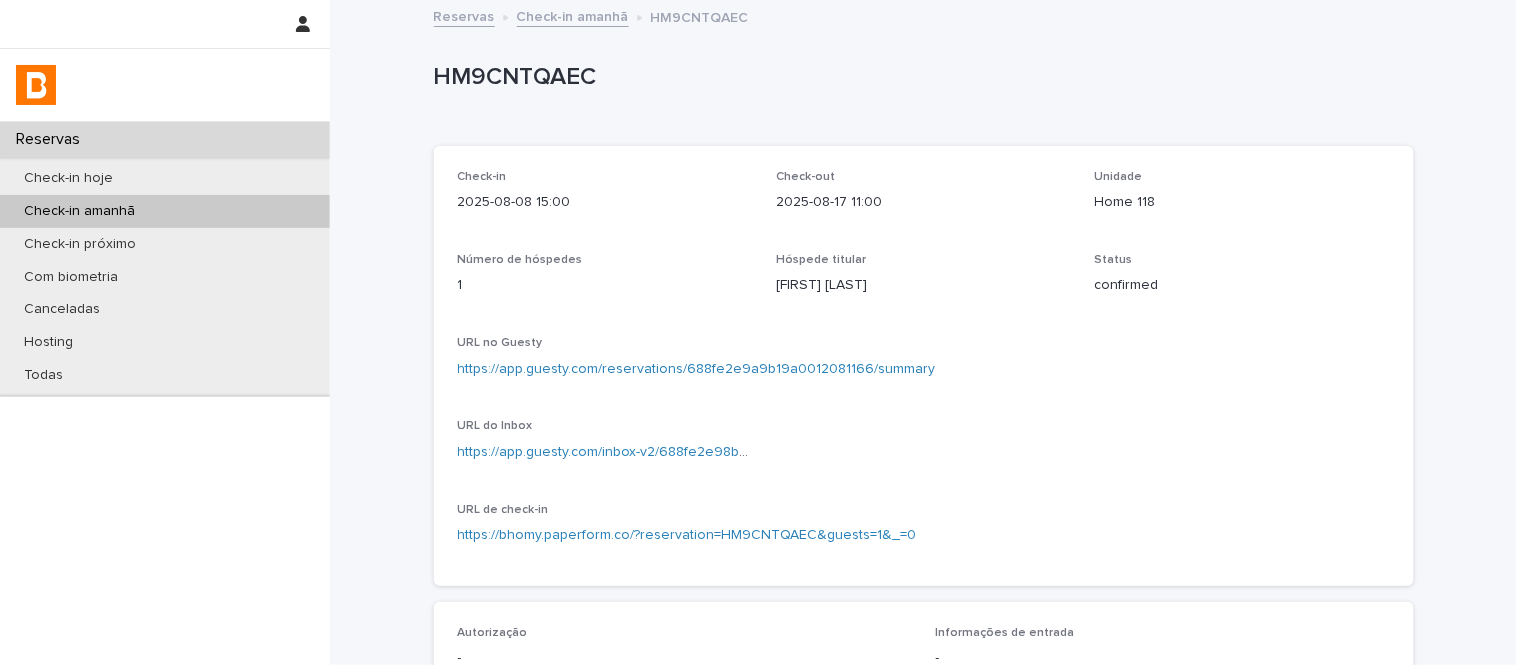 click on "Check-in amanhã" at bounding box center (573, 15) 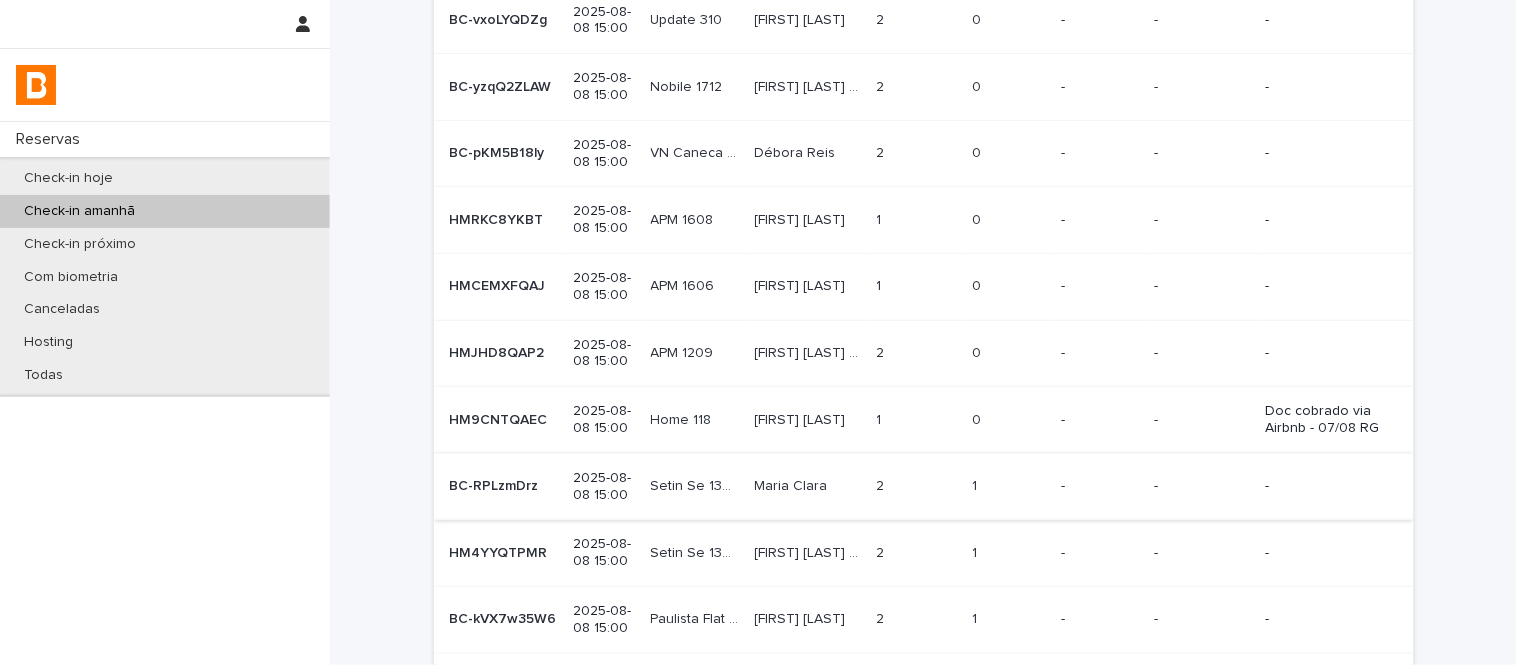 scroll, scrollTop: 201, scrollLeft: 0, axis: vertical 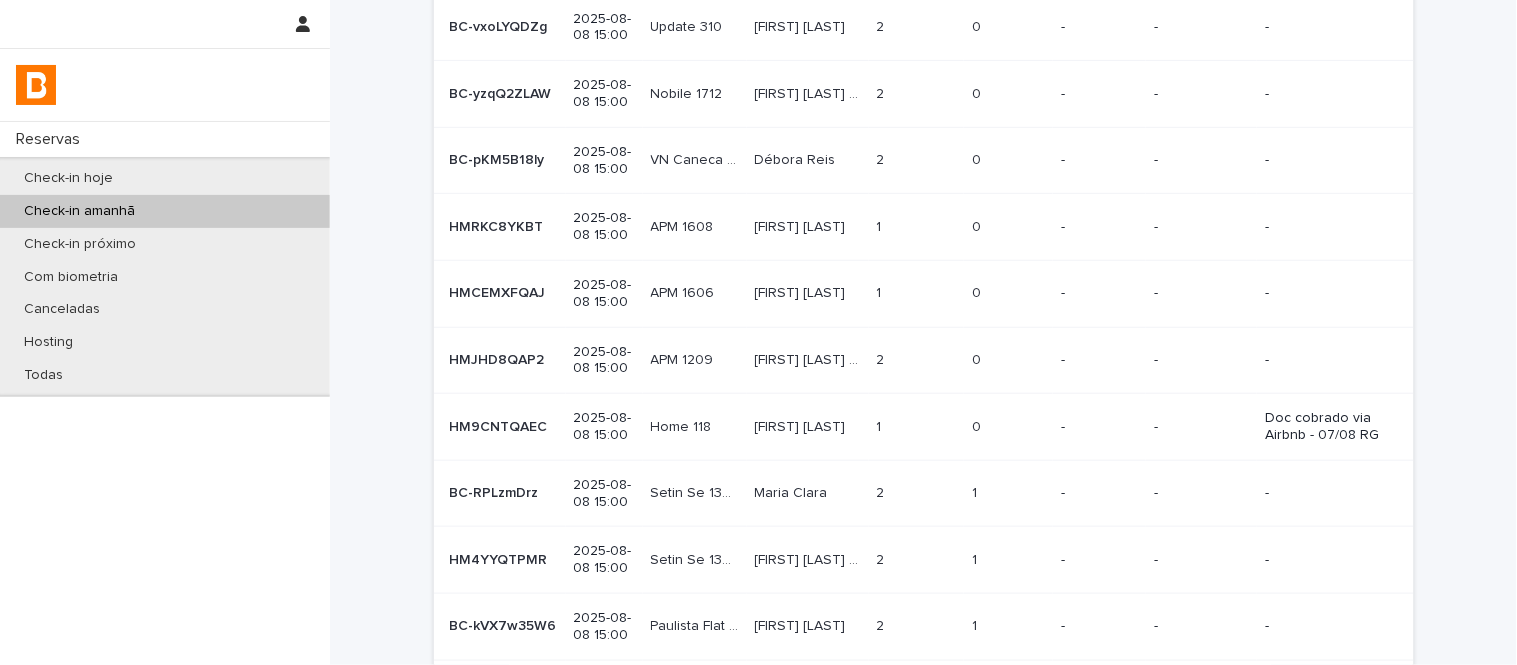 click at bounding box center [1008, 360] 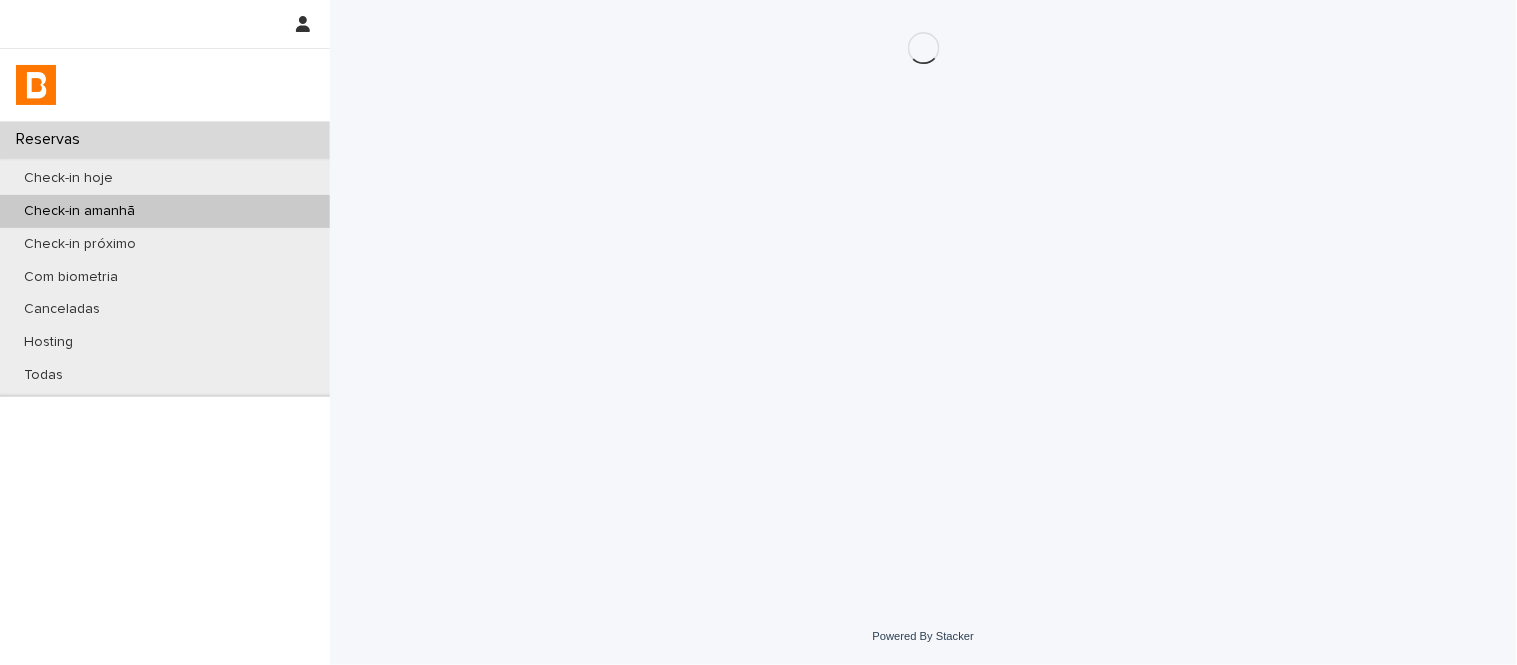 scroll, scrollTop: 0, scrollLeft: 0, axis: both 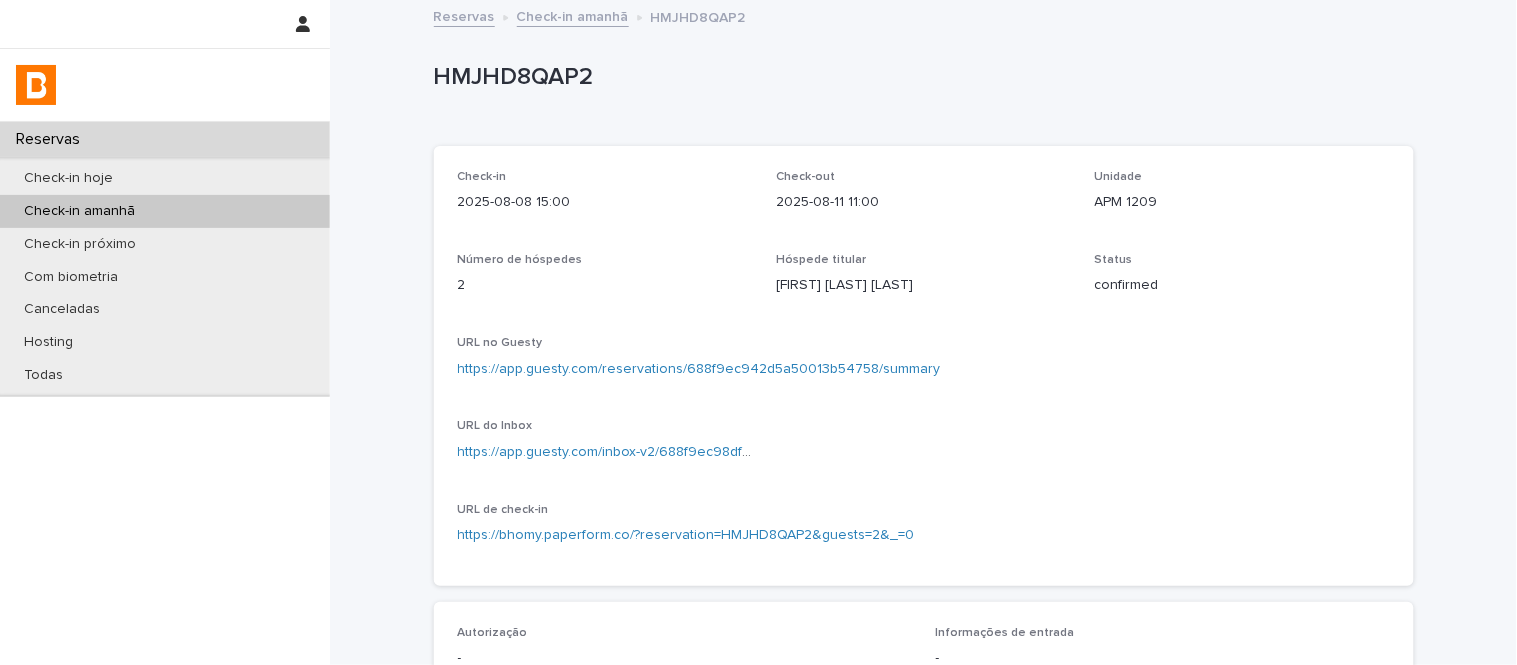 click on "Check-in amanhã" at bounding box center [573, 15] 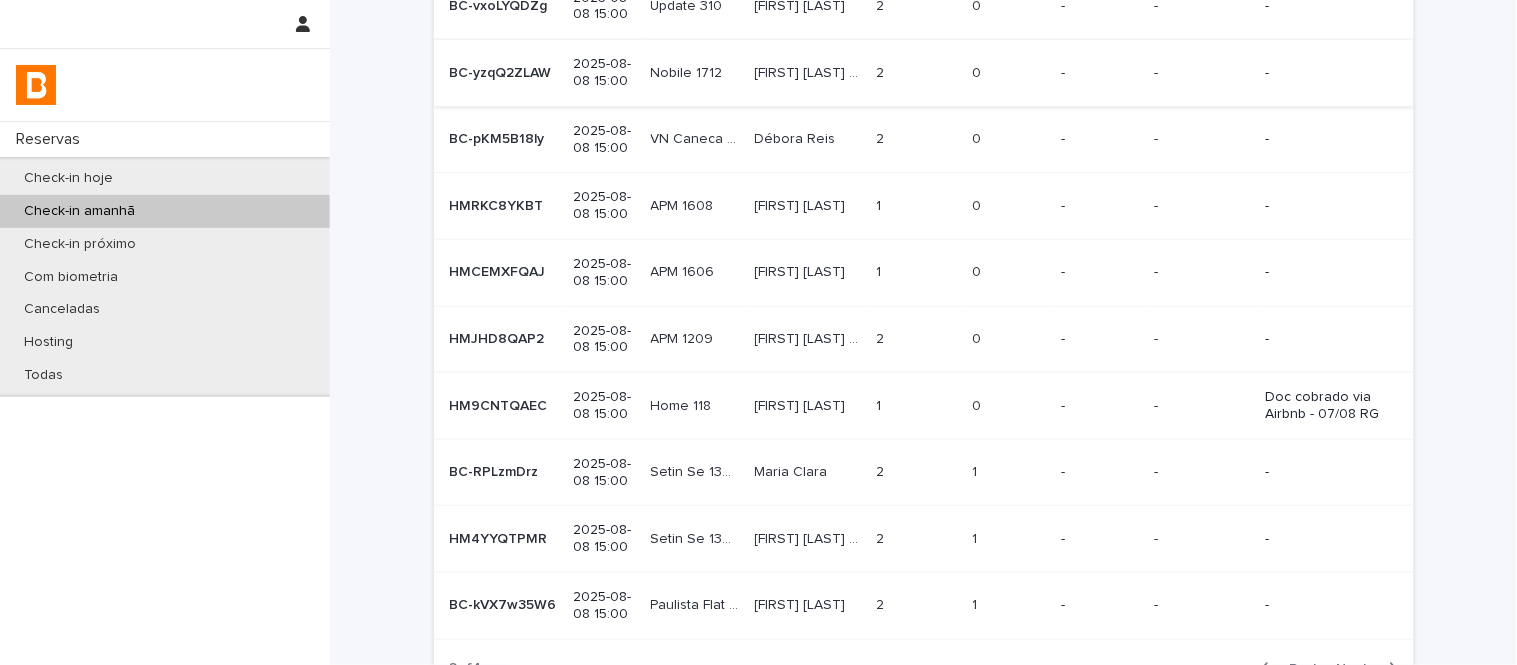 scroll, scrollTop: 0, scrollLeft: 0, axis: both 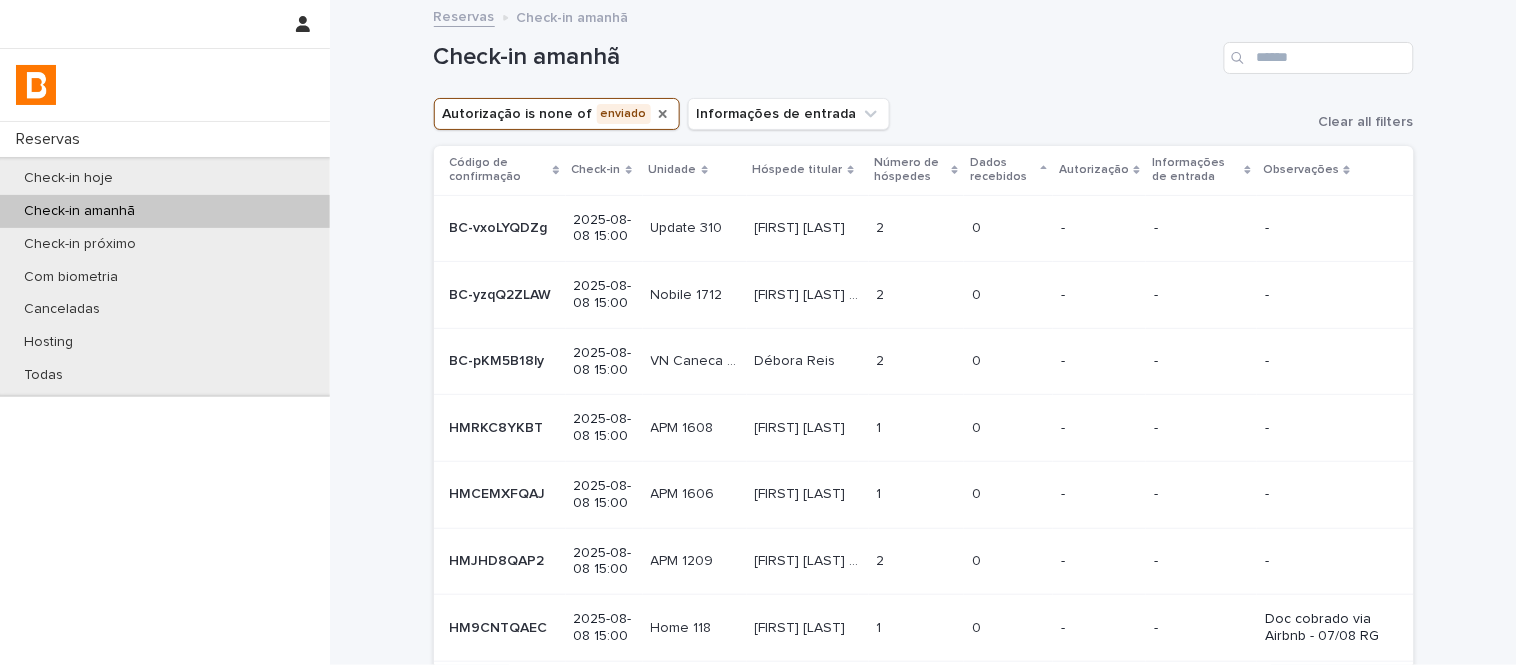 click 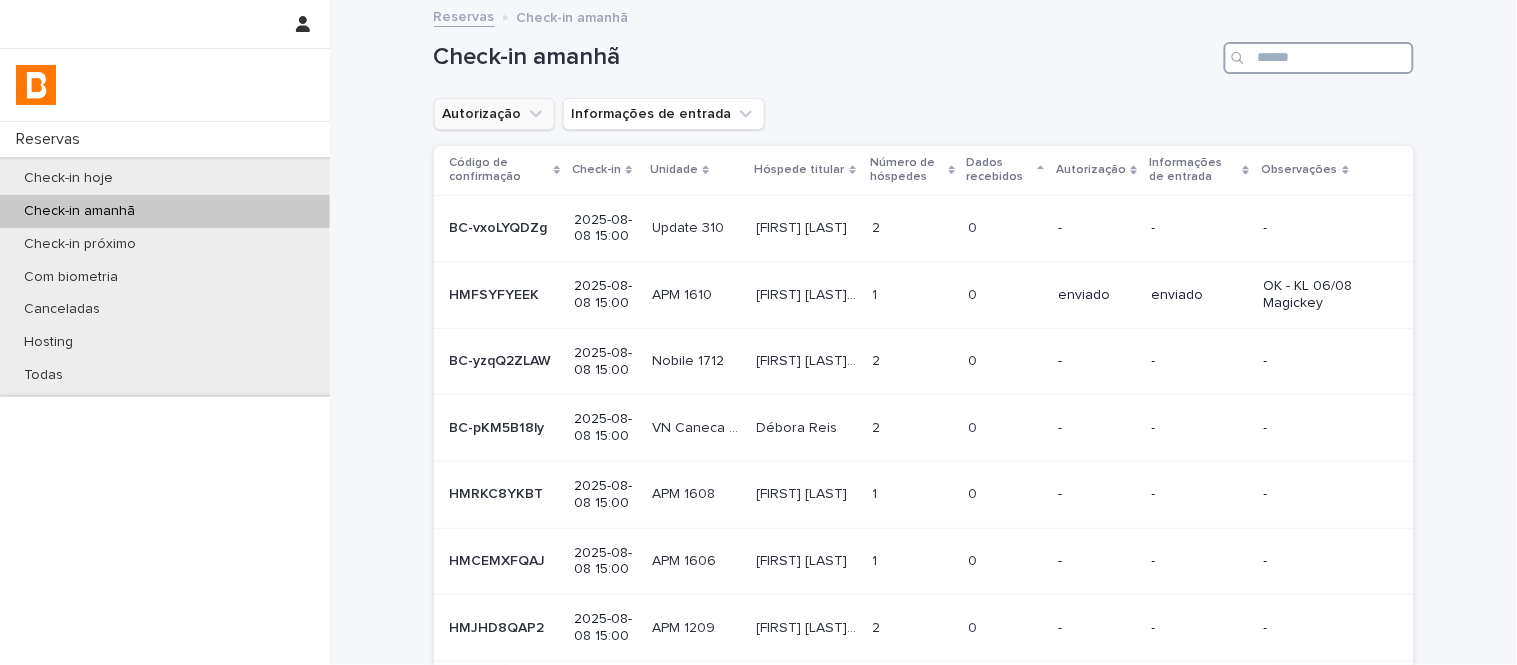 click at bounding box center (1319, 58) 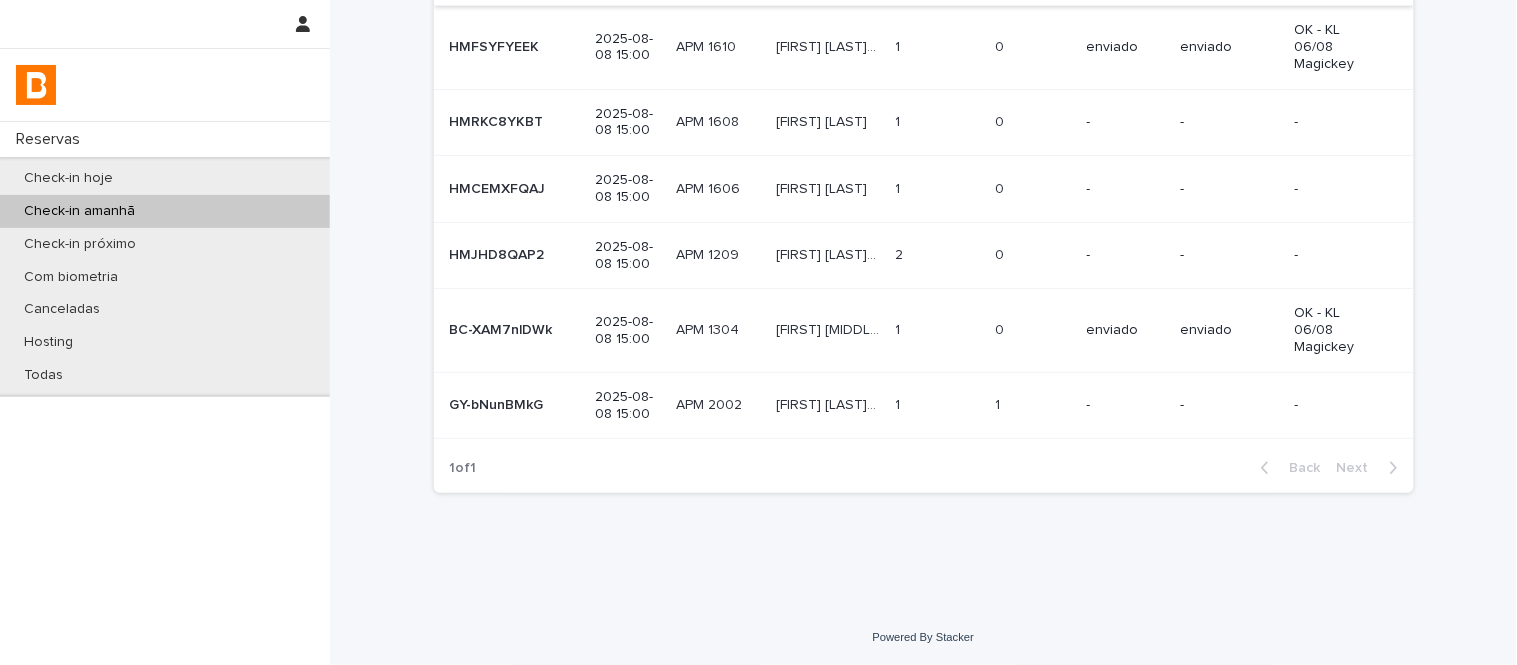 scroll, scrollTop: 145, scrollLeft: 0, axis: vertical 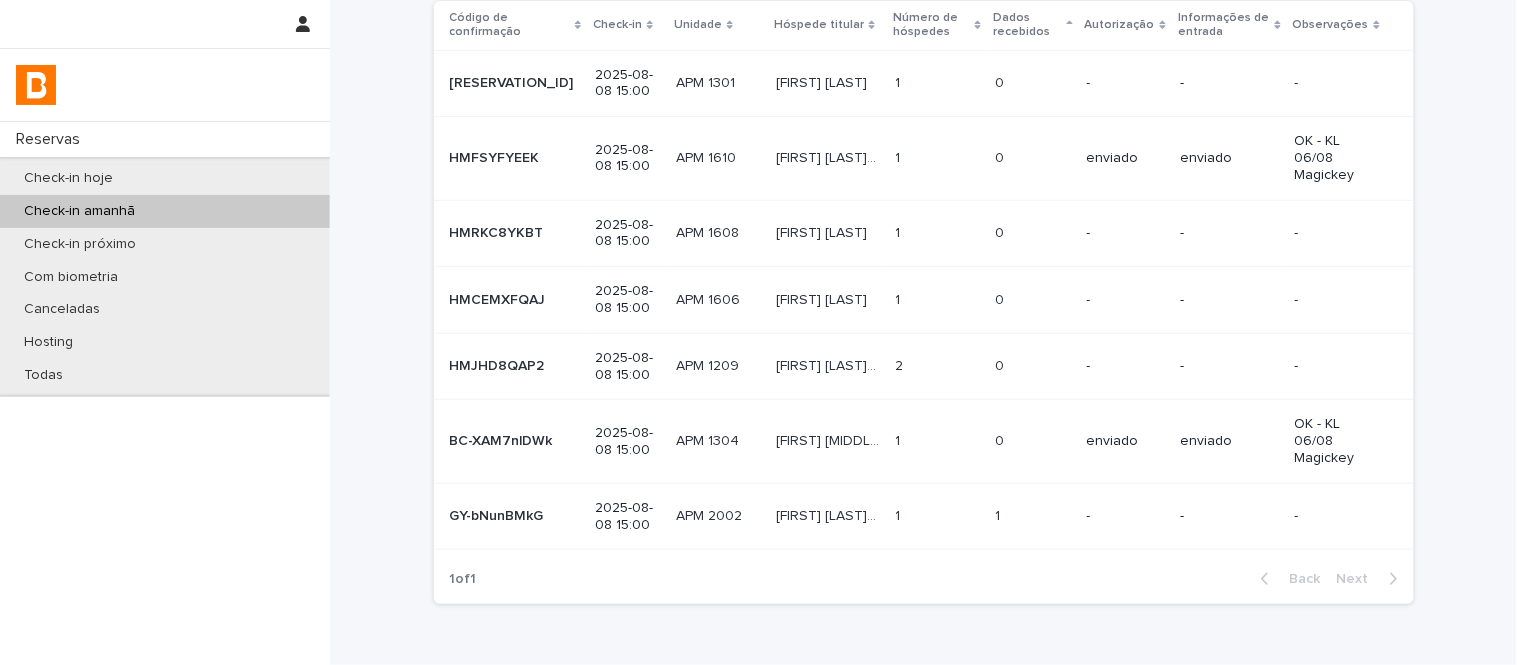 type on "***" 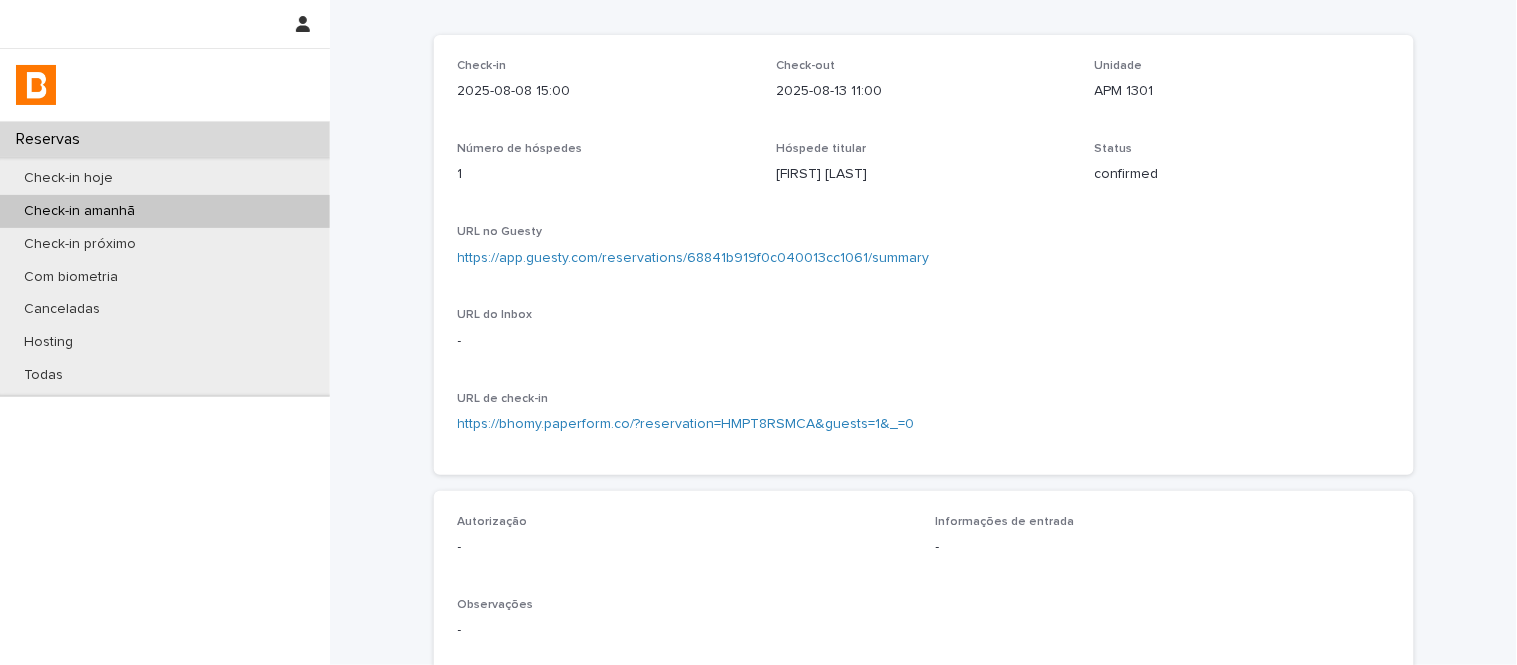 scroll, scrollTop: 333, scrollLeft: 0, axis: vertical 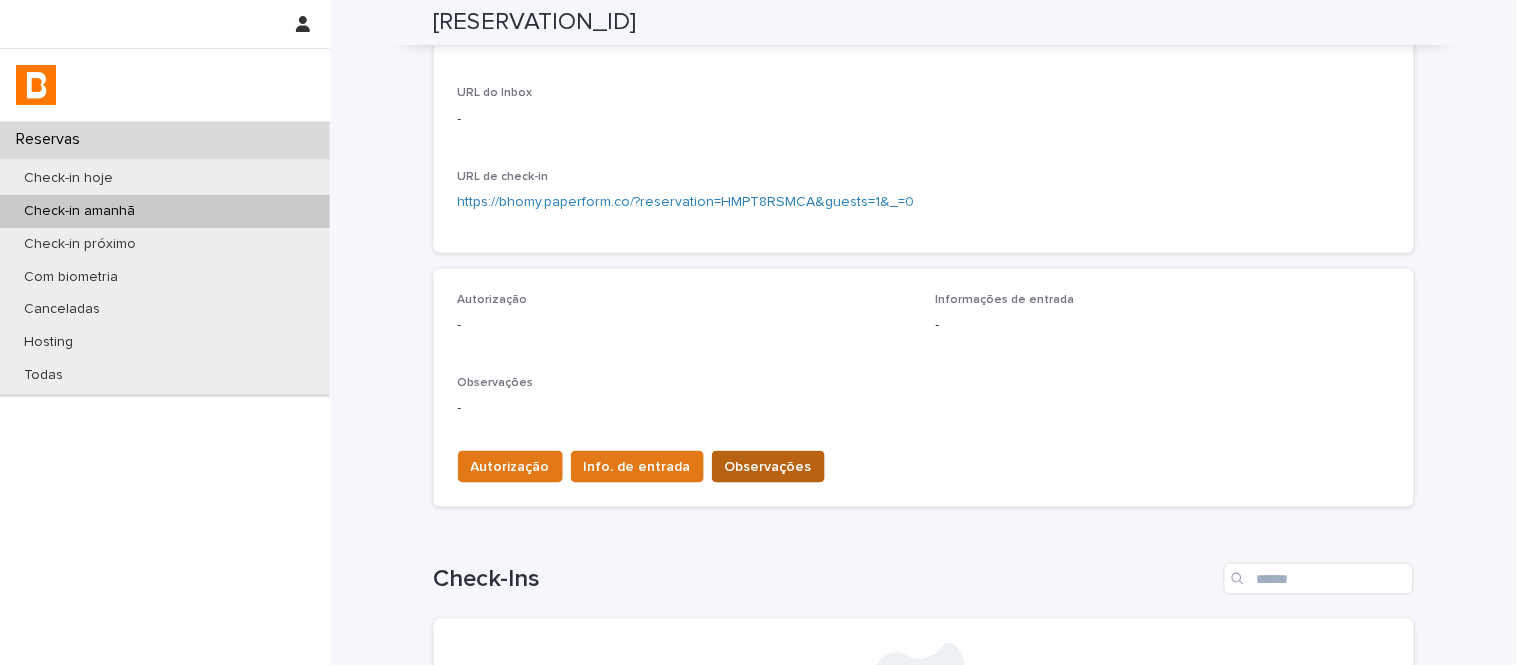 click on "Observações" at bounding box center (768, 467) 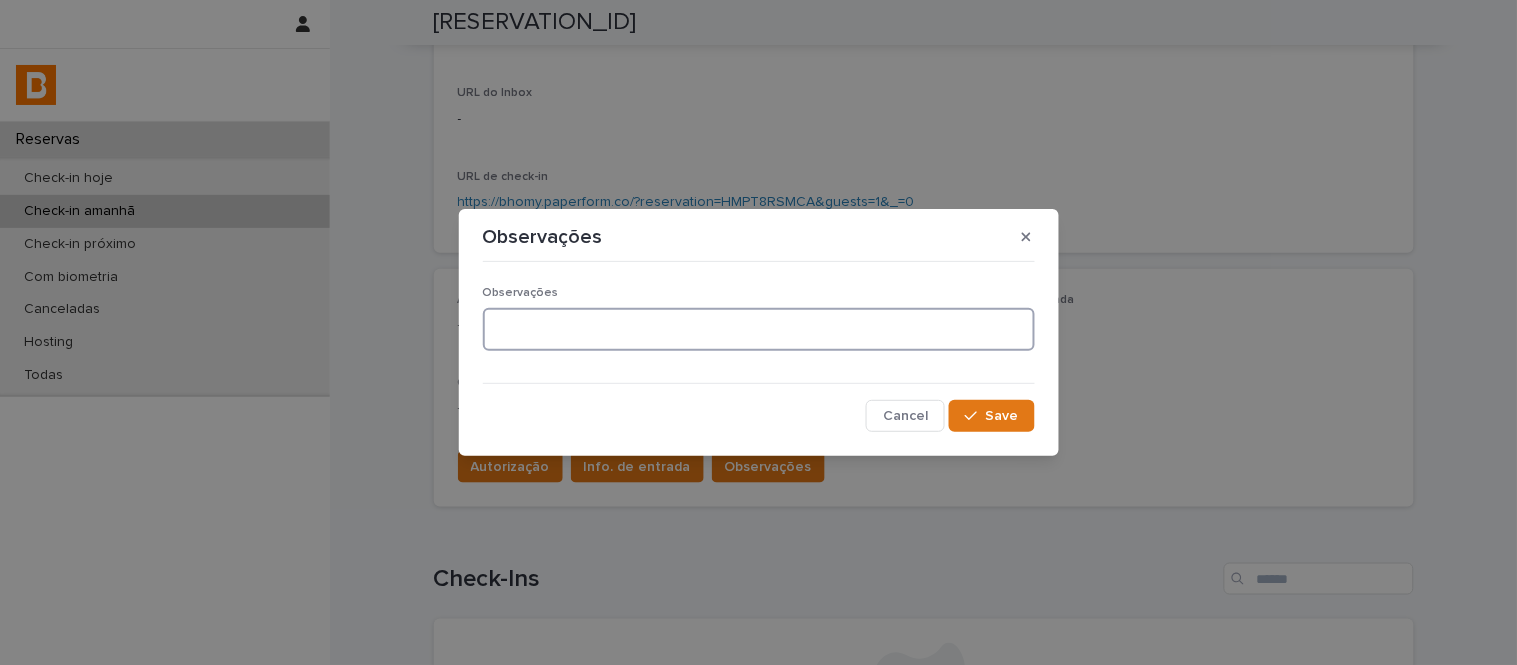 click at bounding box center (759, 329) 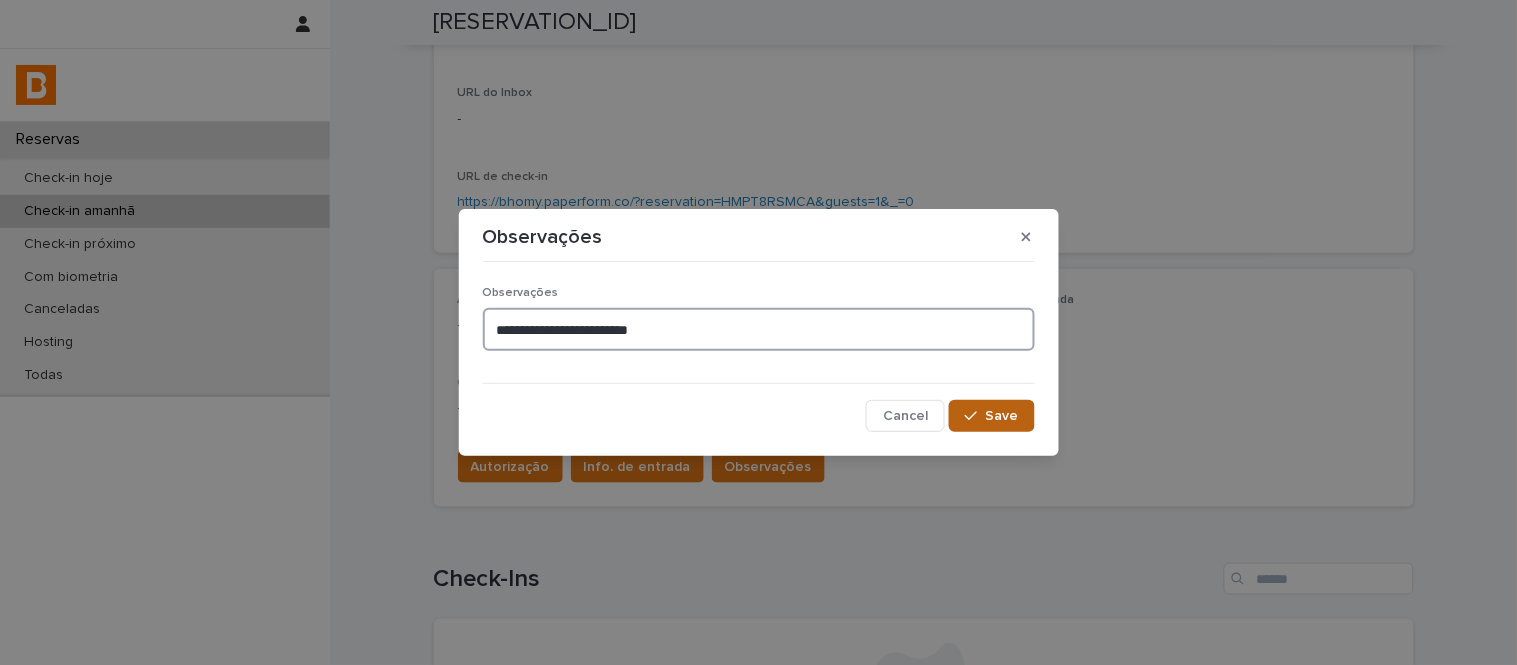 type on "**********" 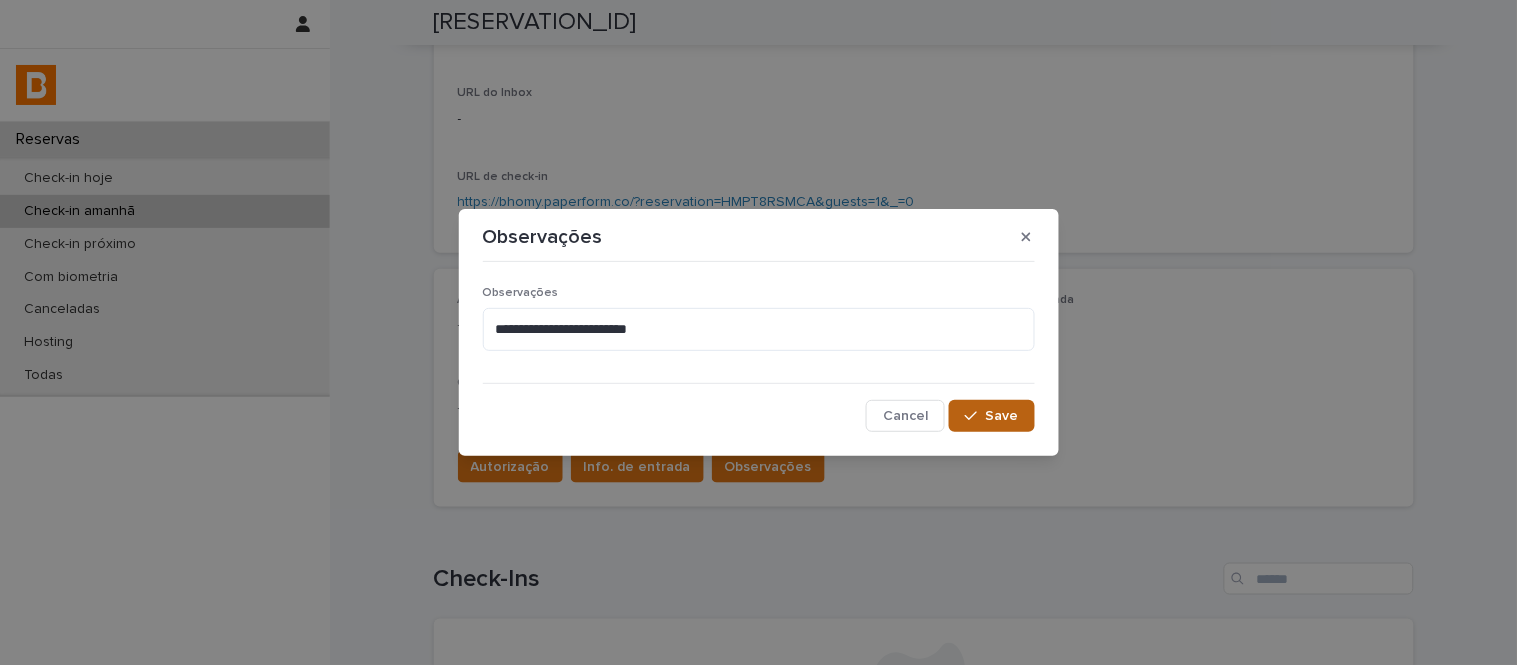 click on "Save" at bounding box center [1002, 416] 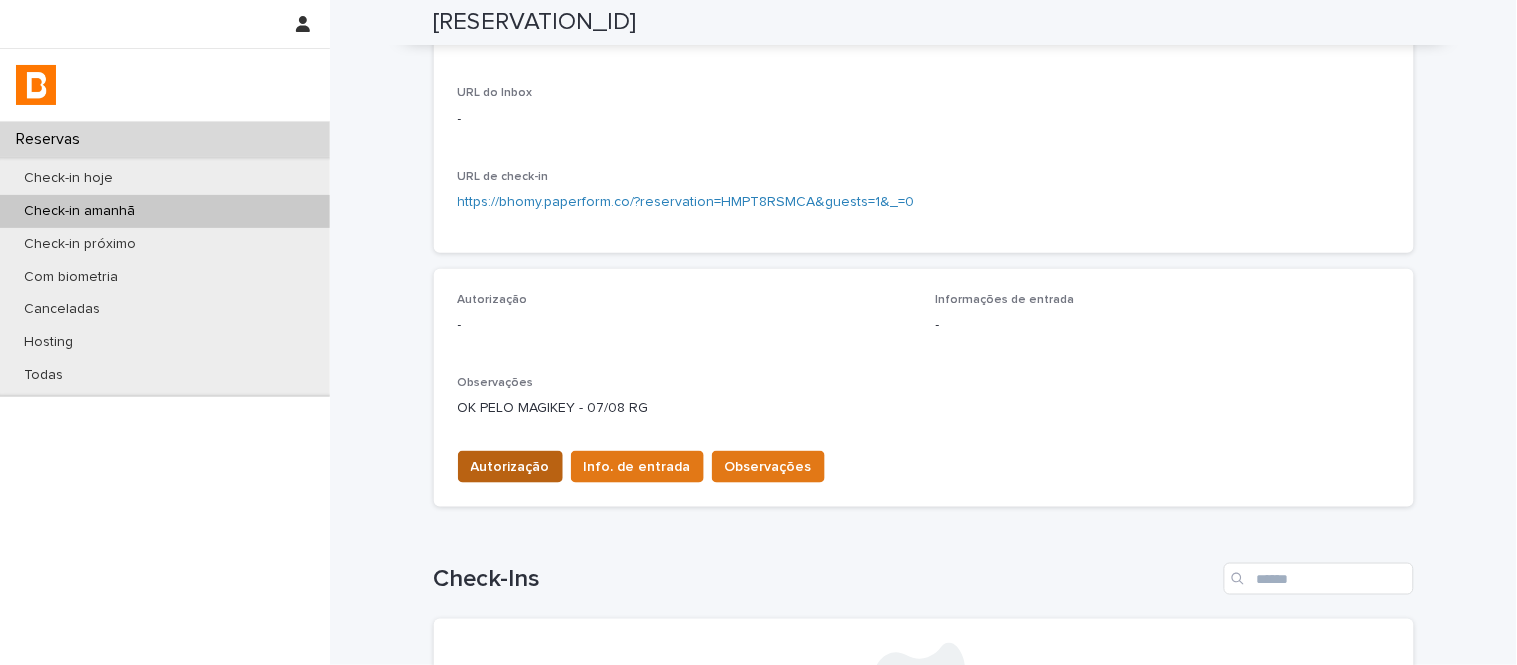 click on "Autorização" at bounding box center [510, 467] 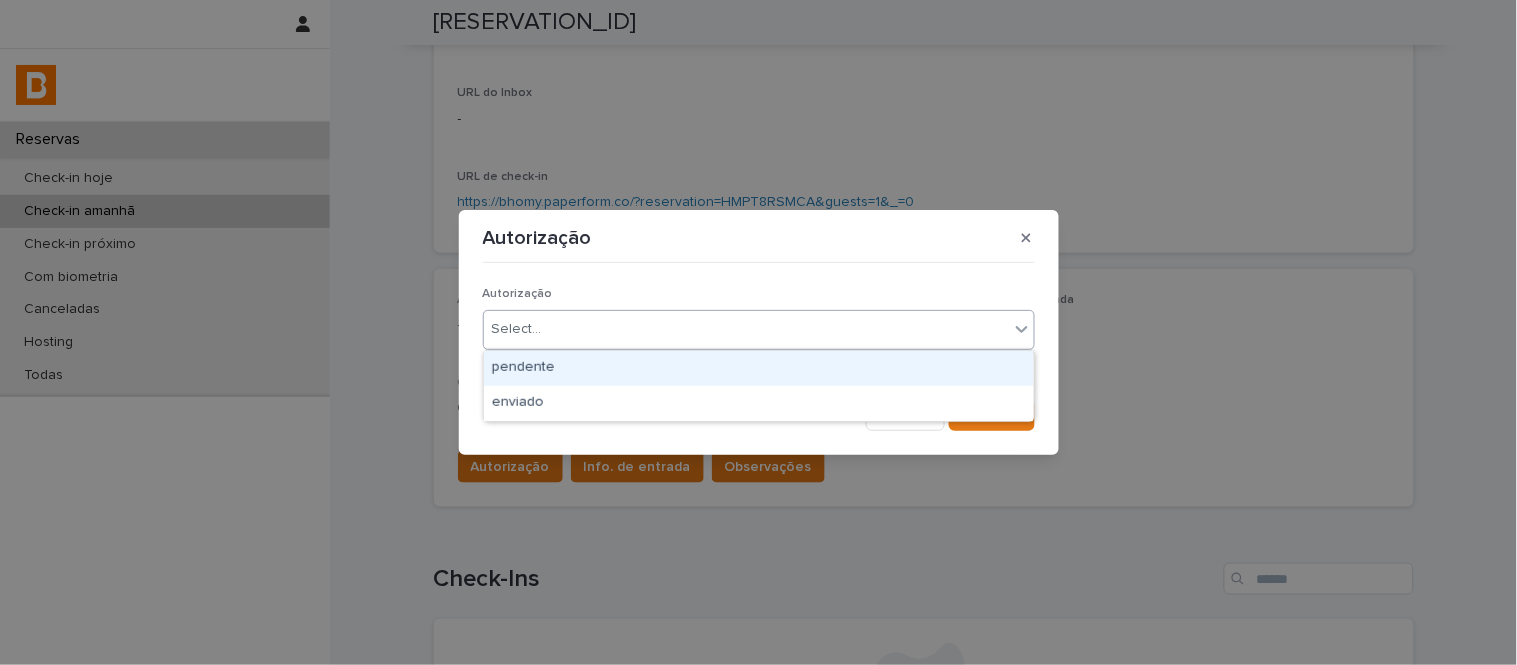 click on "Select..." at bounding box center [746, 329] 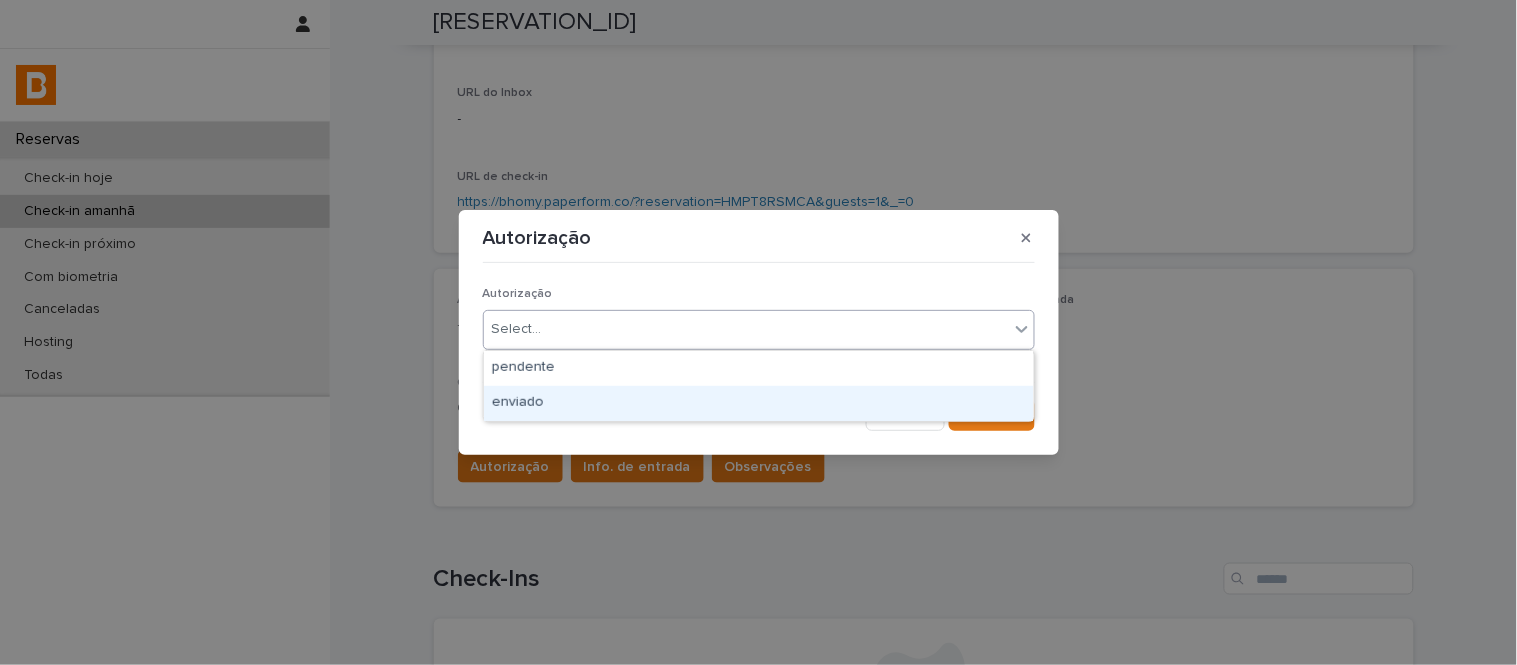 click on "enviado" at bounding box center (759, 403) 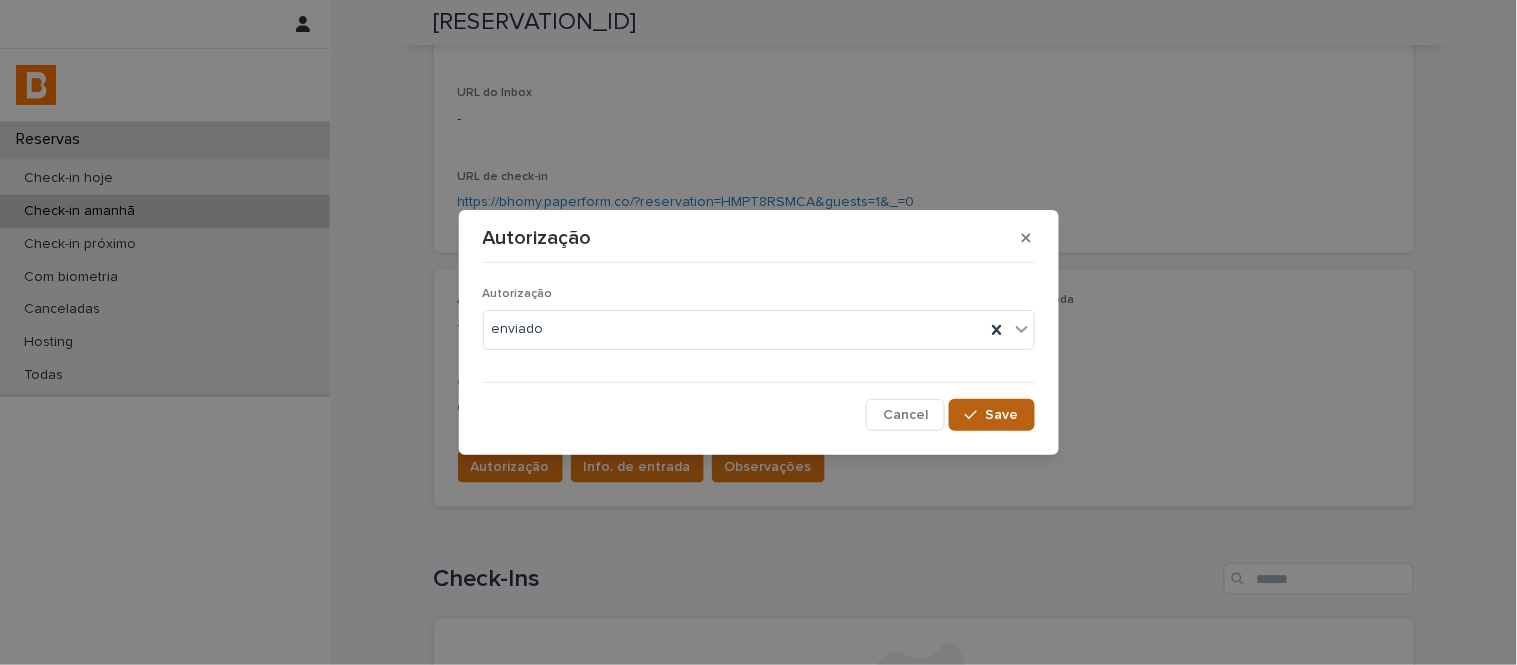 click on "Save" at bounding box center (991, 415) 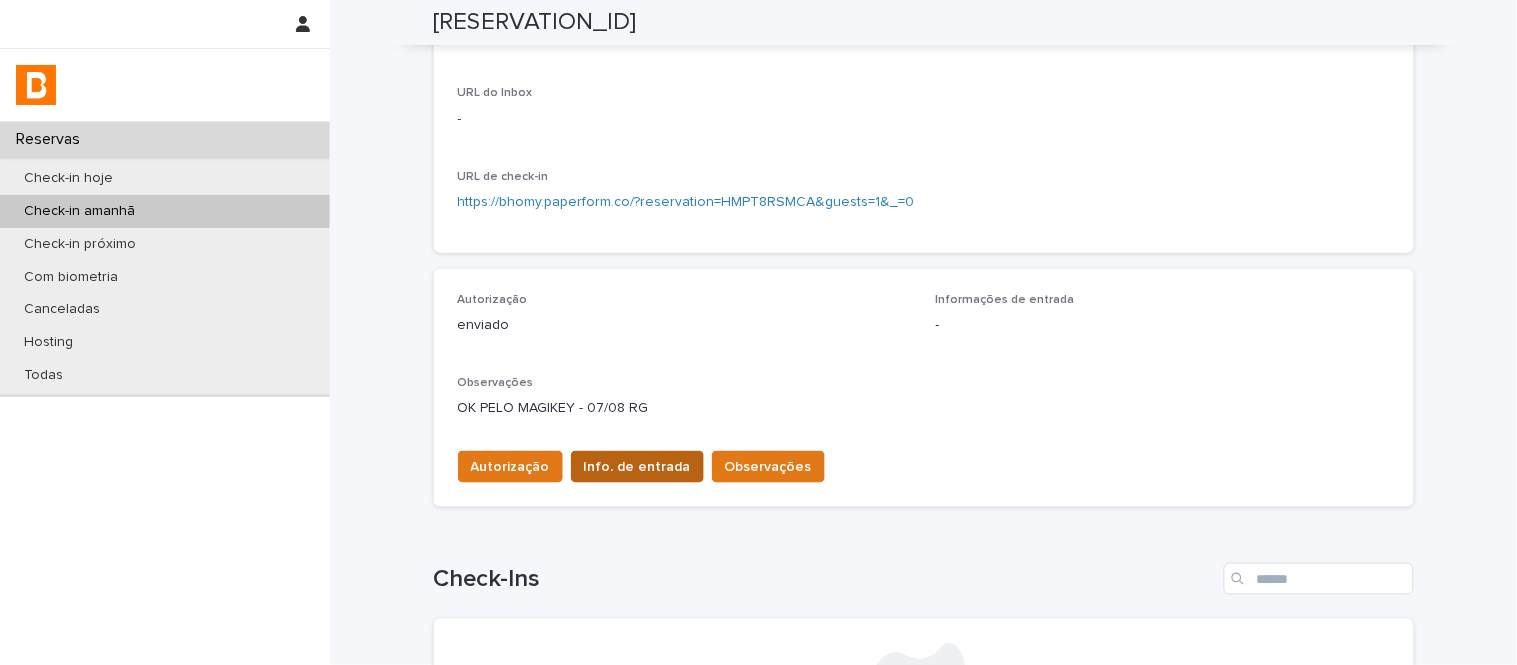 click on "Info. de entrada" at bounding box center [637, 467] 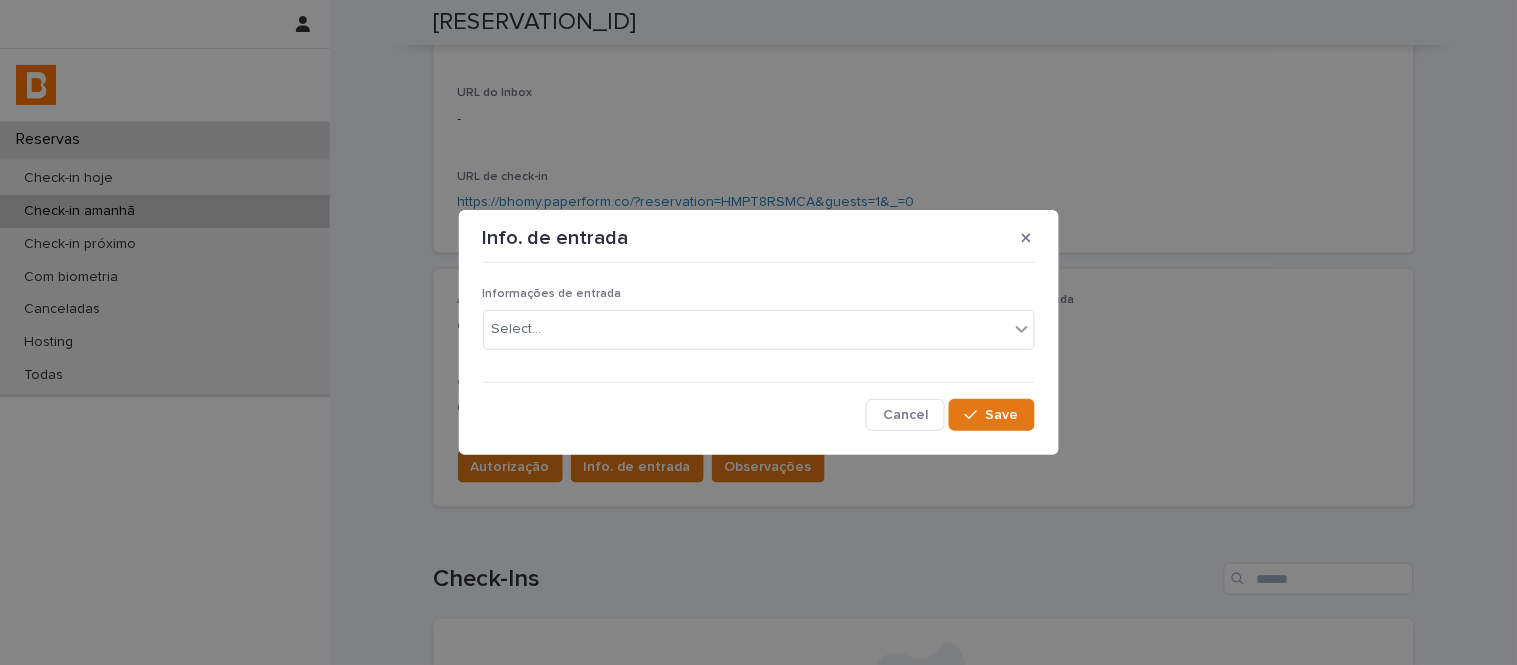 click on "Informações de entrada Select..." at bounding box center [759, 326] 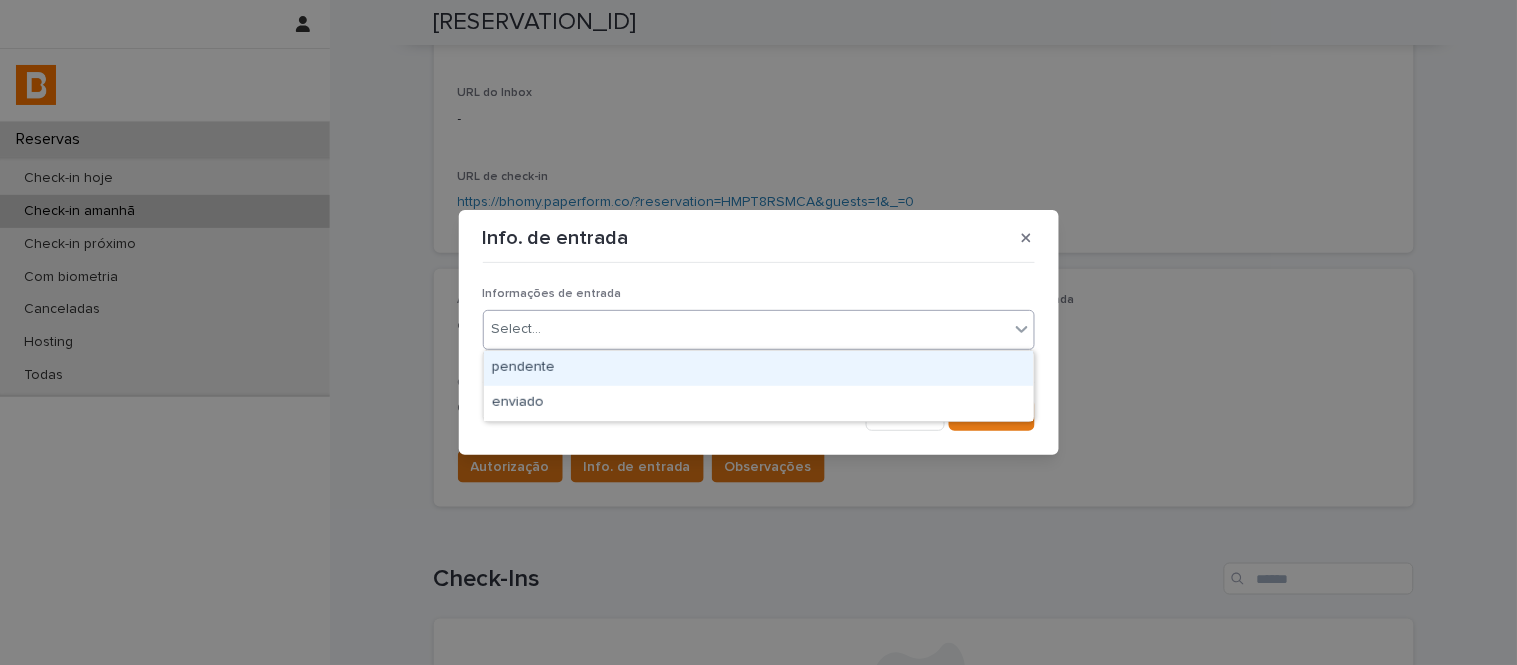 drag, startPoint x: 668, startPoint y: 324, endPoint x: 687, endPoint y: 384, distance: 62.936478 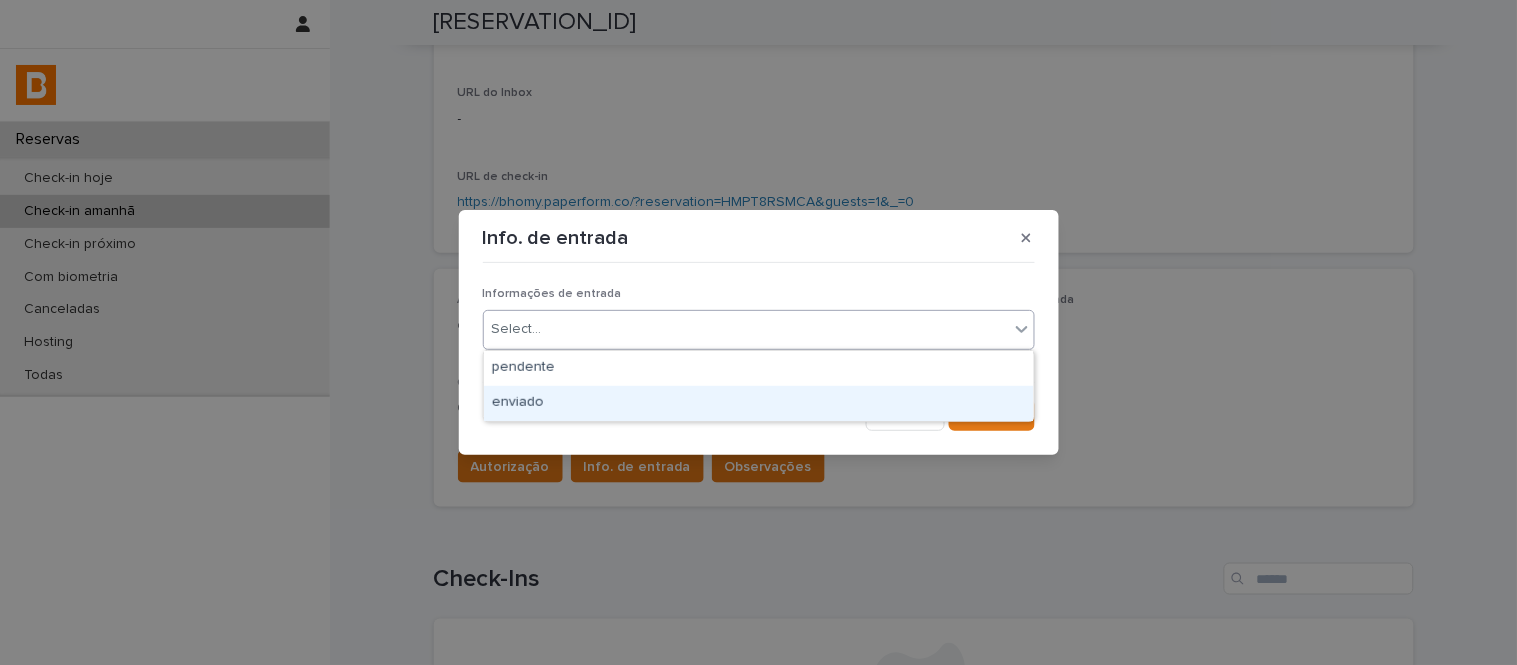 click on "enviado" at bounding box center (759, 403) 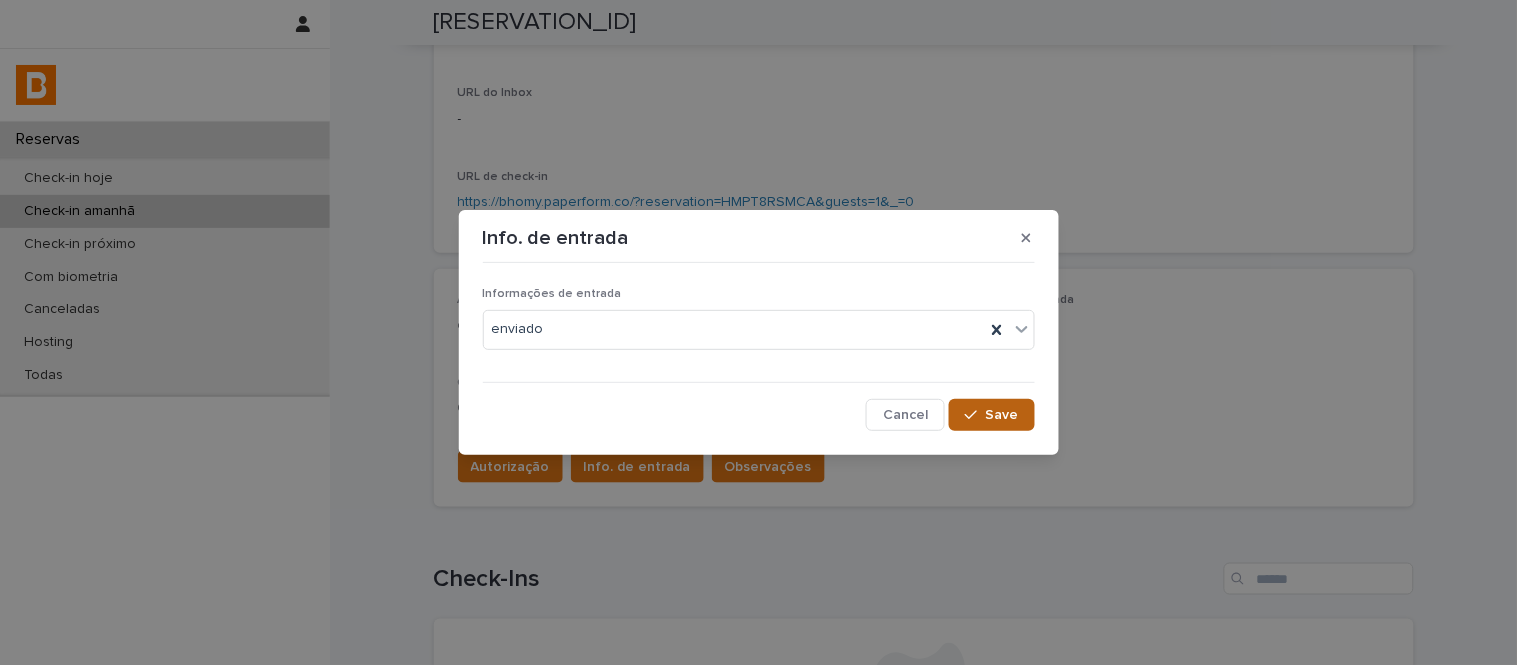 click on "Save" at bounding box center (991, 415) 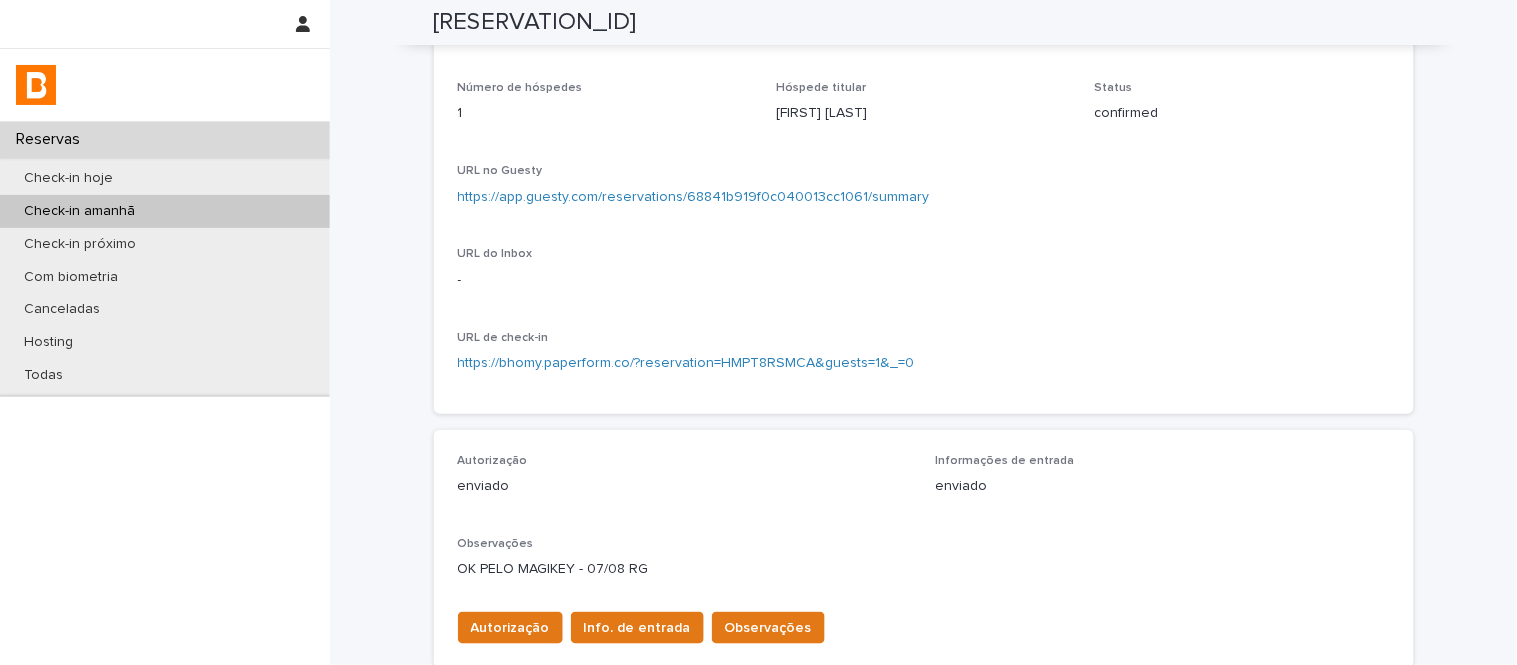 scroll, scrollTop: 0, scrollLeft: 0, axis: both 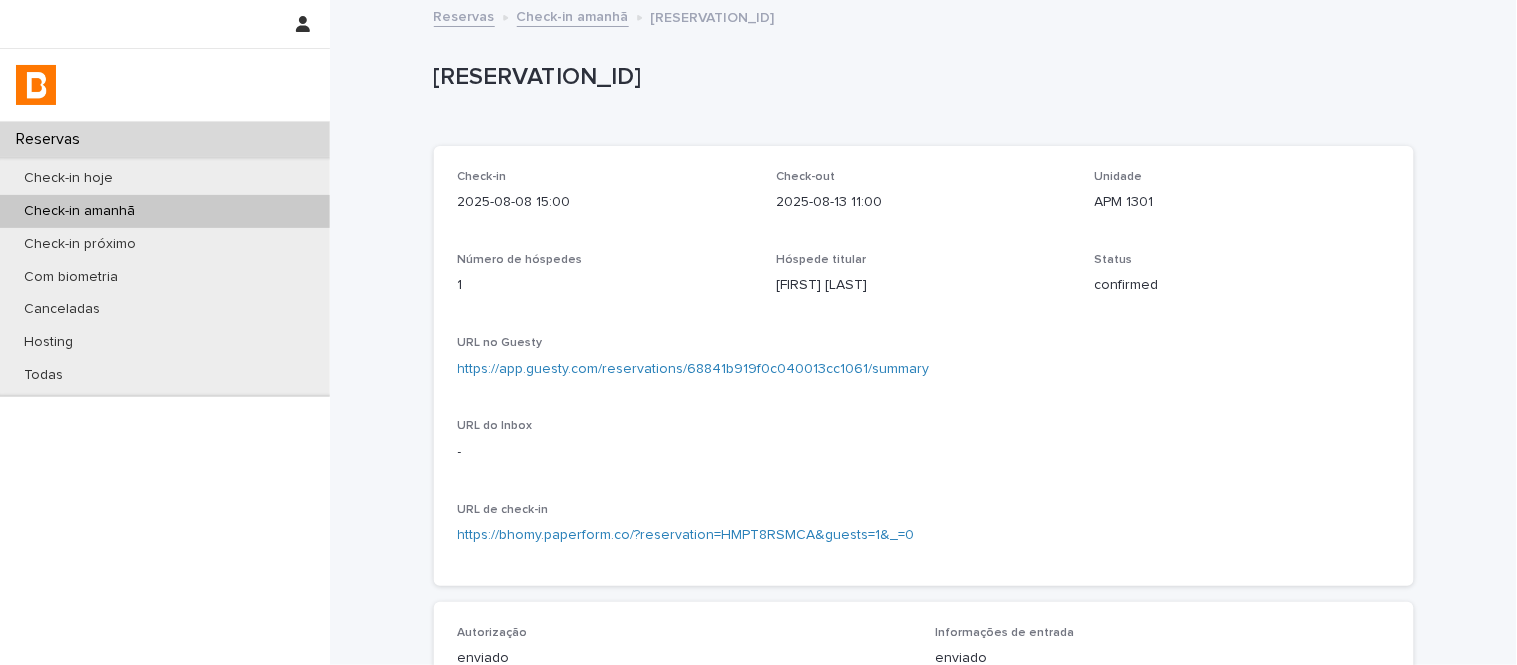click on "[RESERVATION_ID]" at bounding box center (920, 77) 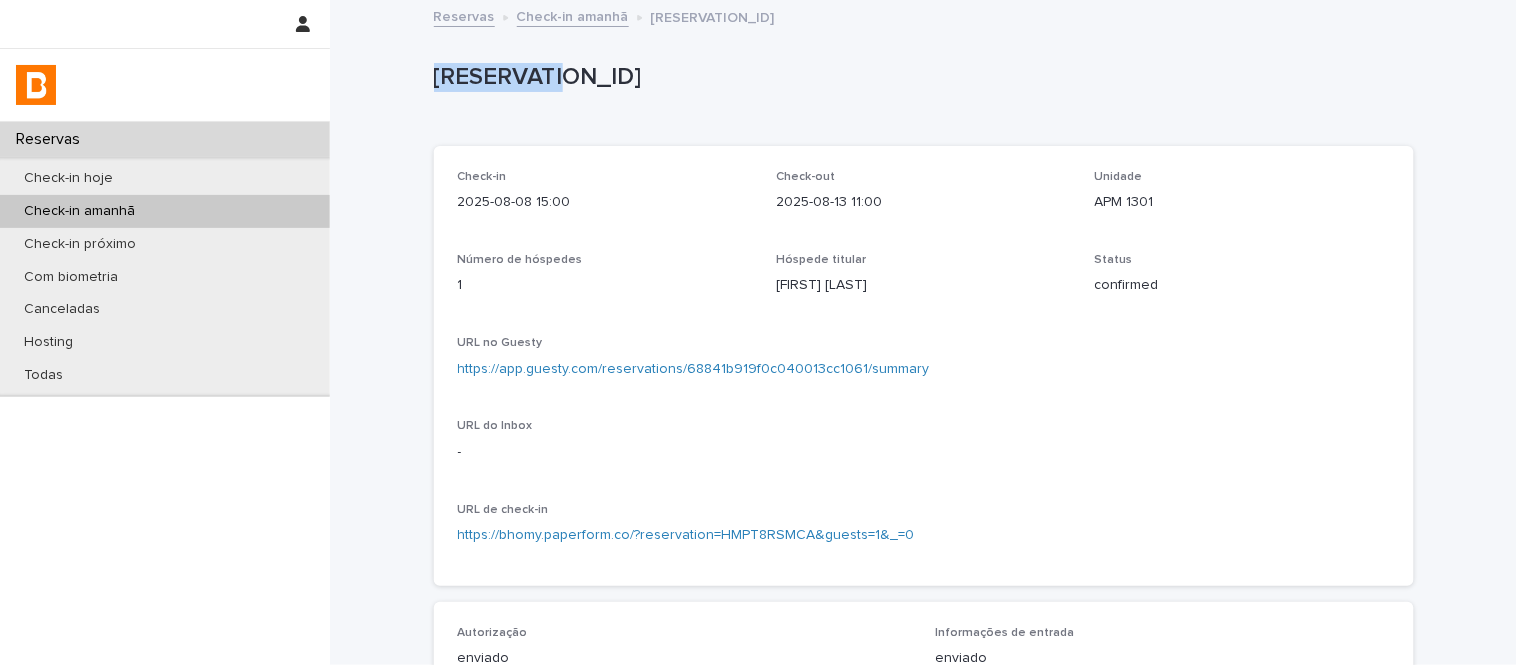 click on "[RESERVATION_ID]" at bounding box center (920, 77) 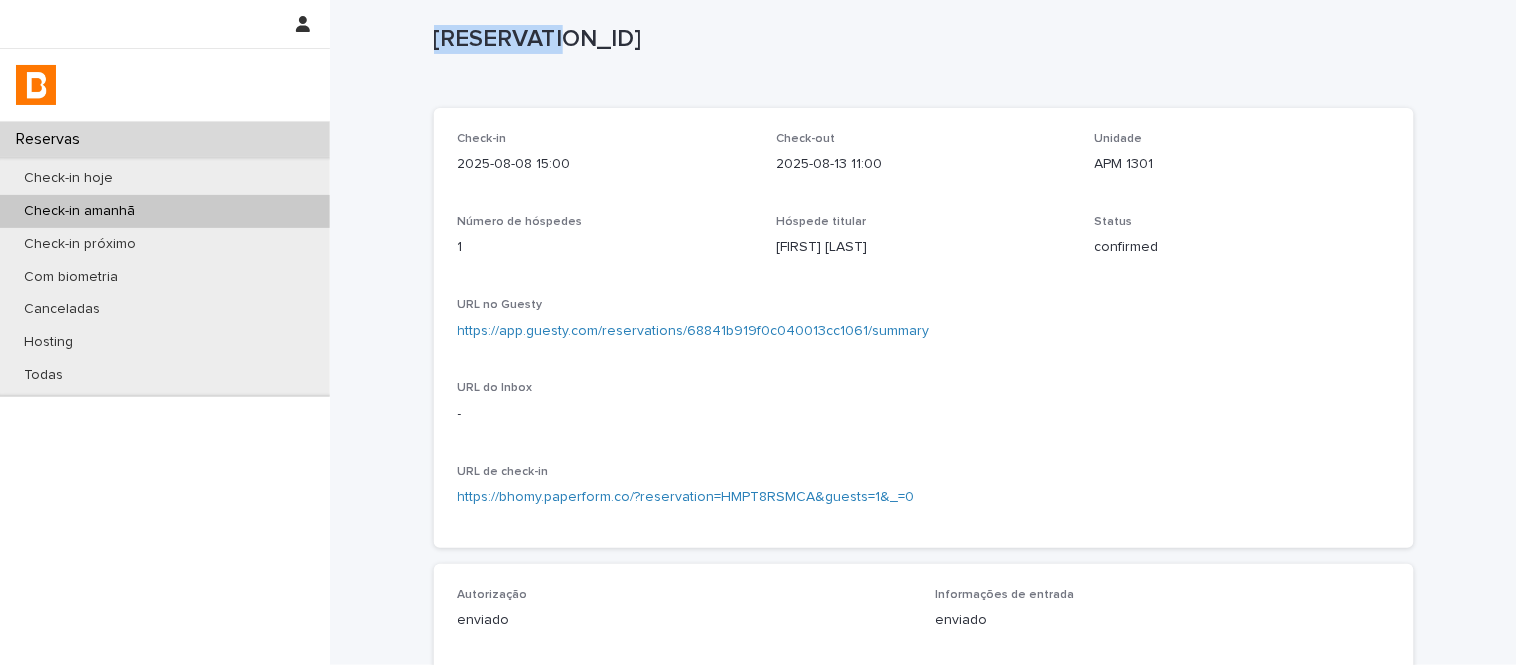 scroll, scrollTop: 0, scrollLeft: 0, axis: both 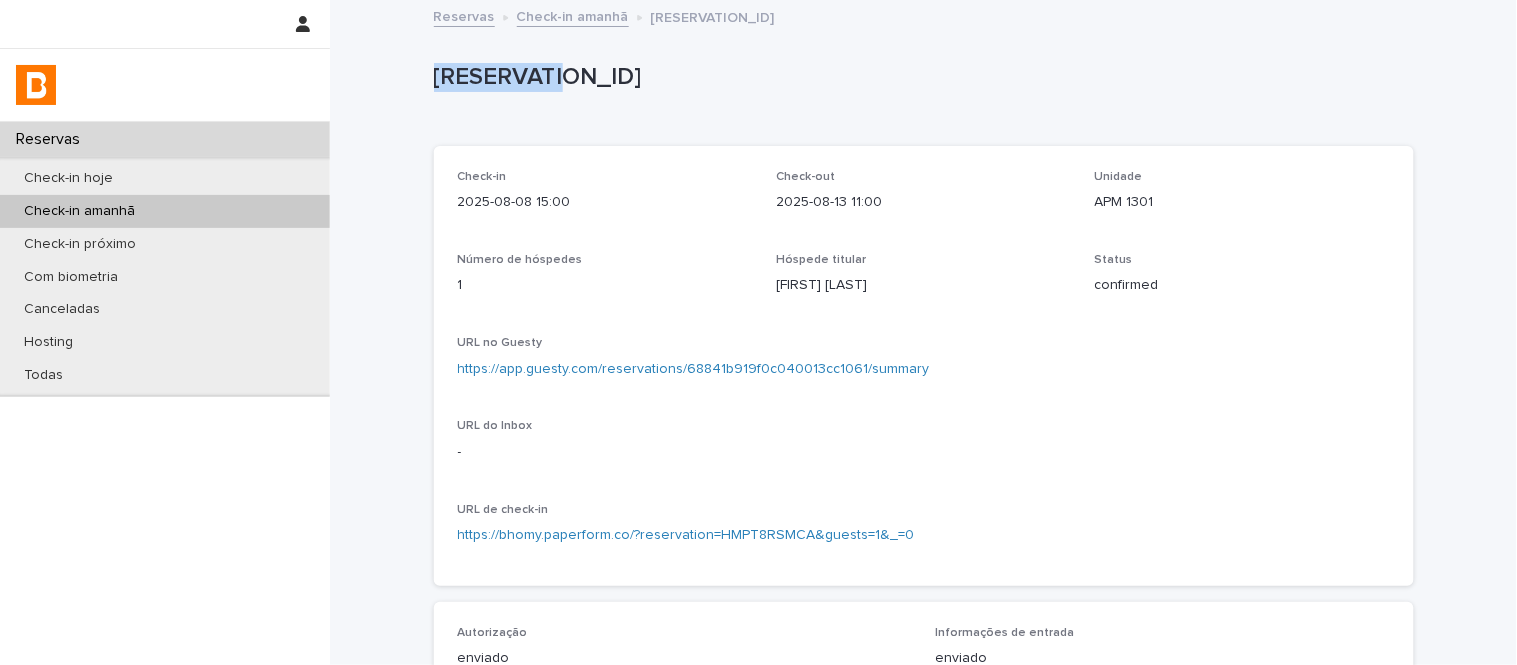 click on "Check-in amanhã" at bounding box center (573, 15) 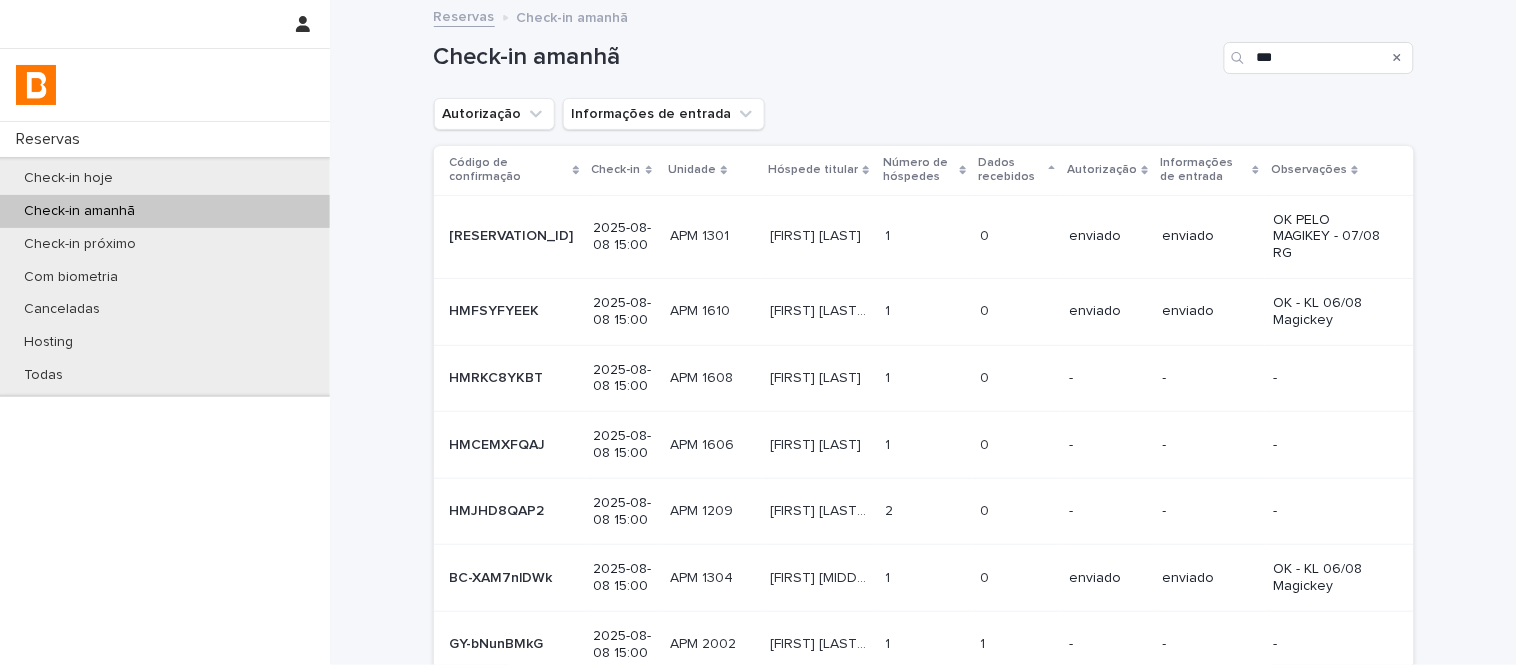 click on "[FIRST] [LAST] [FIRST] [LAST]" at bounding box center [819, 378] 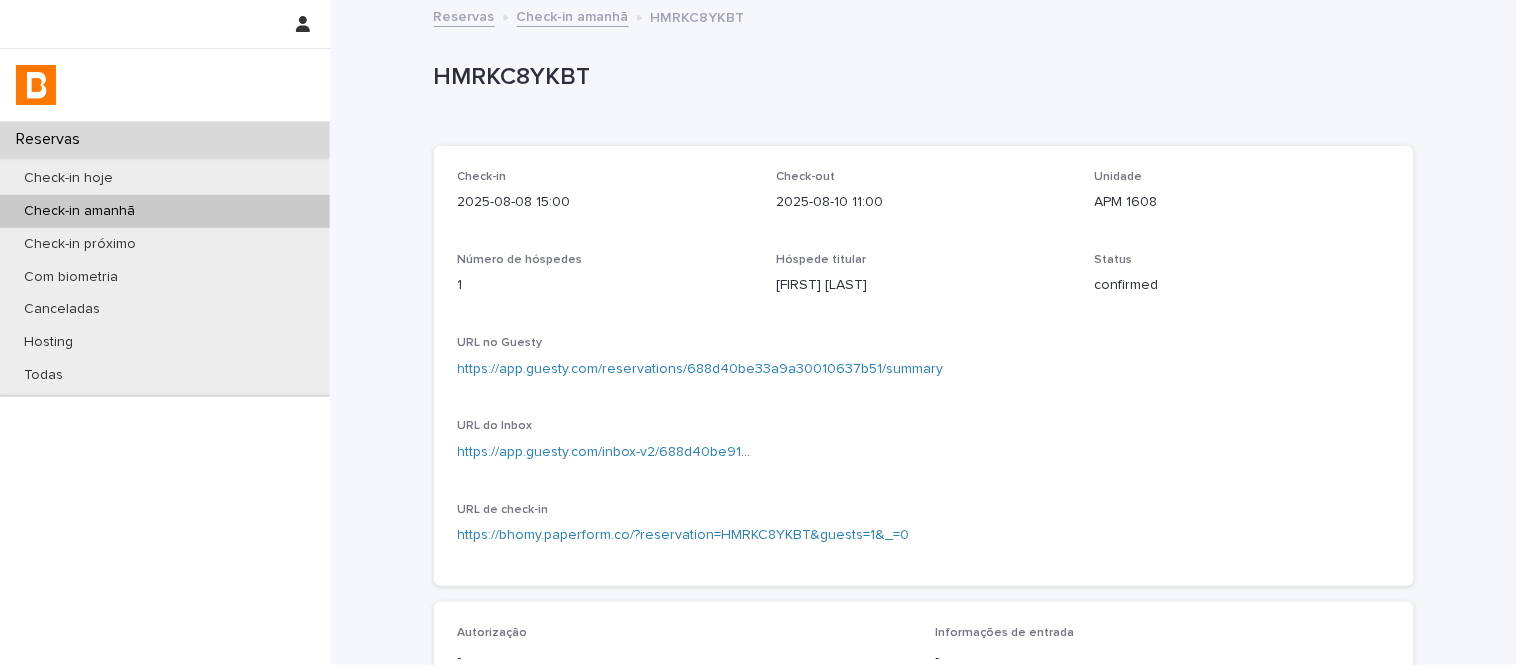 click on "Check-in amanhã" at bounding box center (573, 15) 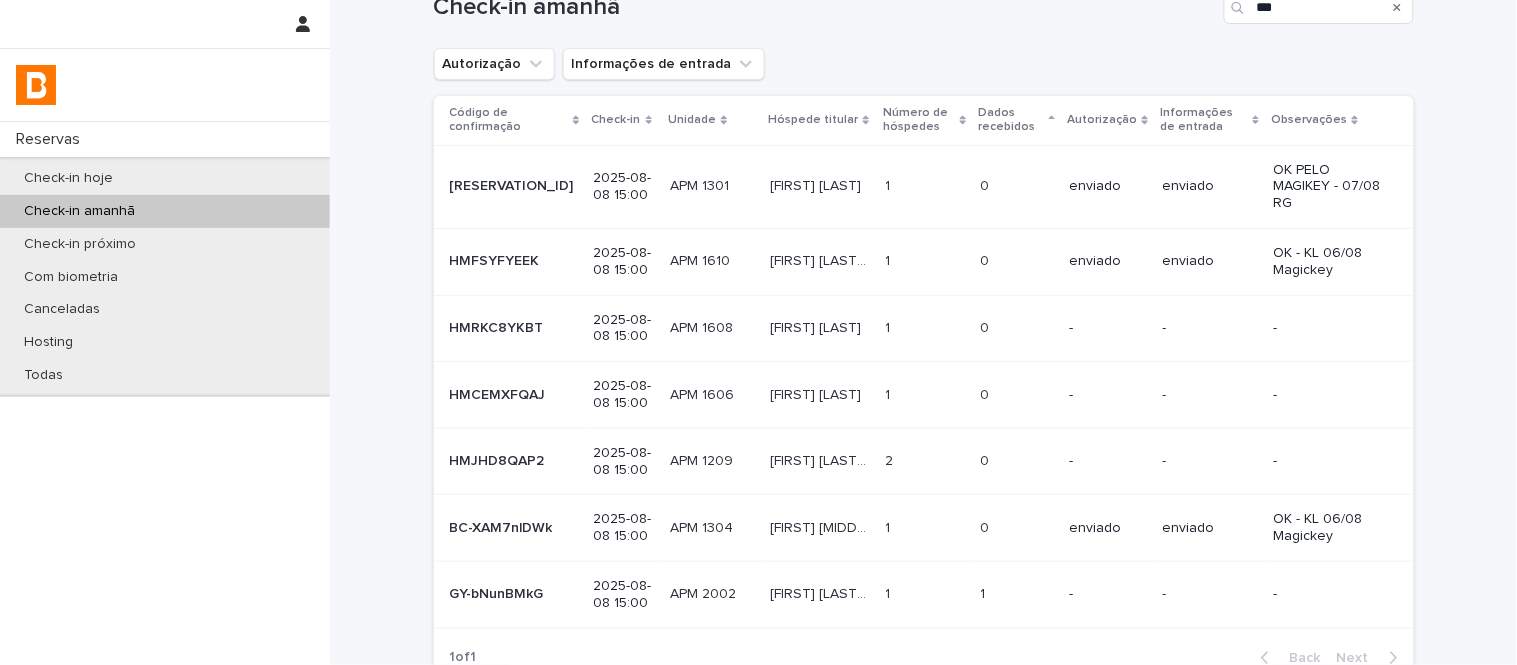 scroll, scrollTop: 0, scrollLeft: 0, axis: both 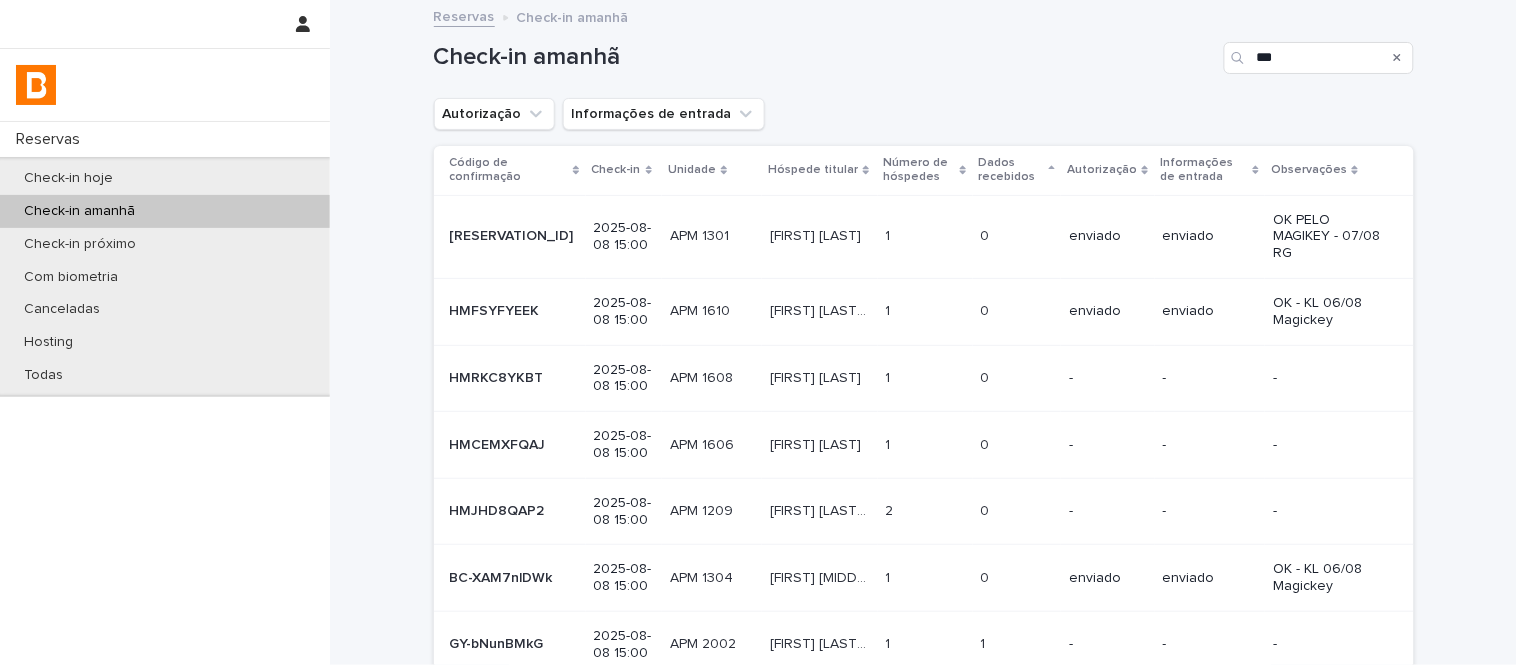 click 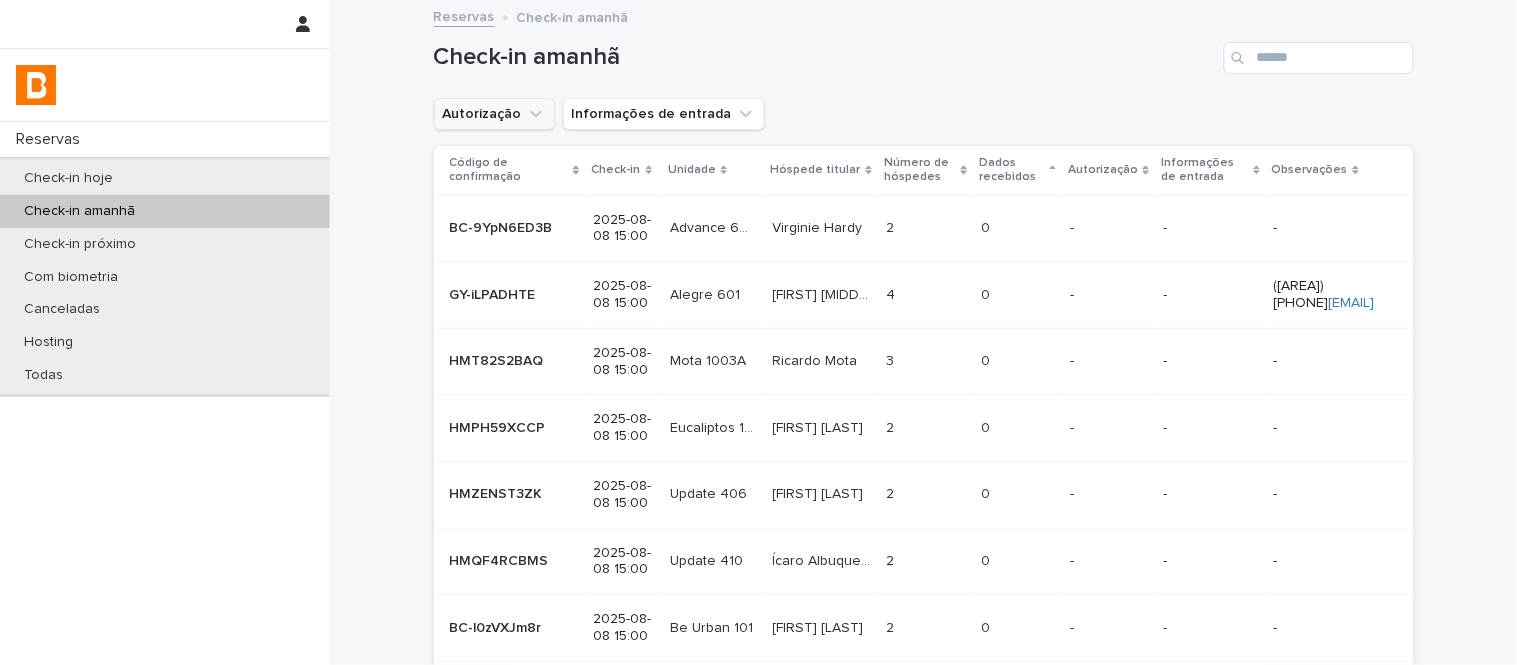 click 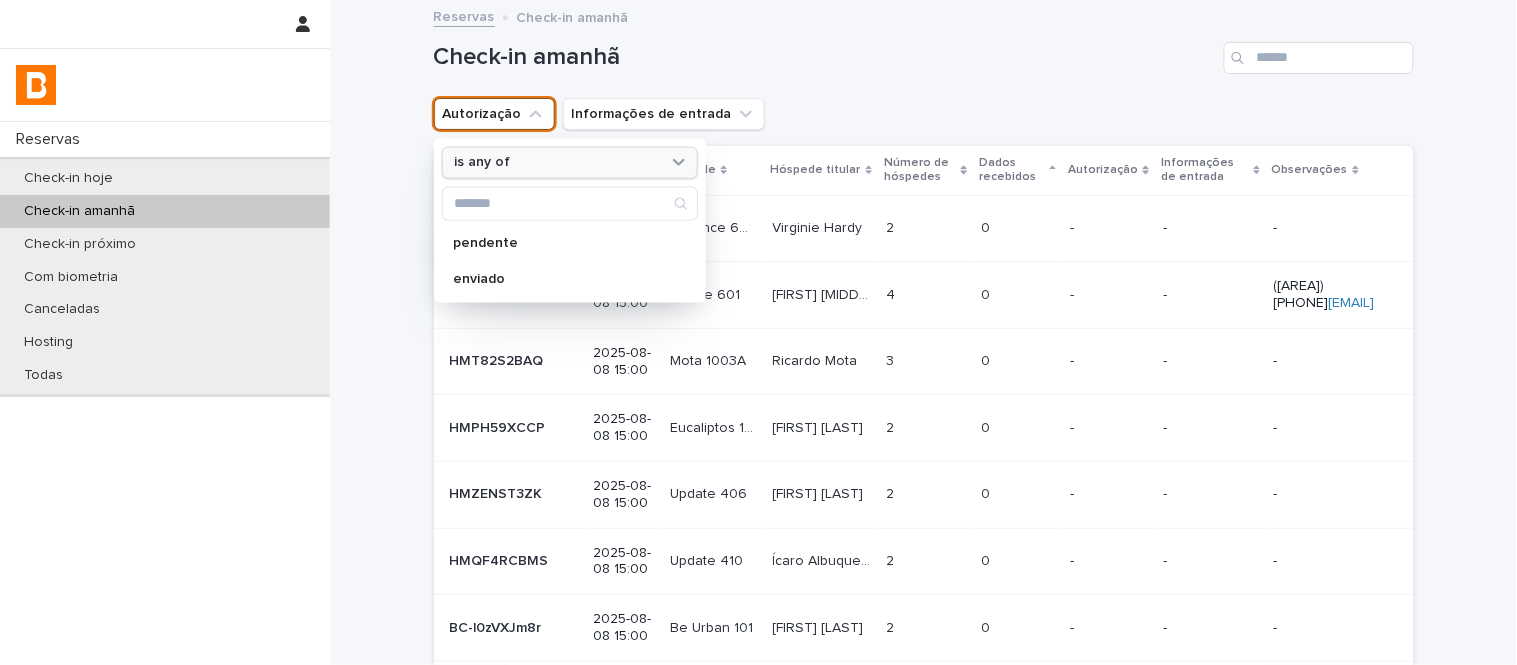 click on "is any of" at bounding box center (557, 162) 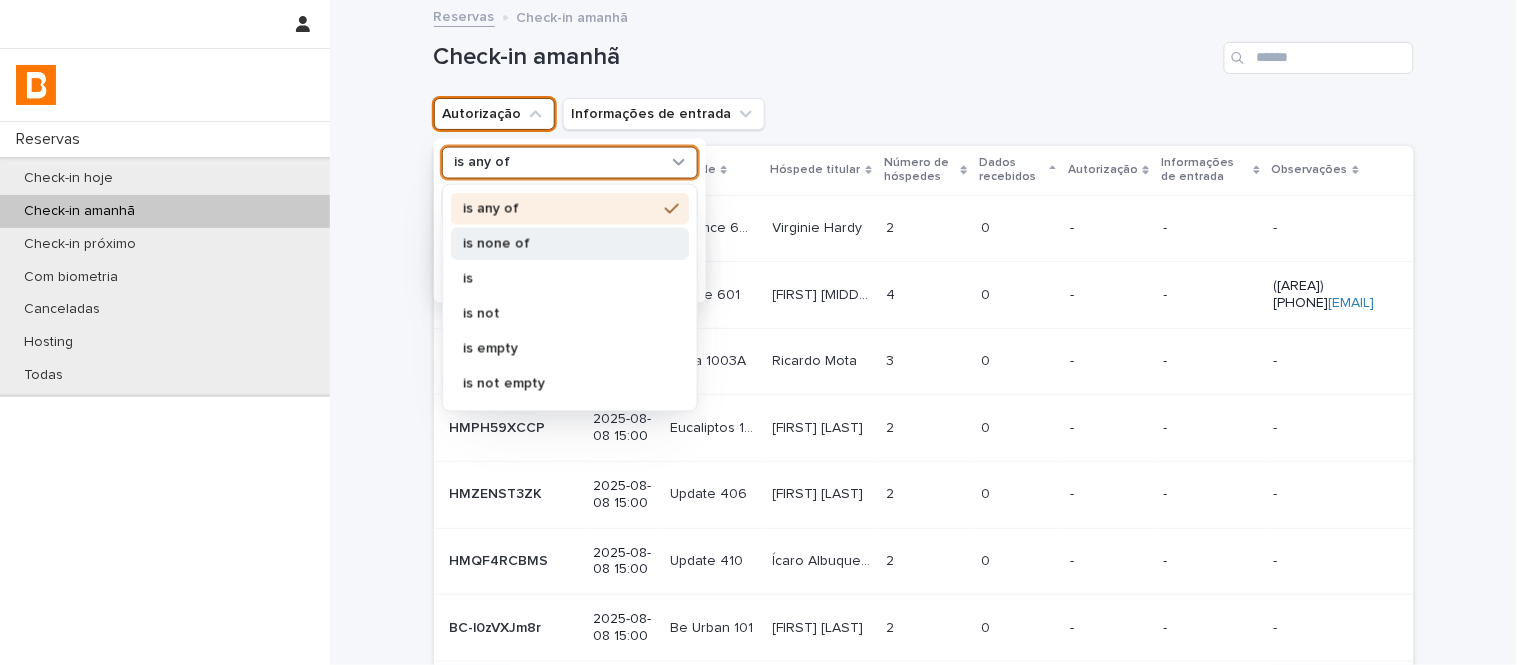 click on "is none of" at bounding box center (560, 243) 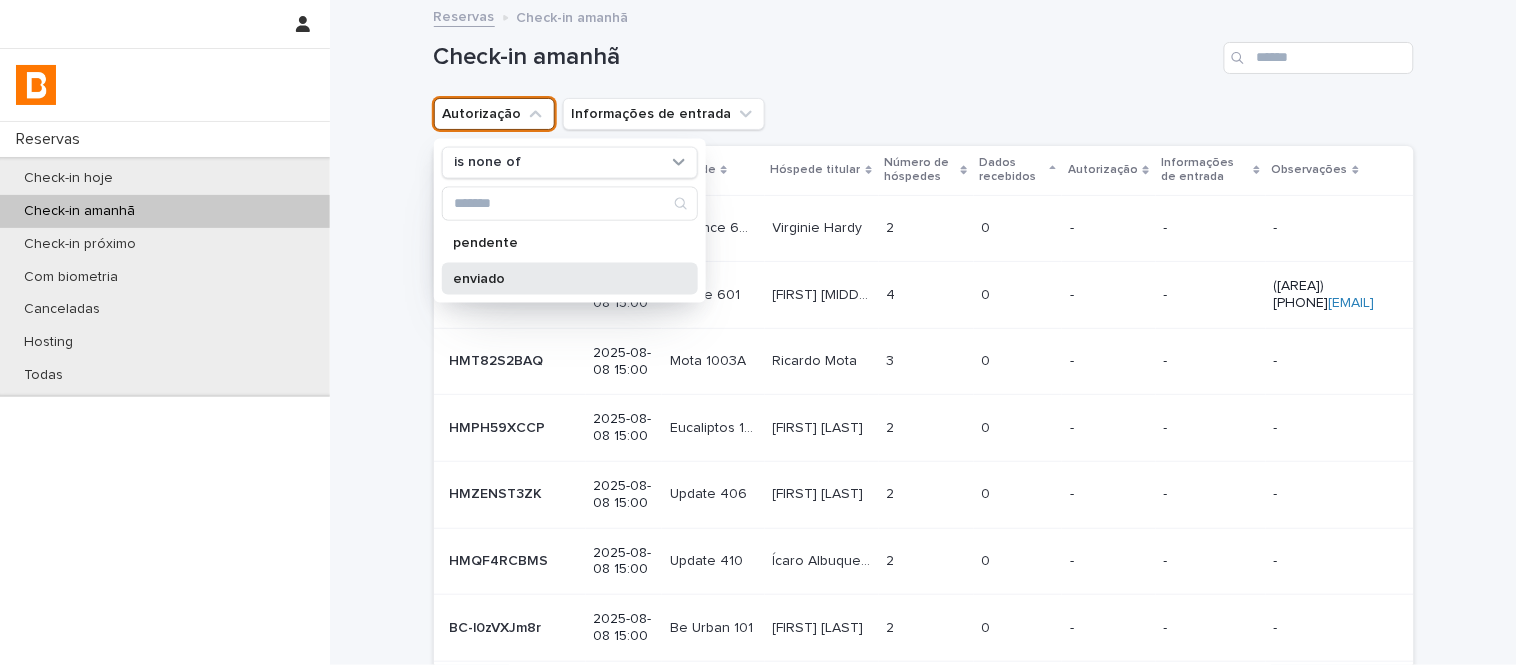 click on "enviado" at bounding box center (570, 278) 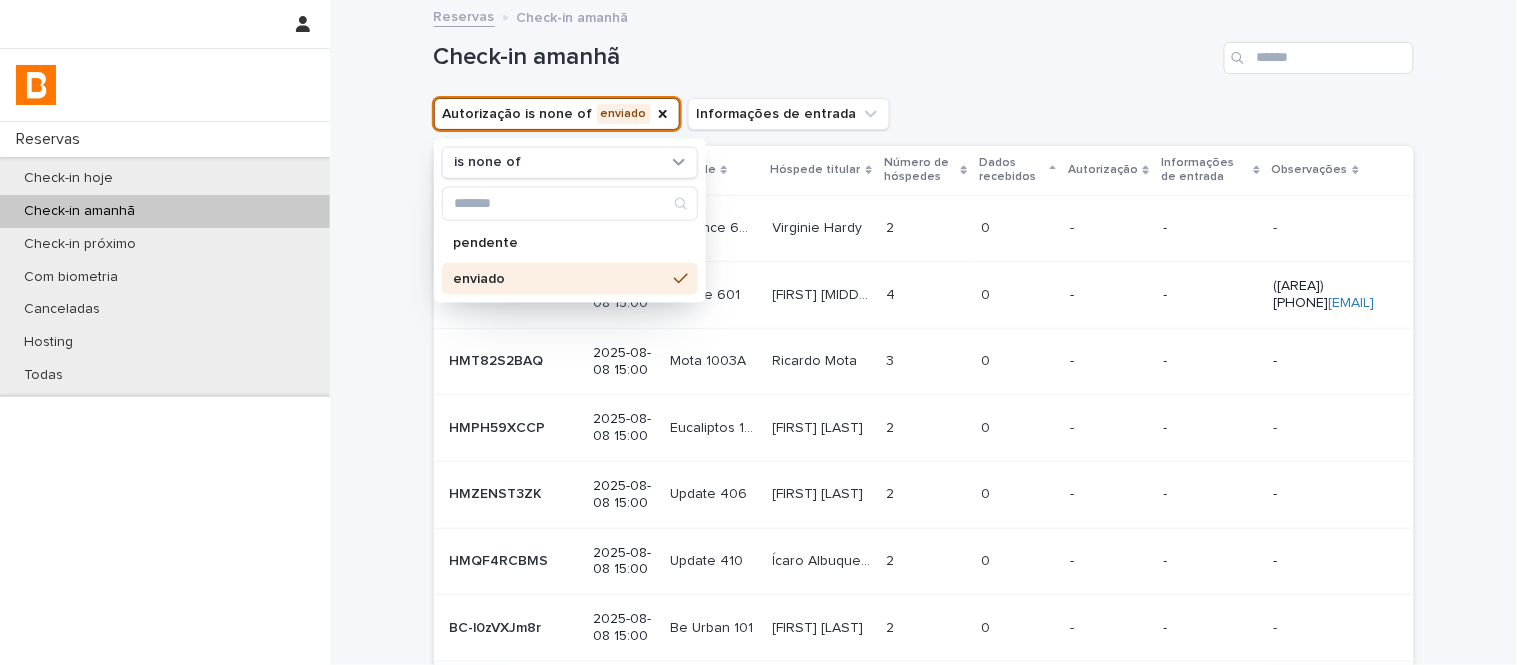 click on "Reservas Check-in amanhã" at bounding box center [924, 18] 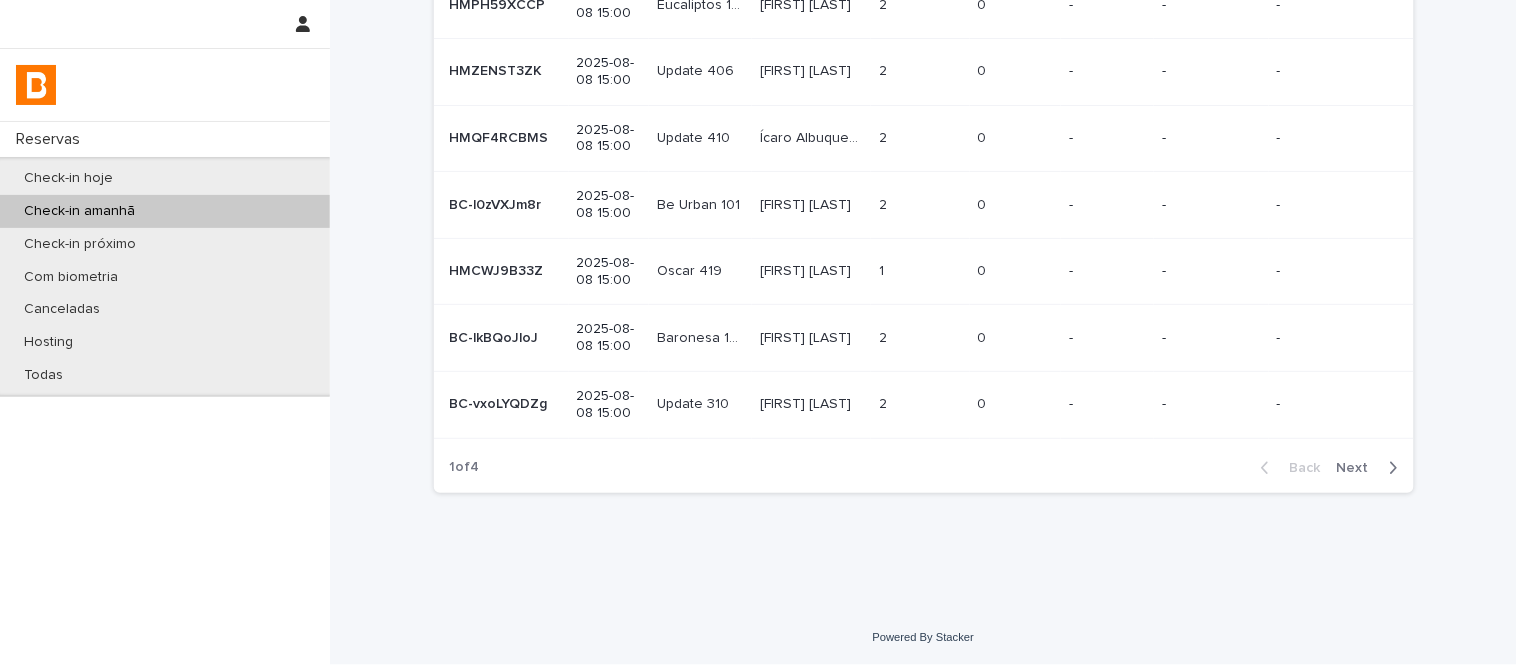 scroll, scrollTop: 591, scrollLeft: 0, axis: vertical 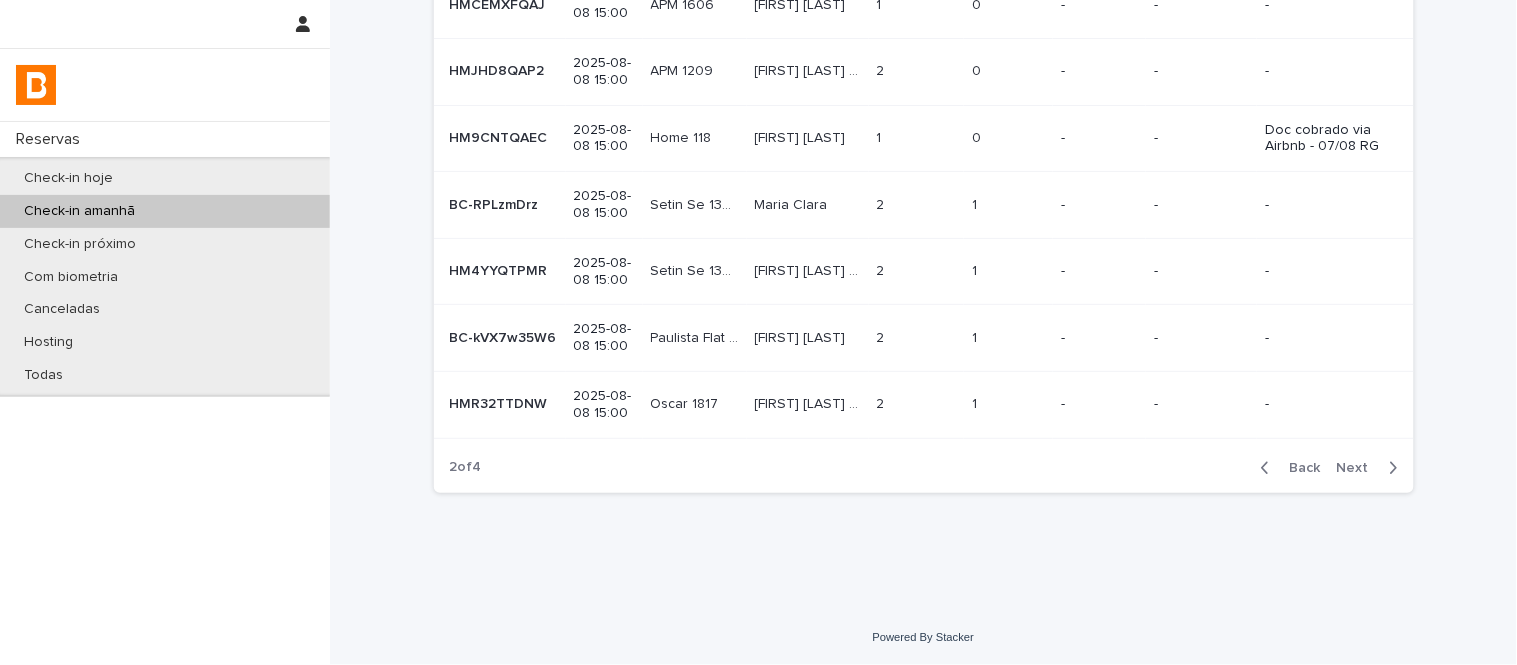 click on "Next" at bounding box center [1359, 468] 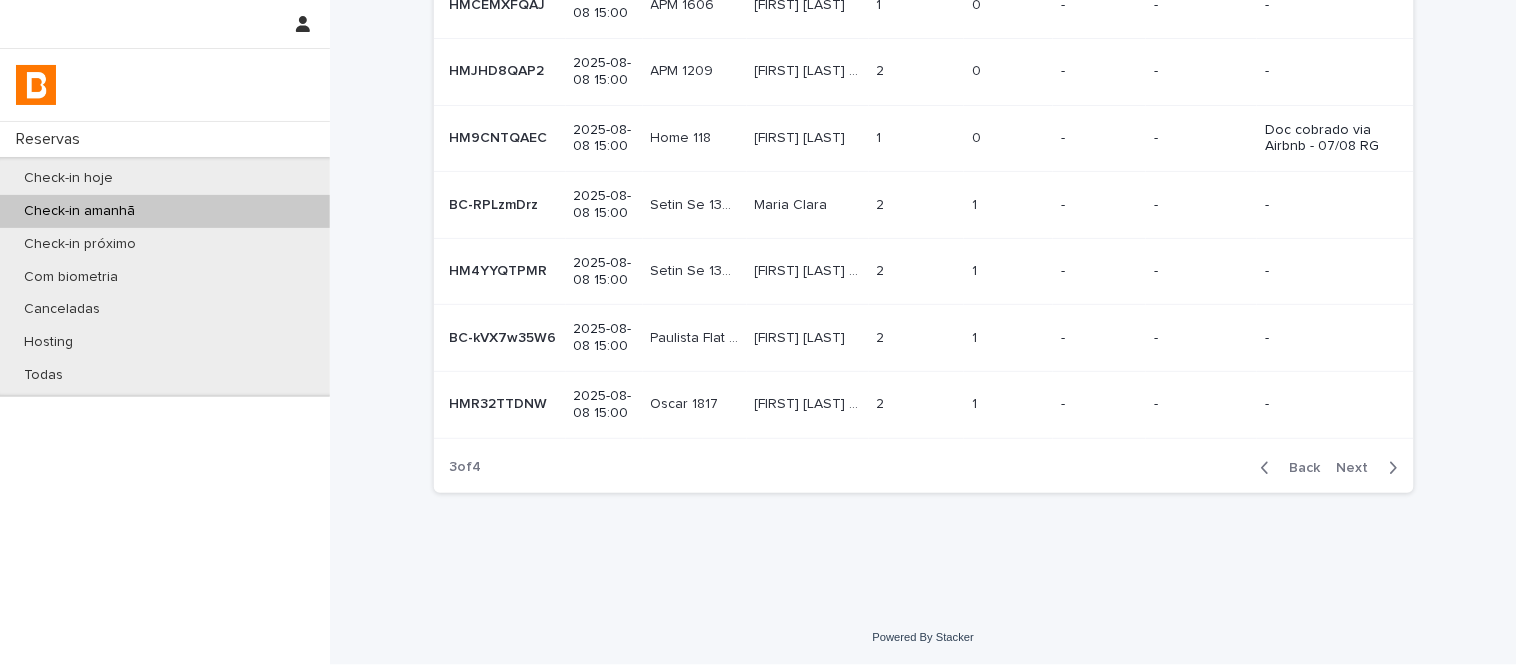 click on "Next" at bounding box center [1359, 468] 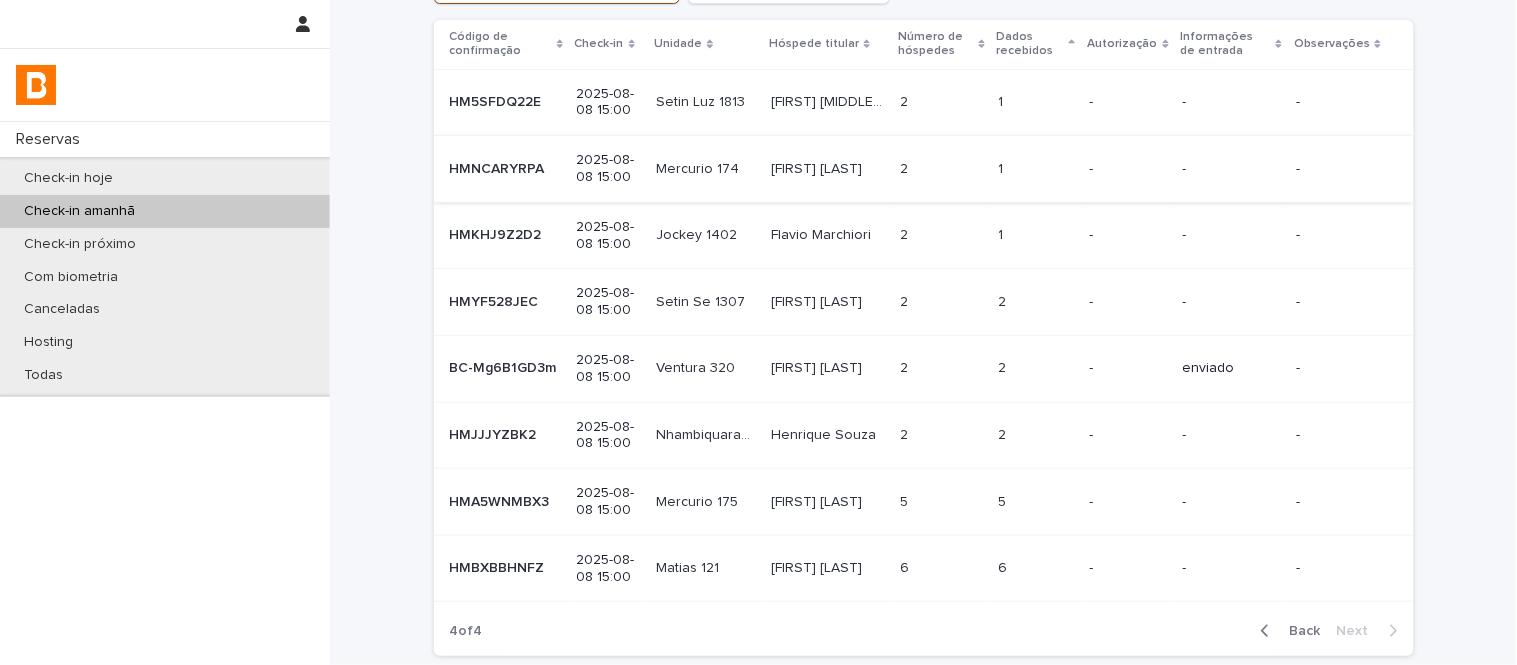 scroll, scrollTop: 178, scrollLeft: 0, axis: vertical 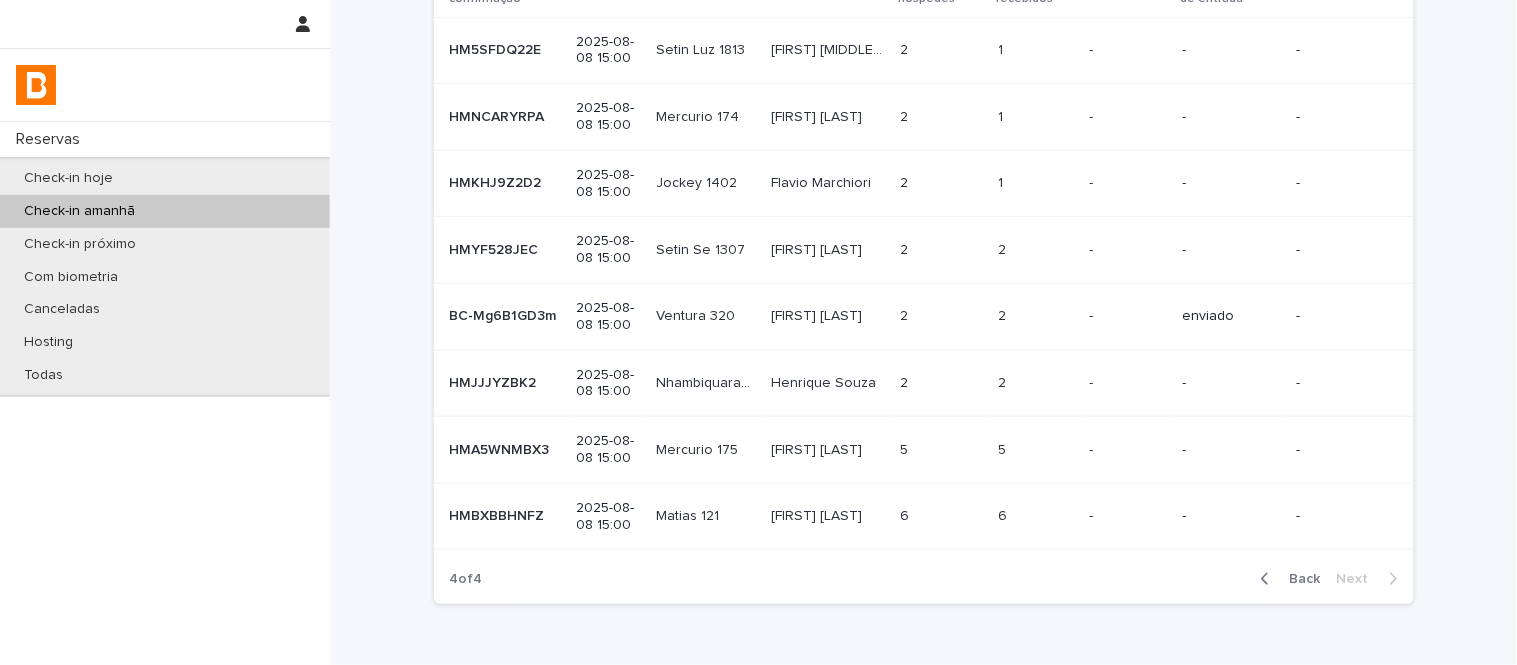 click on "Back" at bounding box center [1299, 579] 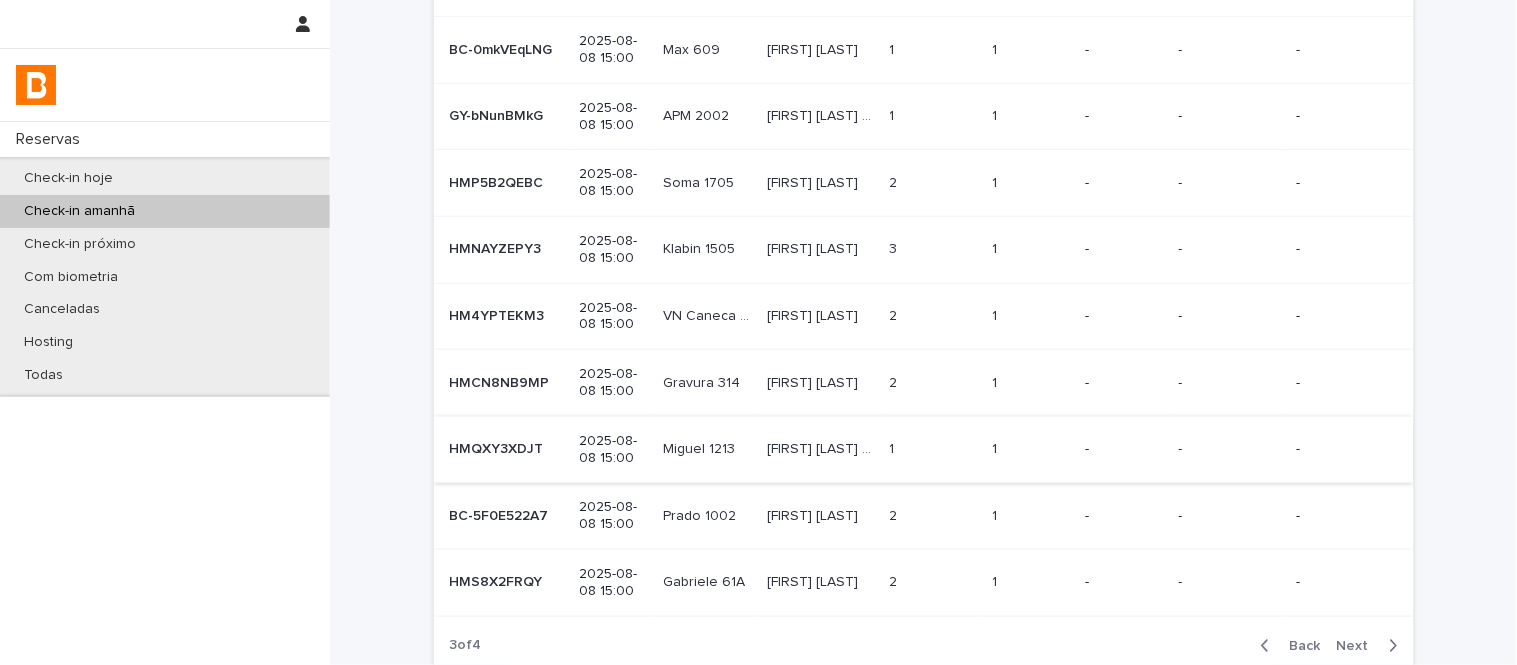 scroll, scrollTop: 134, scrollLeft: 0, axis: vertical 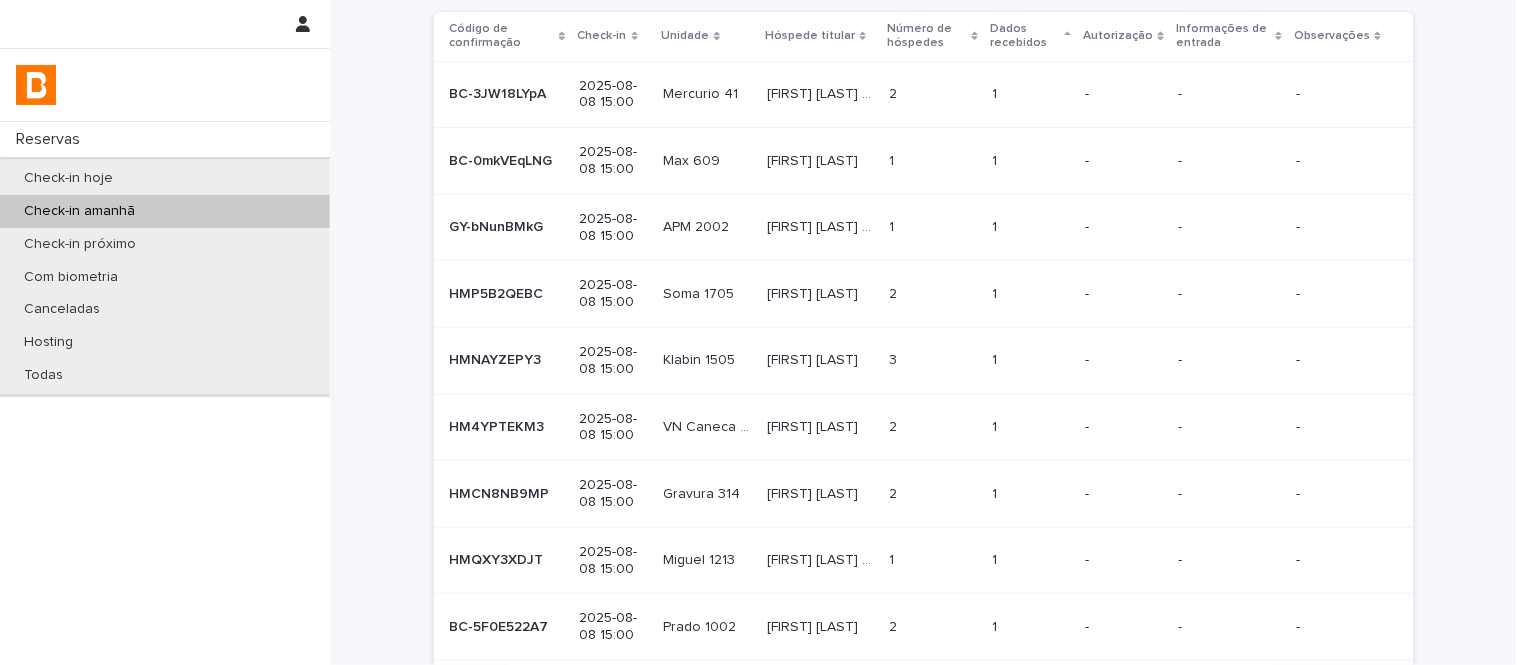 click on "1 1" at bounding box center (1030, 161) 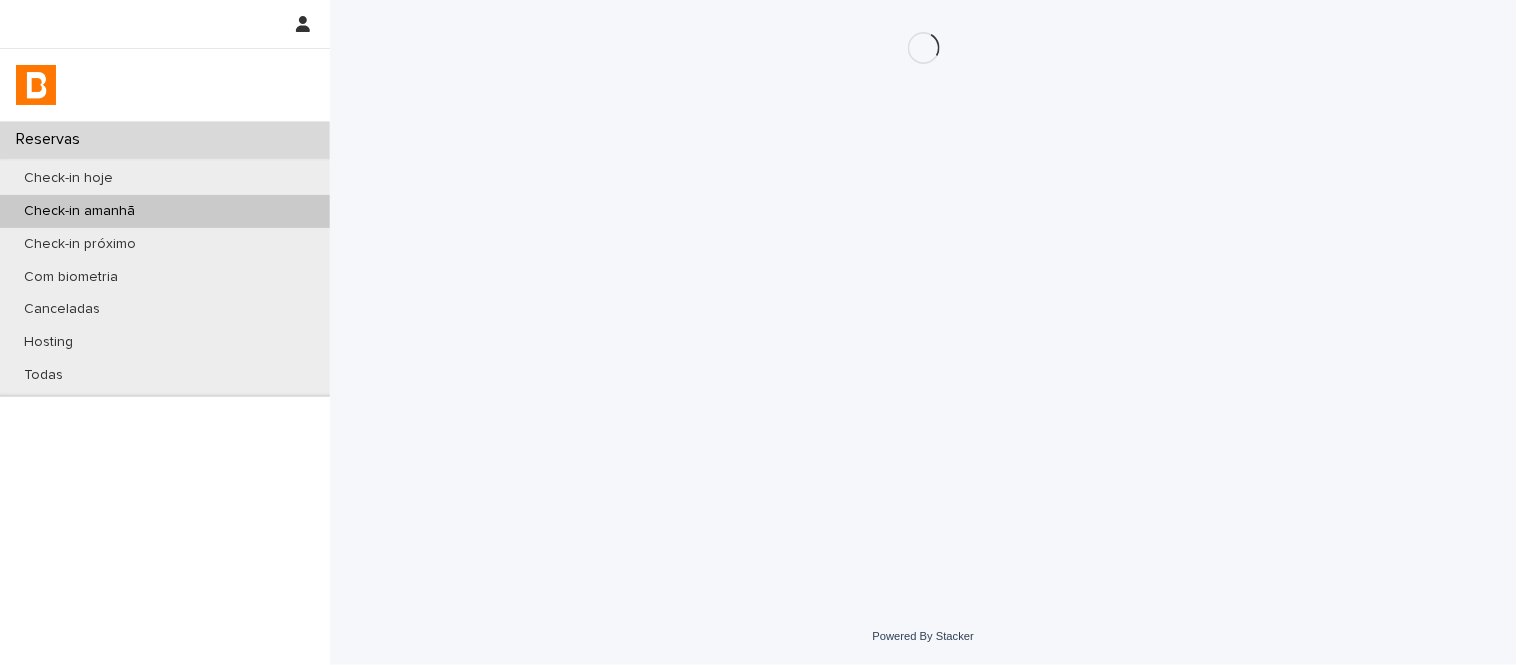 scroll, scrollTop: 0, scrollLeft: 0, axis: both 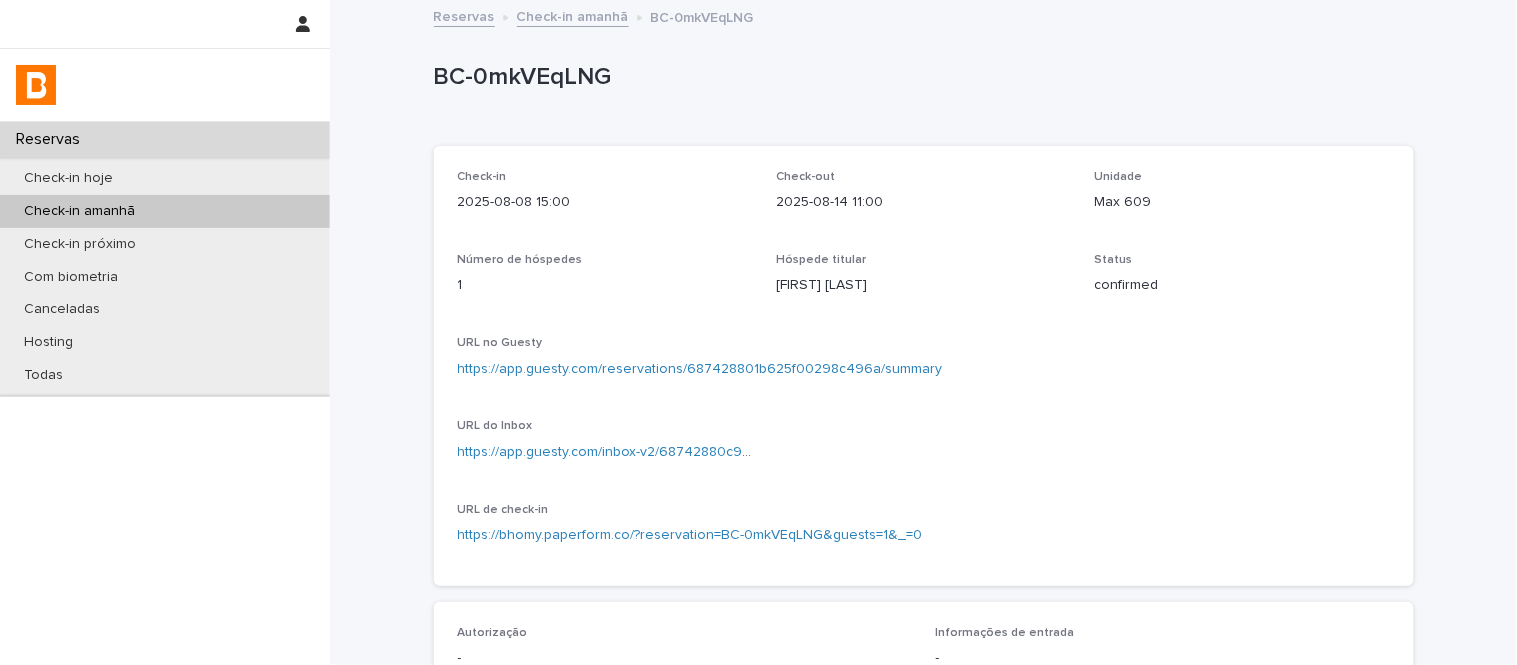 click on "Max 609" at bounding box center (1242, 202) 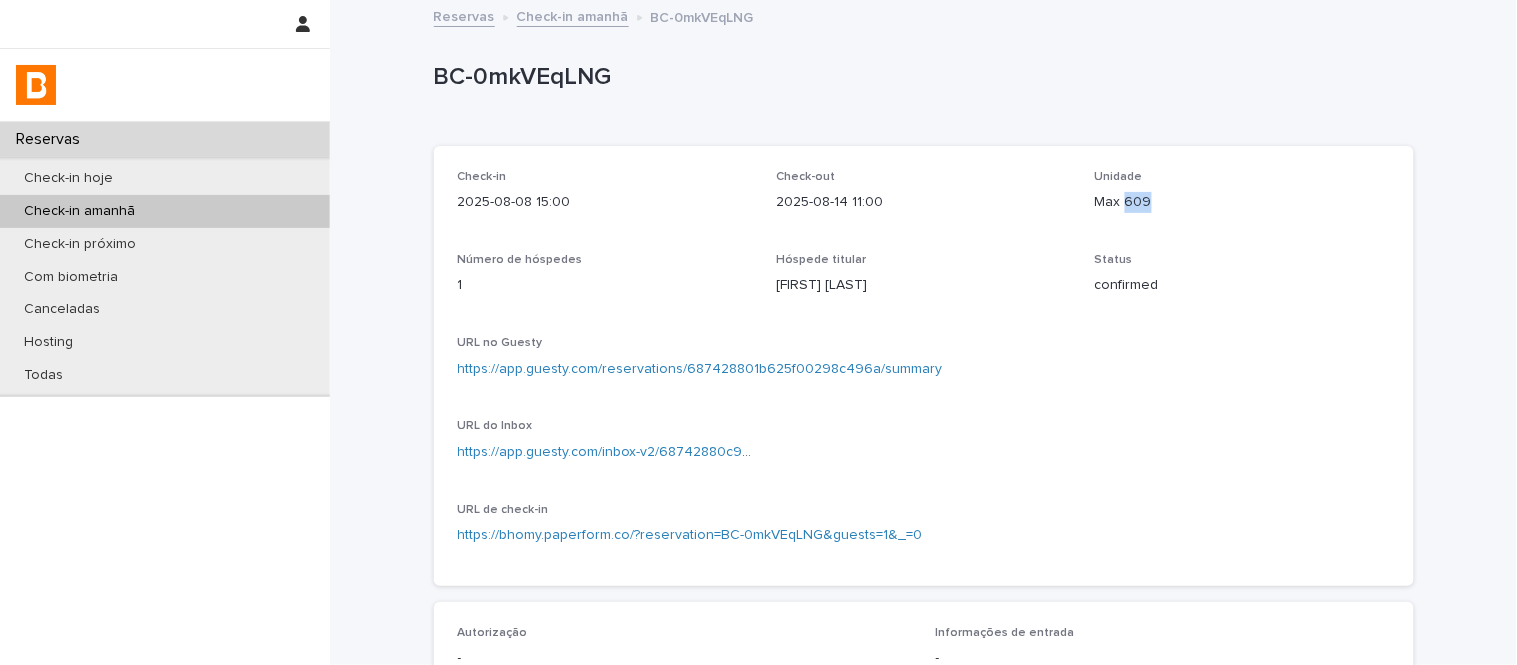 click on "Max 609" at bounding box center (1242, 202) 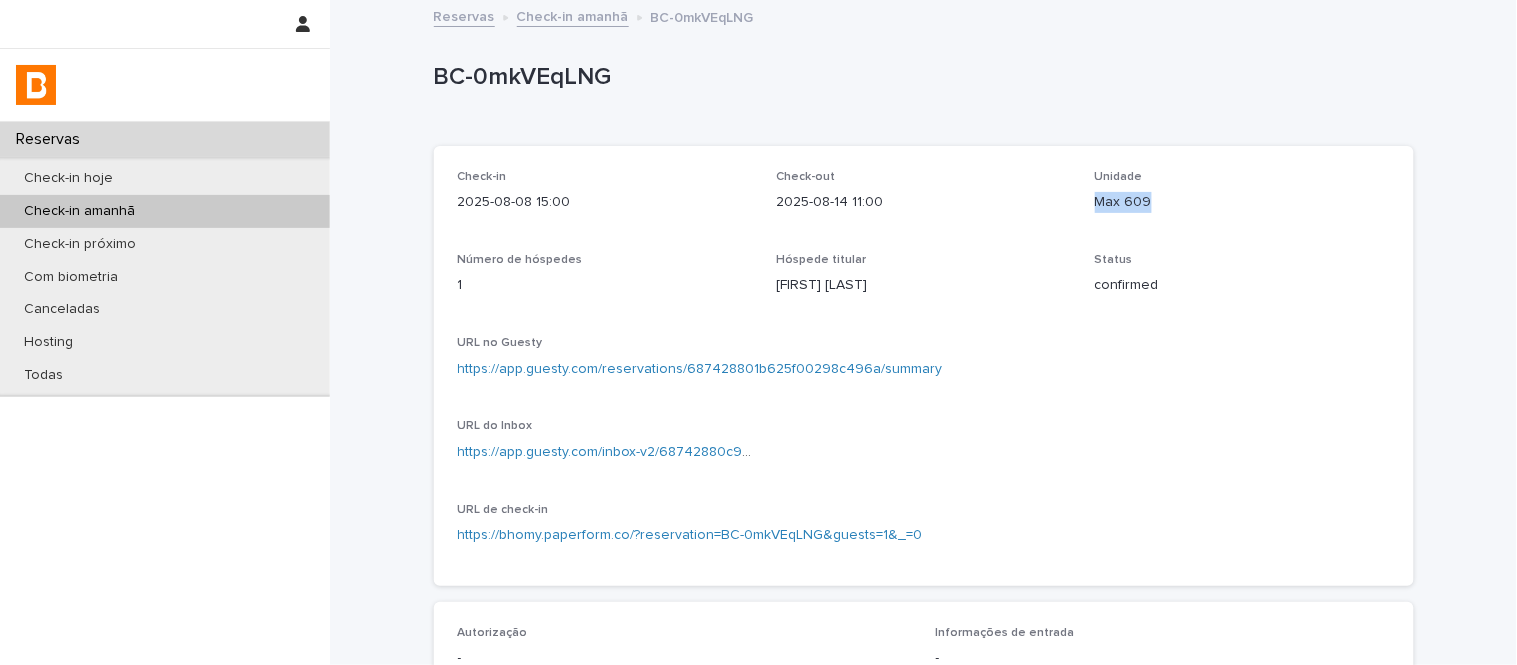 click on "Max 609" at bounding box center [1242, 202] 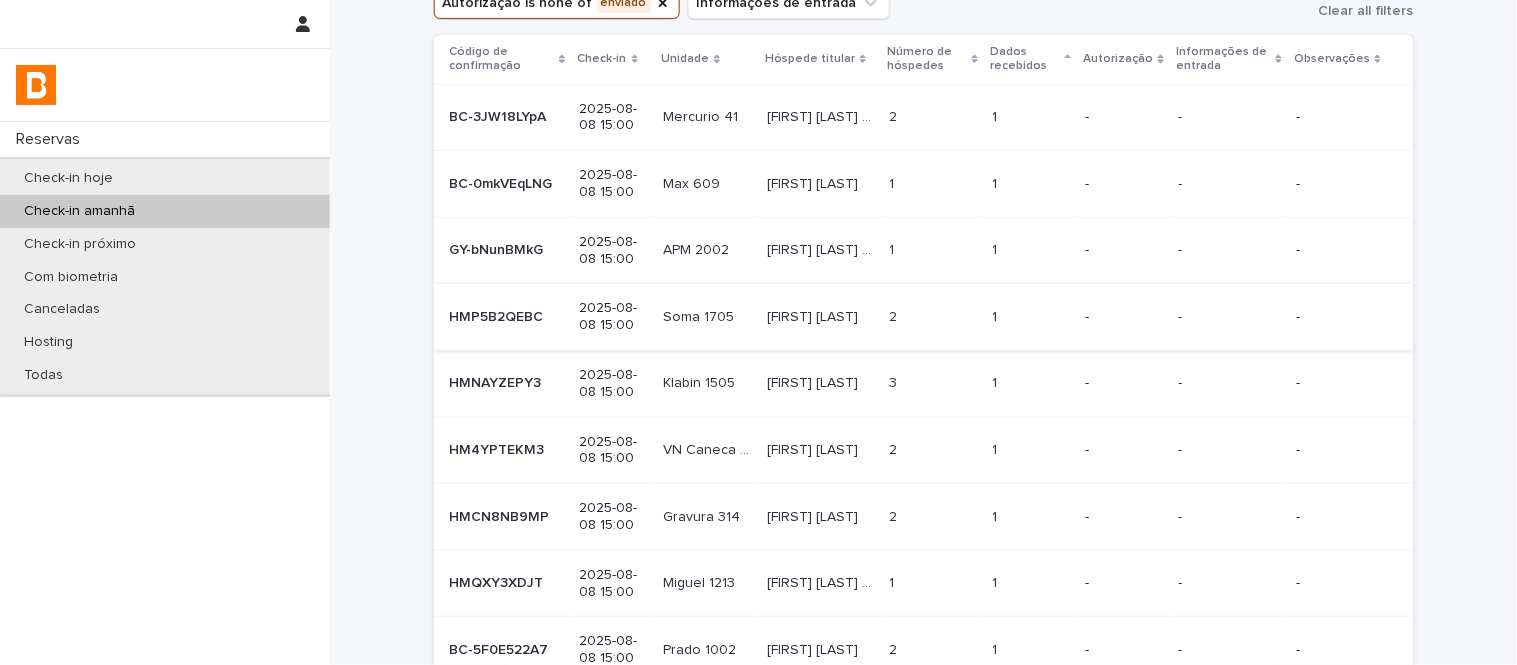 scroll, scrollTop: 222, scrollLeft: 0, axis: vertical 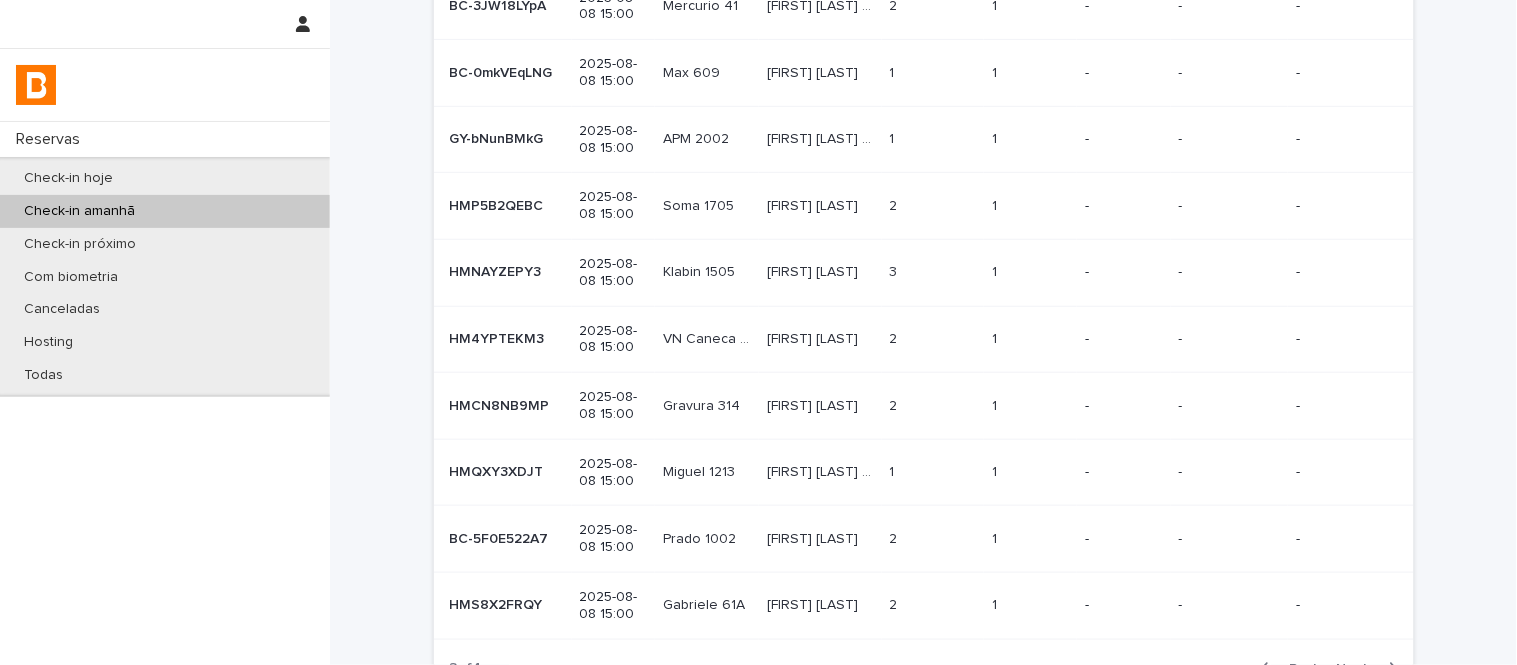 click on "[FIRST] [LAST] [FIRST] [LAST]" at bounding box center [820, 339] 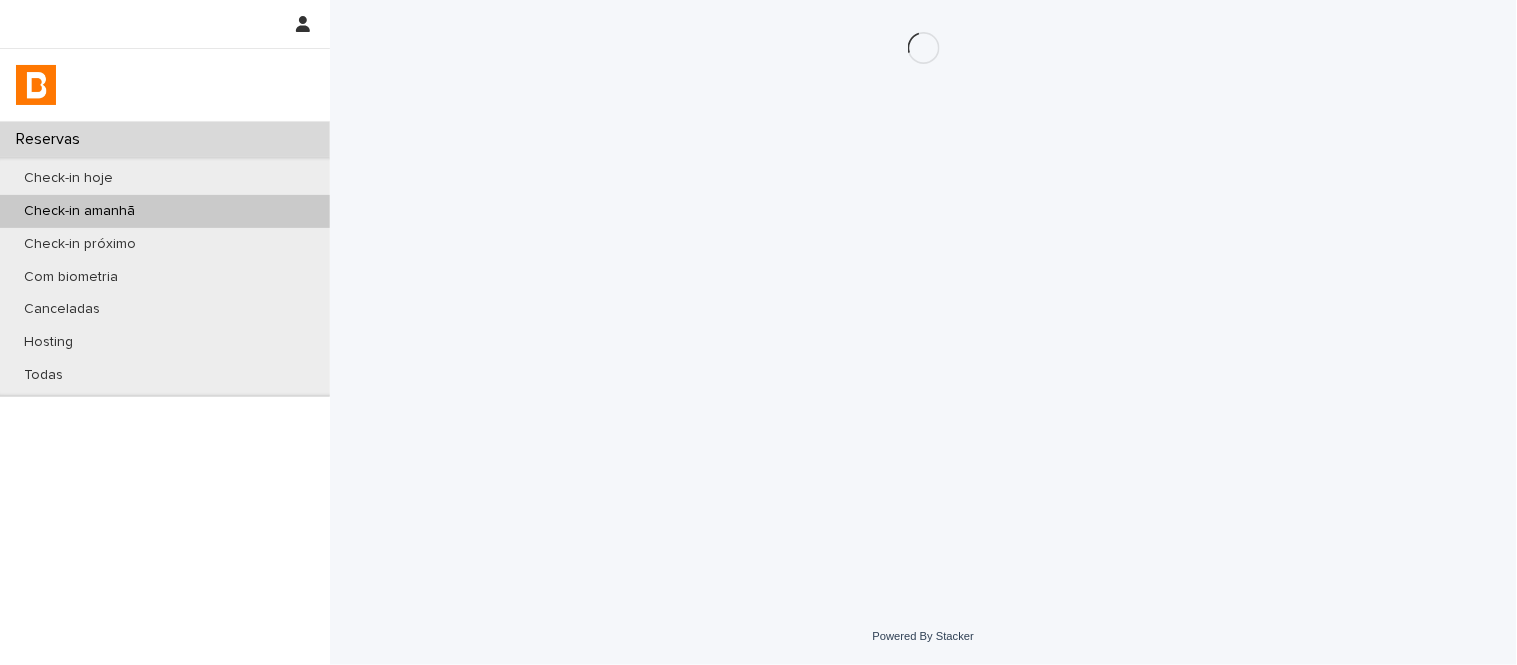 scroll, scrollTop: 0, scrollLeft: 0, axis: both 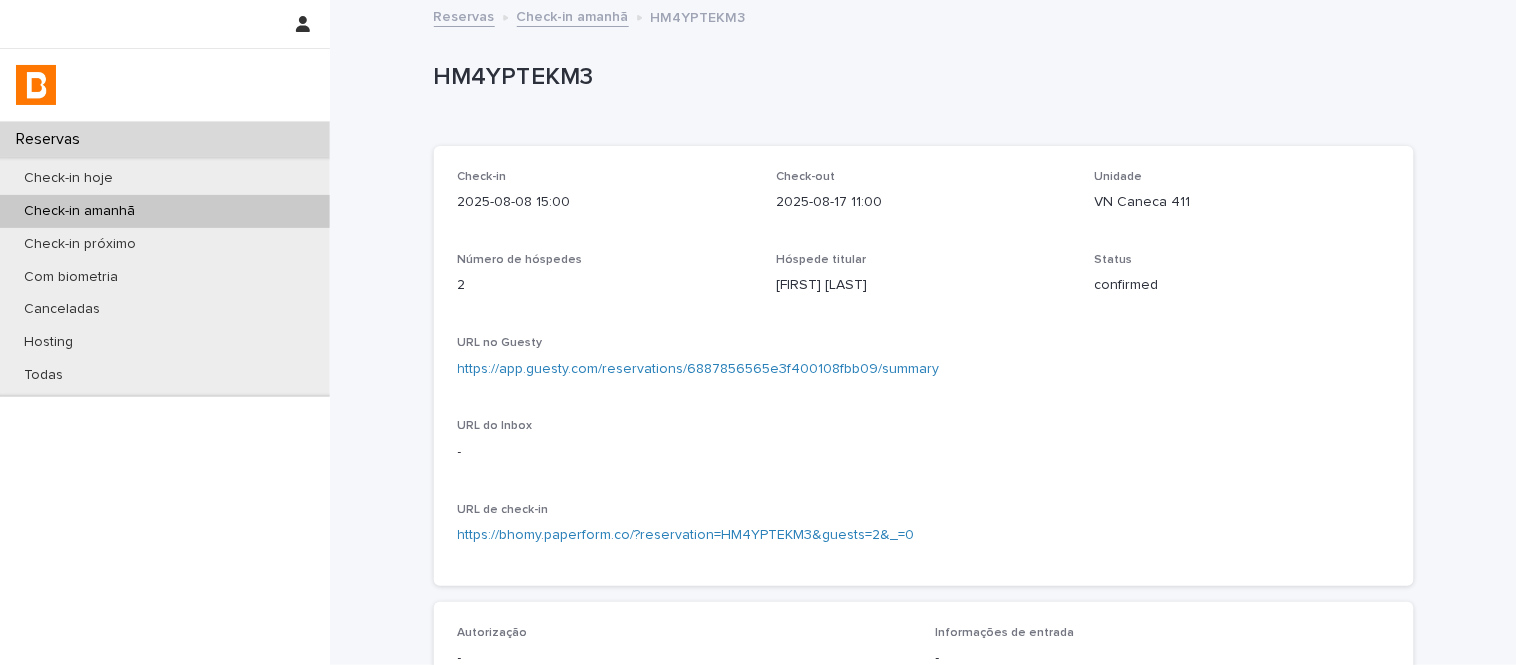 click on "VN Caneca 411" at bounding box center (1242, 202) 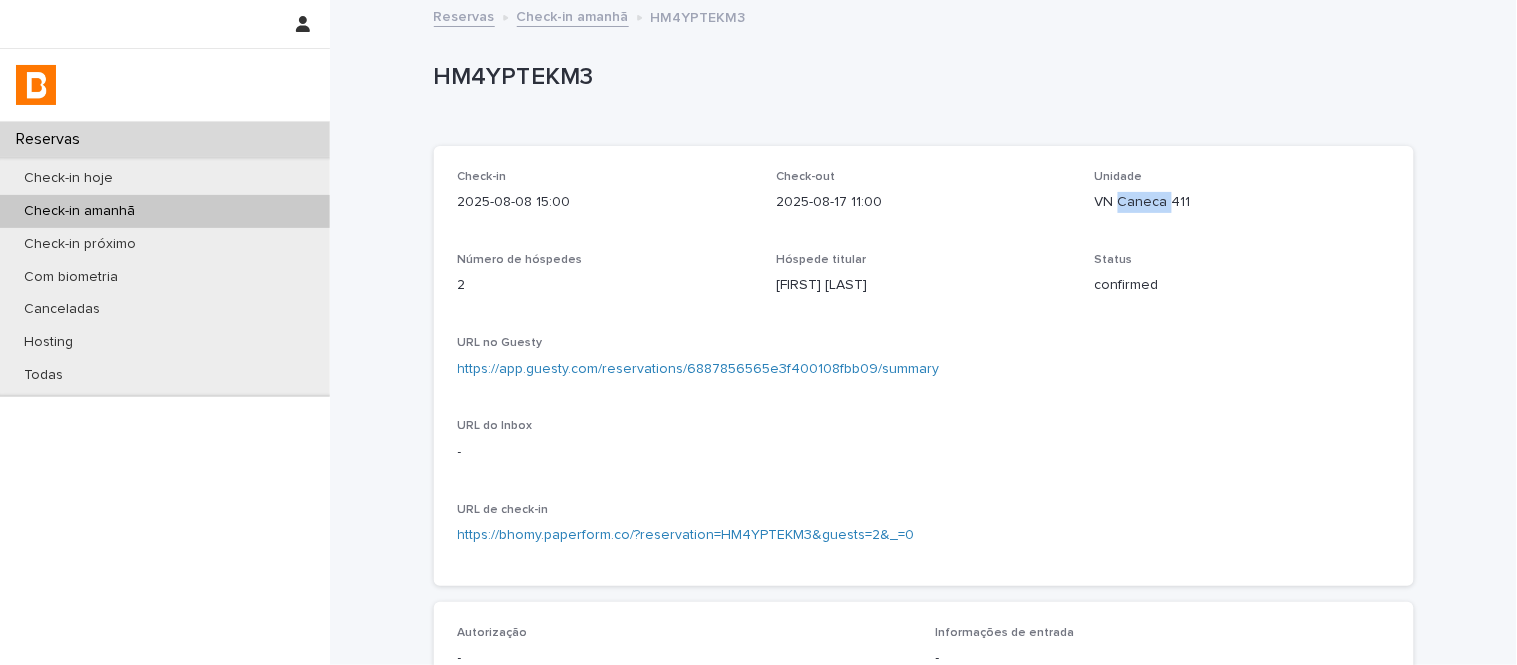 click on "VN Caneca 411" at bounding box center [1242, 202] 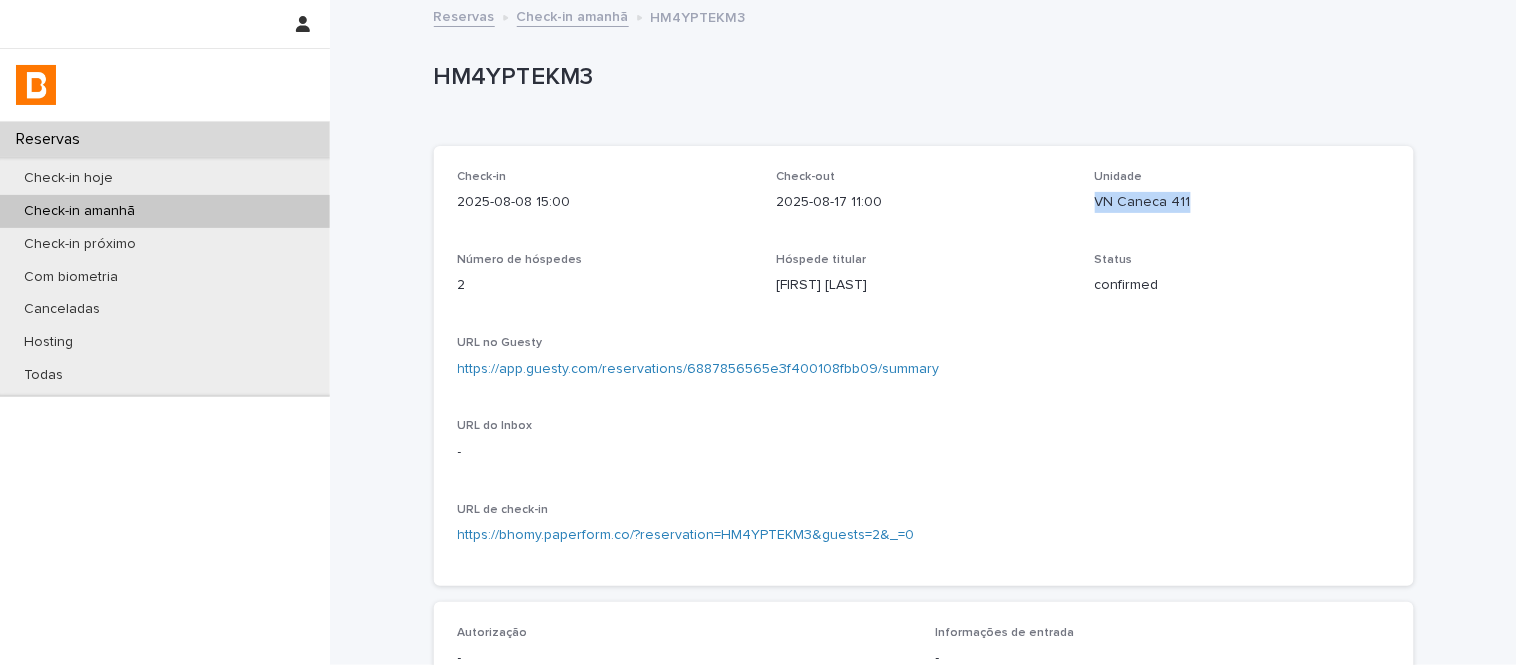click on "VN Caneca 411" at bounding box center (1242, 202) 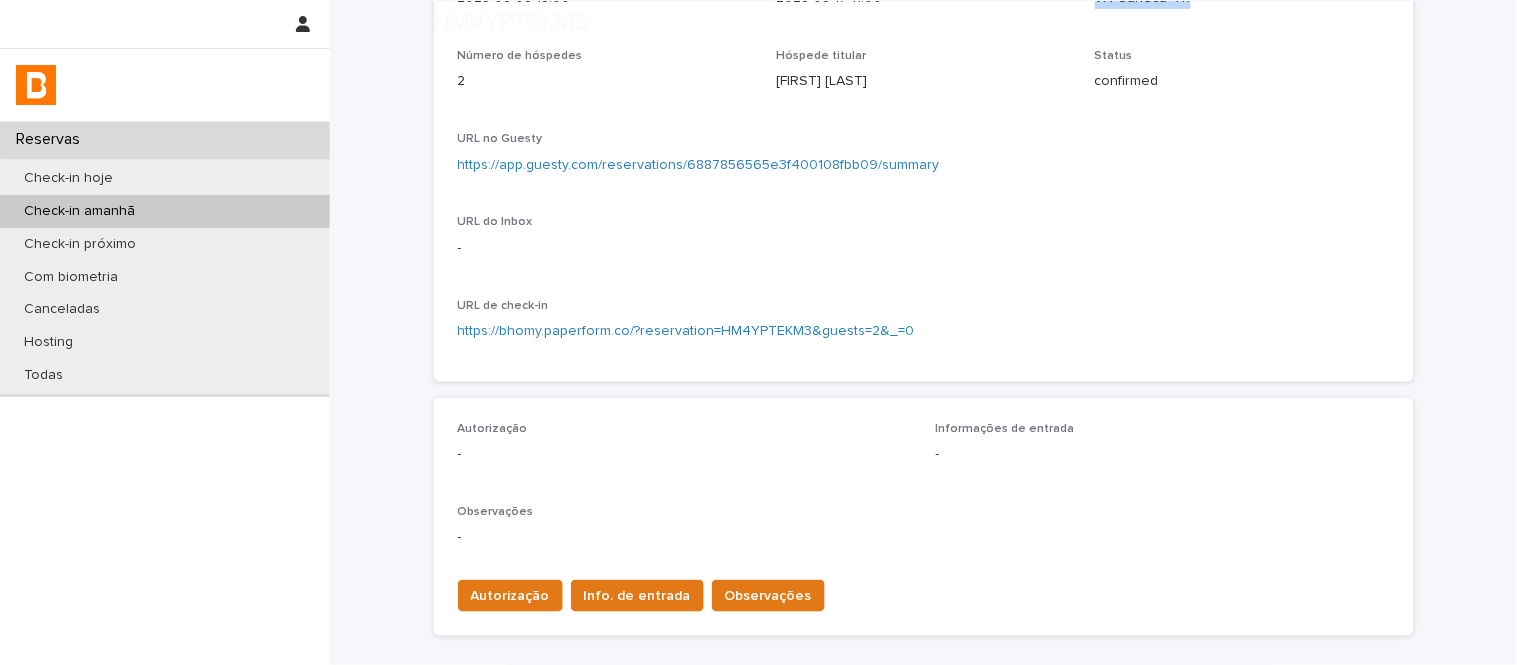 scroll, scrollTop: 598, scrollLeft: 0, axis: vertical 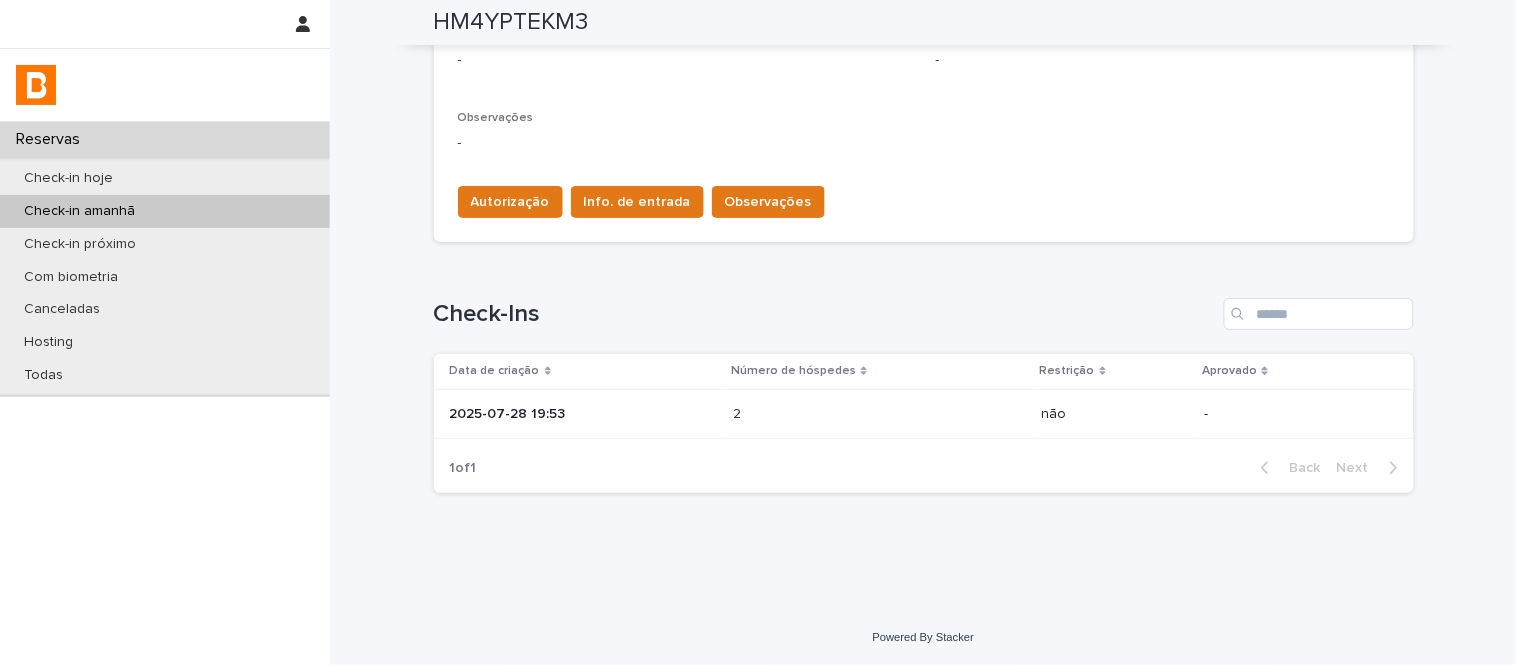 click at bounding box center [820, 414] 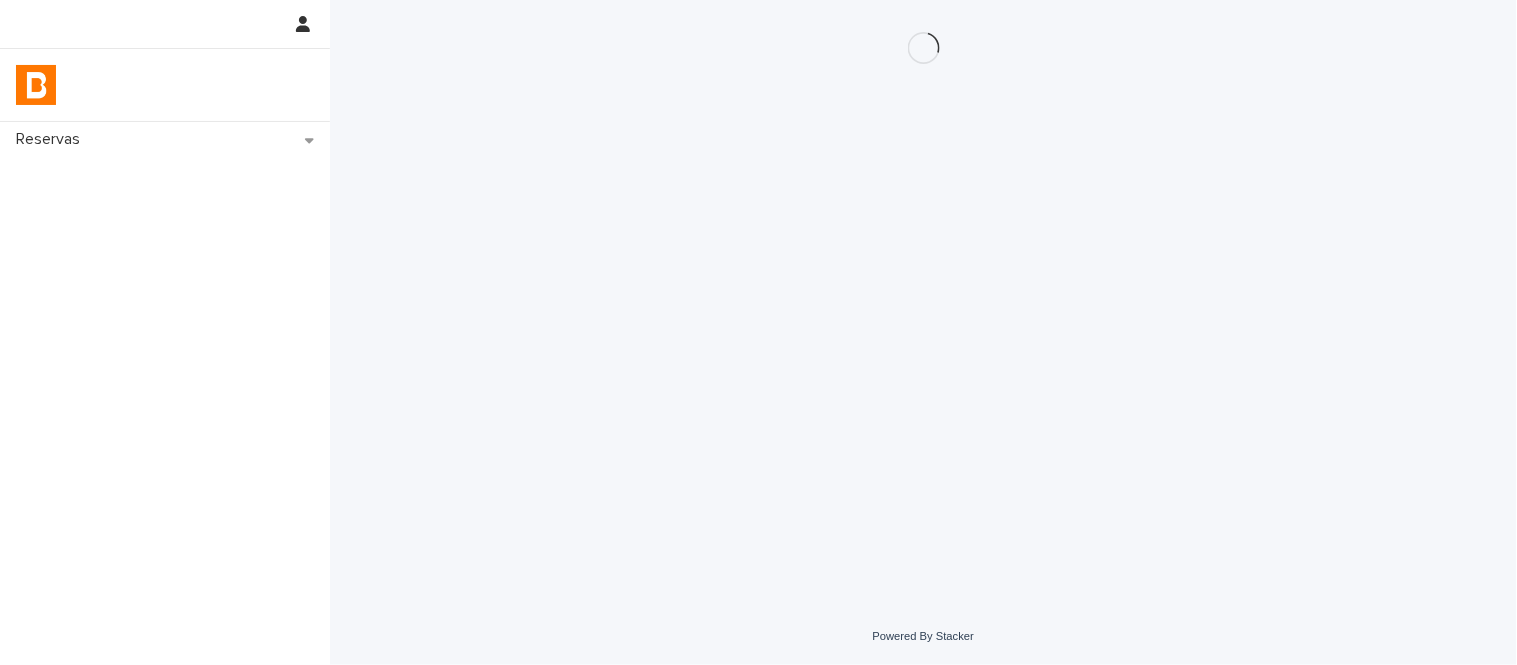 scroll, scrollTop: 0, scrollLeft: 0, axis: both 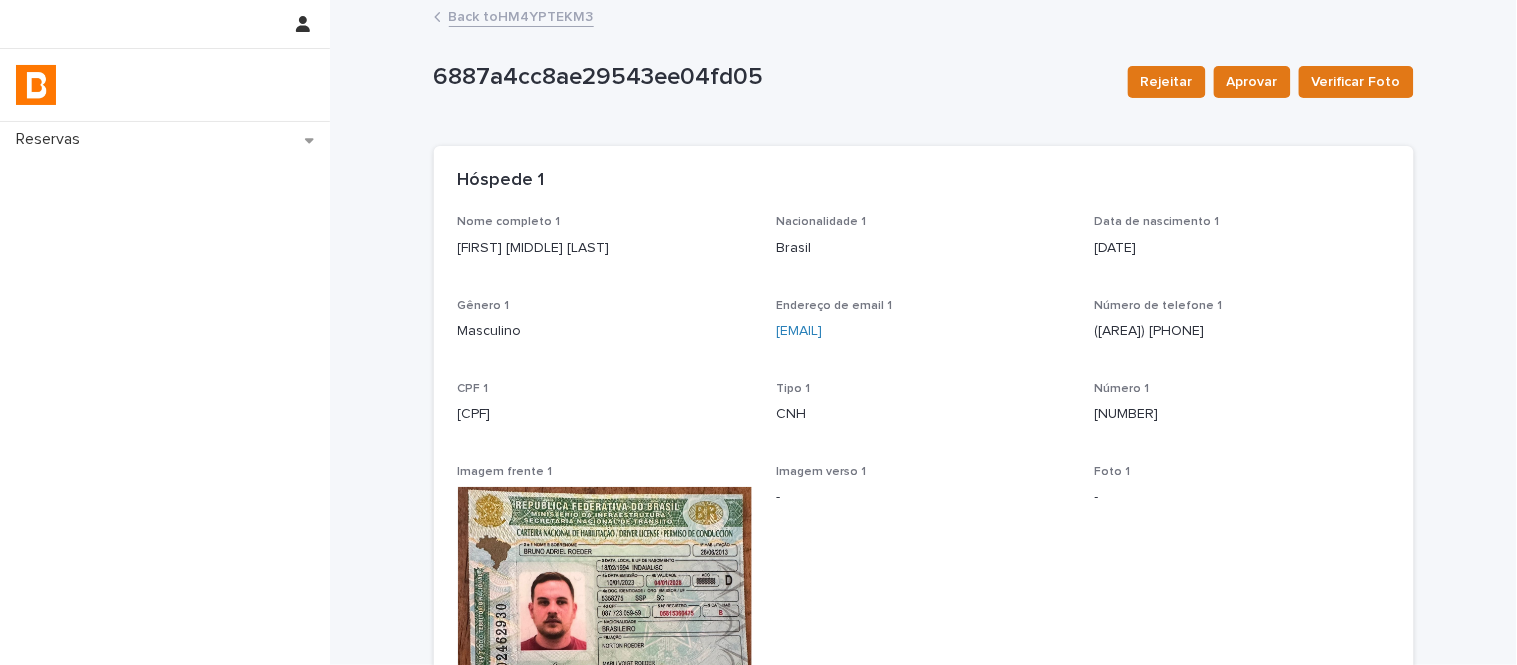click on "[FIRST] [MIDDLE] [LAST]" at bounding box center [605, 248] 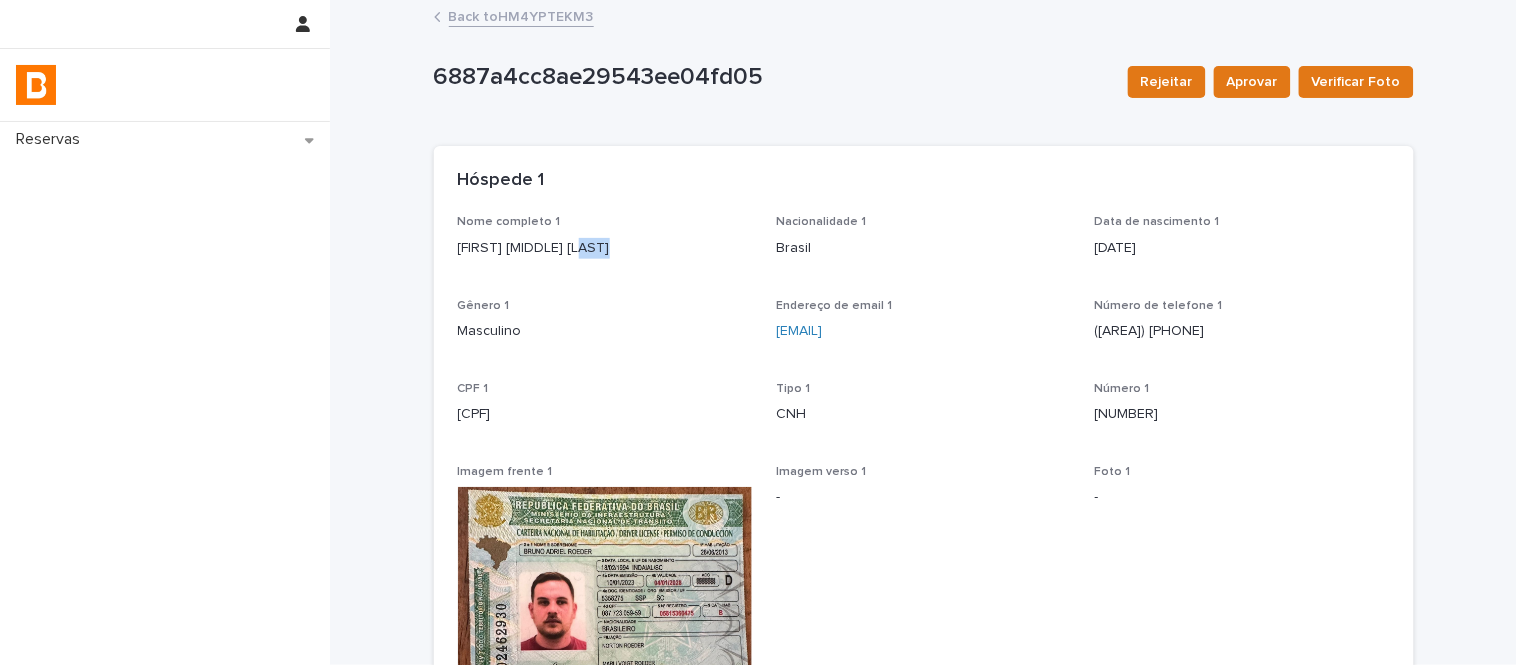 click on "[FIRST] [MIDDLE] [LAST]" at bounding box center (605, 248) 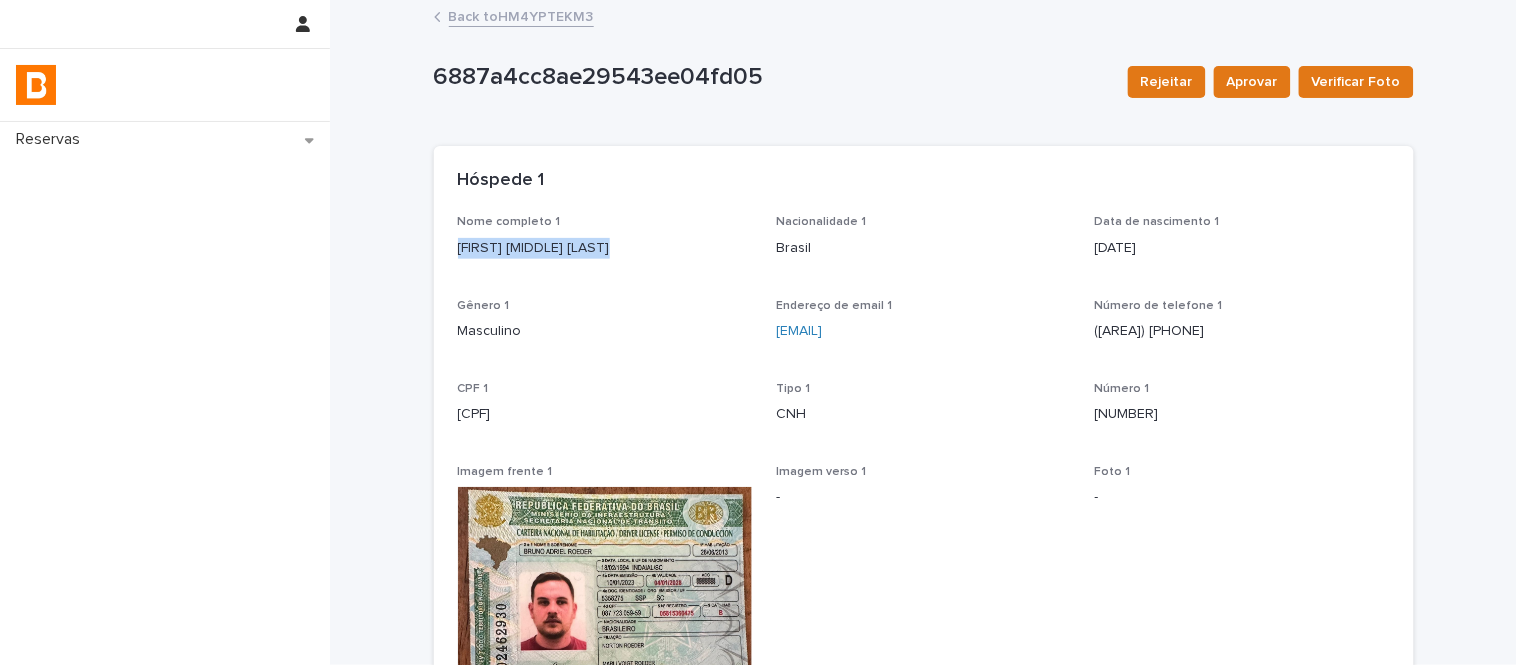 click on "[FIRST] [MIDDLE] [LAST]" at bounding box center [605, 248] 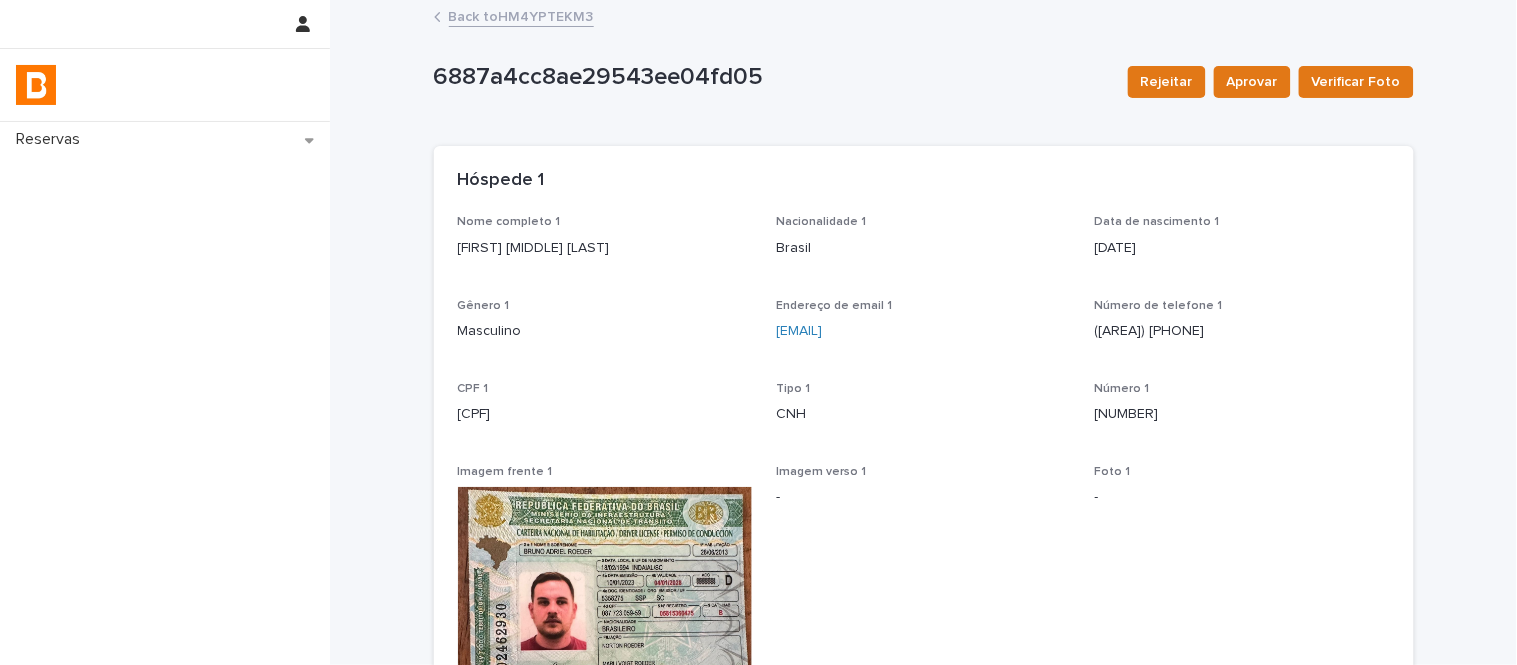 click on "[CPF]" at bounding box center (605, 414) 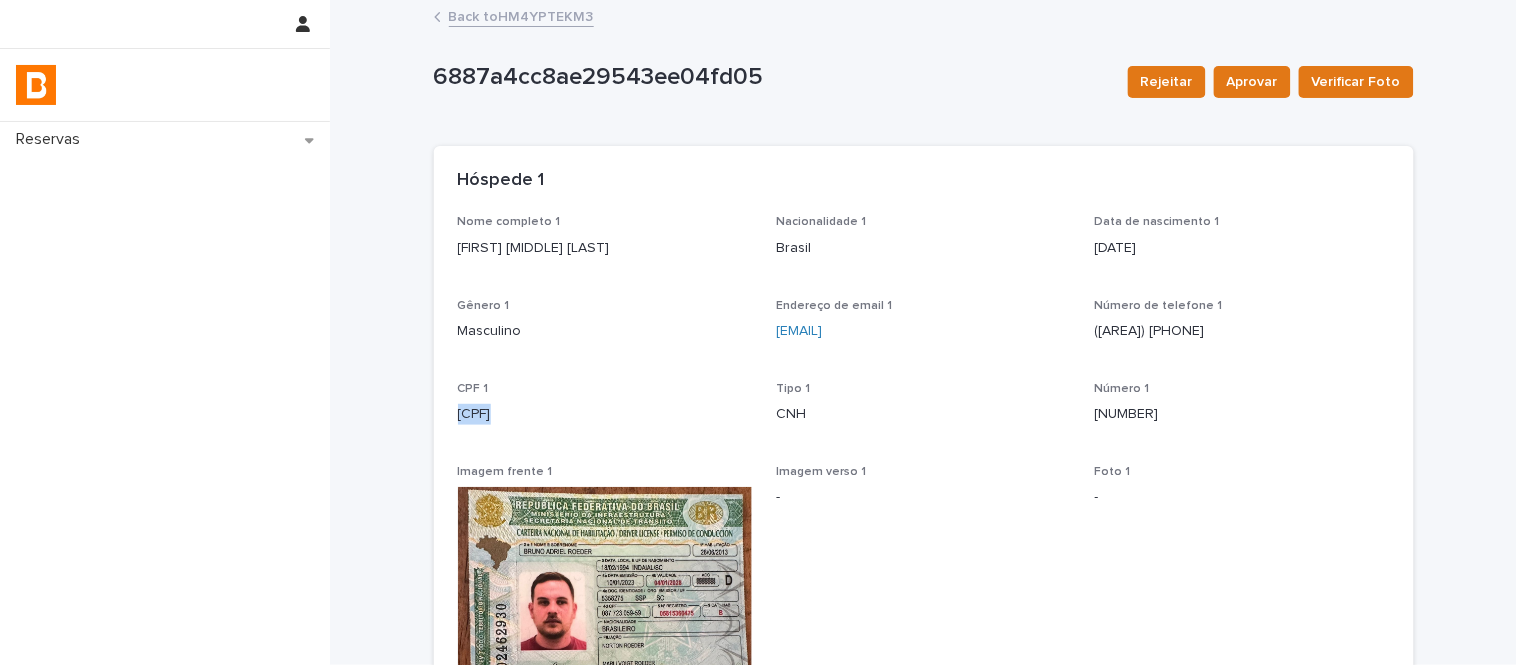 click on "[CPF]" at bounding box center (605, 414) 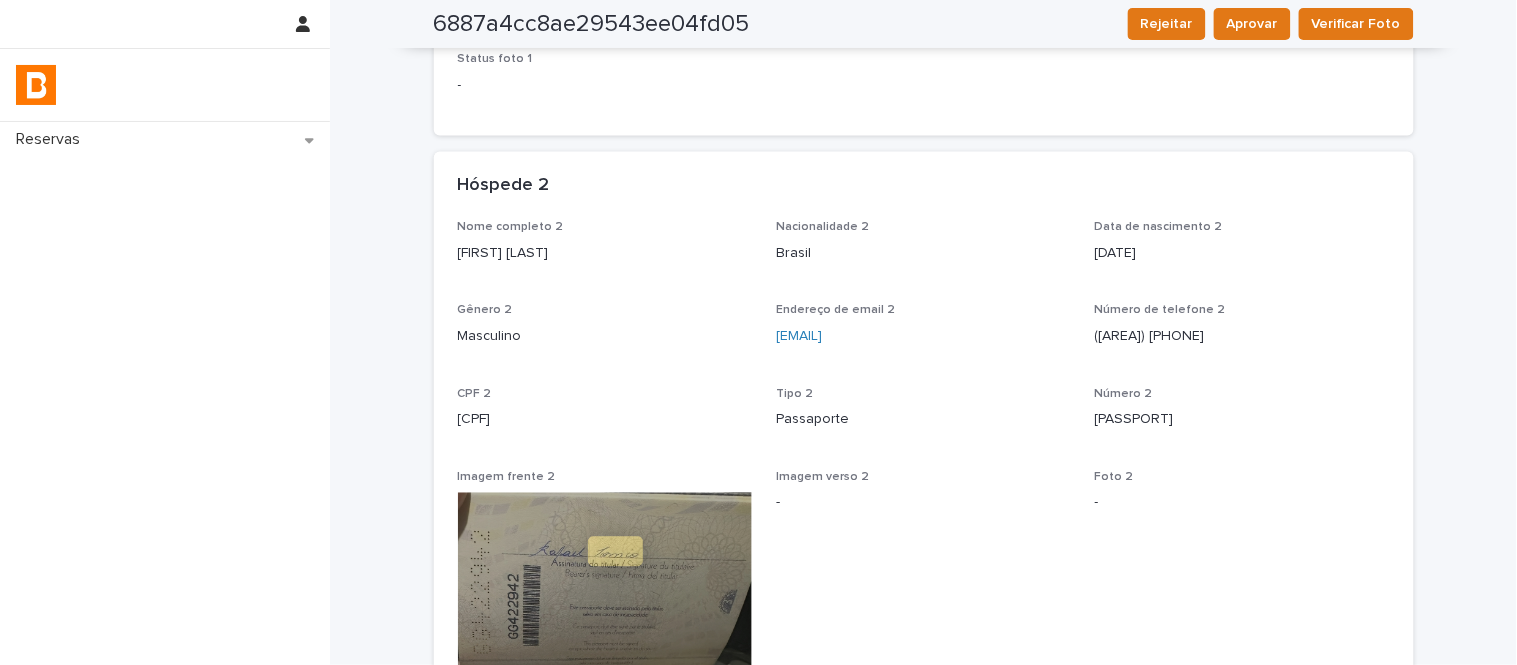 scroll, scrollTop: 888, scrollLeft: 0, axis: vertical 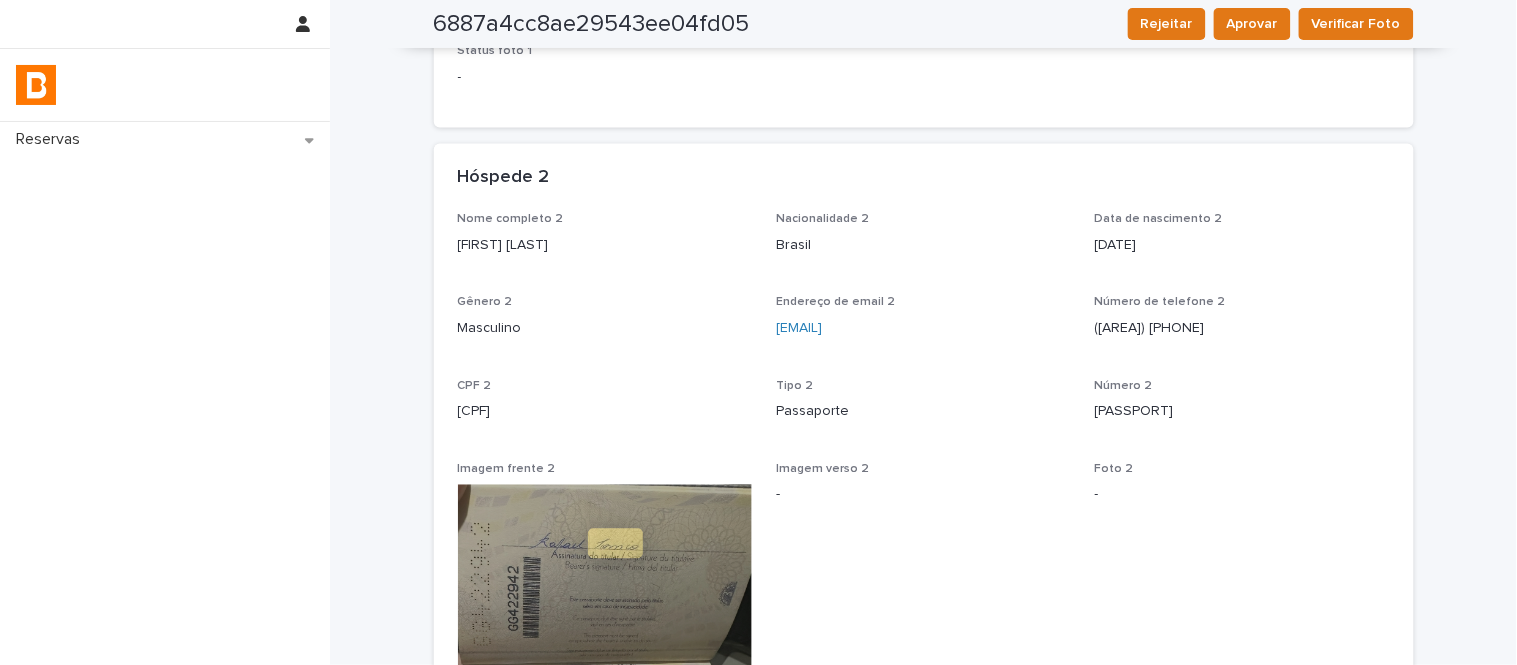 click on "[FIRST] [LAST]" at bounding box center [605, 246] 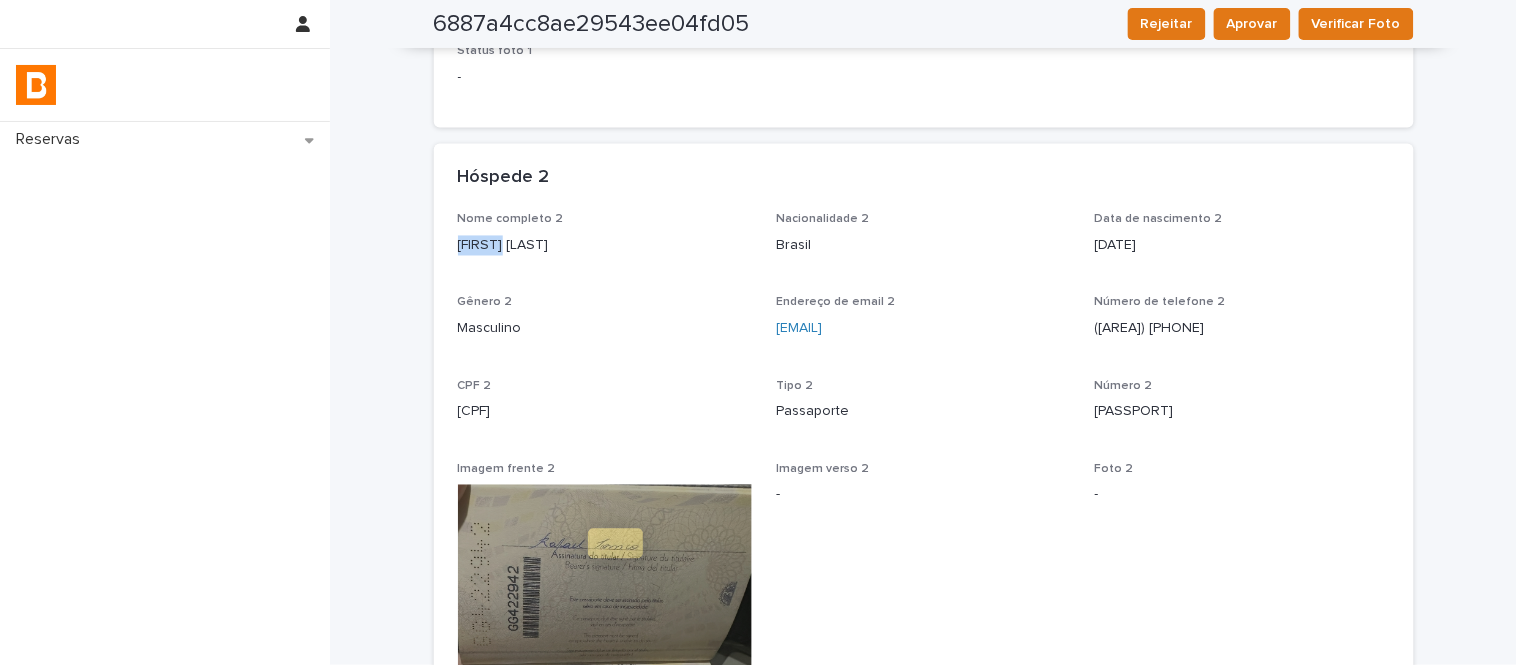 click on "[FIRST] [LAST]" at bounding box center [605, 246] 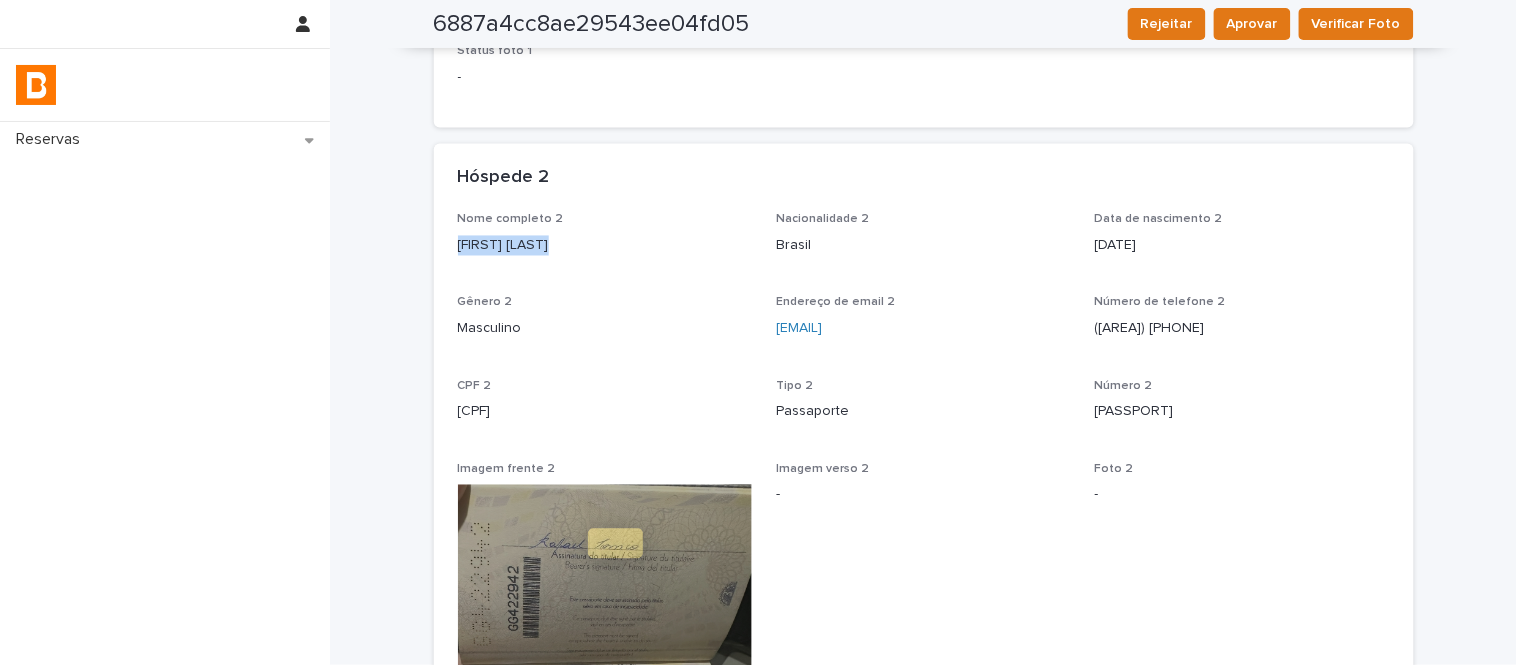 click on "[FIRST] [LAST]" at bounding box center (605, 246) 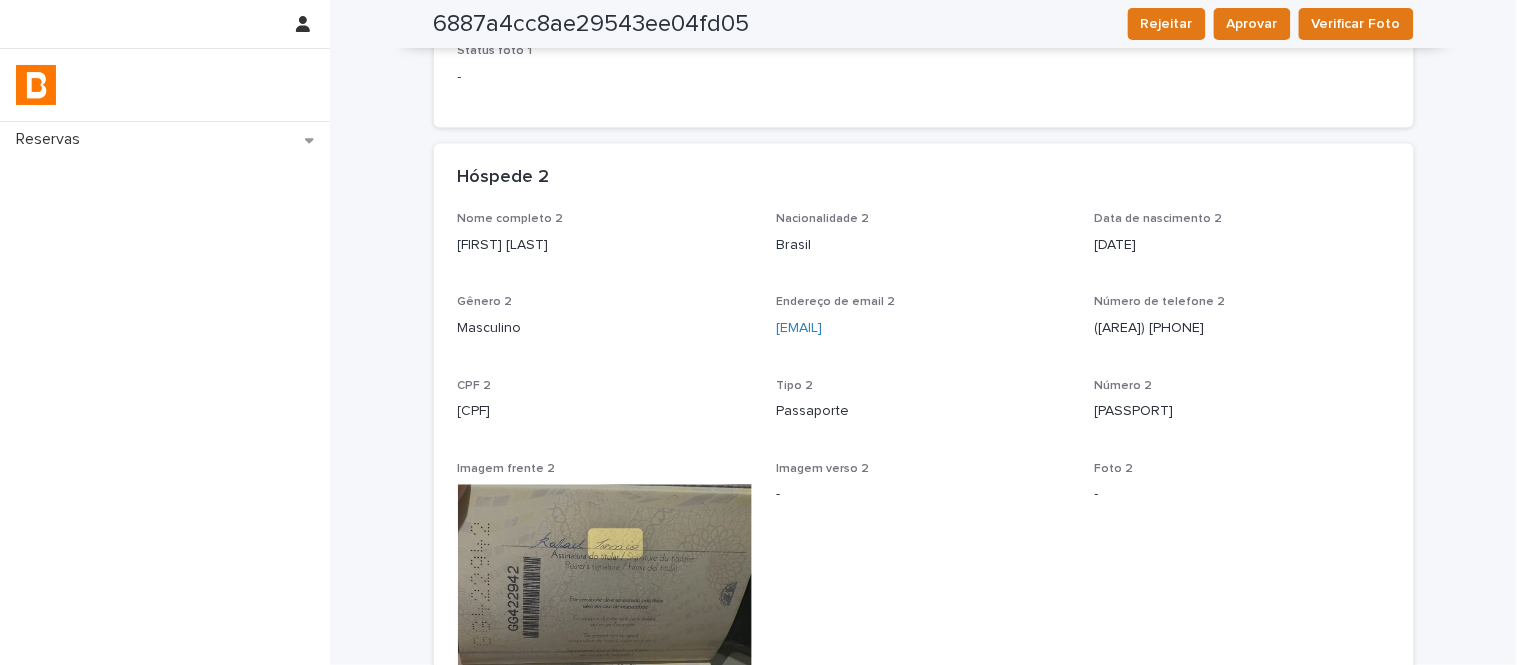 click on "[PASSPORT]" at bounding box center (1242, 412) 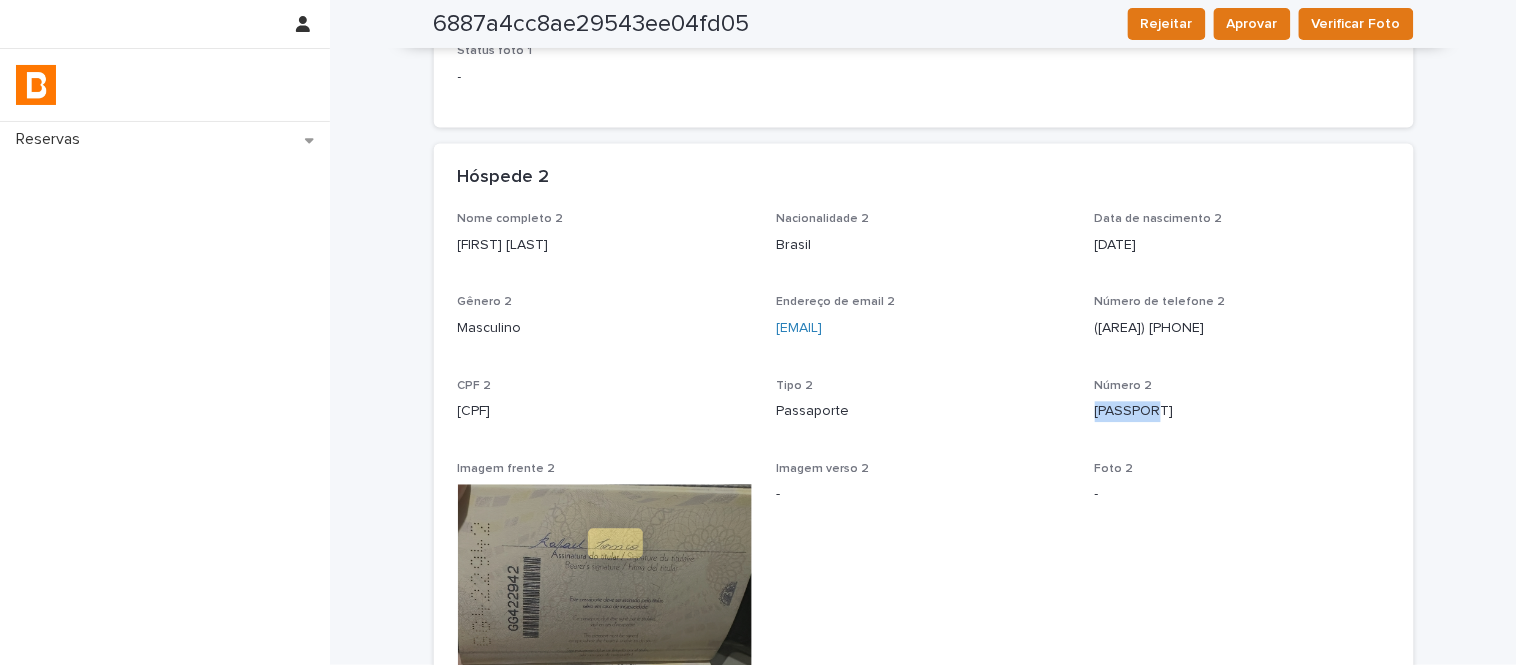 click on "[PASSPORT]" at bounding box center [1242, 412] 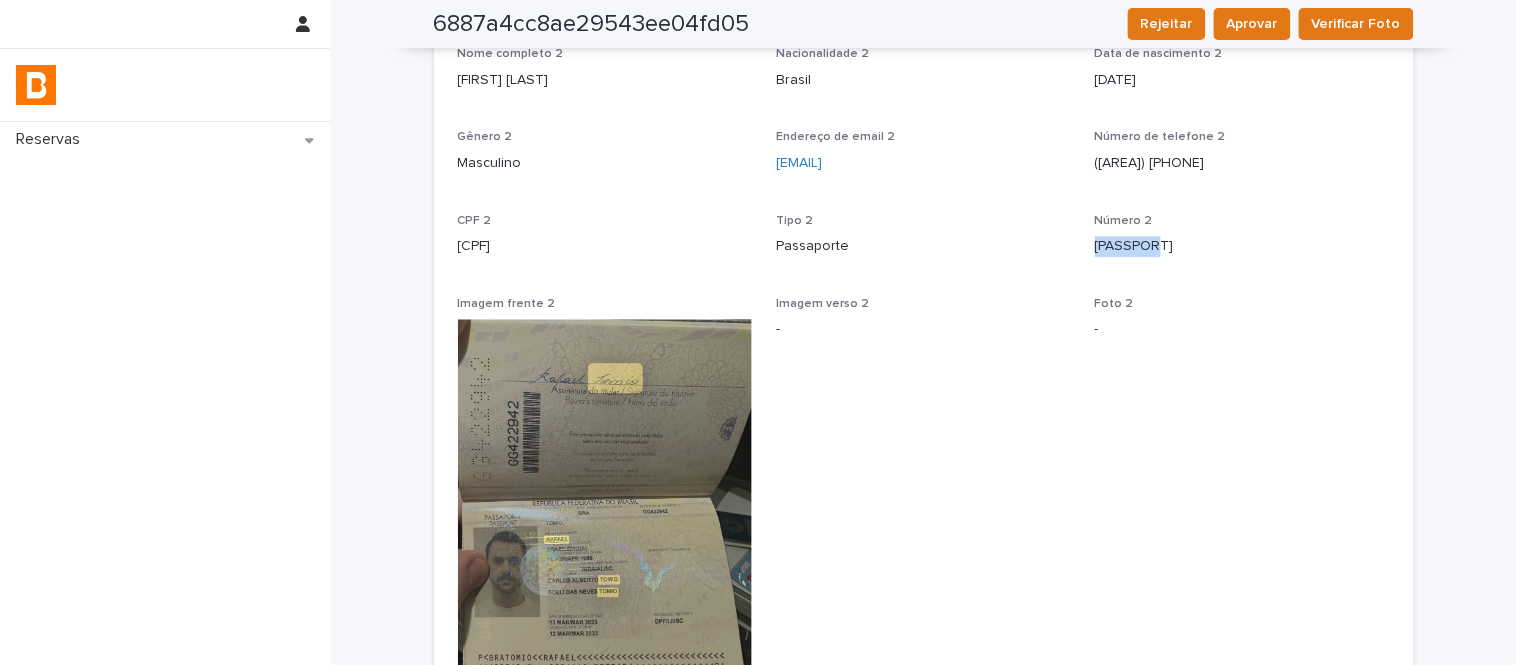 scroll, scrollTop: 934, scrollLeft: 0, axis: vertical 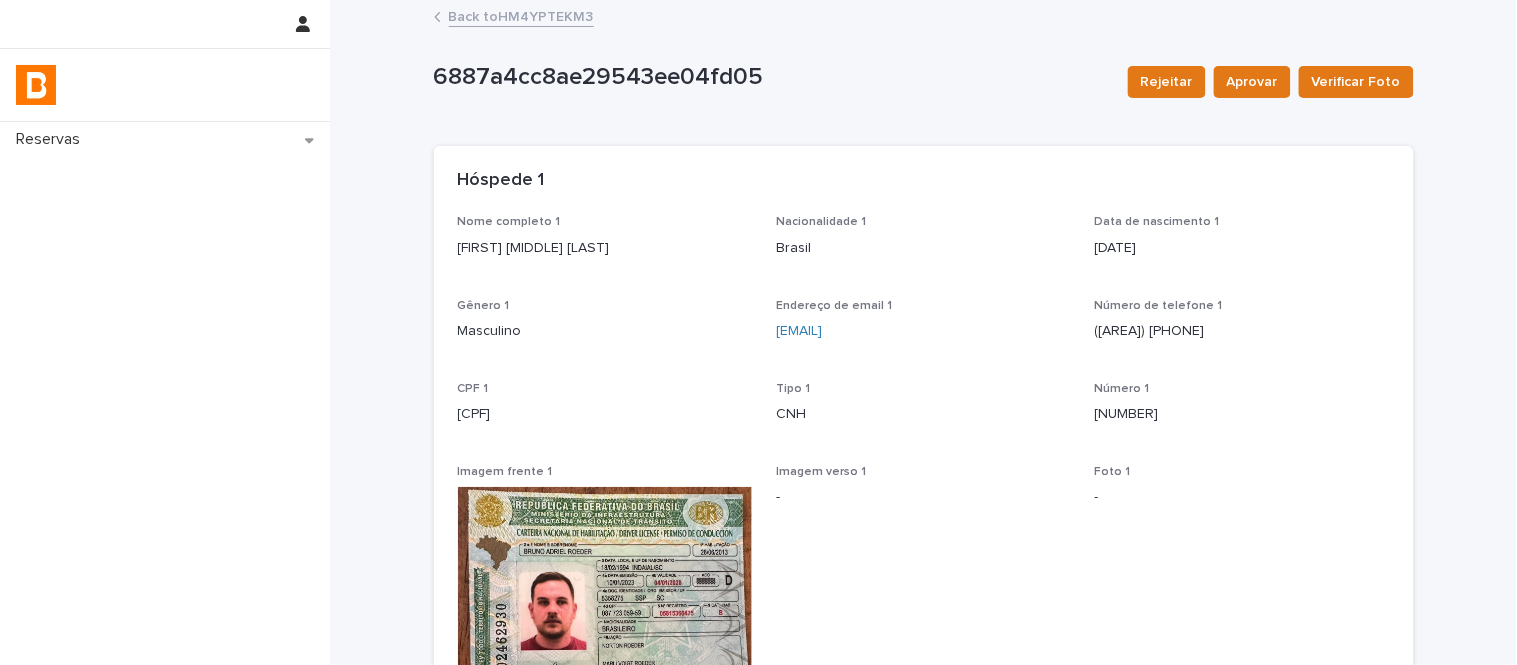click on "Back to  [RESERVATION_ID]" at bounding box center (521, 15) 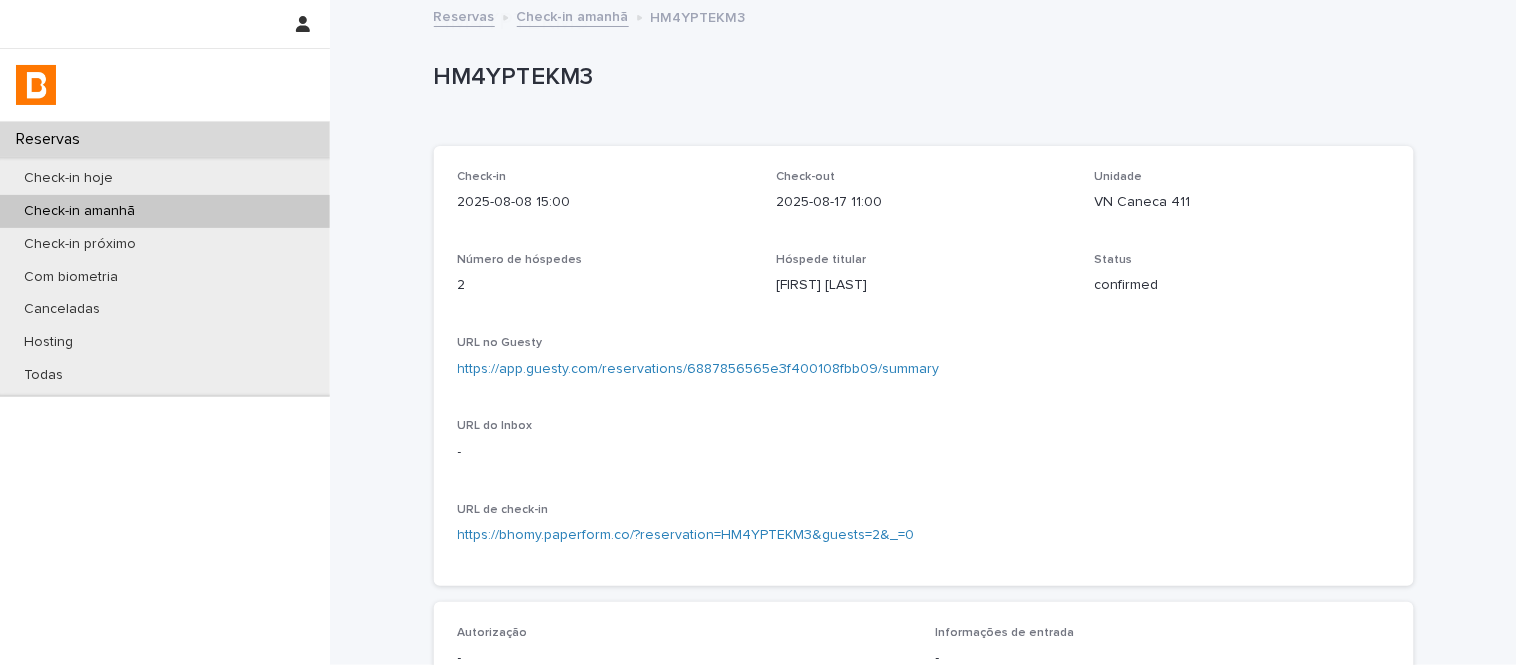 scroll, scrollTop: 498, scrollLeft: 0, axis: vertical 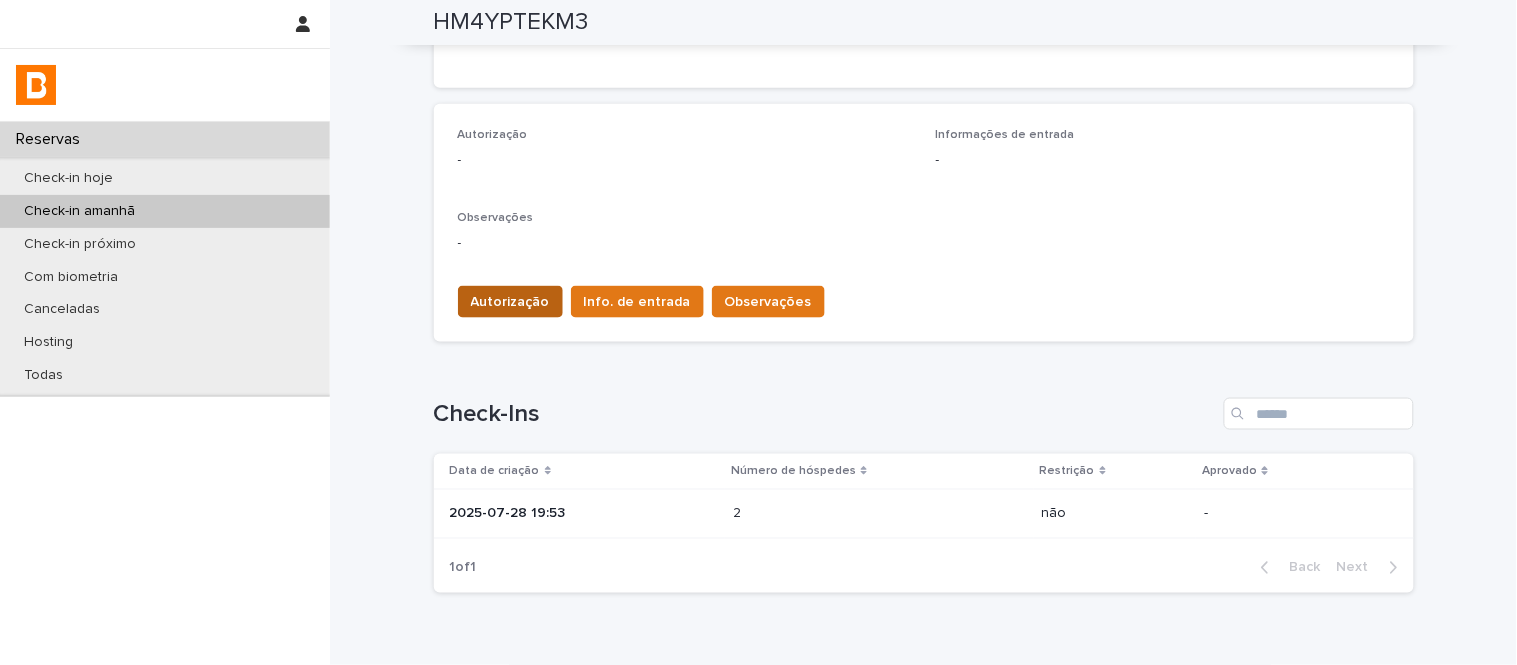 click on "Autorização" at bounding box center (510, 302) 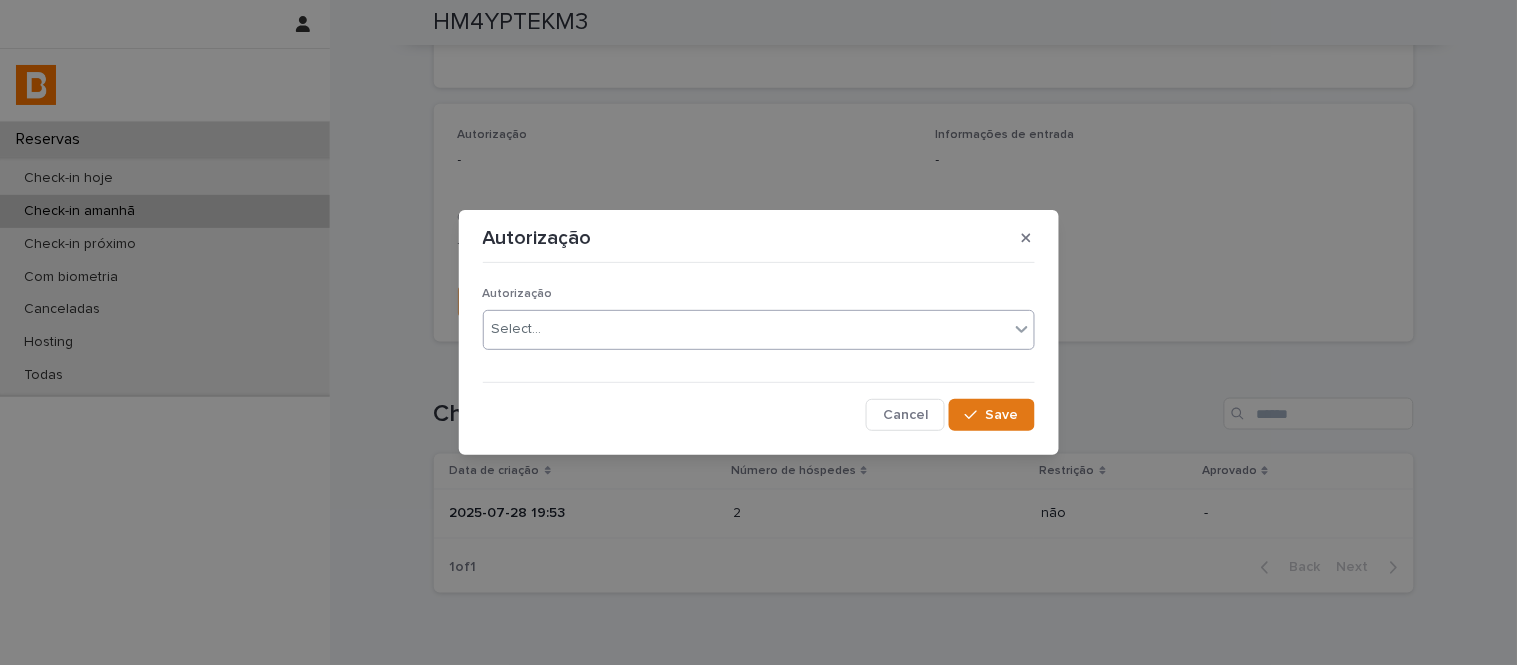 click on "Select..." at bounding box center (517, 329) 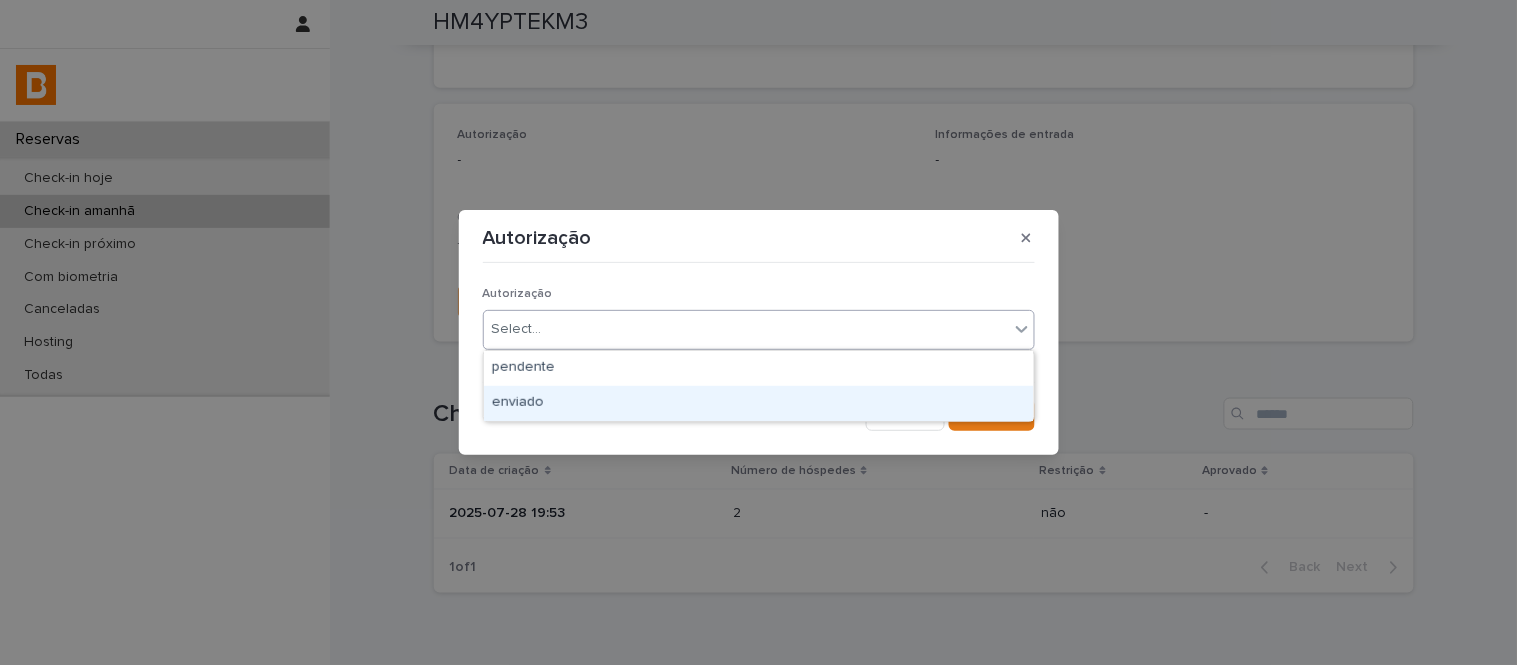 click on "enviado" at bounding box center [759, 403] 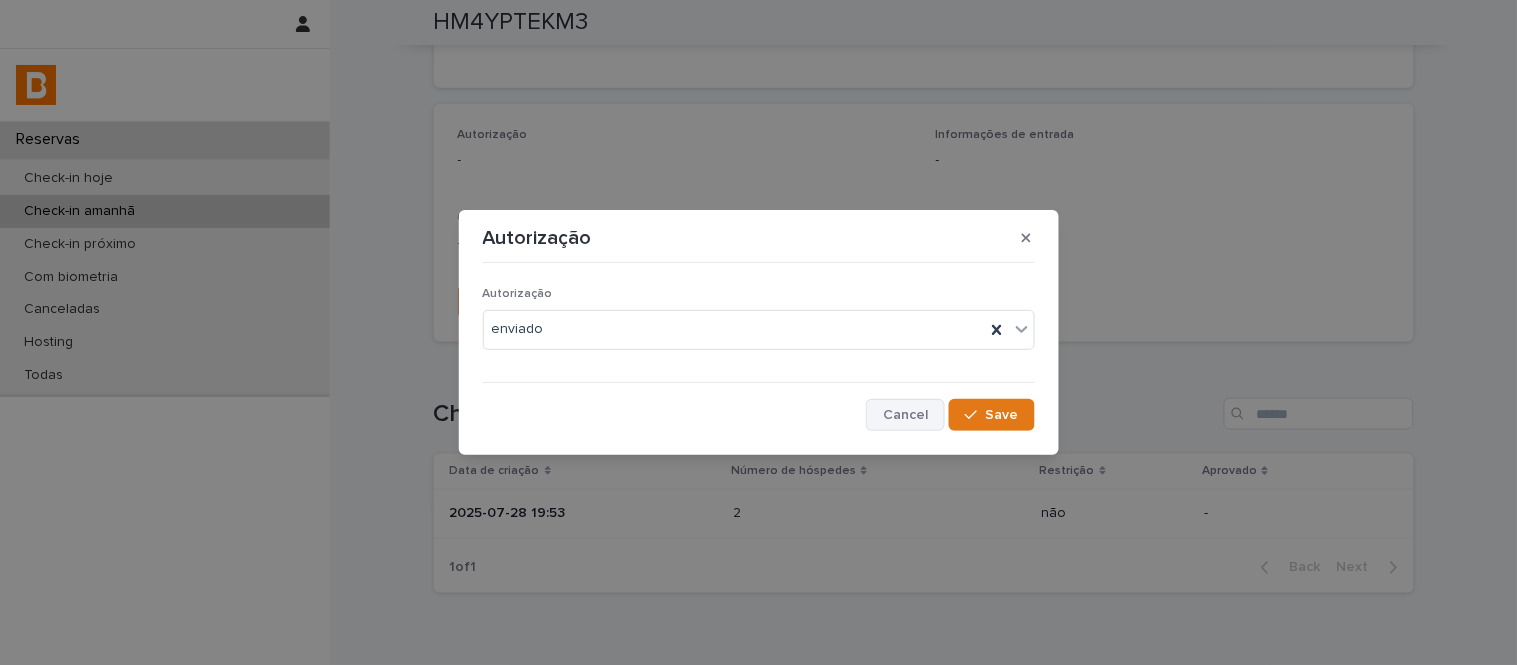 click on "Cancel" at bounding box center (905, 415) 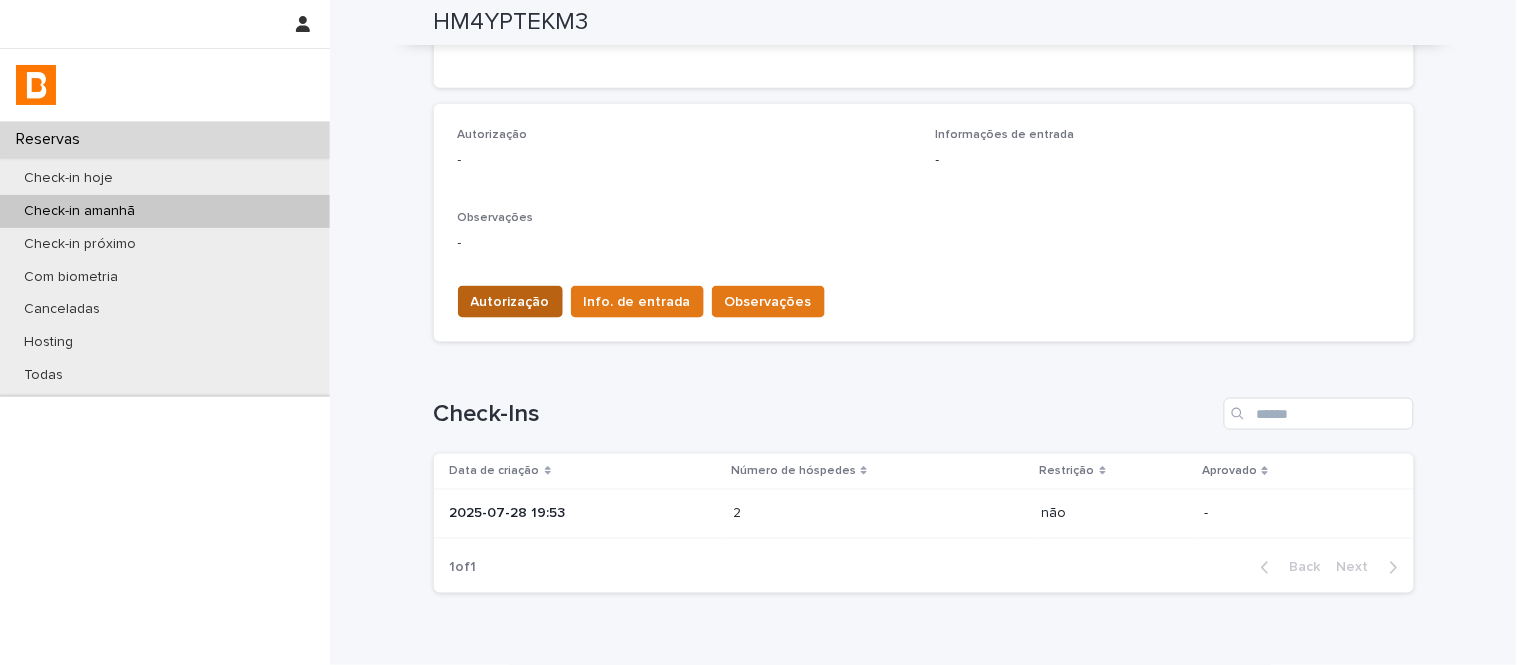 click on "Autorização" at bounding box center [510, 302] 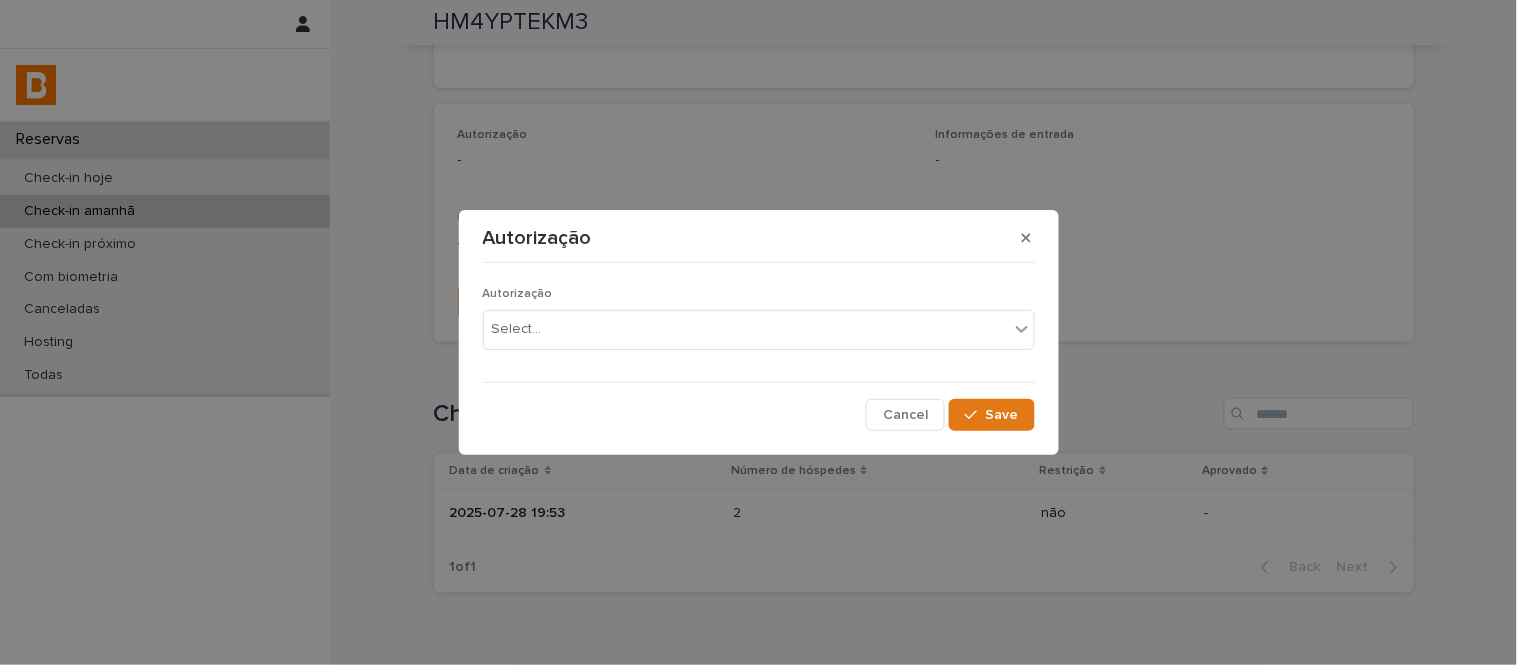 click on "Autorização Select..." at bounding box center [759, 326] 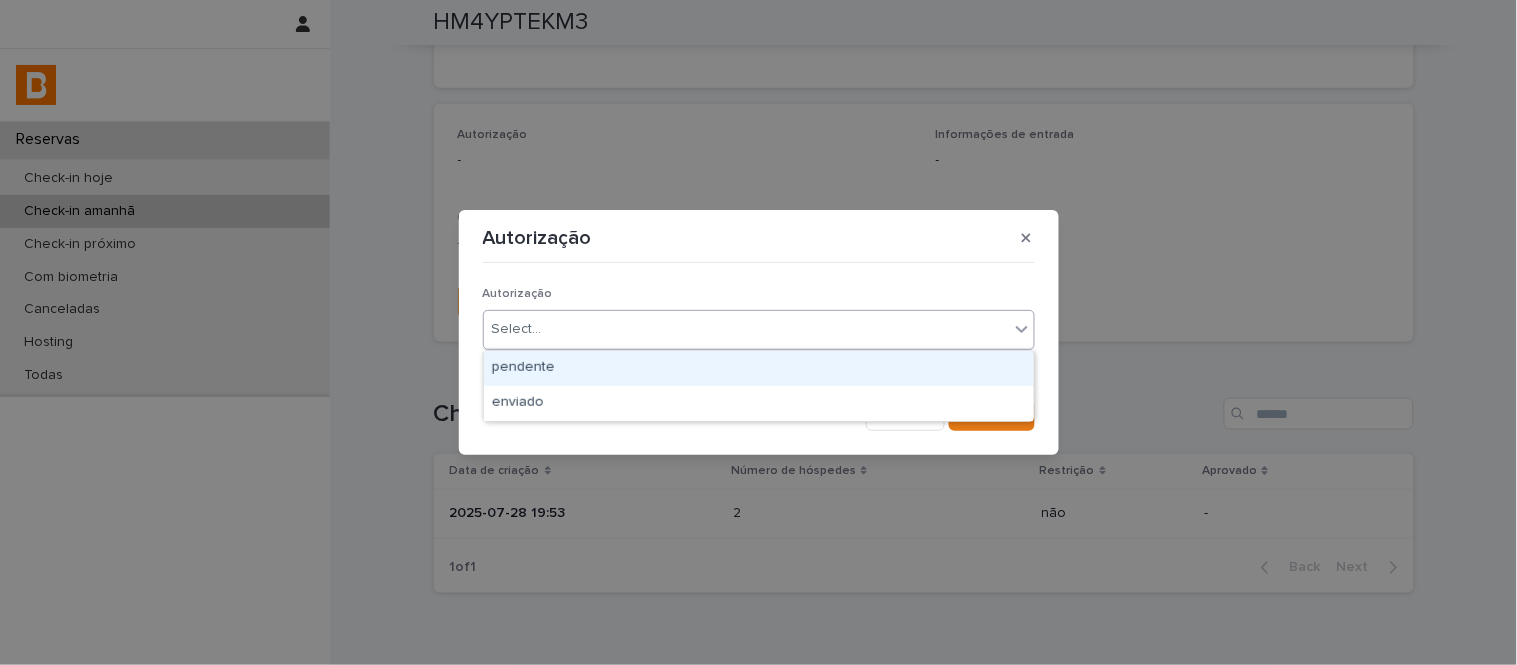 click on "Select..." at bounding box center (746, 329) 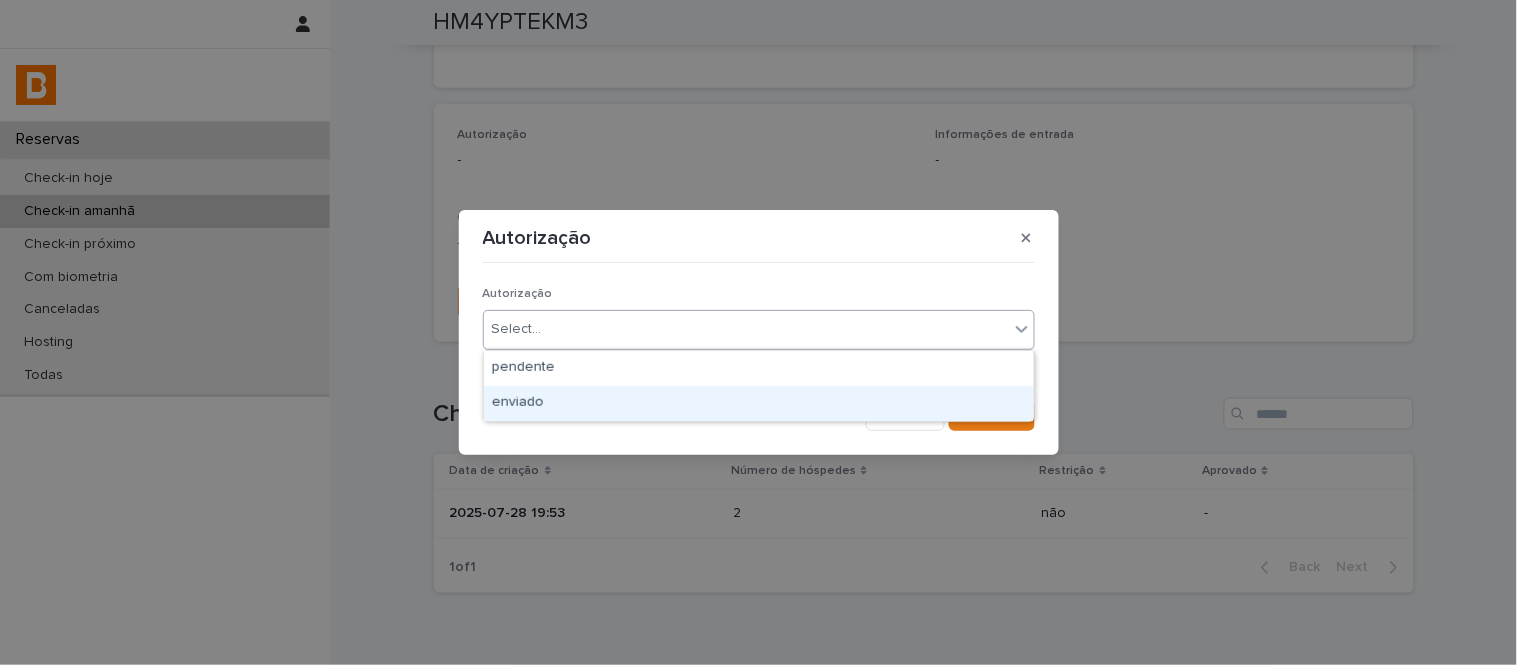 click on "enviado" at bounding box center (759, 403) 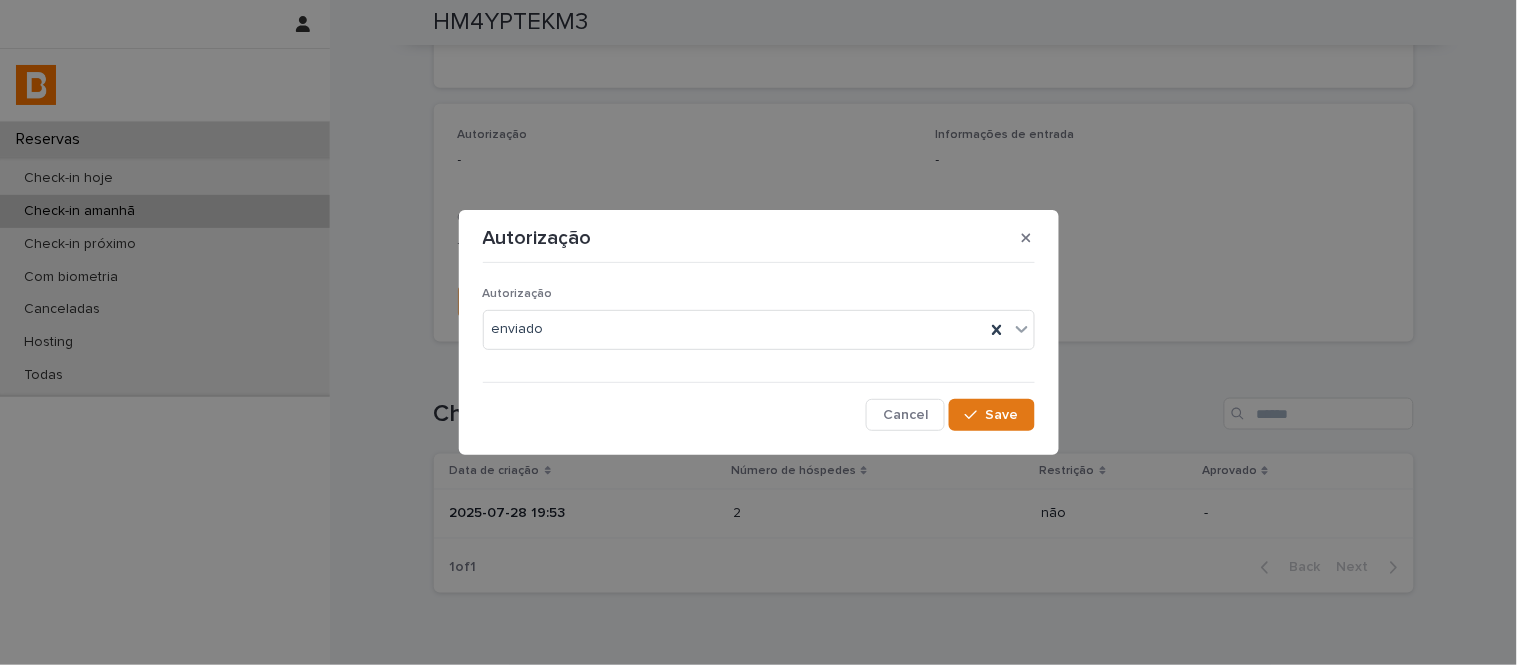 click on "Autorização enviado Cancel Save" at bounding box center (759, 350) 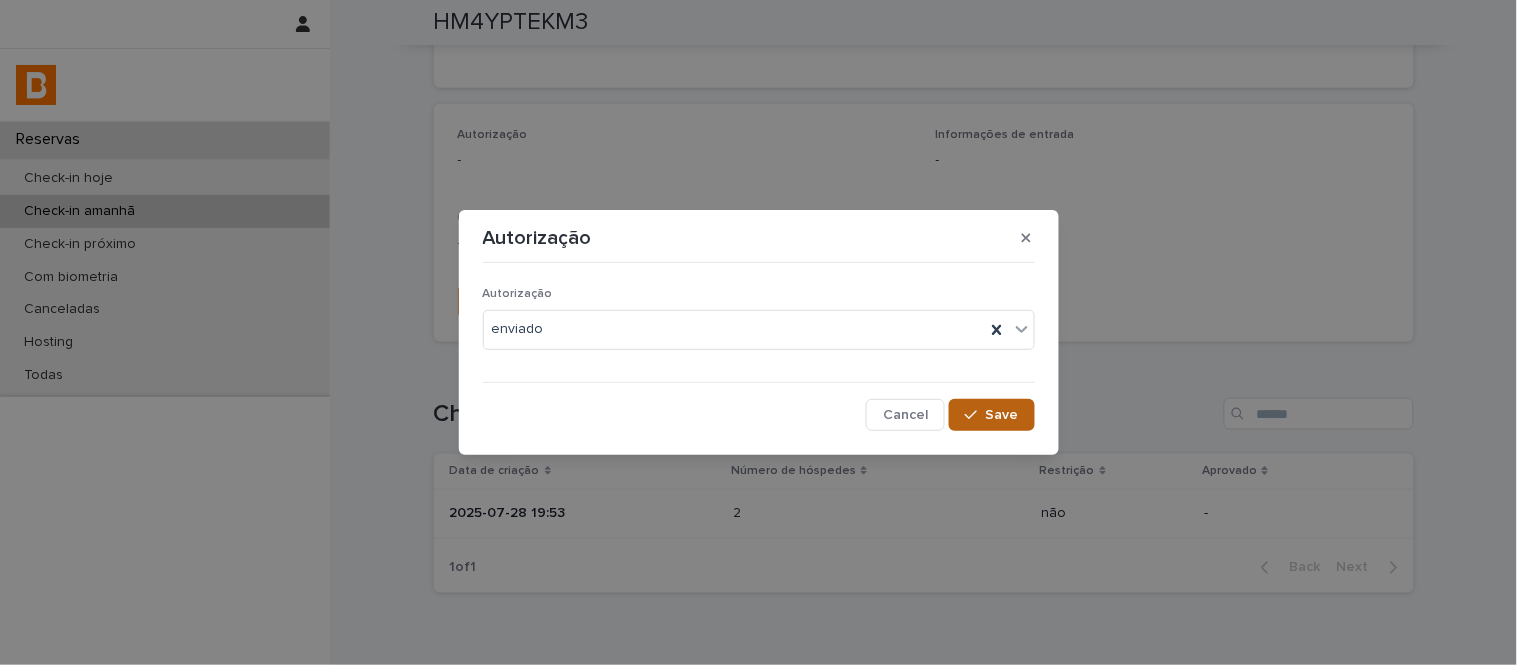 click on "Save" at bounding box center (1002, 415) 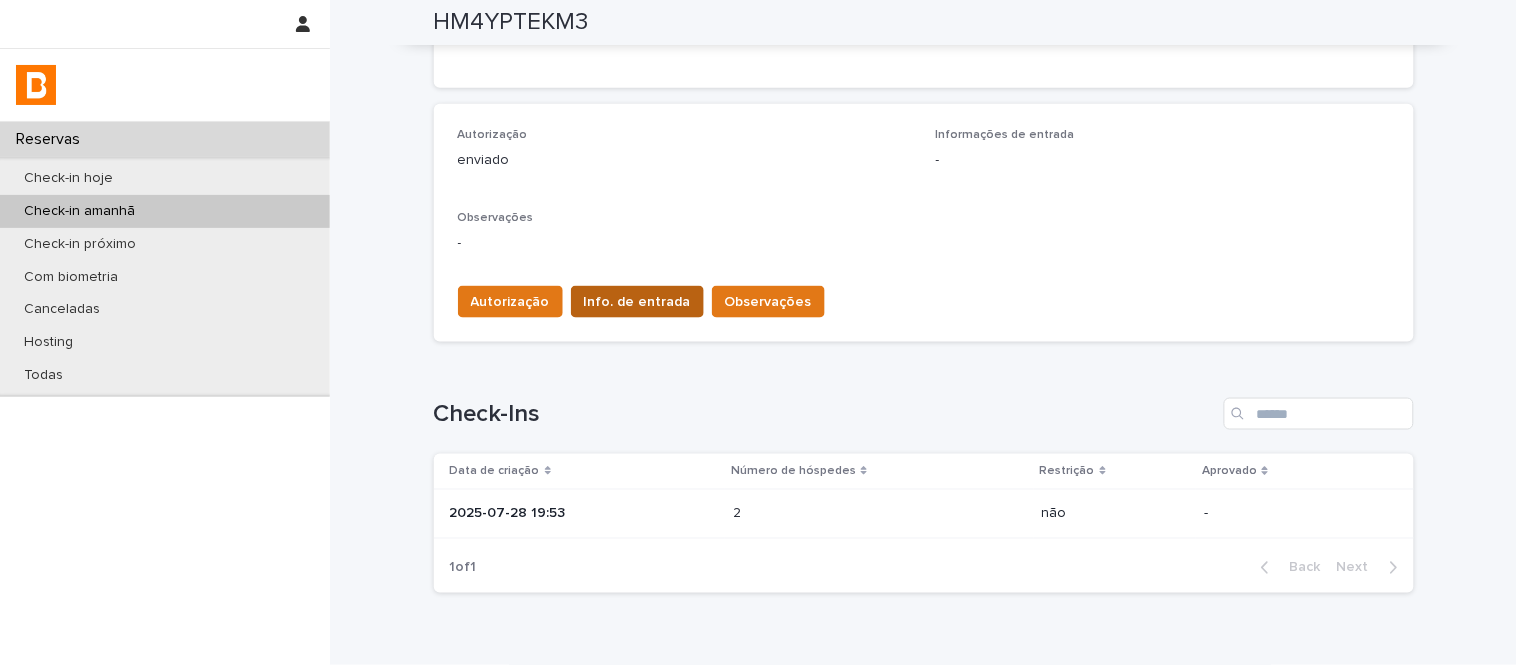 drag, startPoint x: 626, startPoint y: 342, endPoint x: 602, endPoint y: 284, distance: 62.76942 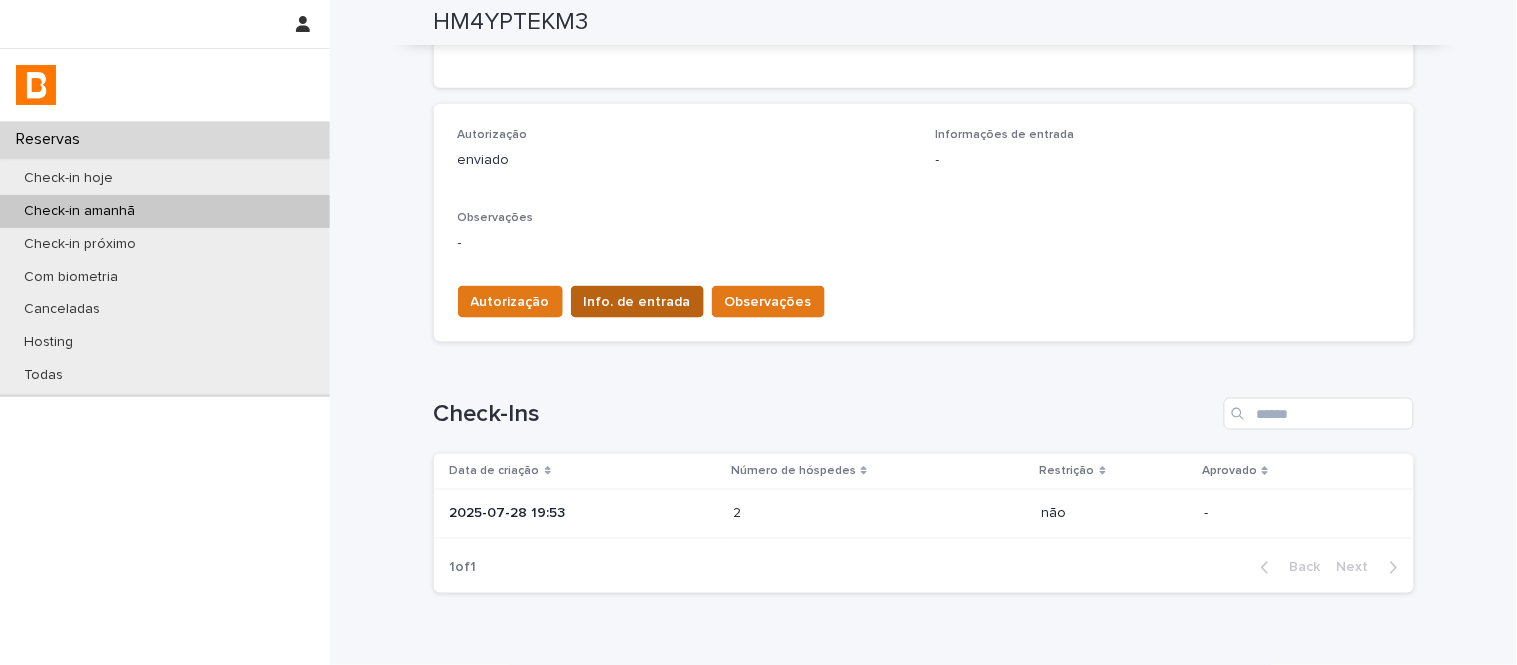 click on "Info. de entrada" at bounding box center (637, 302) 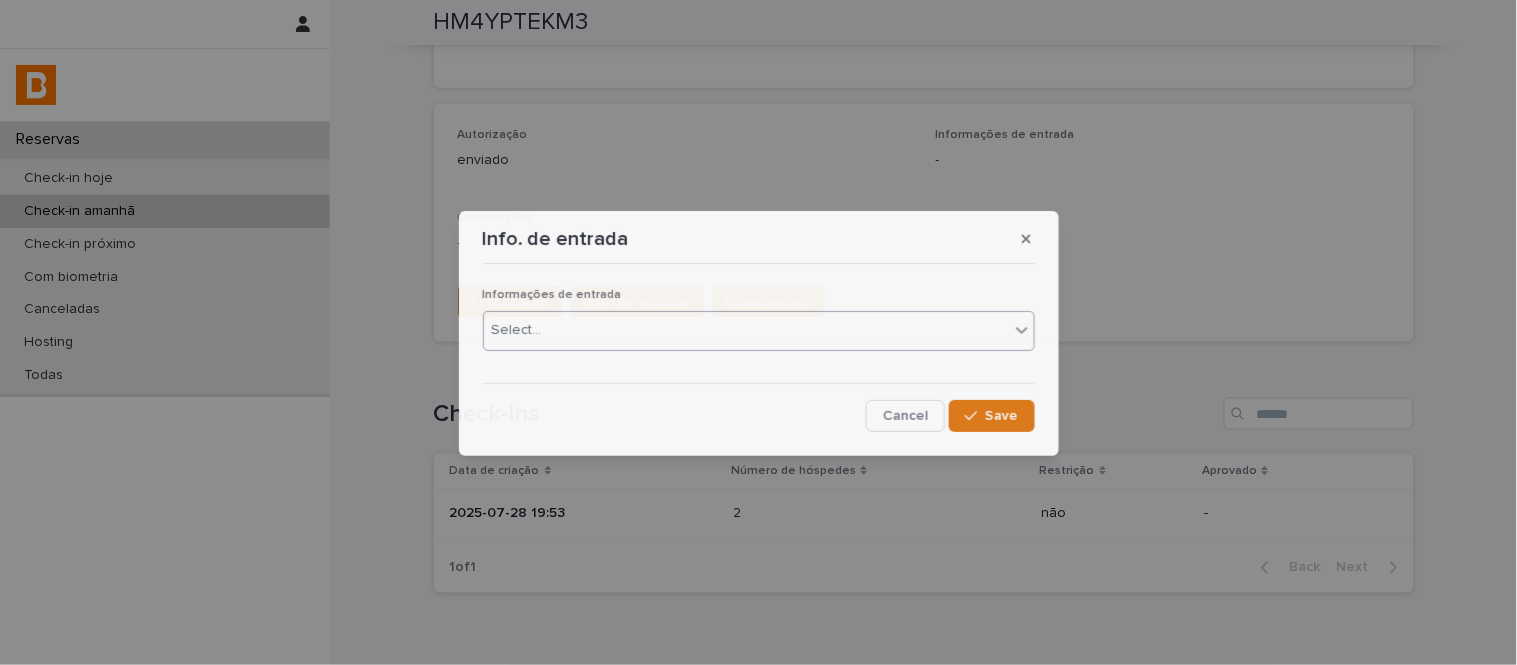 click on "Select..." at bounding box center [746, 330] 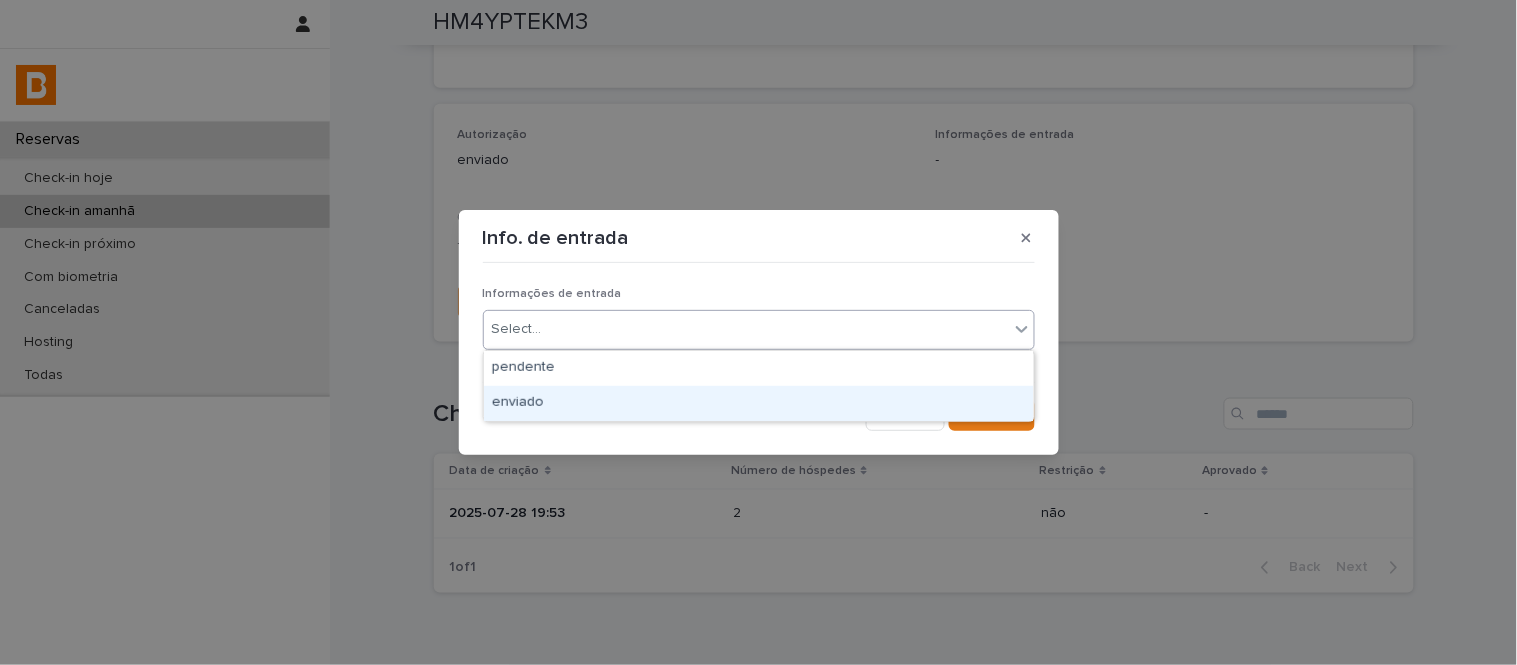 drag, startPoint x: 660, startPoint y: 381, endPoint x: 674, endPoint y: 405, distance: 27.784887 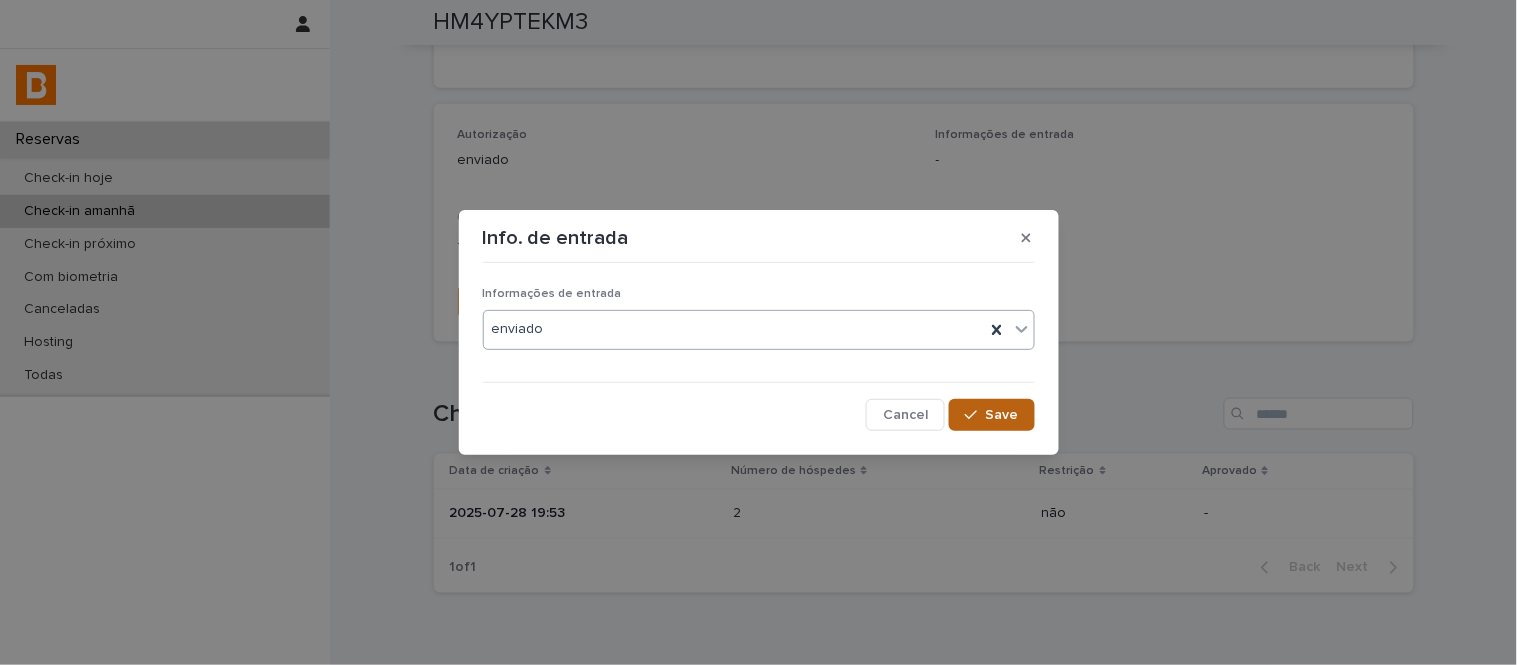 click at bounding box center (975, 415) 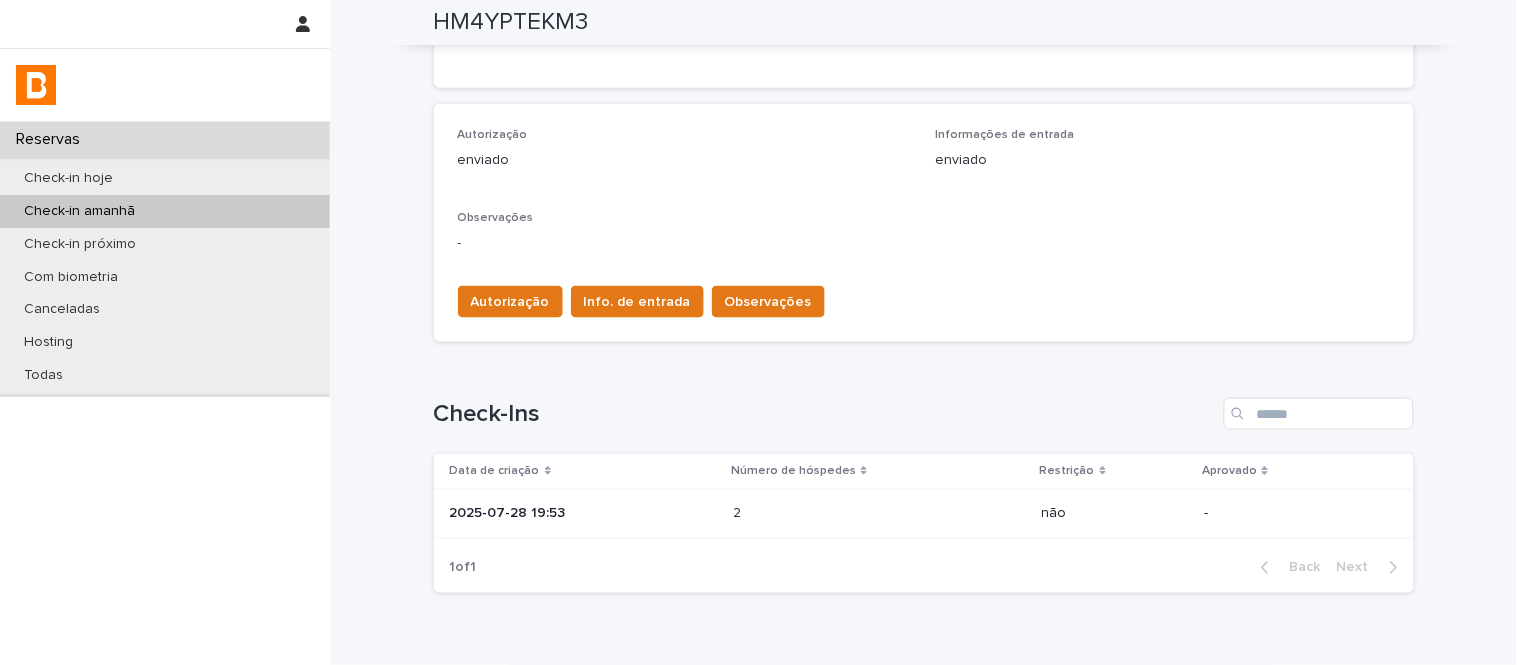 click on "HM4YPTEKM3" at bounding box center [511, 22] 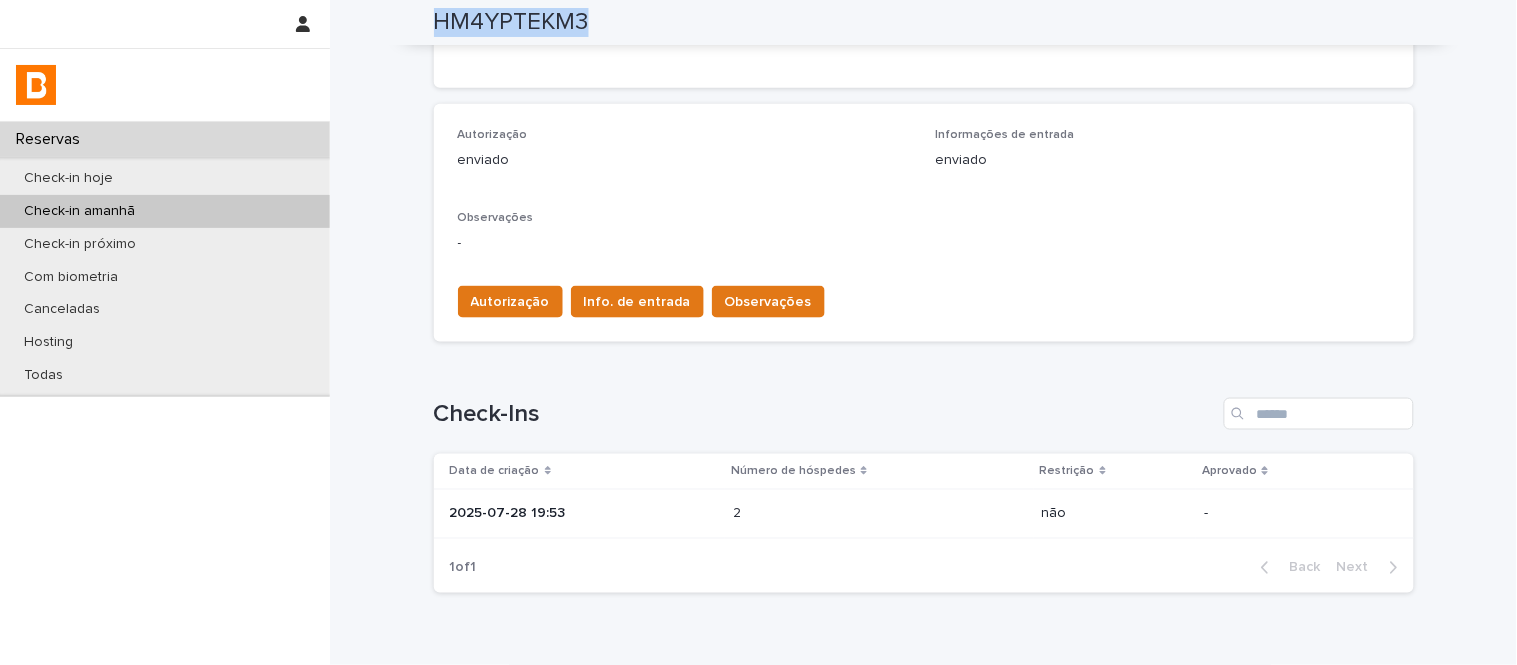 click on "HM4YPTEKM3" at bounding box center [511, 22] 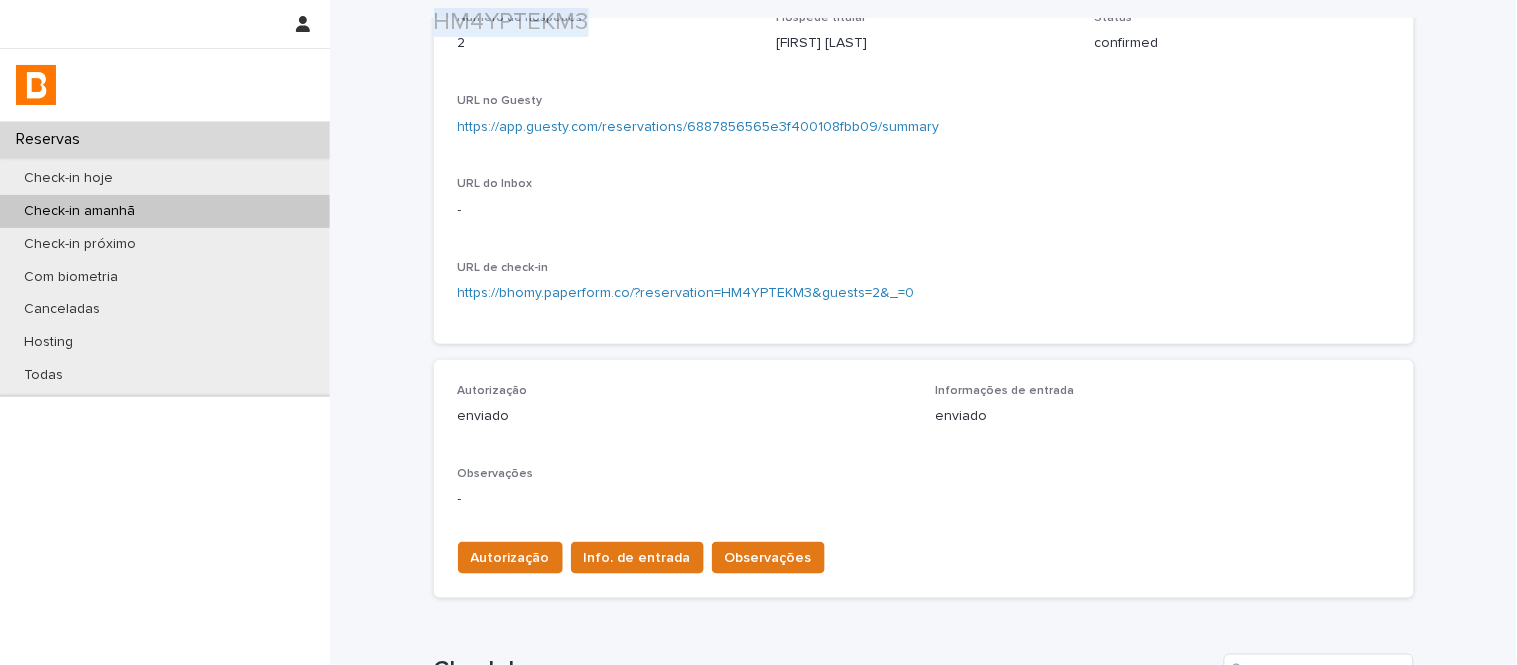 scroll, scrollTop: 276, scrollLeft: 0, axis: vertical 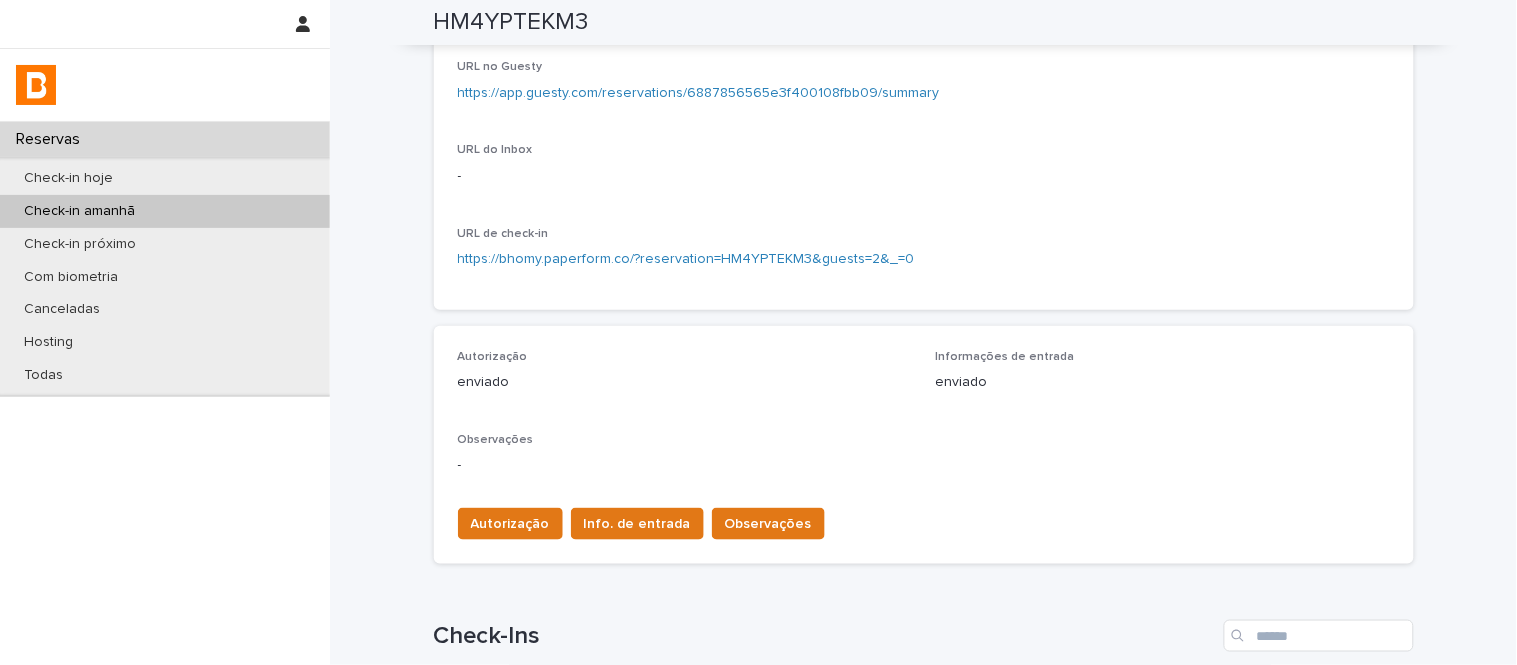 click on "Autorização Info. de entrada Observações" at bounding box center [637, 528] 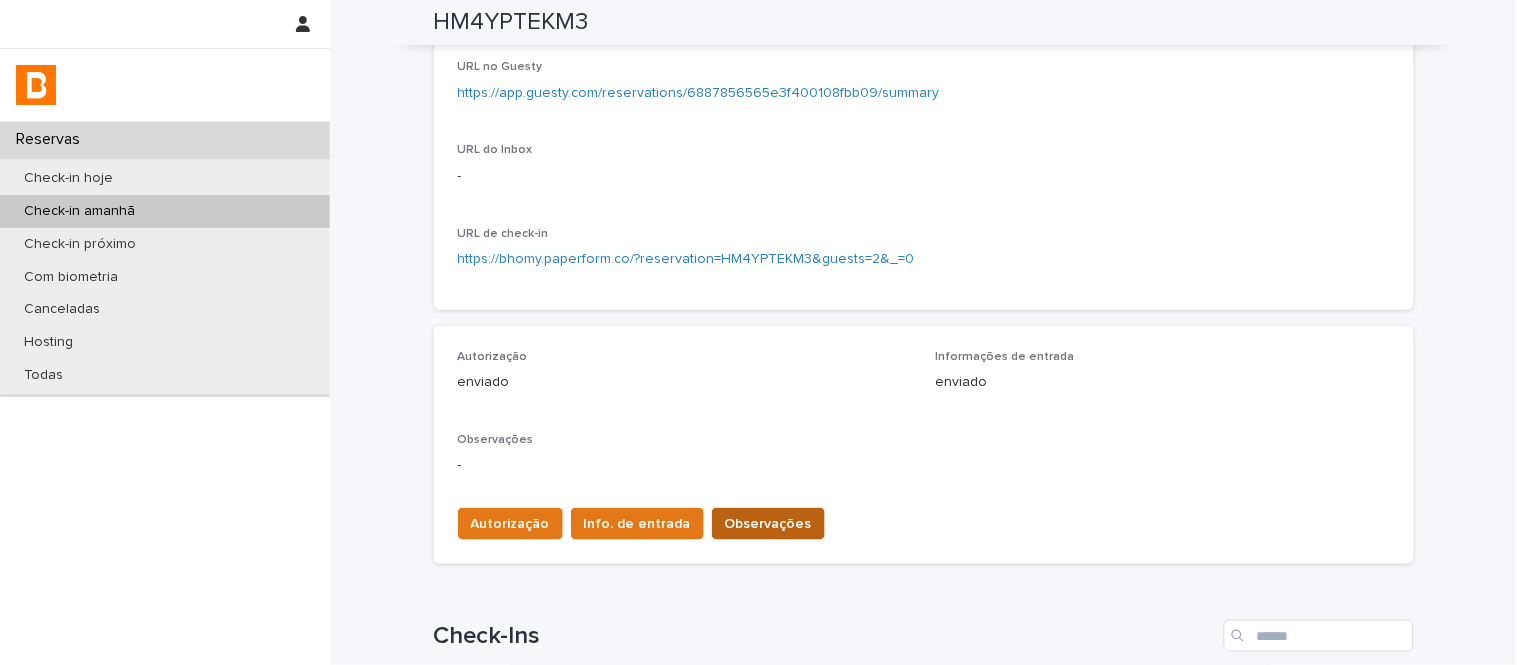 click on "Observações" at bounding box center (768, 524) 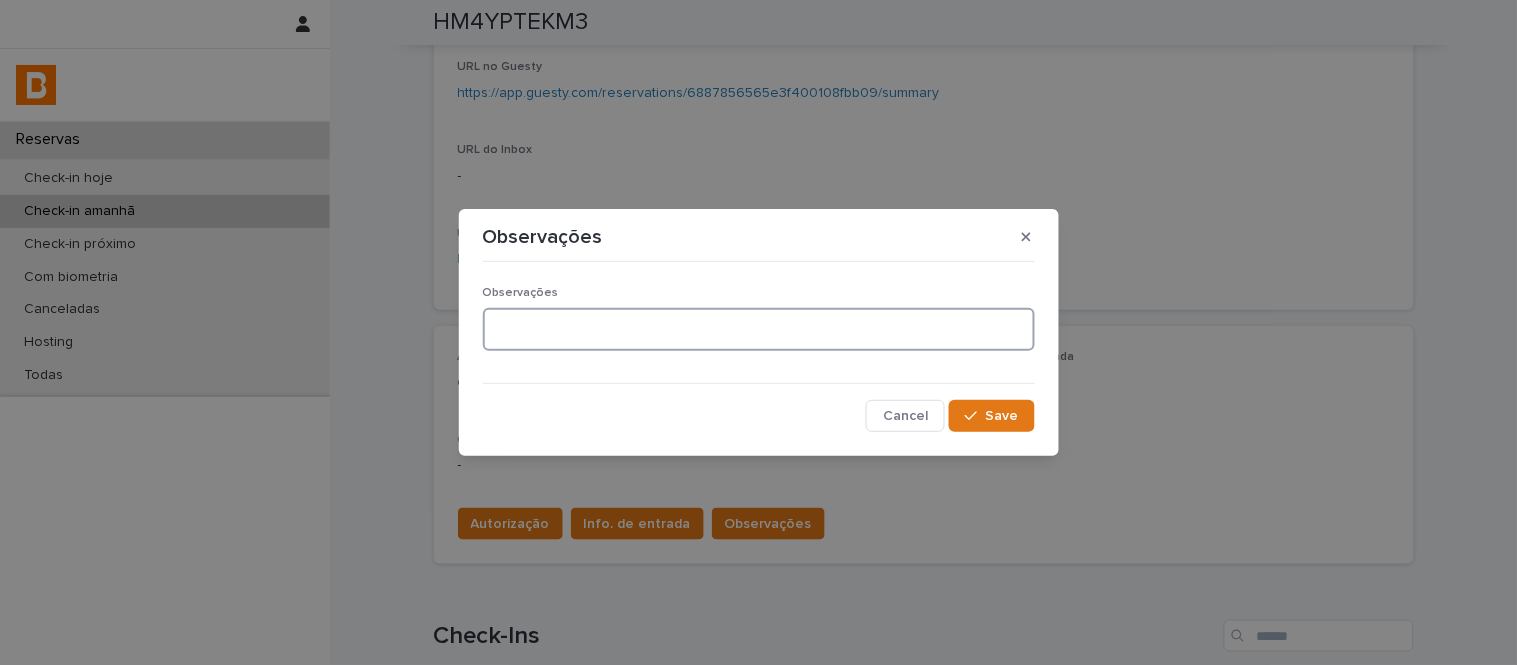 click at bounding box center (759, 329) 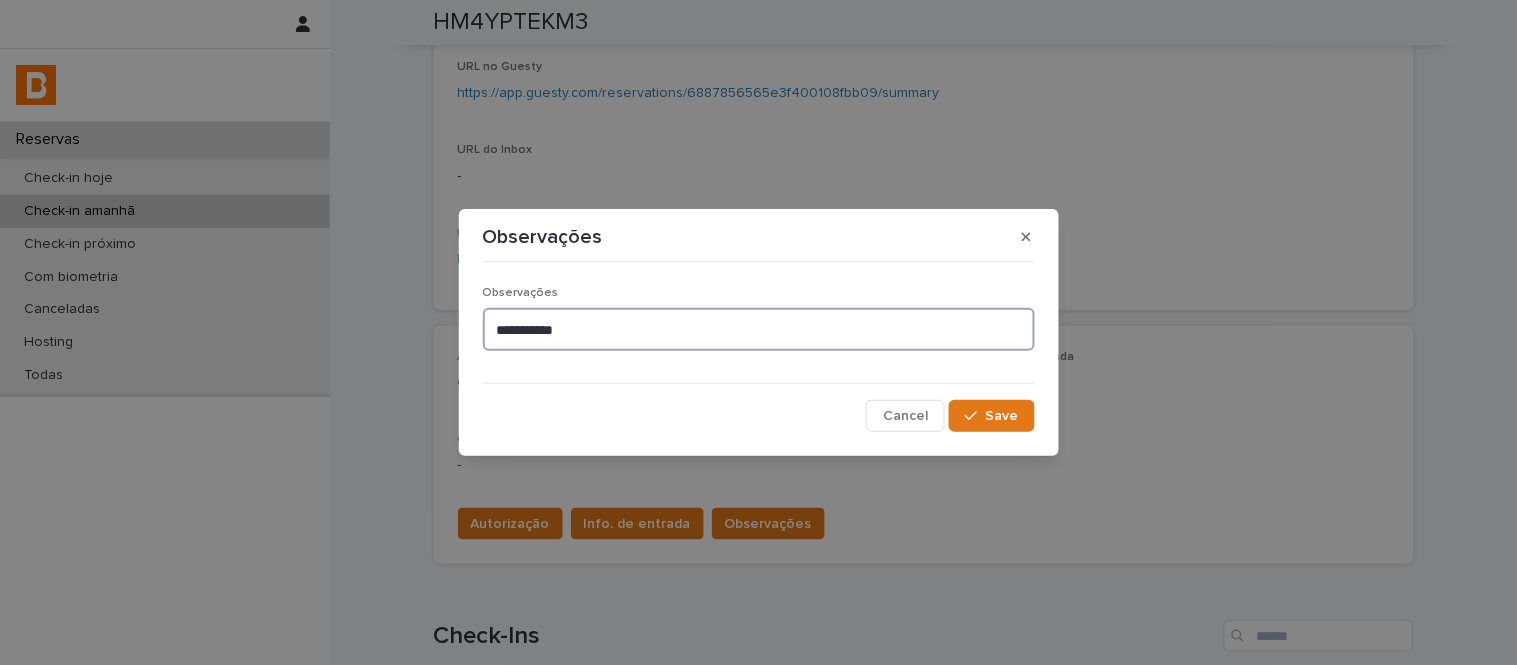 type on "**********" 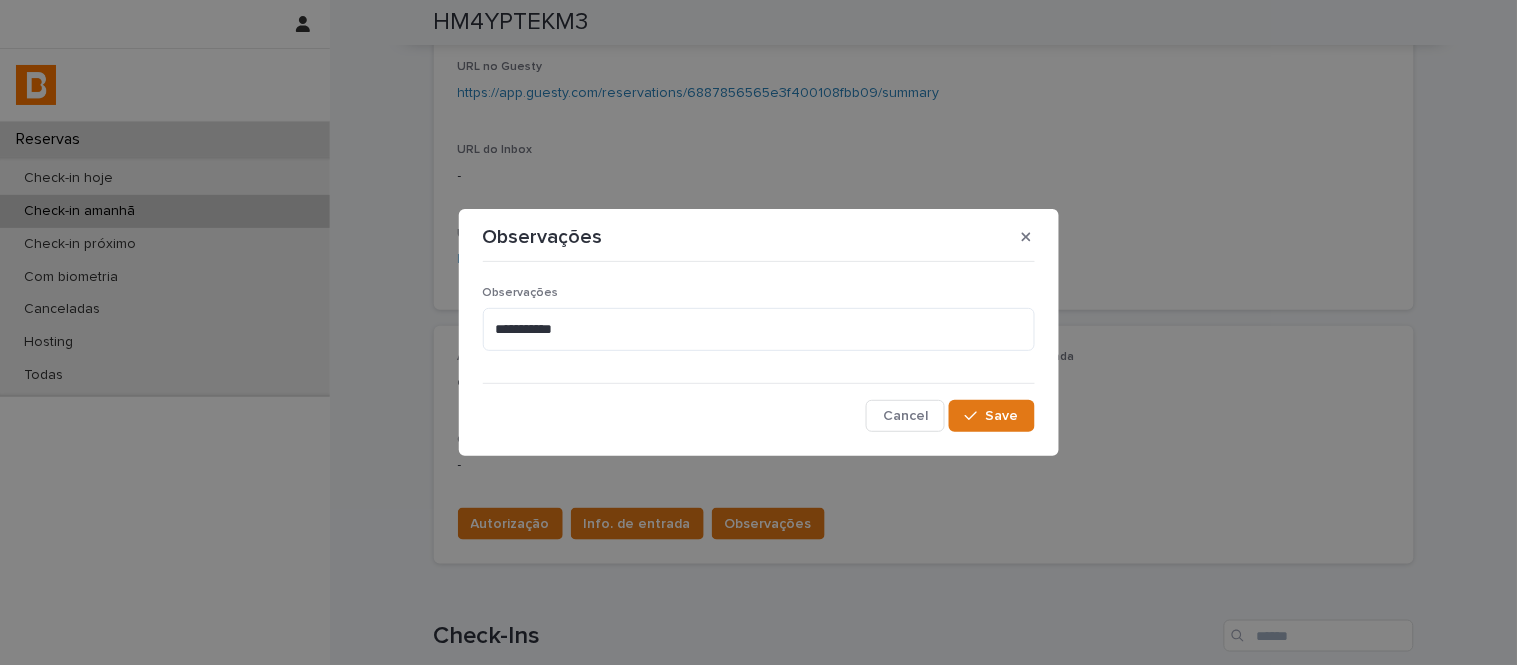 click on "**********" at bounding box center (759, 333) 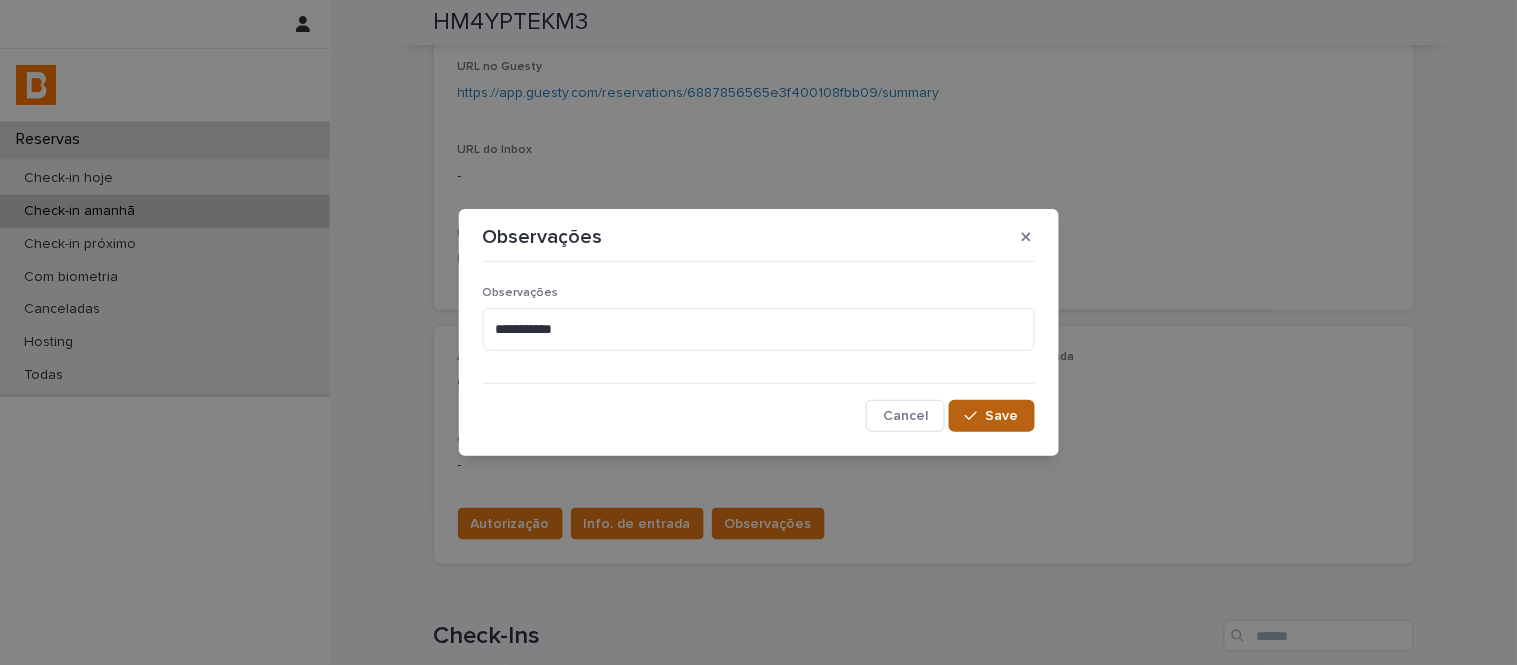 click on "Save" at bounding box center [991, 416] 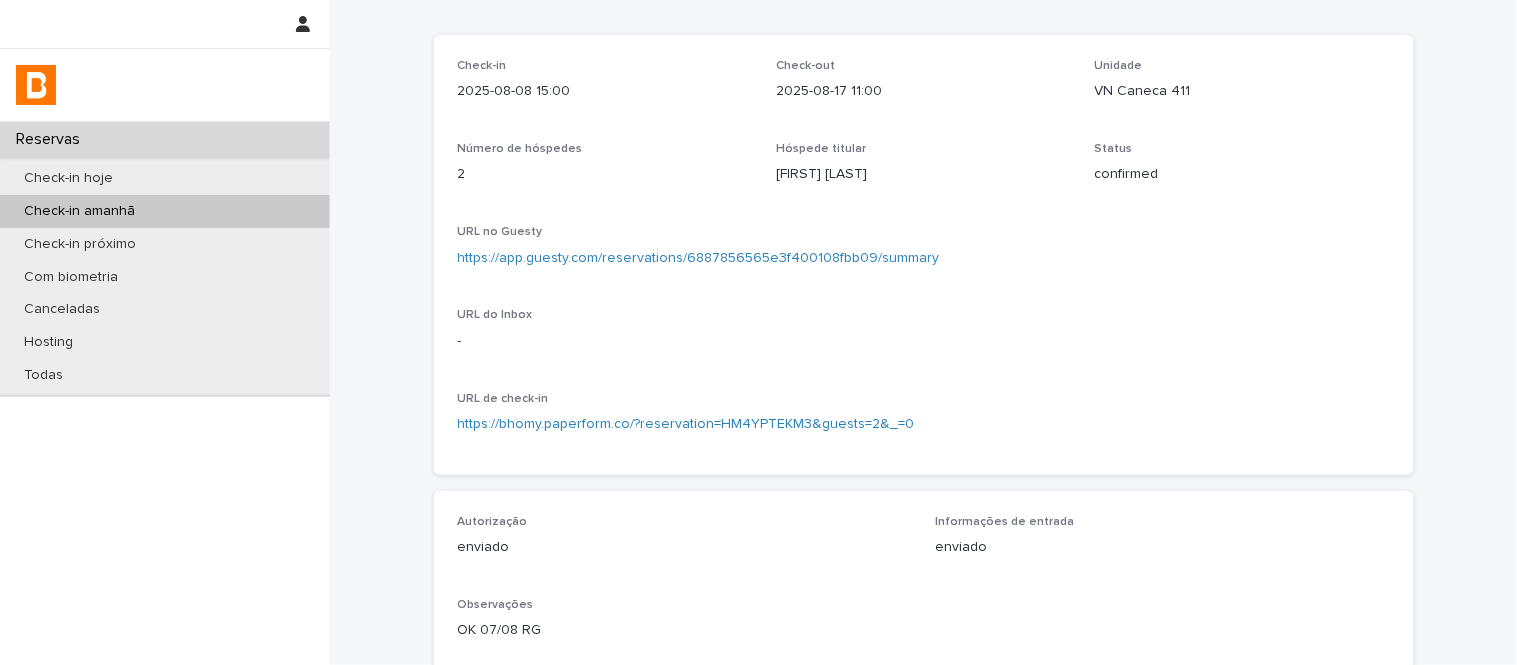 scroll, scrollTop: 0, scrollLeft: 0, axis: both 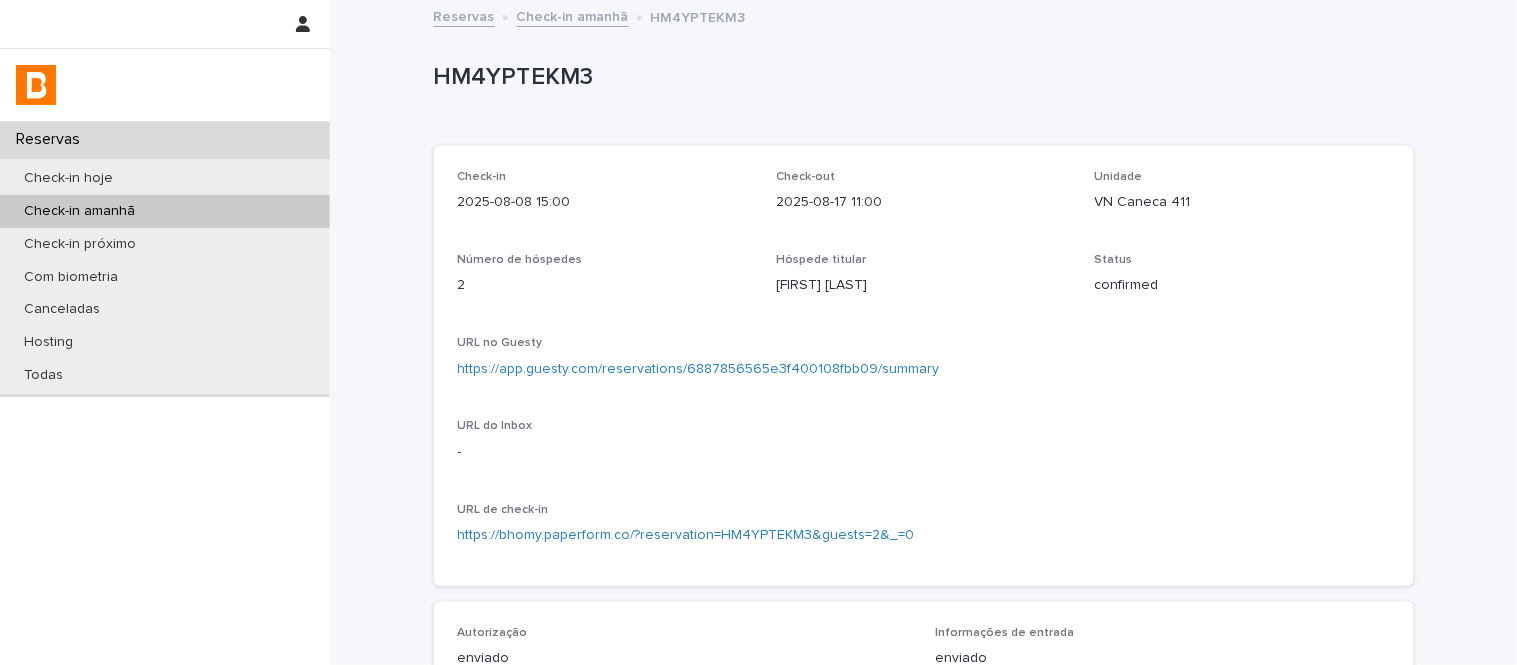 click on "Check-in amanhã" at bounding box center (573, 15) 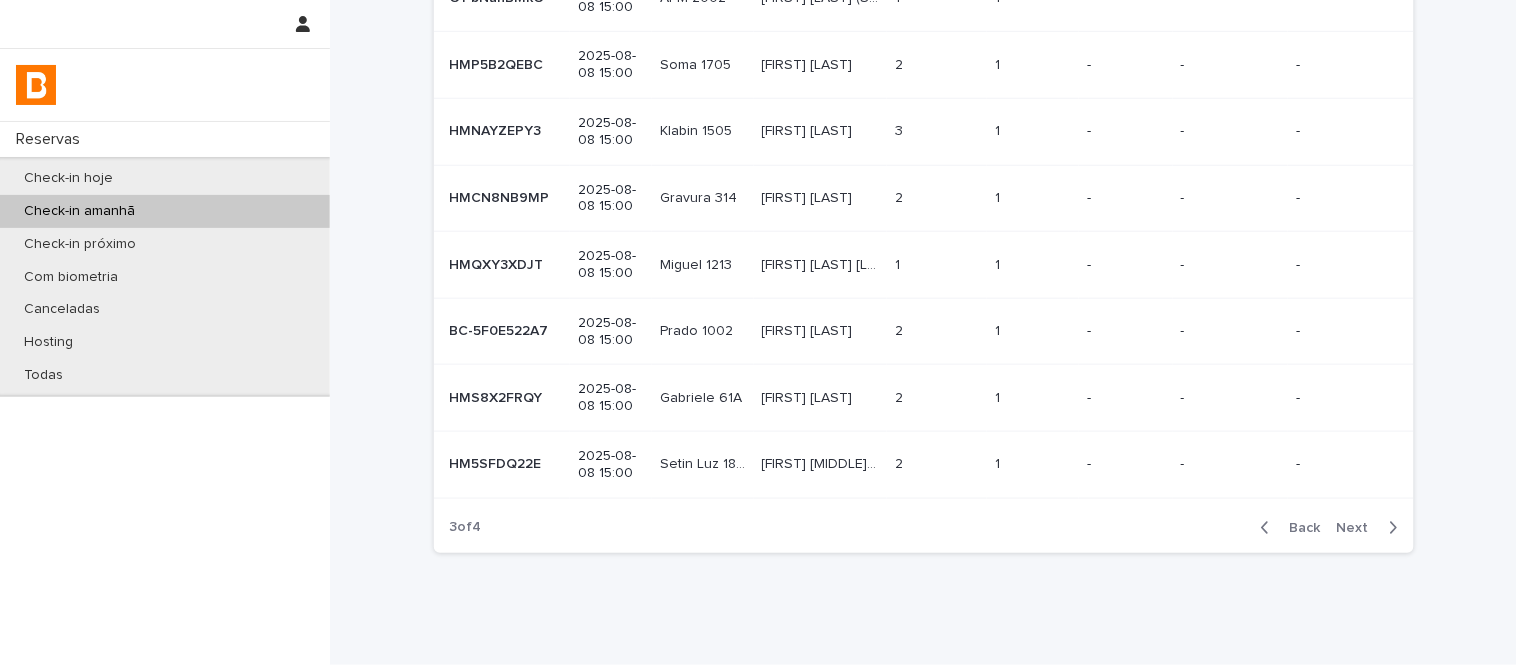 scroll, scrollTop: 423, scrollLeft: 0, axis: vertical 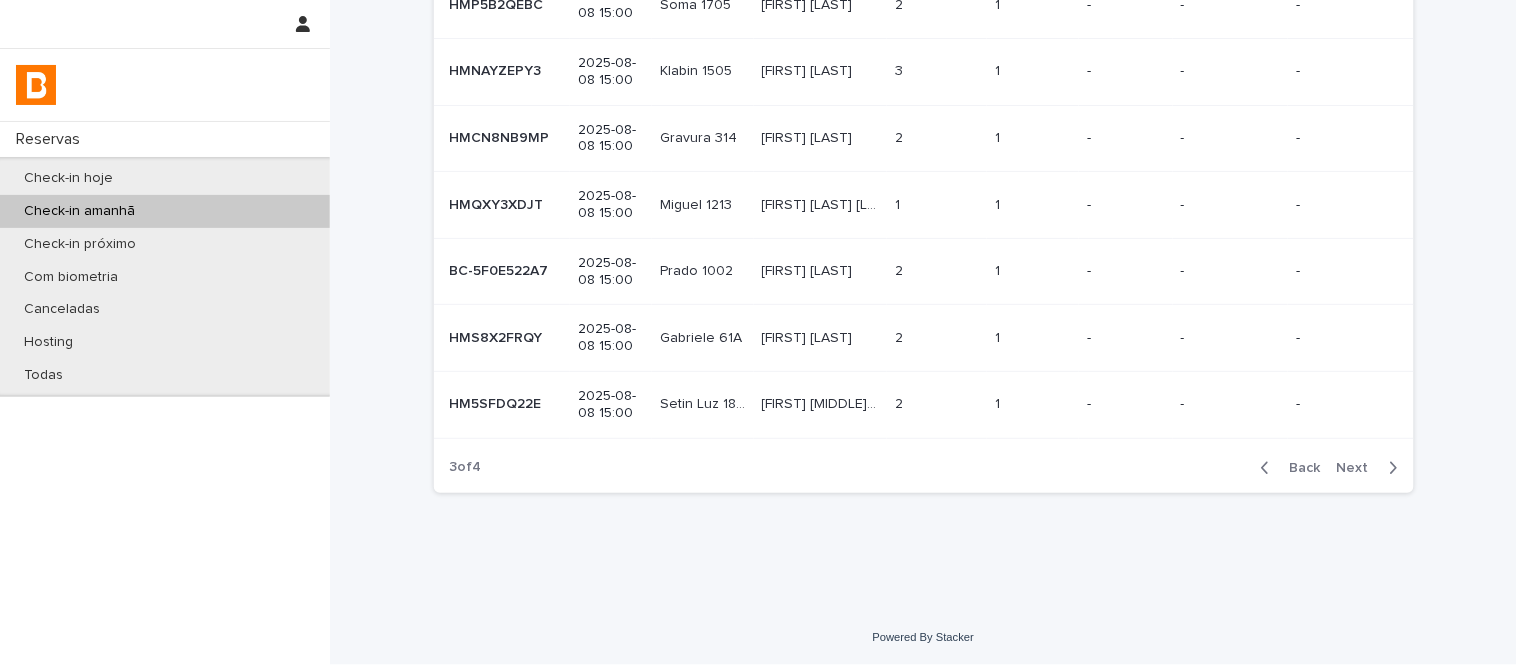 click on "Next" at bounding box center [1359, 468] 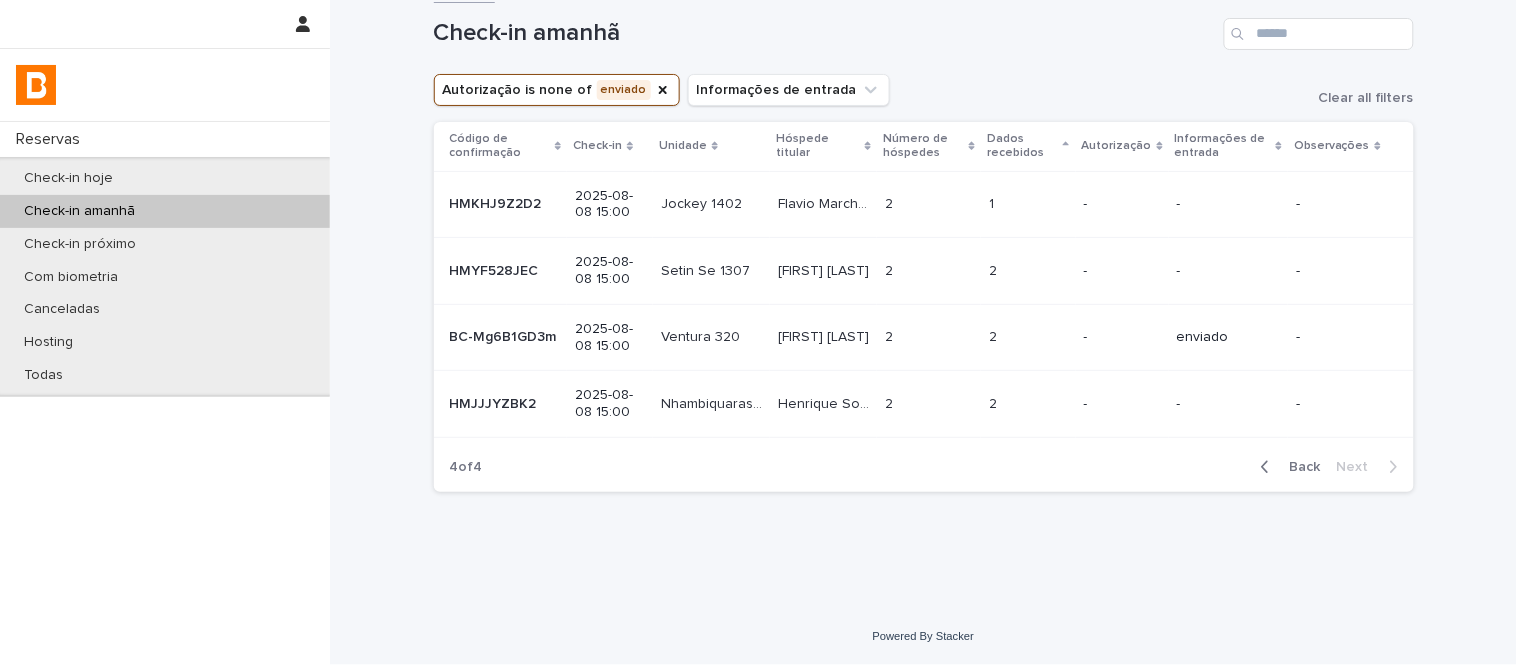scroll, scrollTop: 23, scrollLeft: 0, axis: vertical 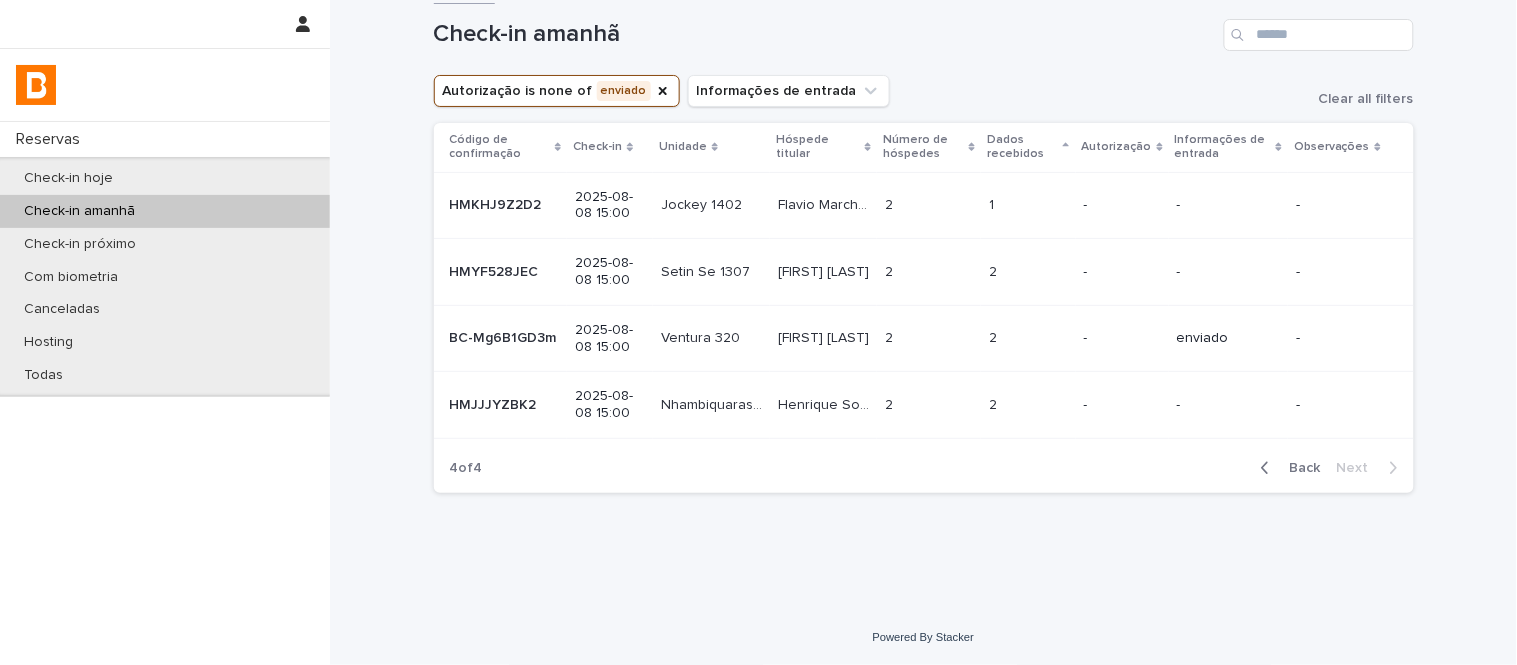 click on "Back" at bounding box center (1299, 468) 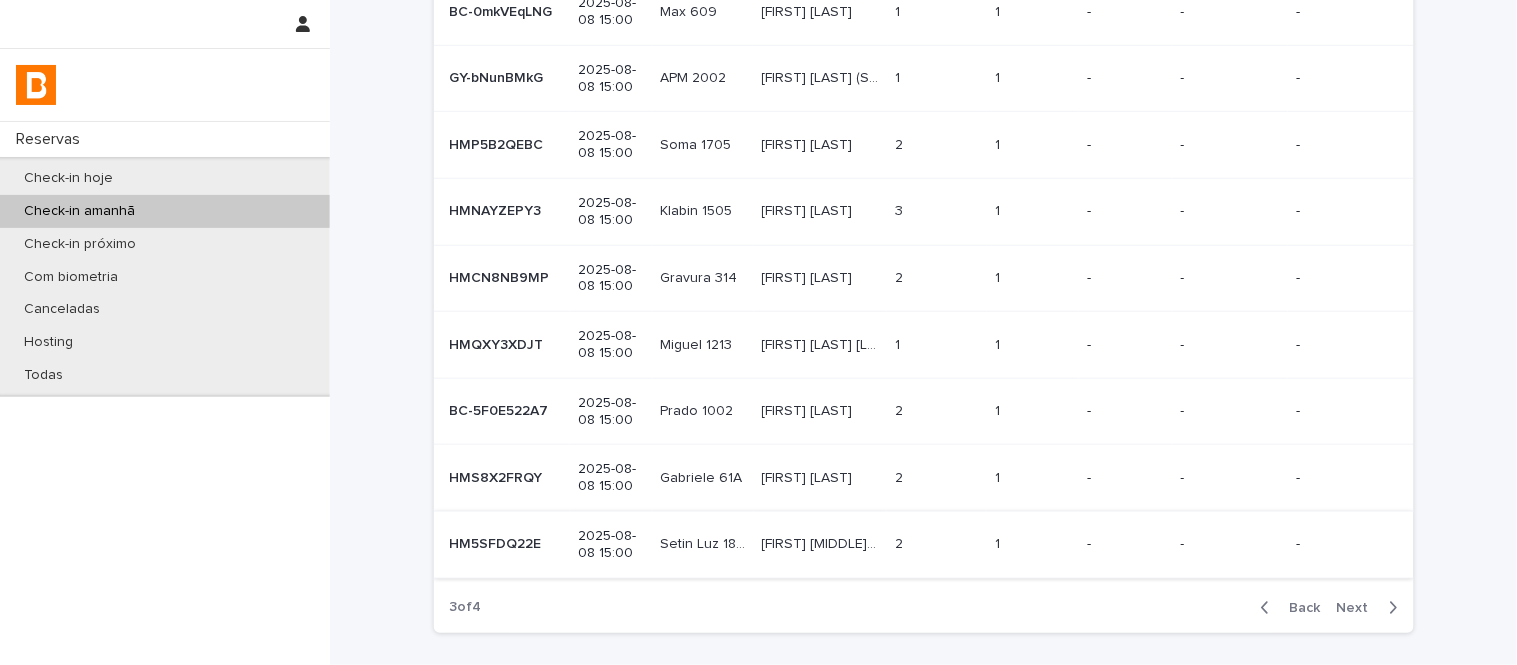 scroll, scrollTop: 423, scrollLeft: 0, axis: vertical 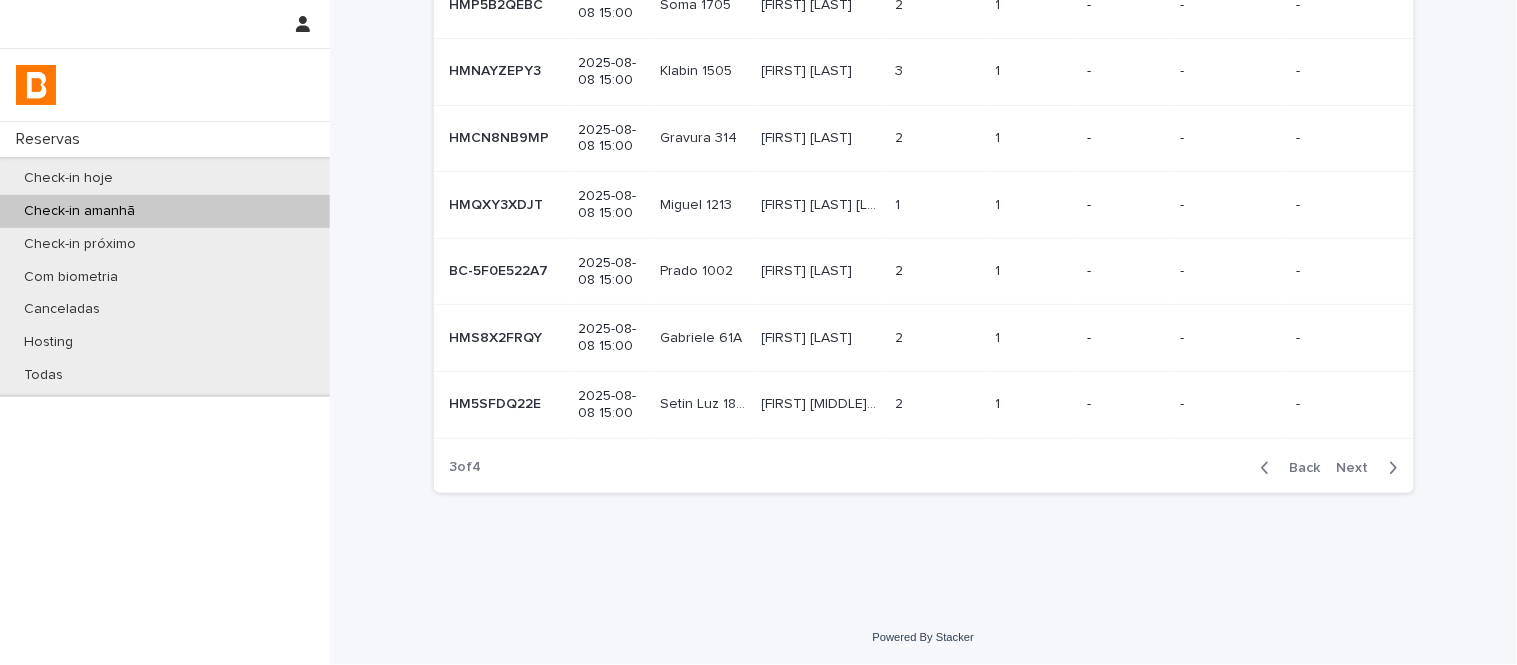 click at bounding box center [1269, 468] 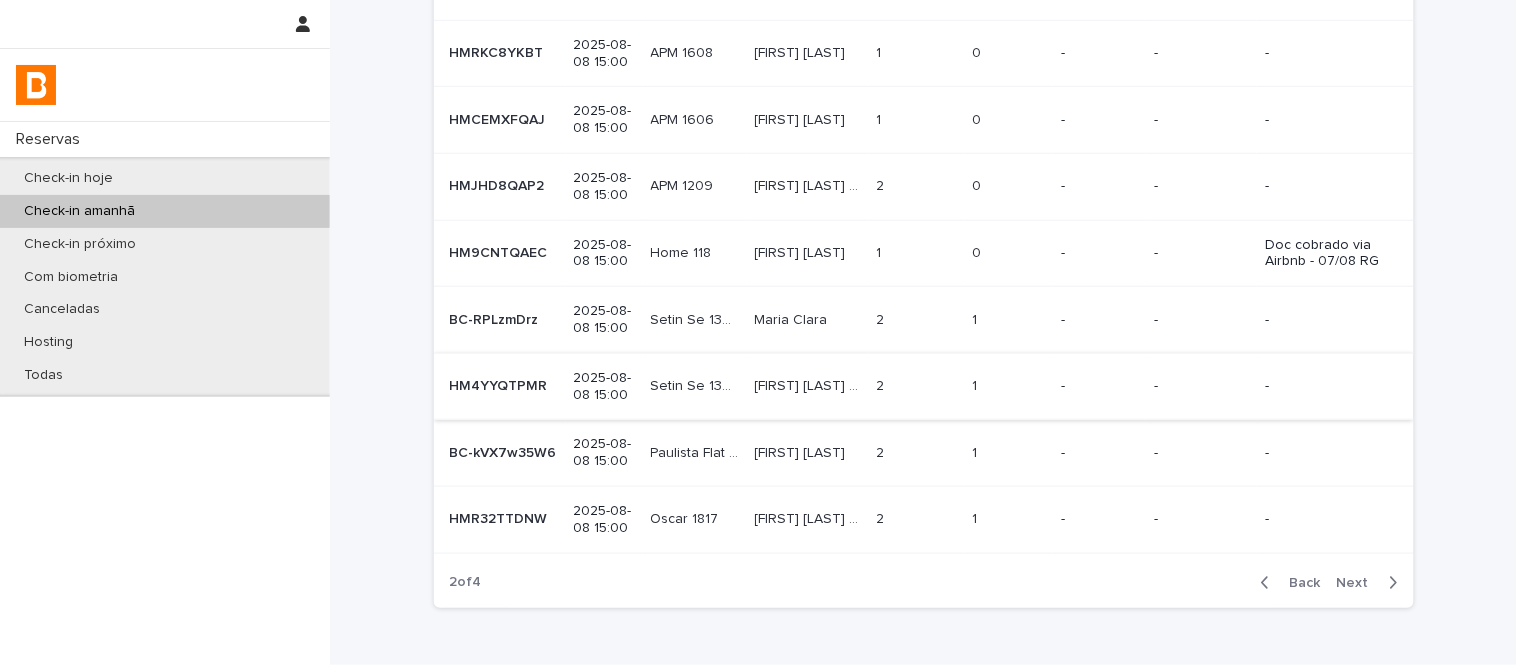 scroll, scrollTop: 312, scrollLeft: 0, axis: vertical 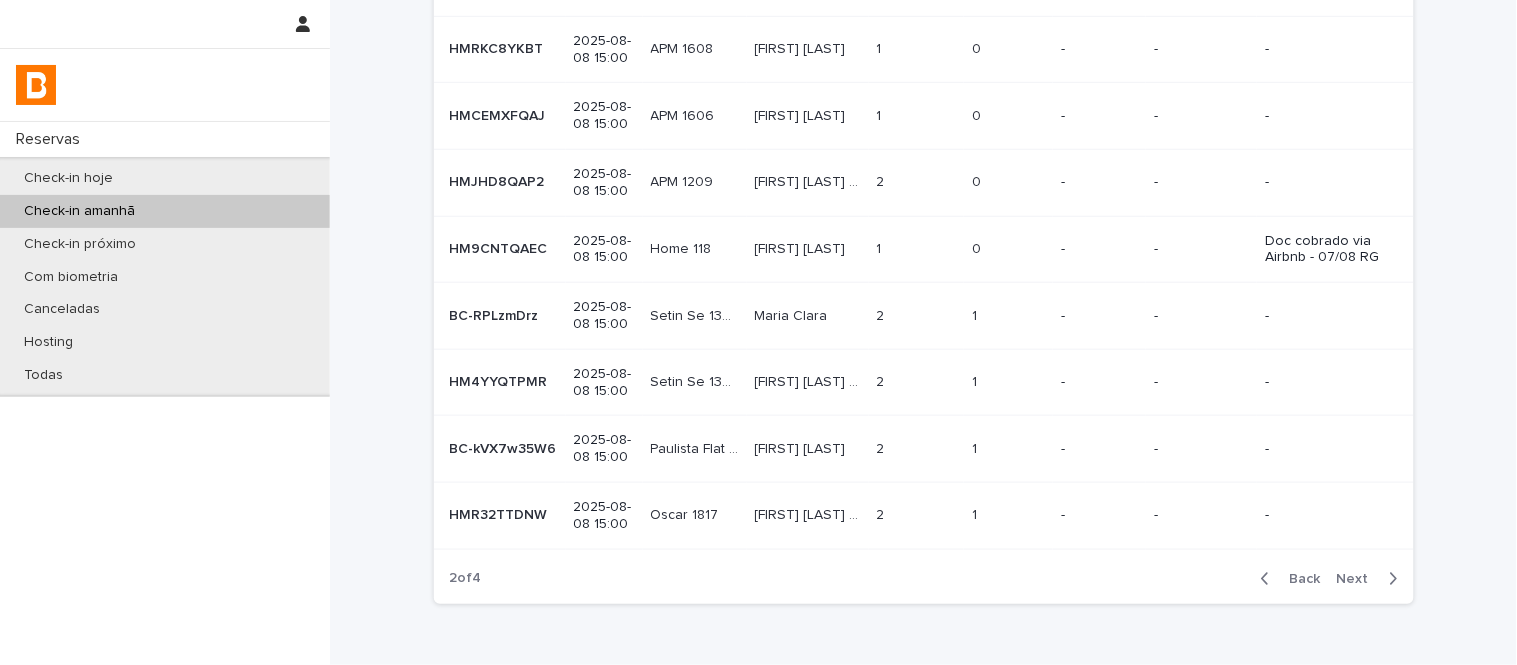 click on "Next" at bounding box center (1359, 579) 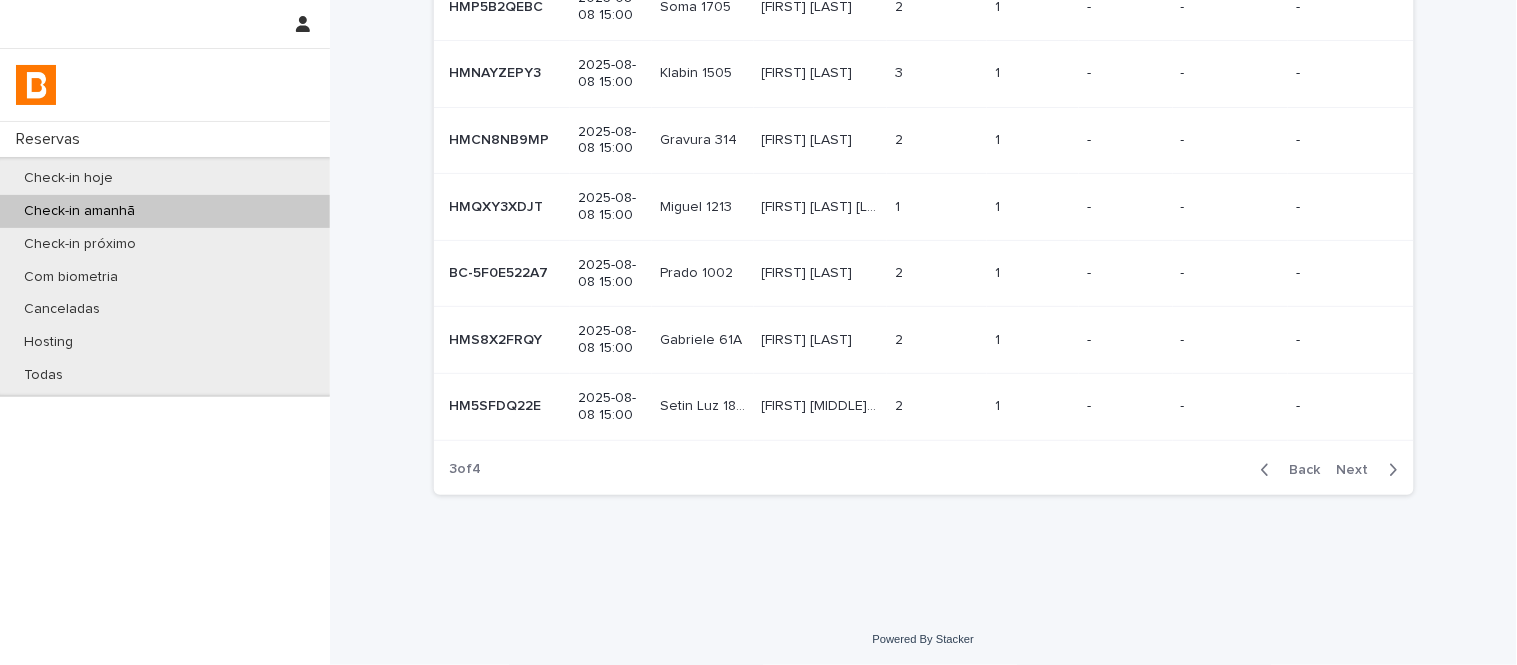 scroll, scrollTop: 423, scrollLeft: 0, axis: vertical 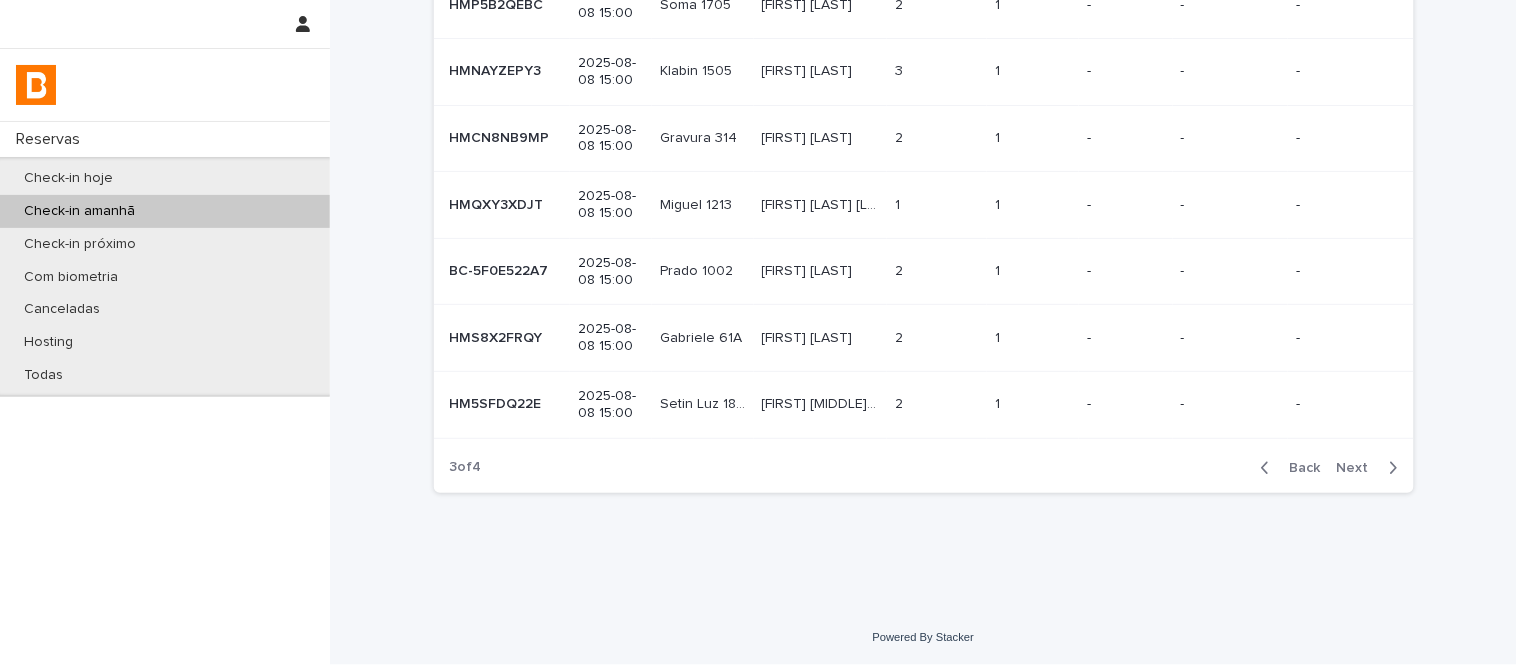 click on "Next" at bounding box center [1359, 468] 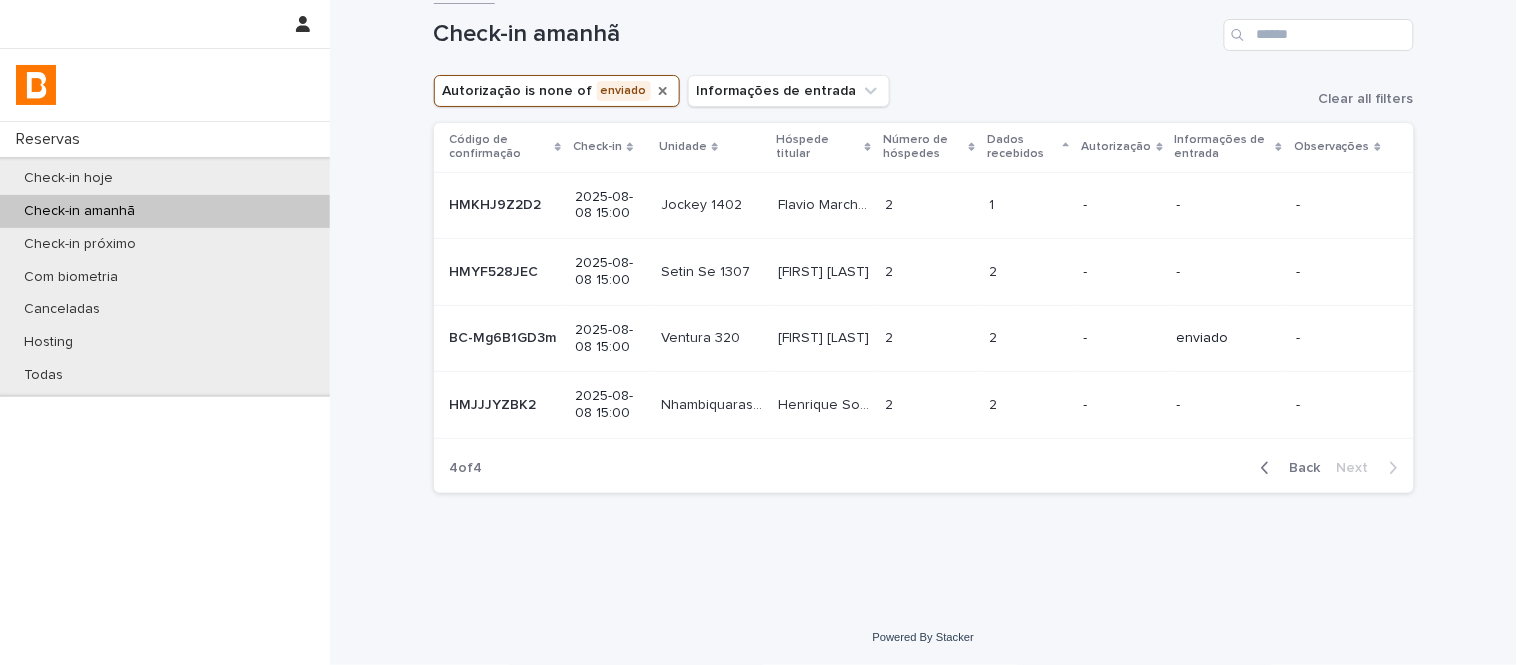 click 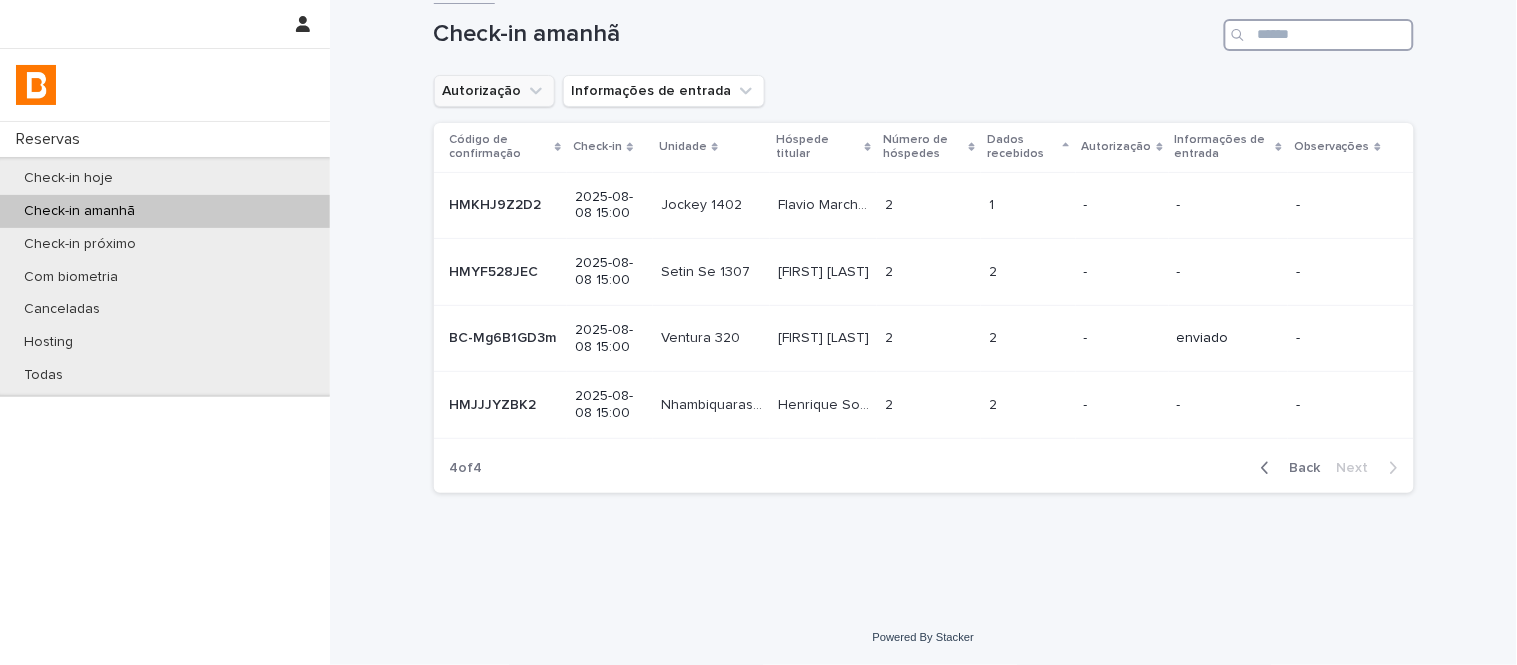 click at bounding box center (1319, 35) 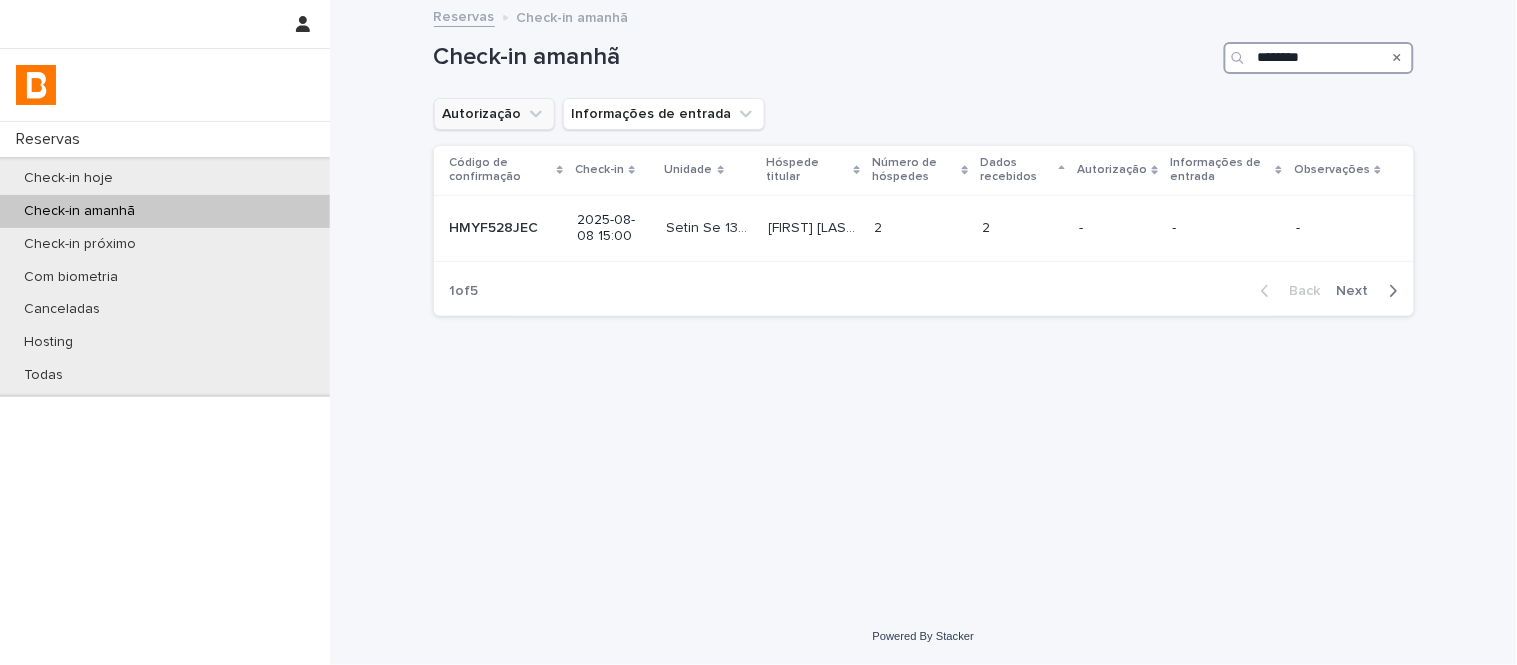scroll, scrollTop: 0, scrollLeft: 0, axis: both 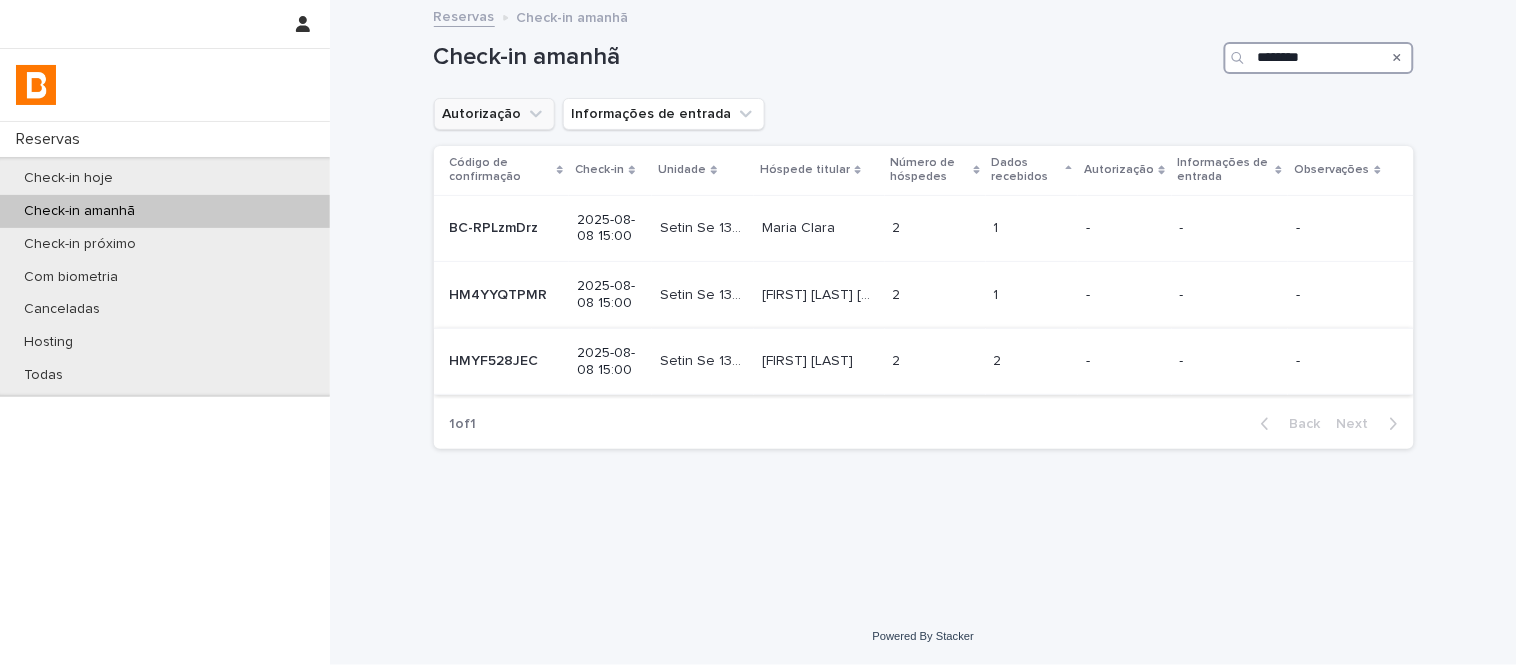 type on "********" 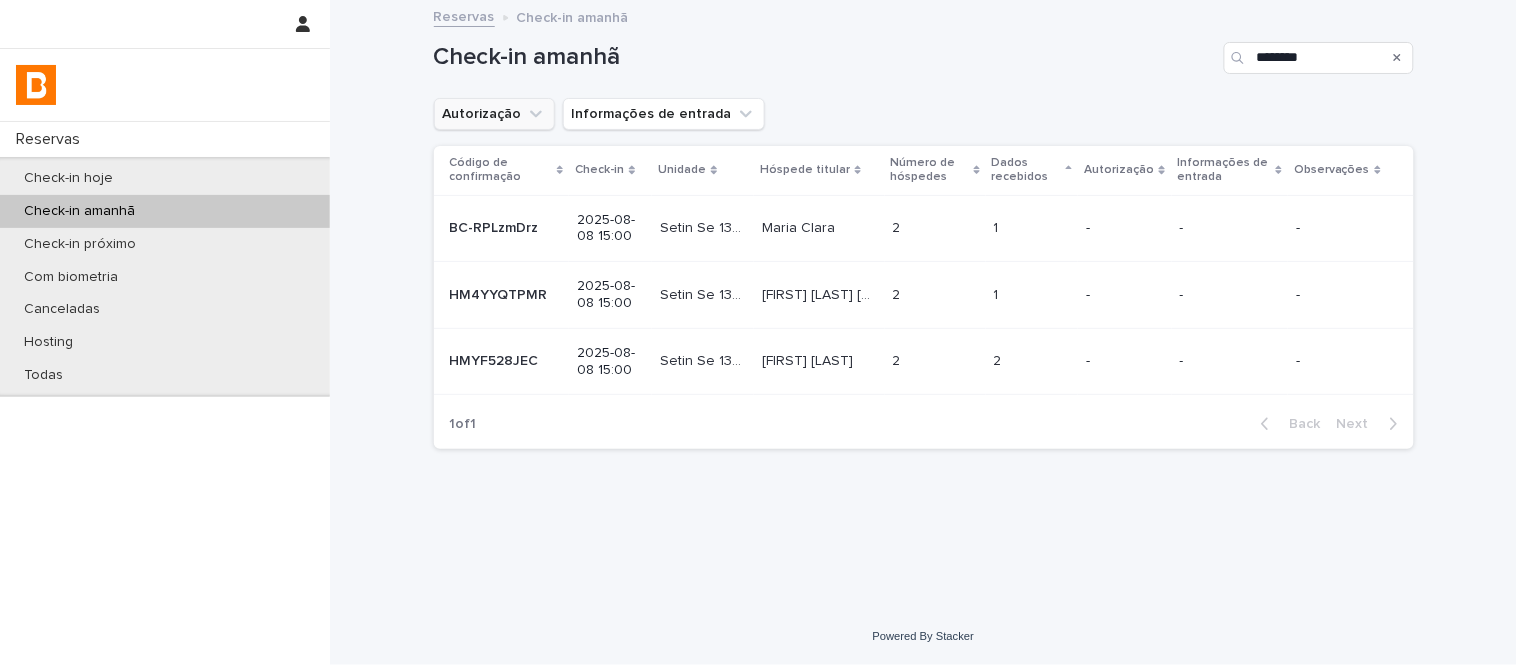 click at bounding box center (1032, 361) 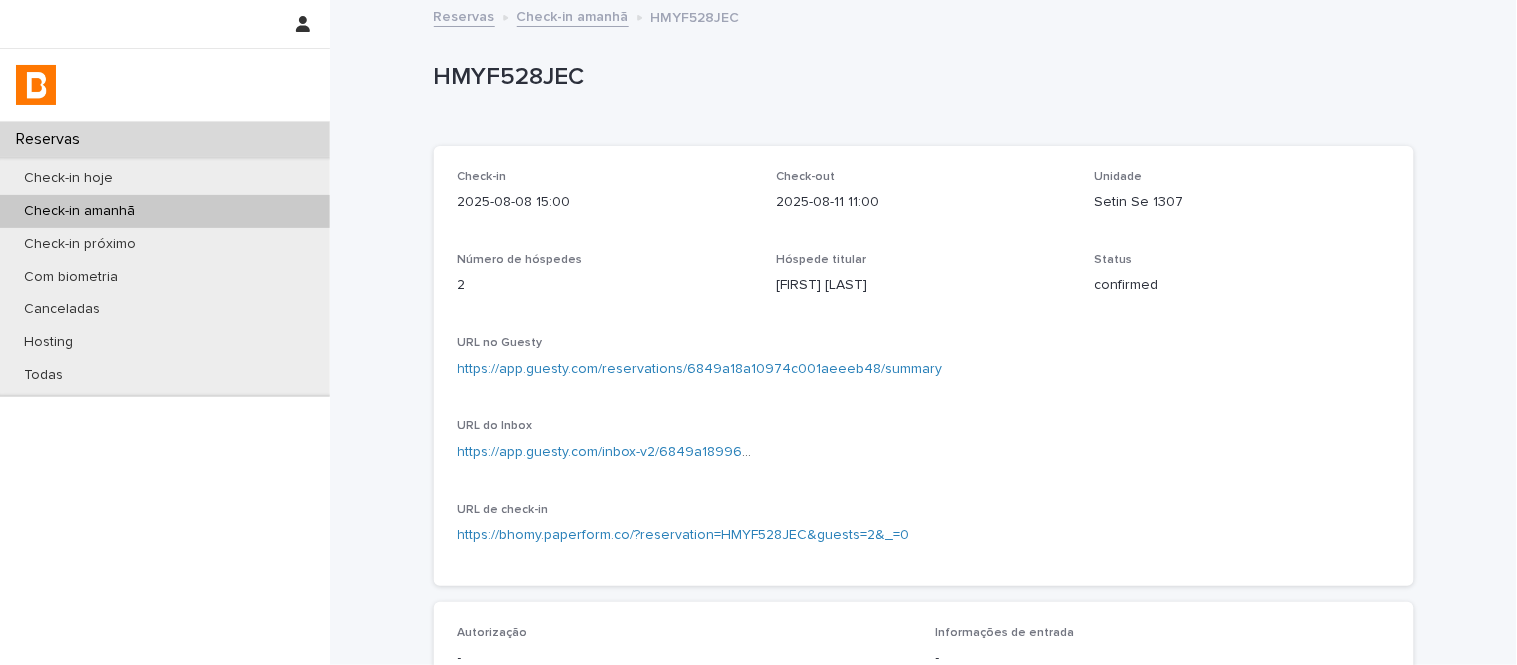 click on "HMYF528JEC" at bounding box center [920, 75] 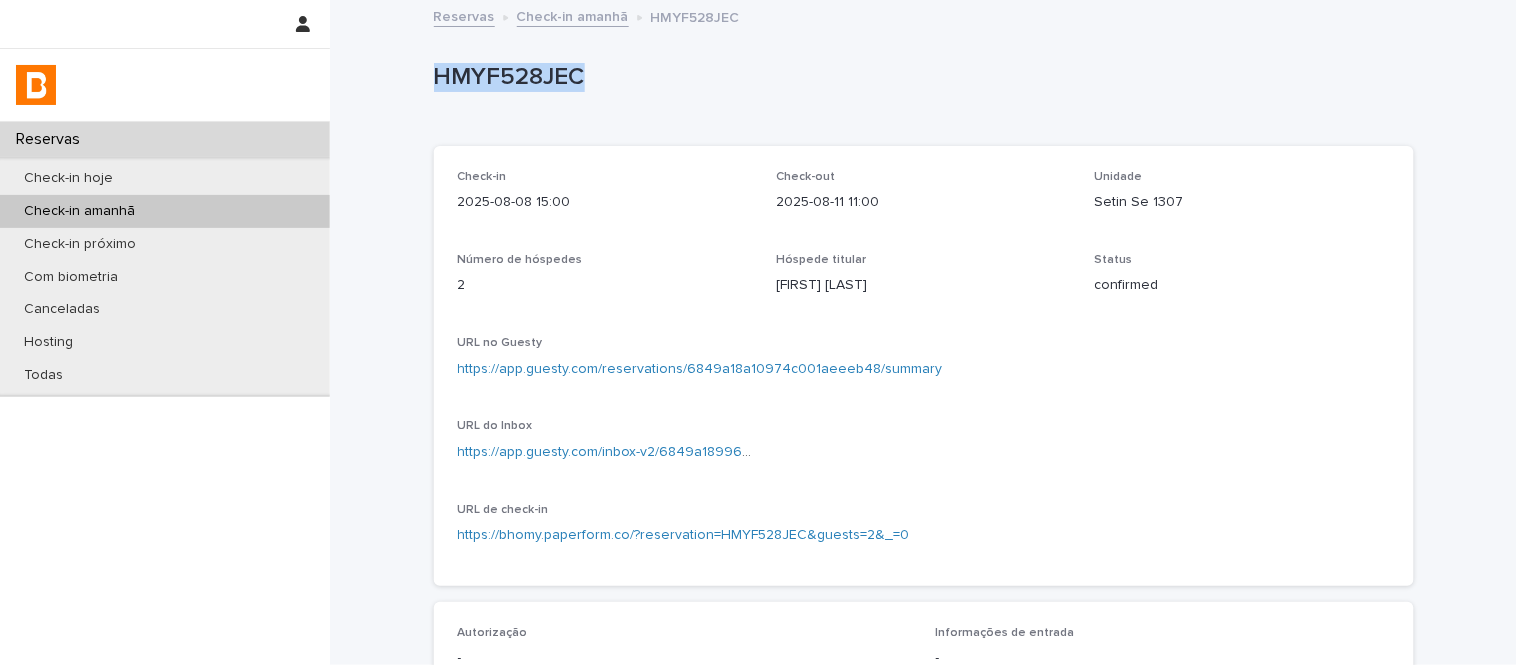 click on "HMYF528JEC" at bounding box center (920, 75) 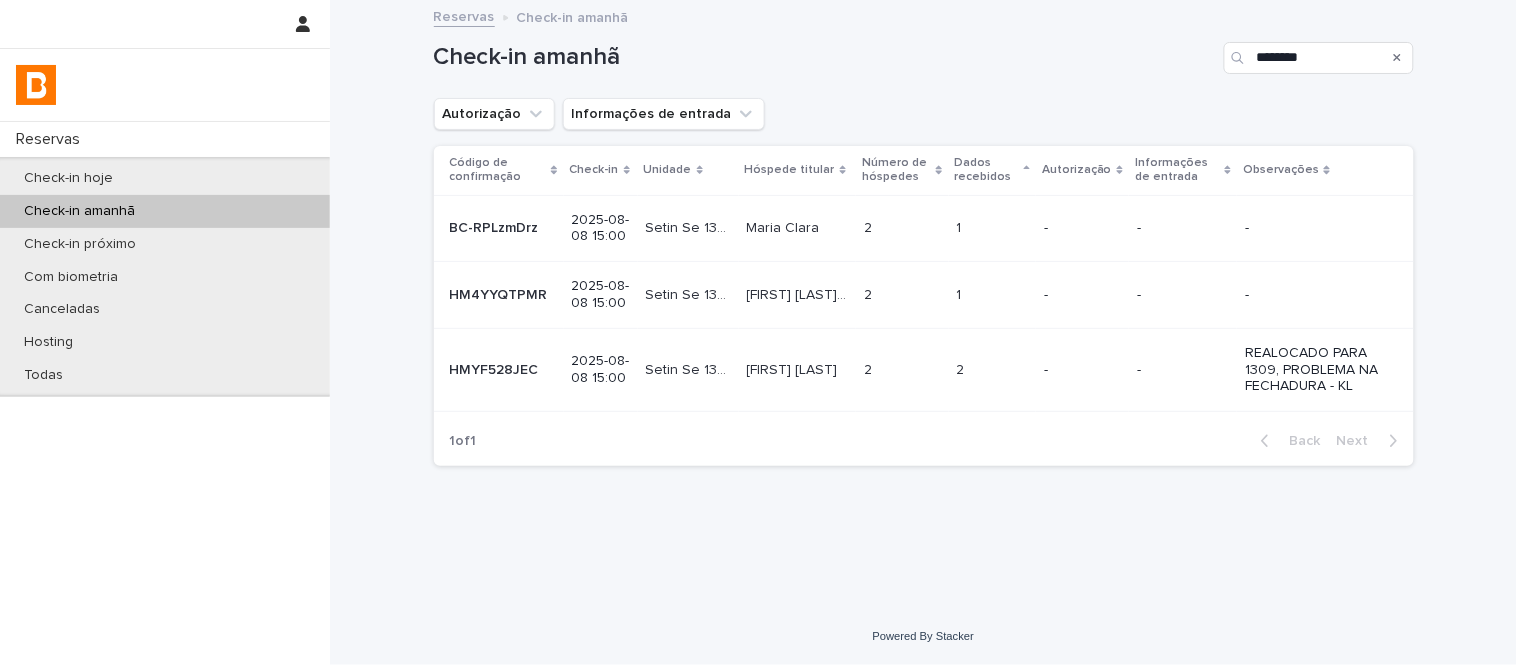 click at bounding box center [1398, 58] 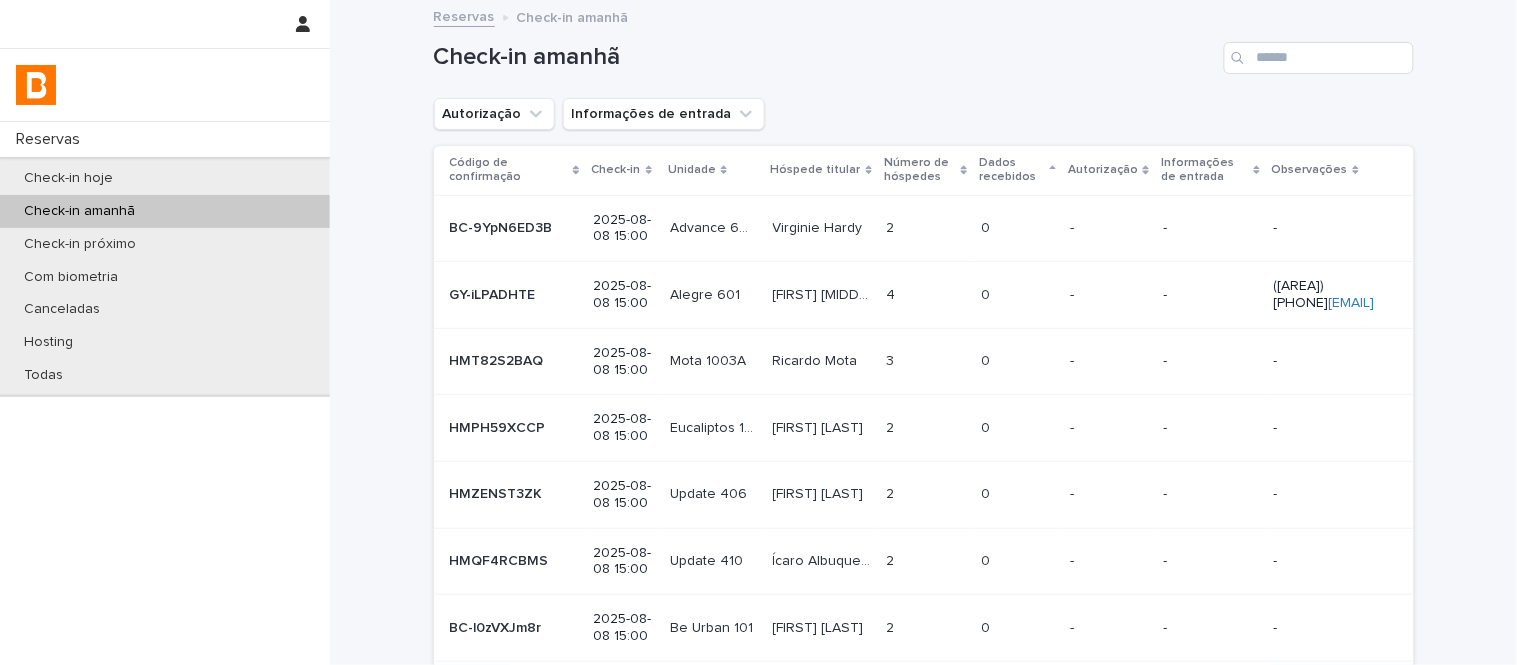 click on "Autorização" at bounding box center (494, 114) 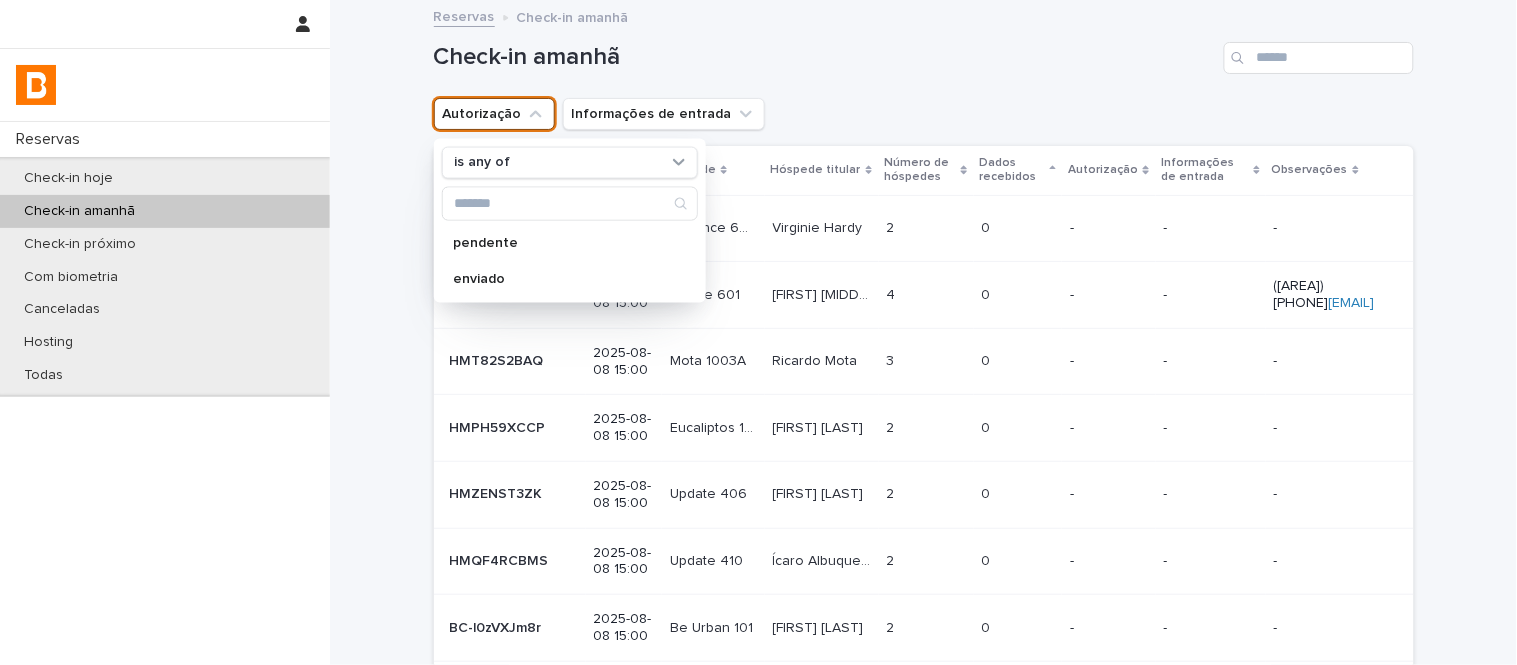 click on "is any of pendente enviado" at bounding box center [570, 220] 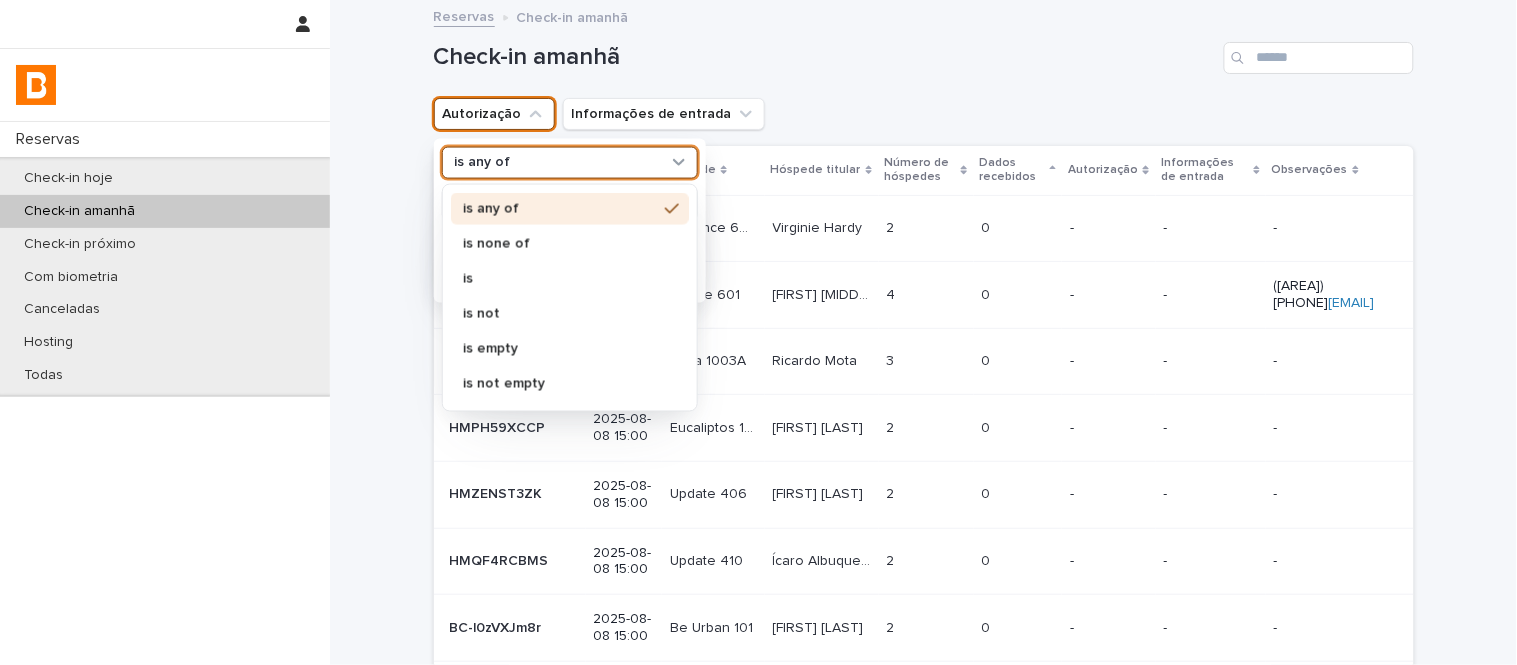 click on "is any of" at bounding box center (557, 162) 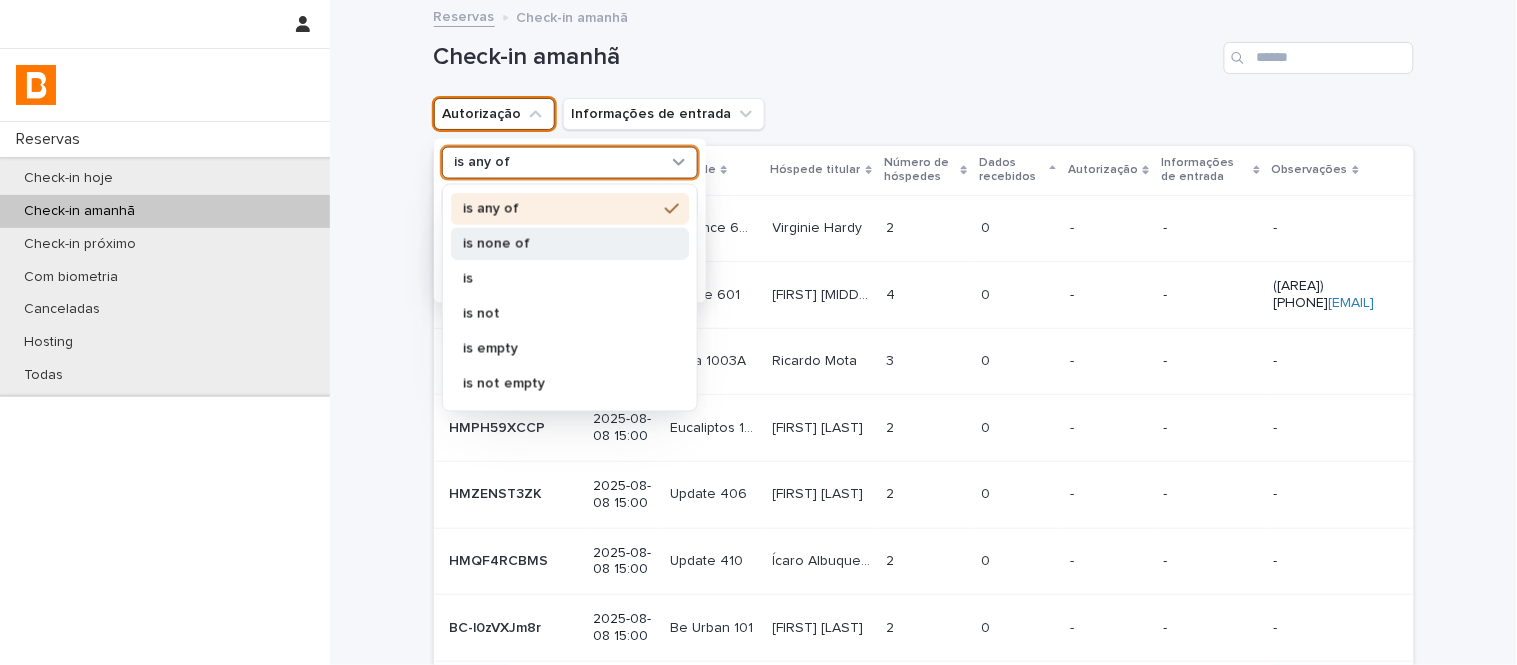 click on "is none of" at bounding box center [570, 243] 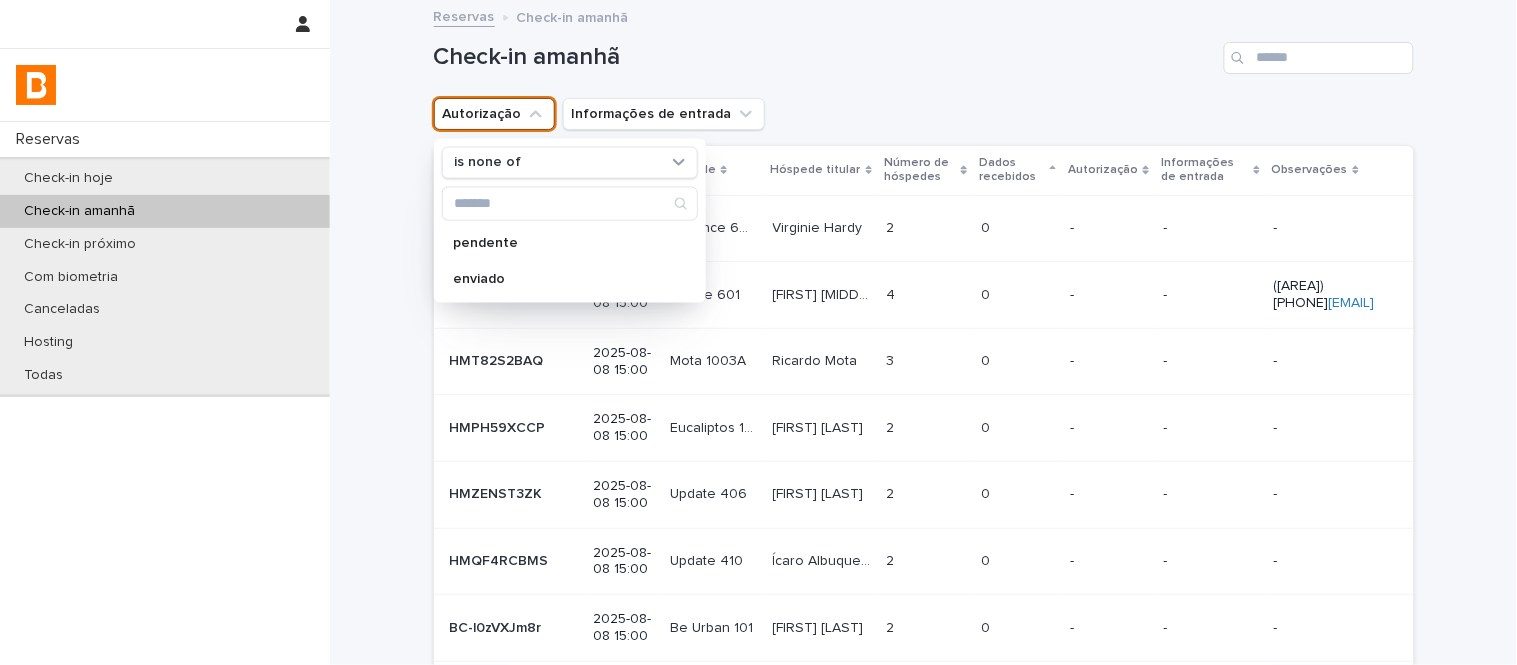 click on "is none of pendente enviado" at bounding box center [570, 220] 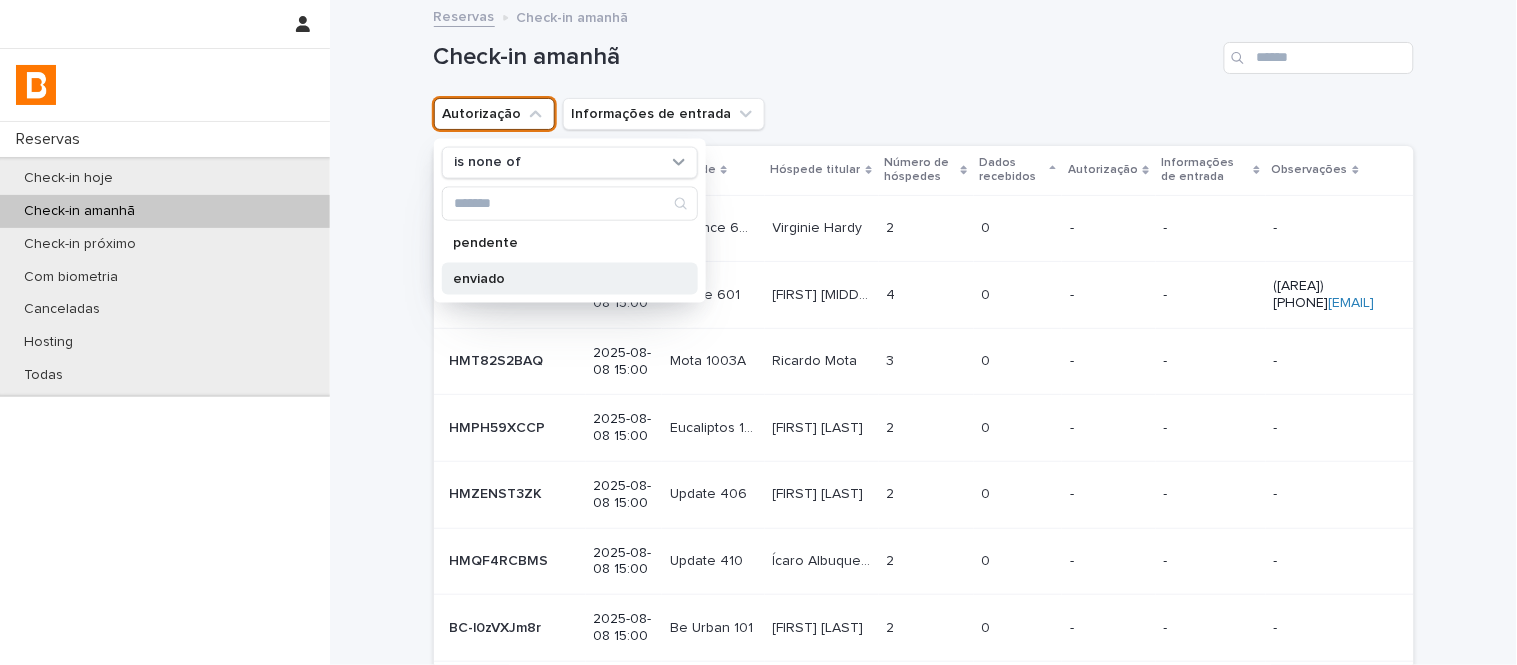 click on "enviado" at bounding box center [560, 278] 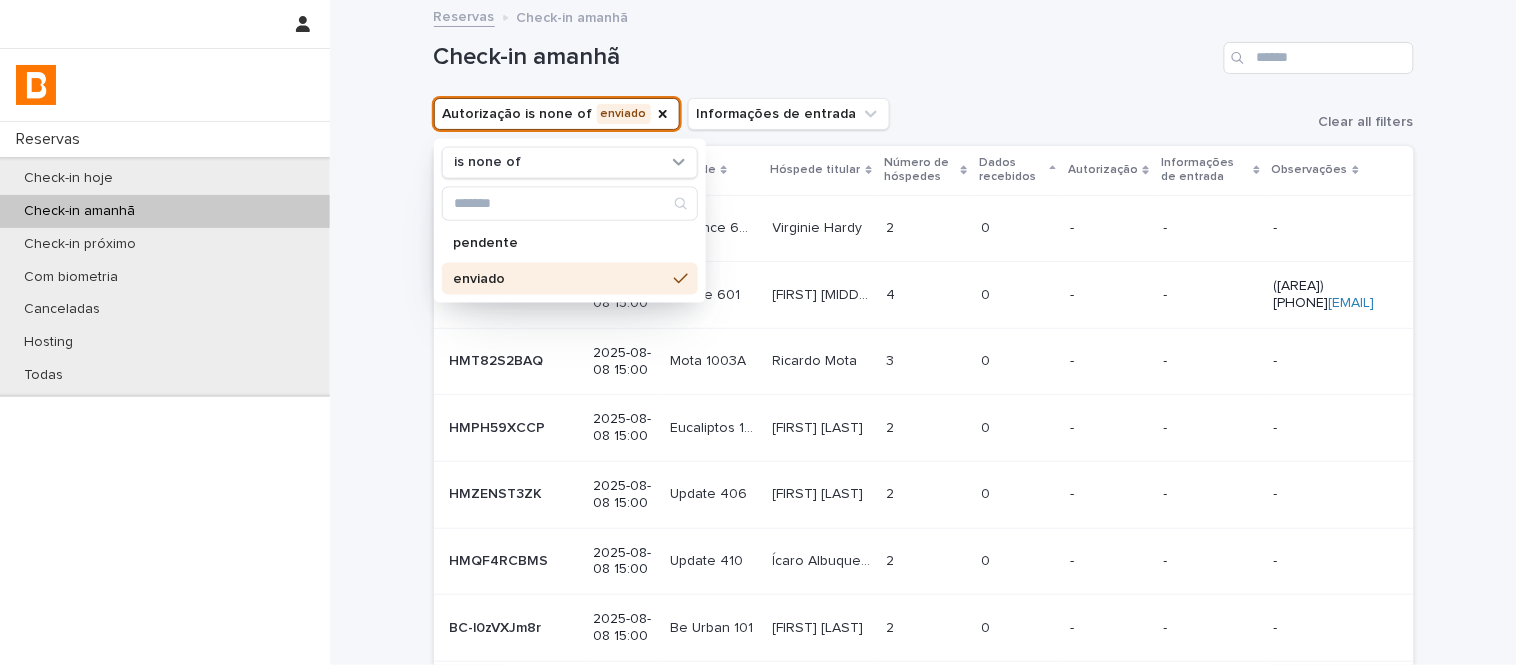 click on "Check-in amanhã" at bounding box center [924, 50] 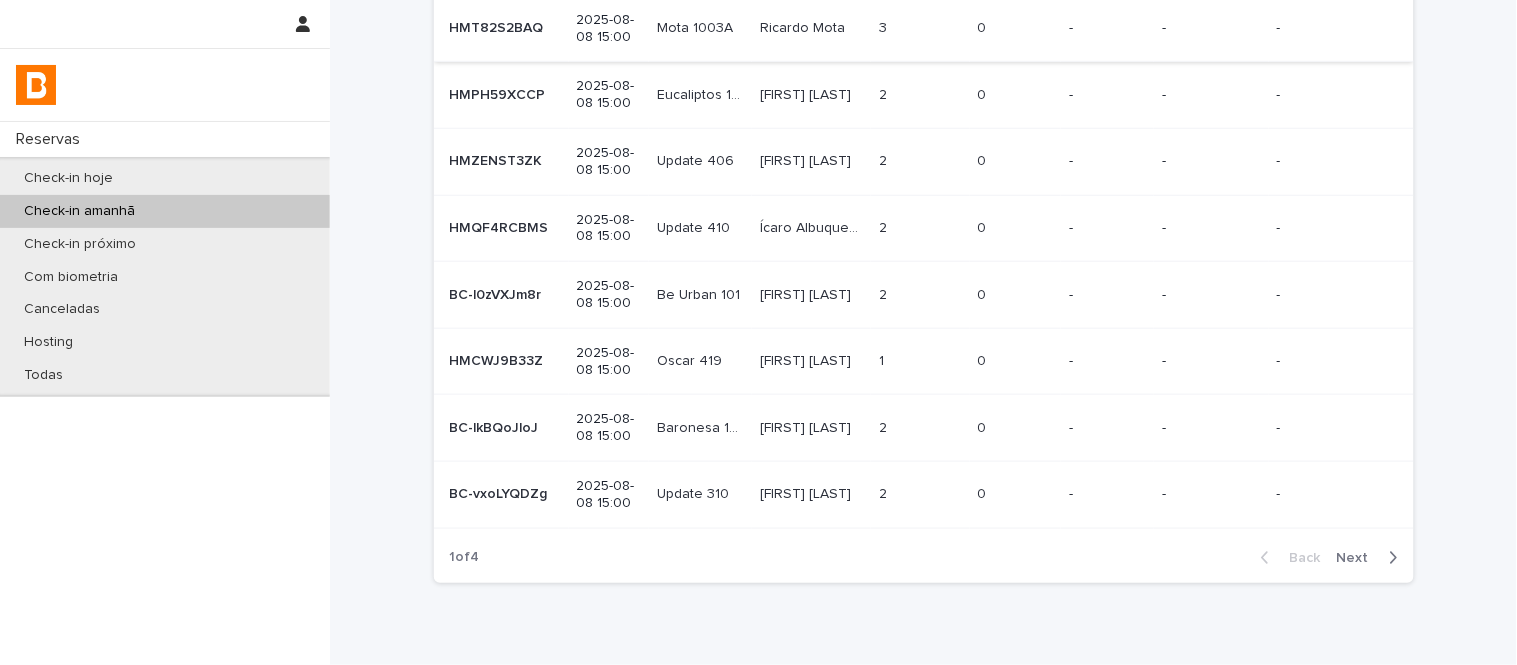 scroll, scrollTop: 591, scrollLeft: 0, axis: vertical 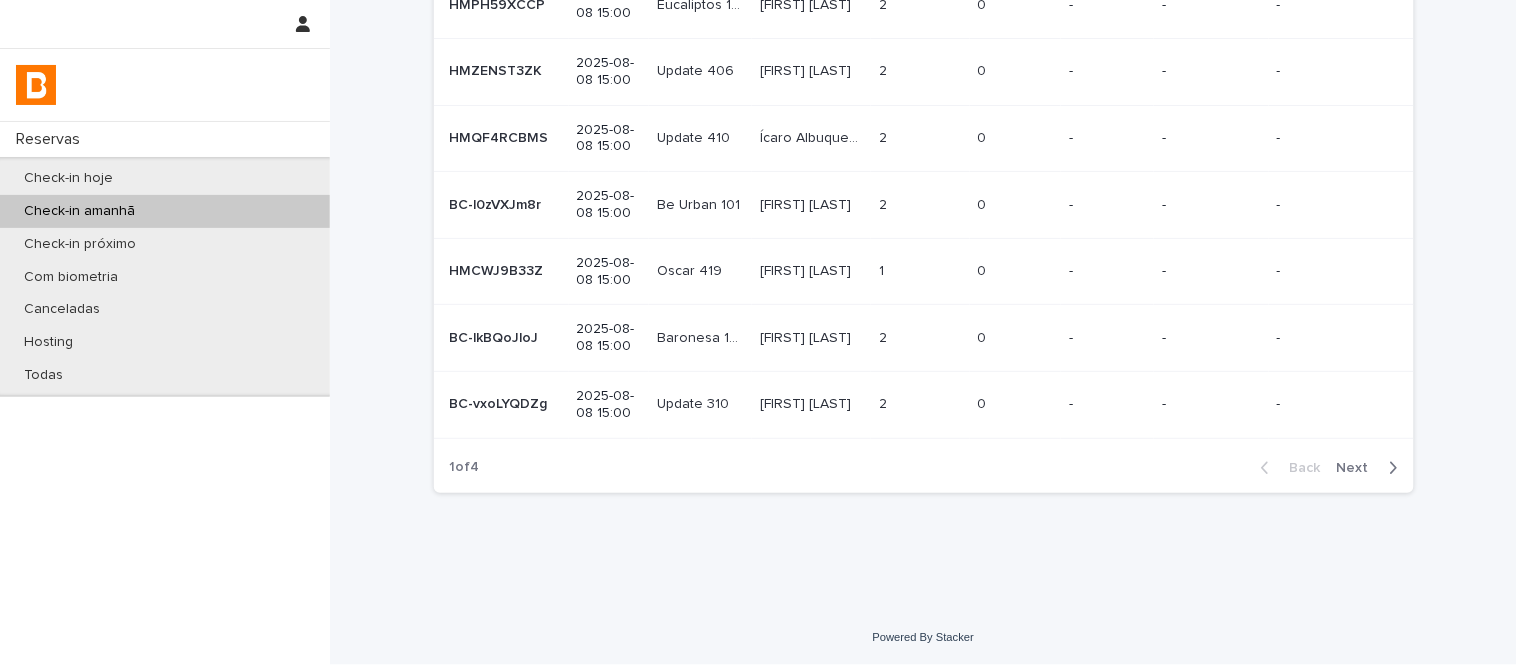 click on "Next" at bounding box center (1359, 468) 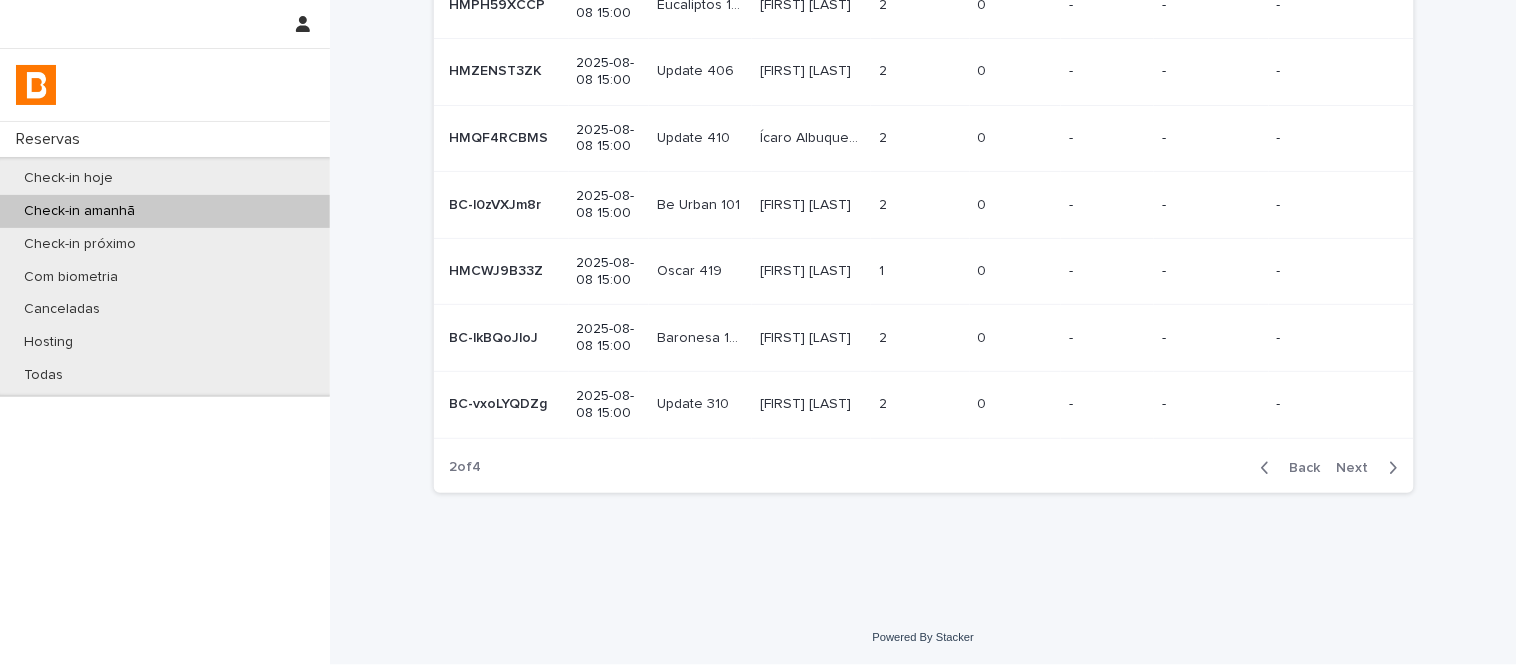 click on "Next" at bounding box center [1359, 468] 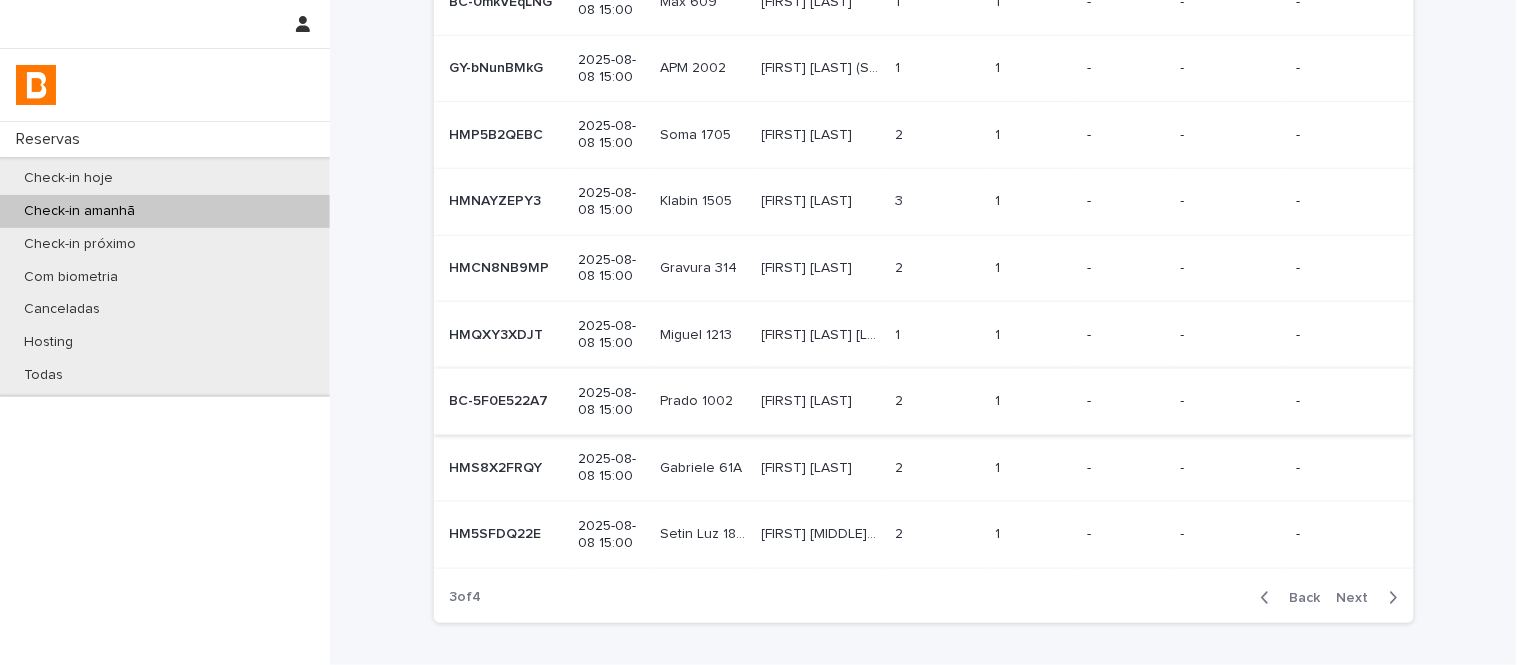 scroll, scrollTop: 333, scrollLeft: 0, axis: vertical 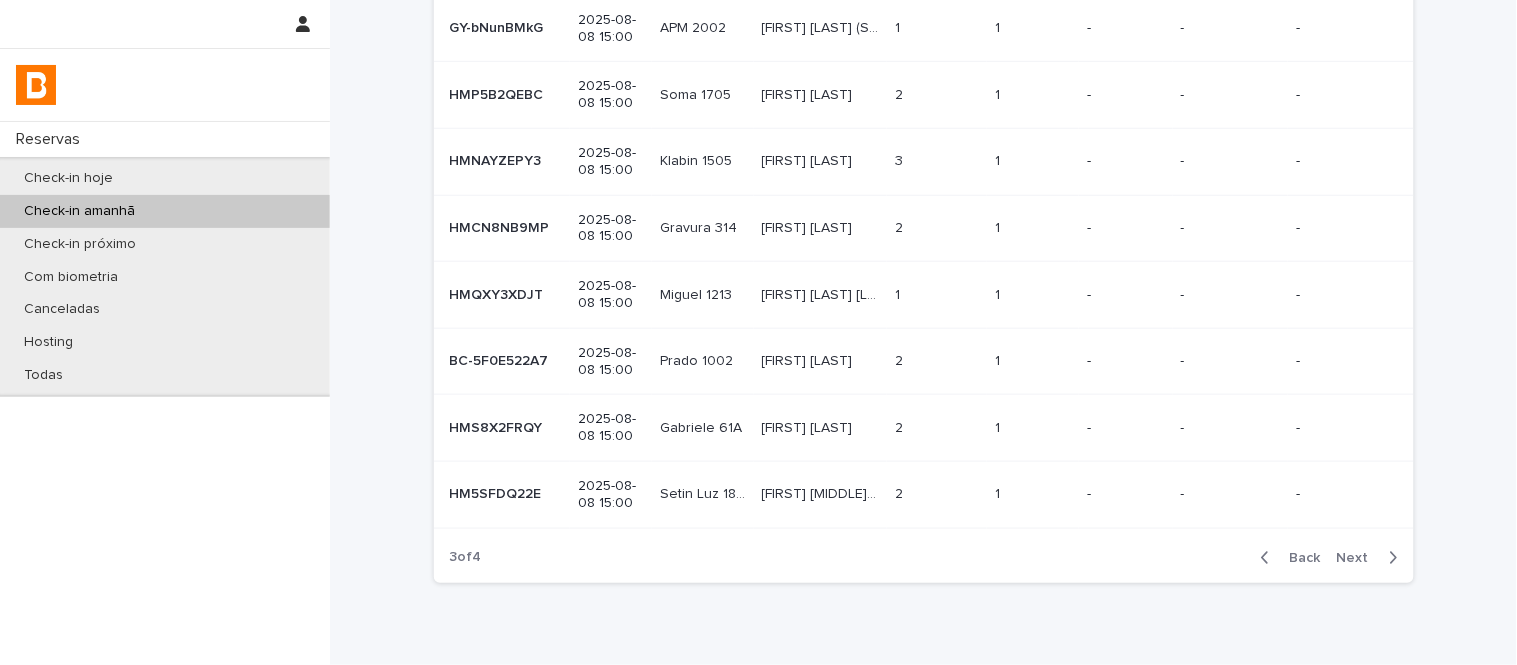 click on "[FIRST] [LAST] [LAST]" at bounding box center [823, 293] 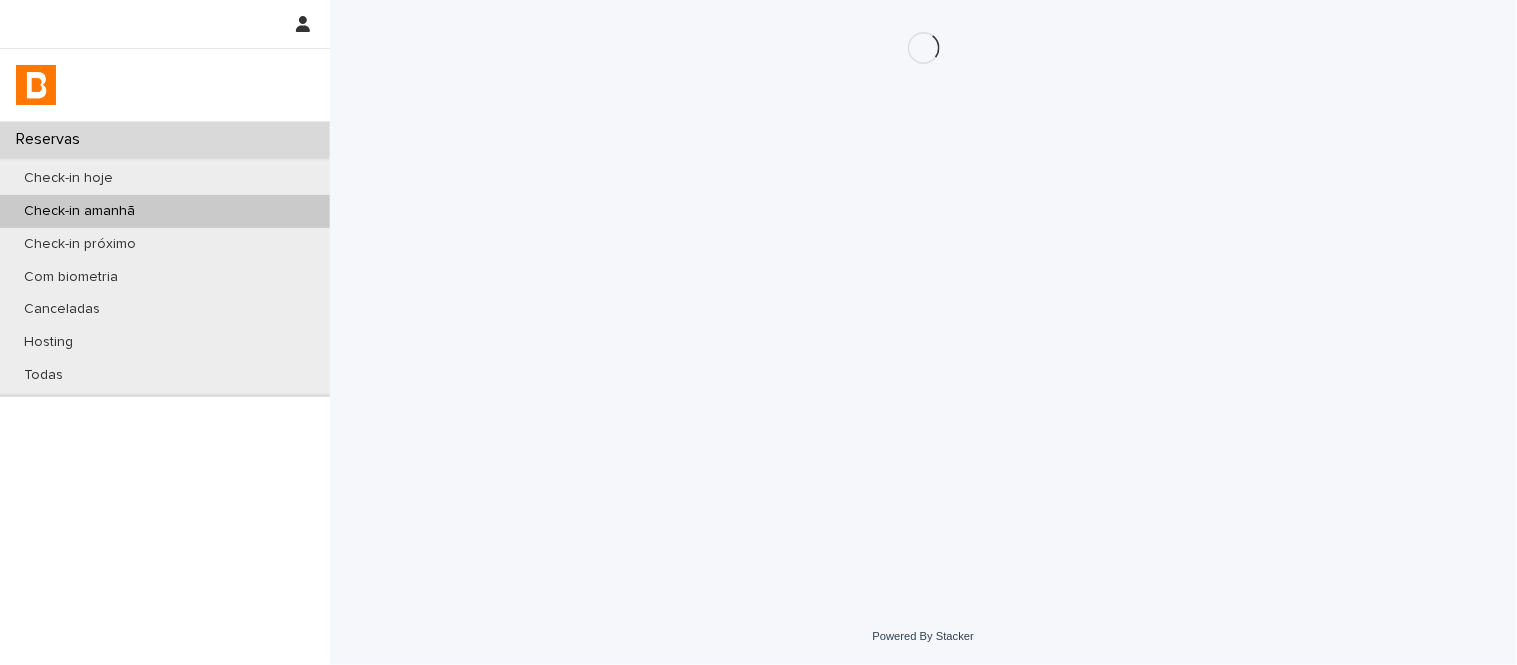 scroll, scrollTop: 0, scrollLeft: 0, axis: both 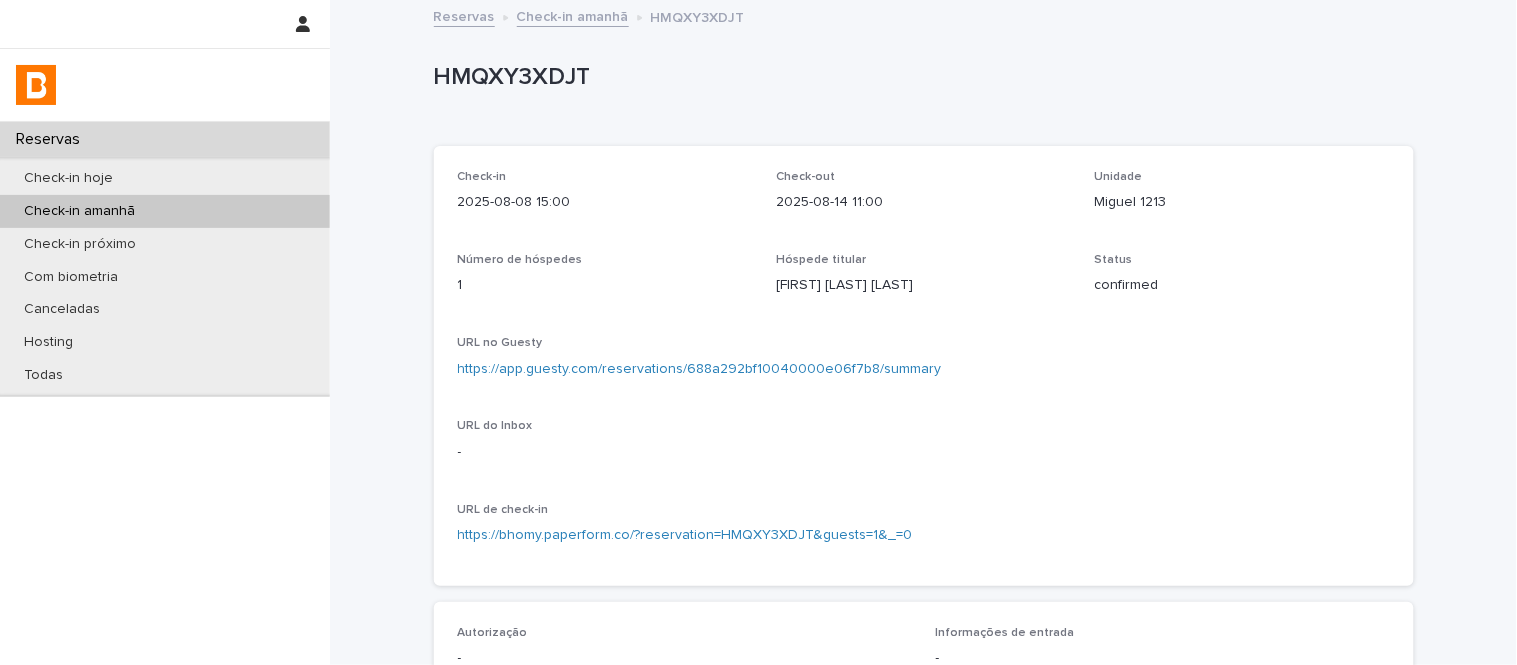 click on "Check-in 2025-08-08 15:00 Check-out 2025-08-14 11:00 Unidade Miguel 1213 Número de hóspedes 1 Hóspede titular [FIRST] [LAST] [LAST] Status confirmed URL no Guesty https://app.guesty.com/reservations/688a292bf10040000e06f7b8/summary URL do Inbox - URL de check-in https://bhomy.paperform.co/?reservation=HMQXY3XDJT&guests=1&_=0" at bounding box center (924, 366) 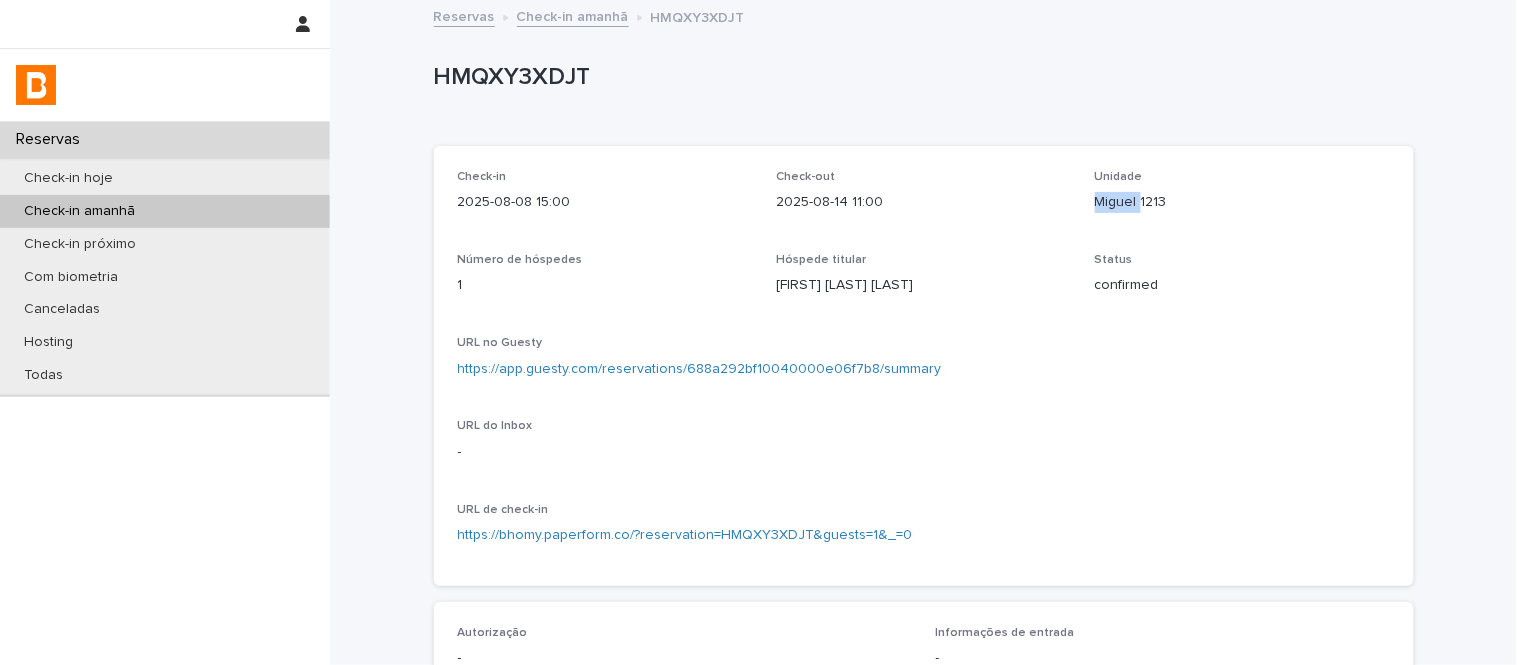 click on "Check-in 2025-08-08 15:00 Check-out 2025-08-14 11:00 Unidade Miguel 1213 Número de hóspedes 1 Hóspede titular [FIRST] [LAST] [LAST] Status confirmed URL no Guesty https://app.guesty.com/reservations/688a292bf10040000e06f7b8/summary URL do Inbox - URL de check-in https://bhomy.paperform.co/?reservation=HMQXY3XDJT&guests=1&_=0" at bounding box center [924, 366] 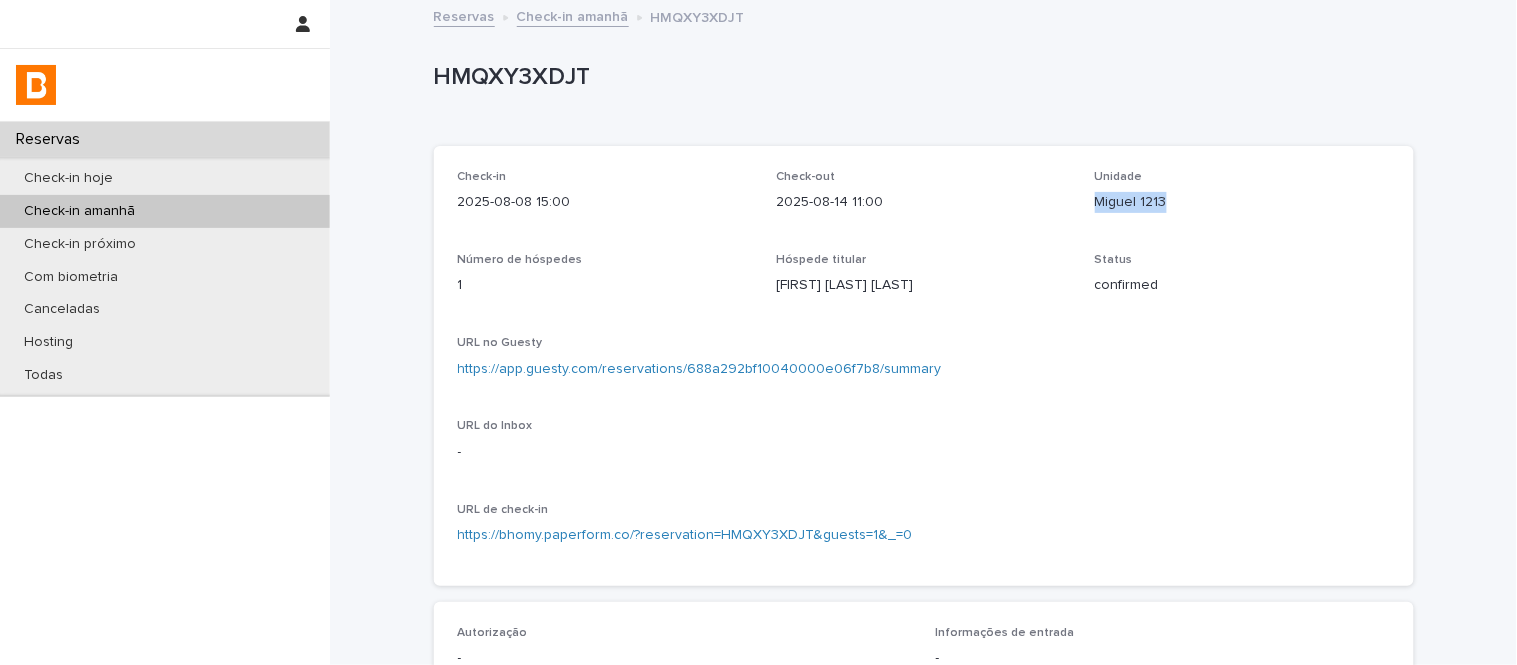 click on "Check-in 2025-08-08 15:00 Check-out 2025-08-14 11:00 Unidade Miguel 1213 Número de hóspedes 1 Hóspede titular [FIRST] [LAST] [LAST] Status confirmed URL no Guesty https://app.guesty.com/reservations/688a292bf10040000e06f7b8/summary URL do Inbox - URL de check-in https://bhomy.paperform.co/?reservation=HMQXY3XDJT&guests=1&_=0" at bounding box center (924, 366) 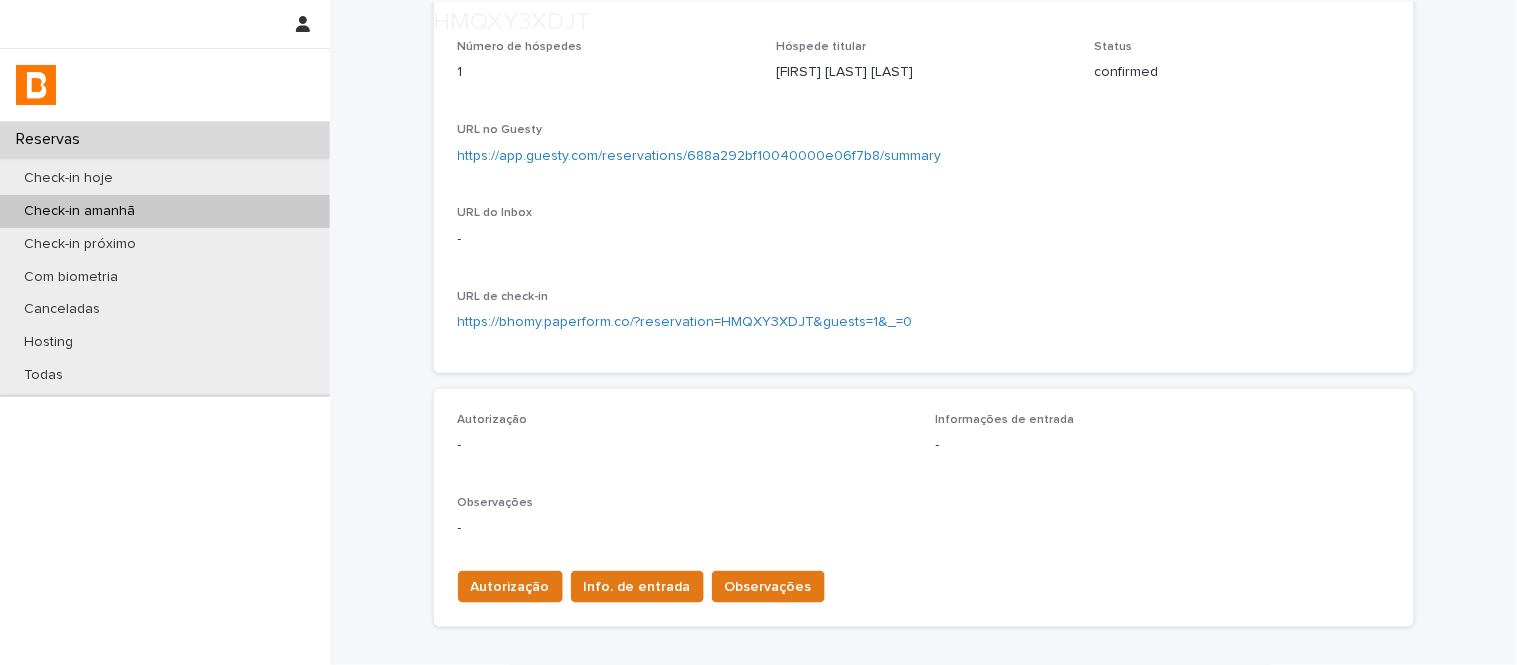 scroll, scrollTop: 555, scrollLeft: 0, axis: vertical 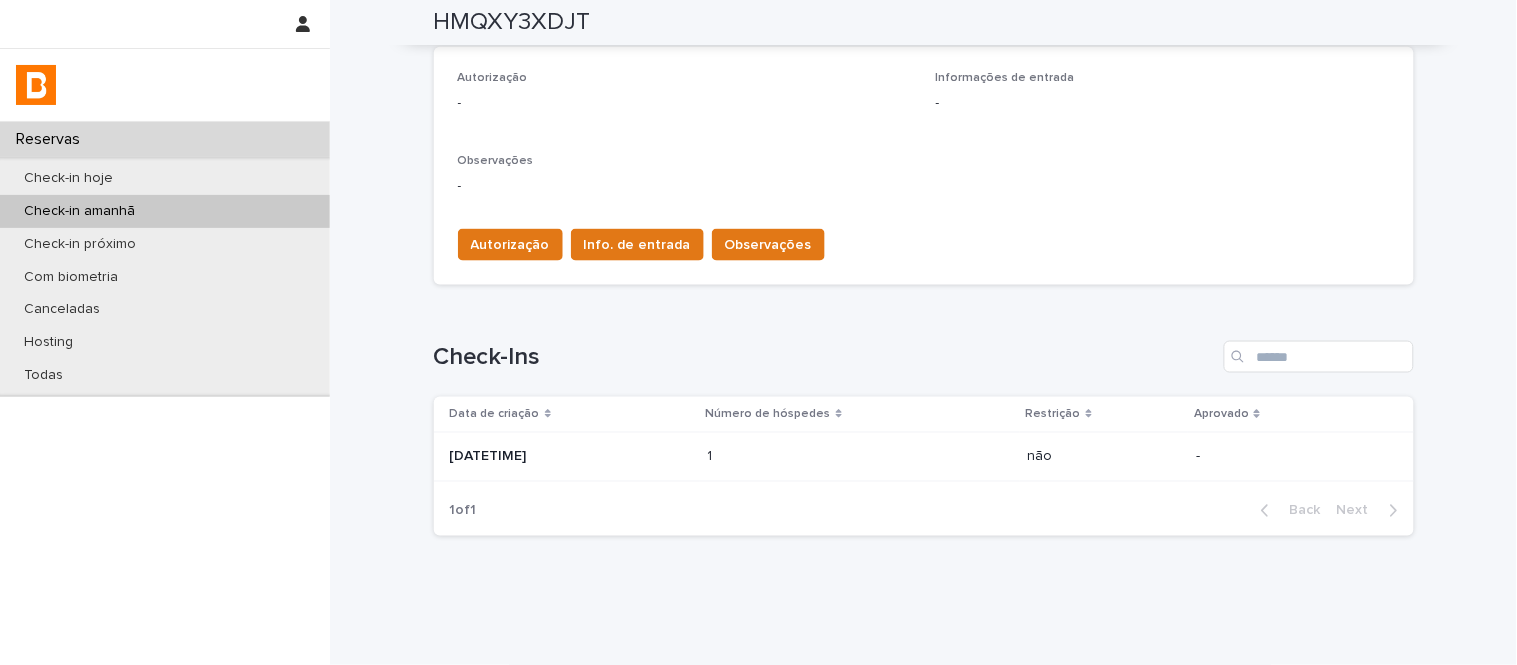click on "1 1" at bounding box center (860, 457) 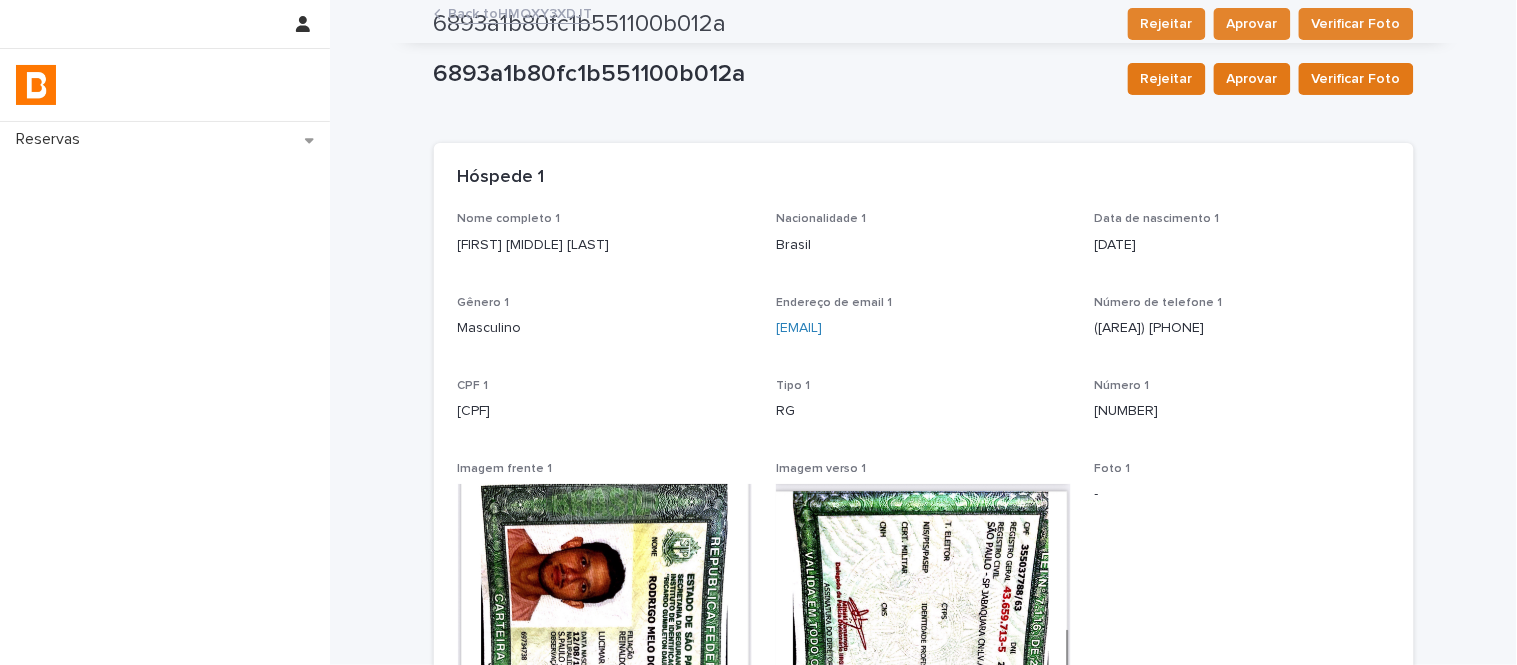 scroll, scrollTop: 0, scrollLeft: 0, axis: both 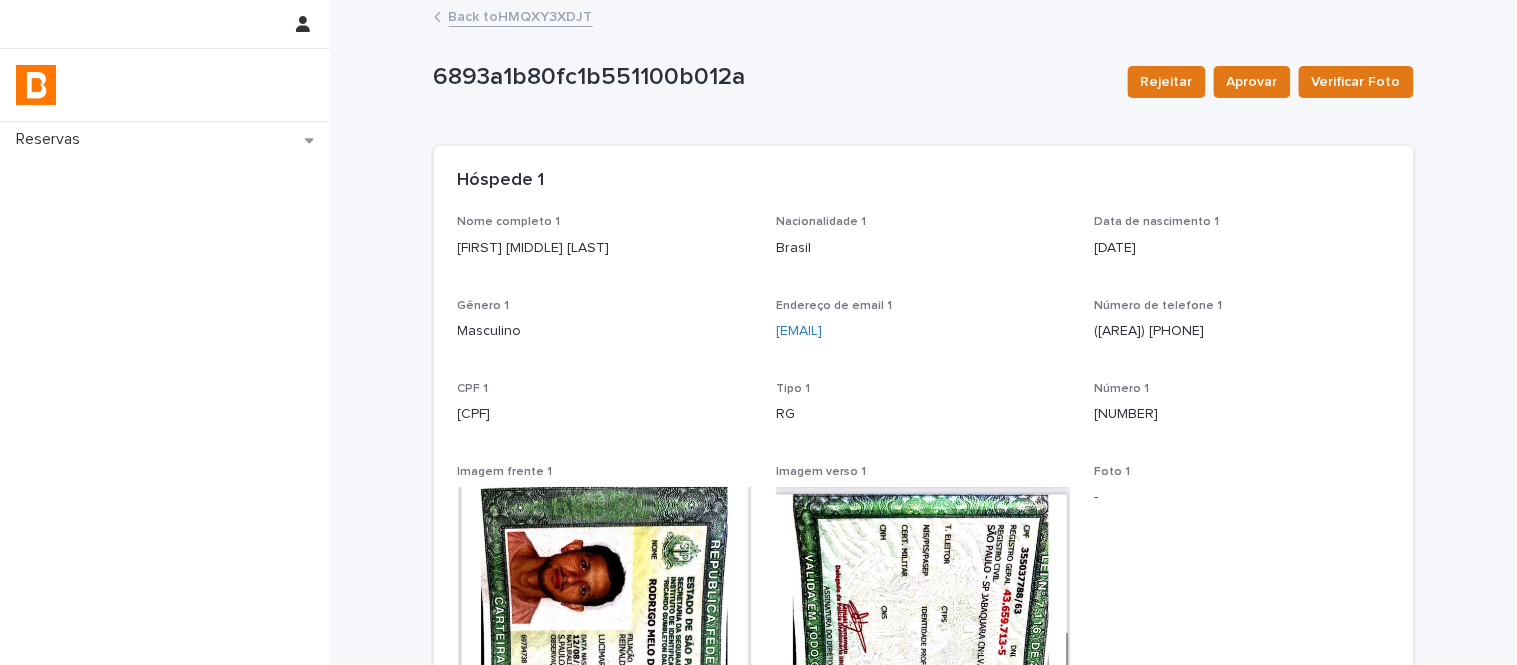 click on "[FIRST] [MIDDLE] [LAST]" at bounding box center [605, 246] 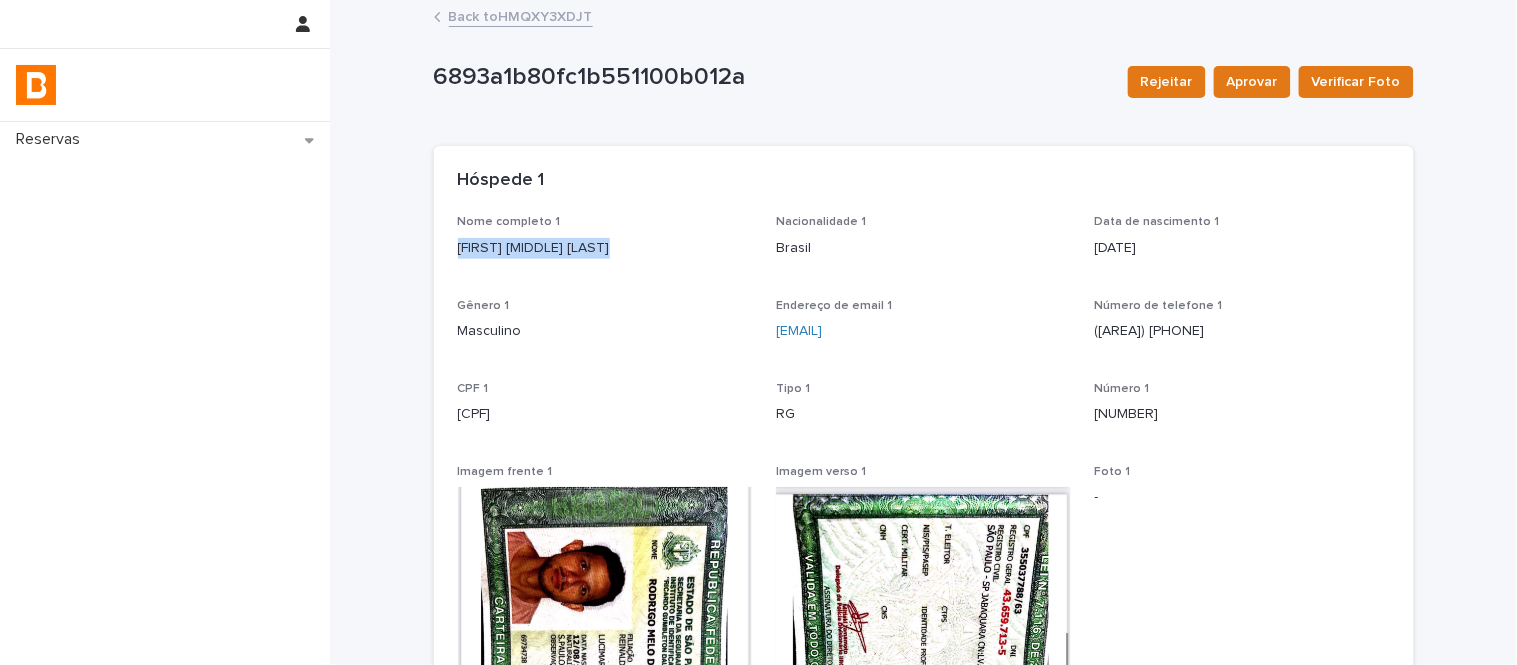 click on "[FIRST] [MIDDLE] [LAST]" at bounding box center [605, 246] 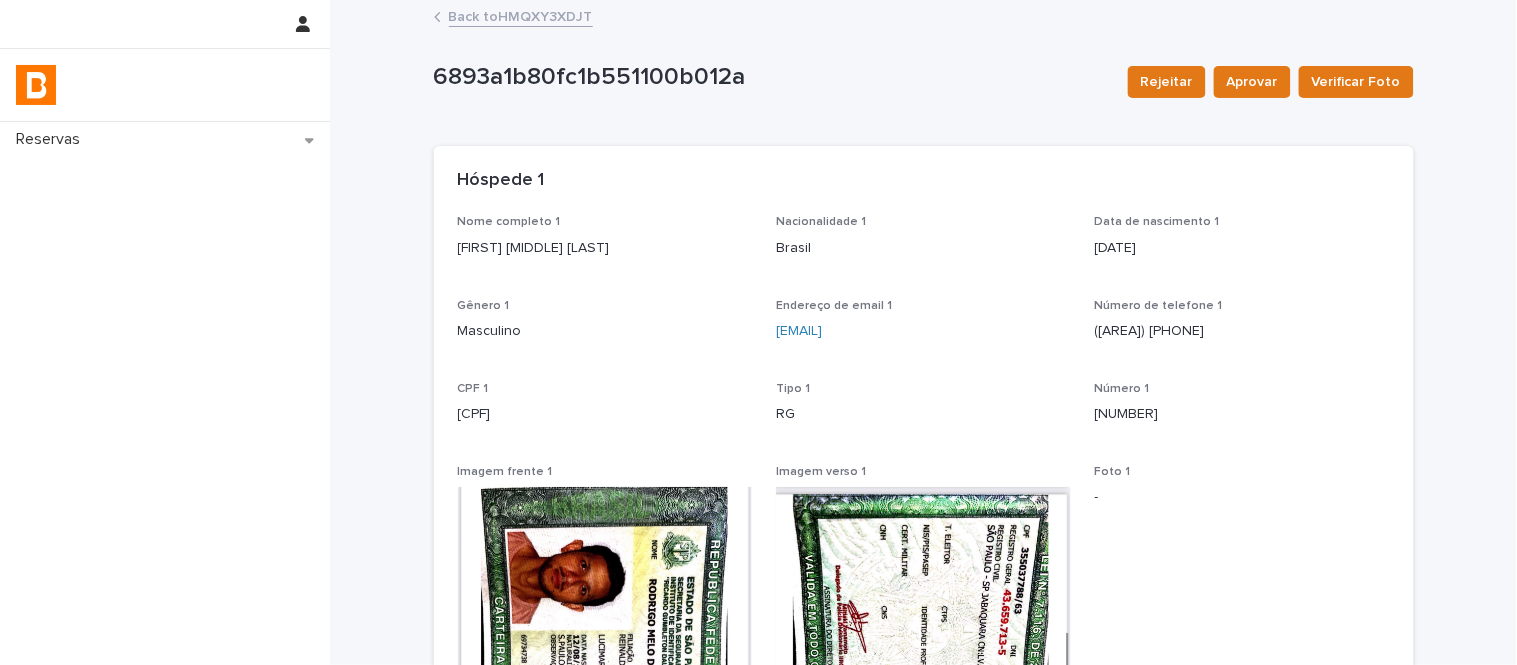 click on "[CPF]" at bounding box center [605, 414] 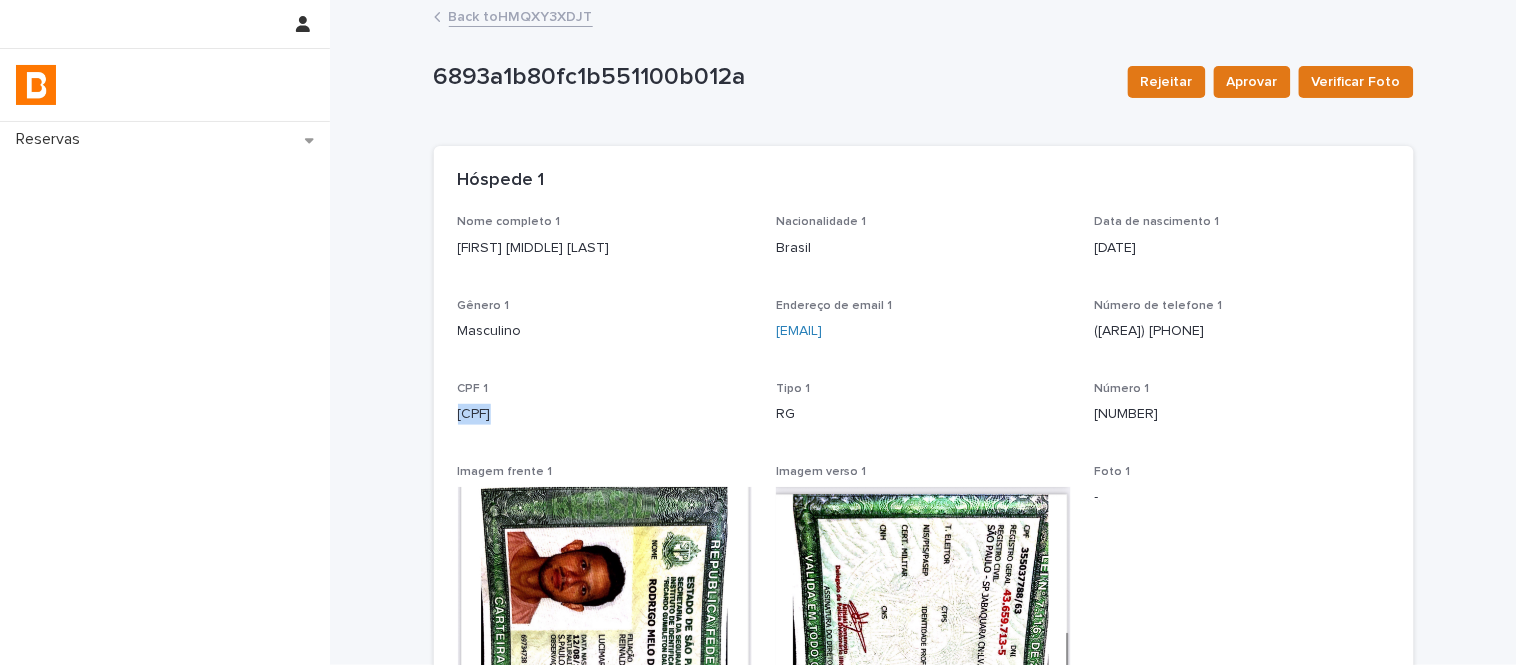 click on "[CPF]" at bounding box center [605, 414] 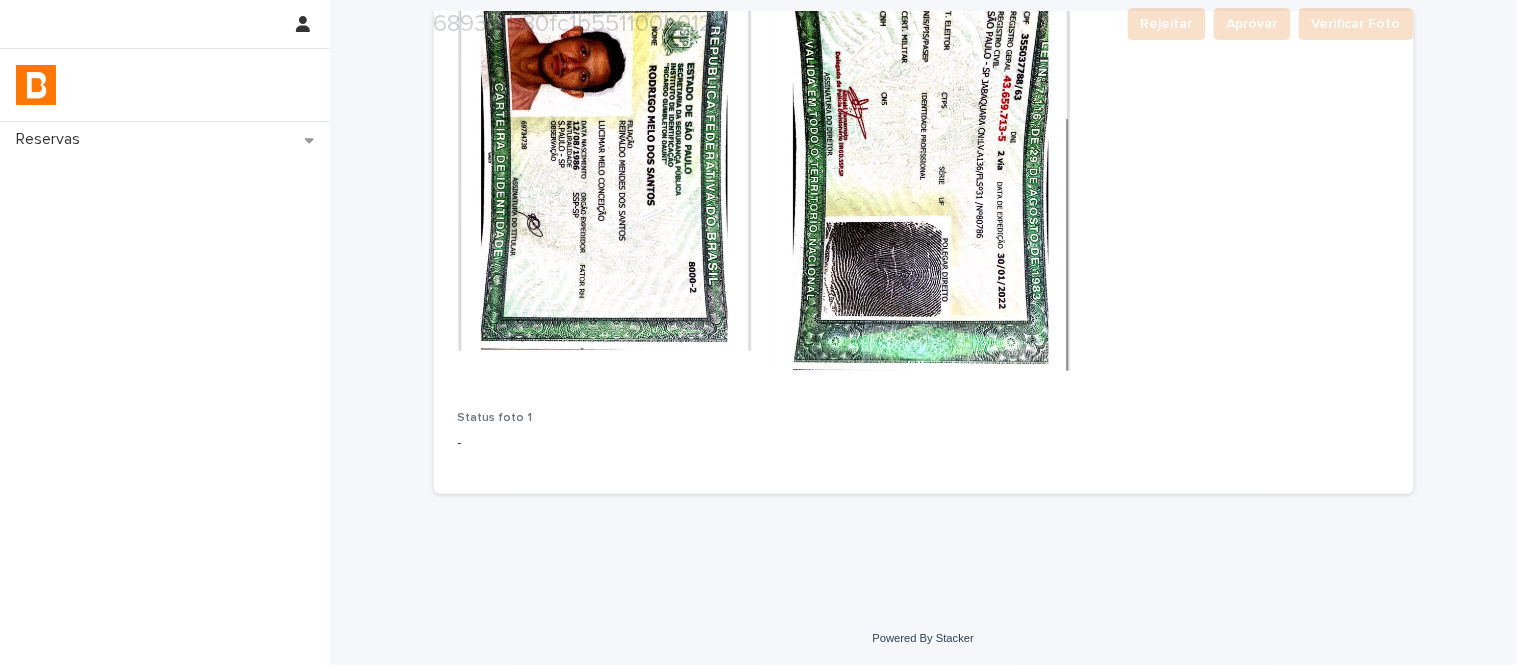 scroll, scrollTop: 80, scrollLeft: 0, axis: vertical 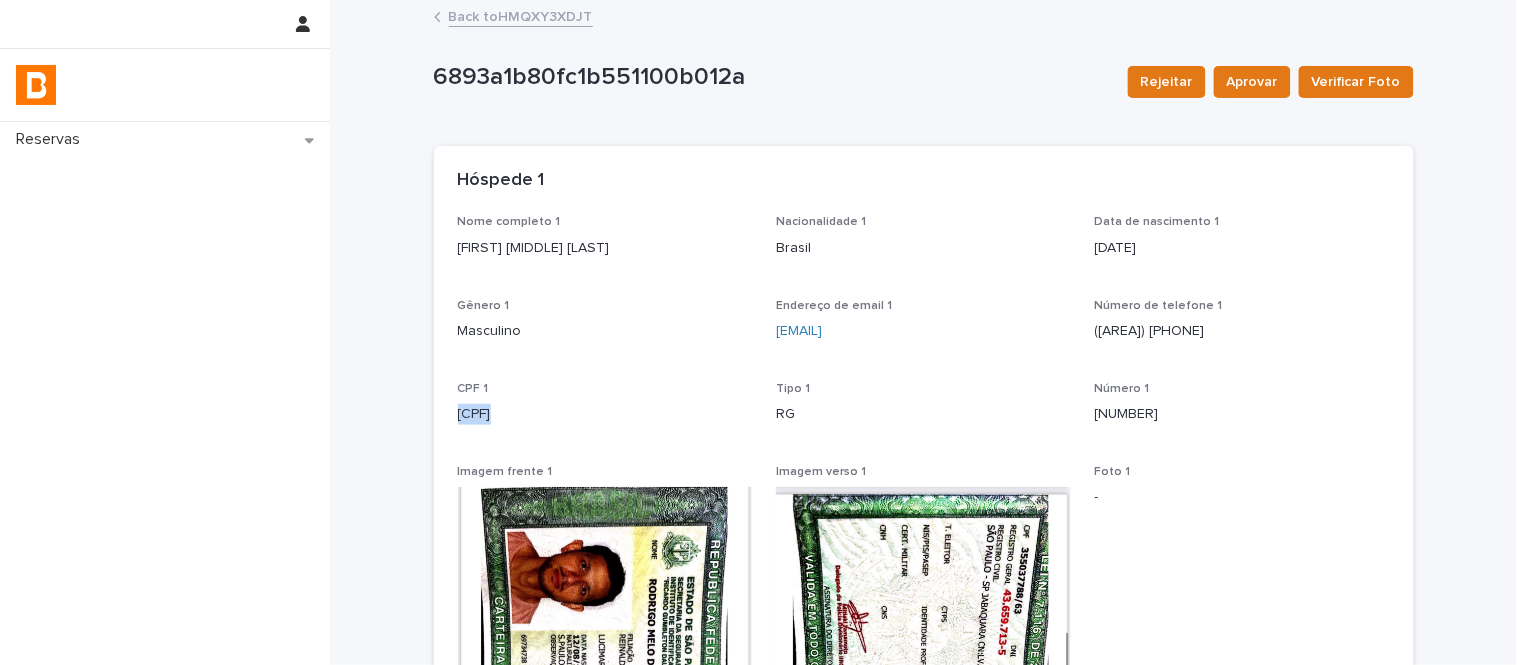 click on "Back to  [RESERVATION_ID]" at bounding box center (521, 15) 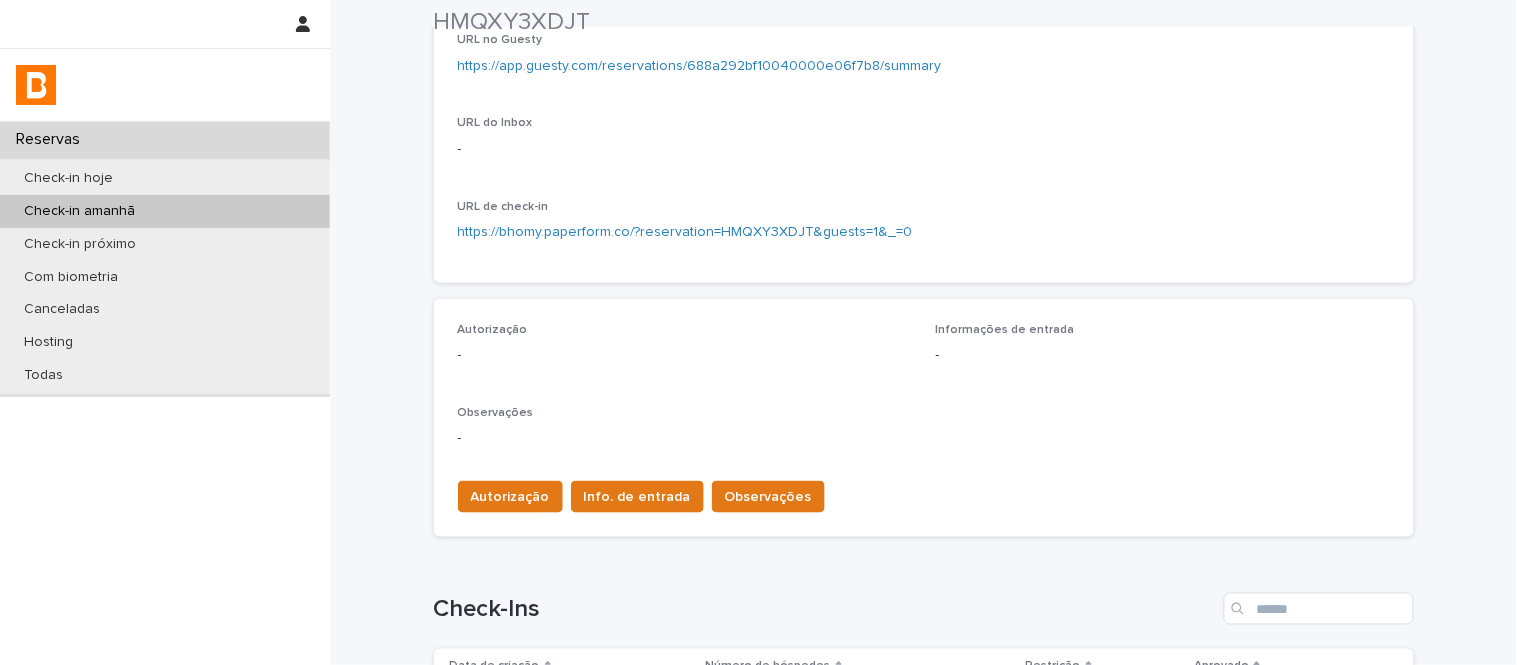scroll, scrollTop: 333, scrollLeft: 0, axis: vertical 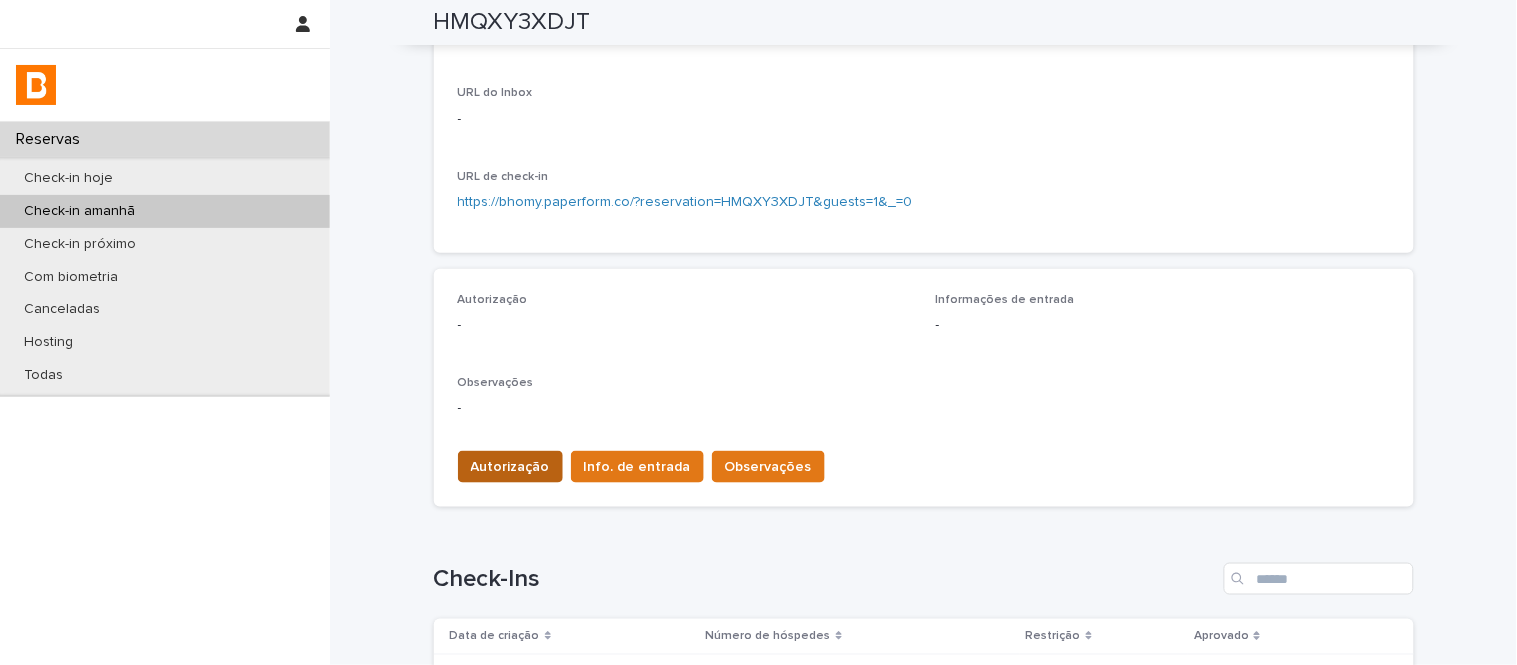 click on "Autorização" at bounding box center (510, 467) 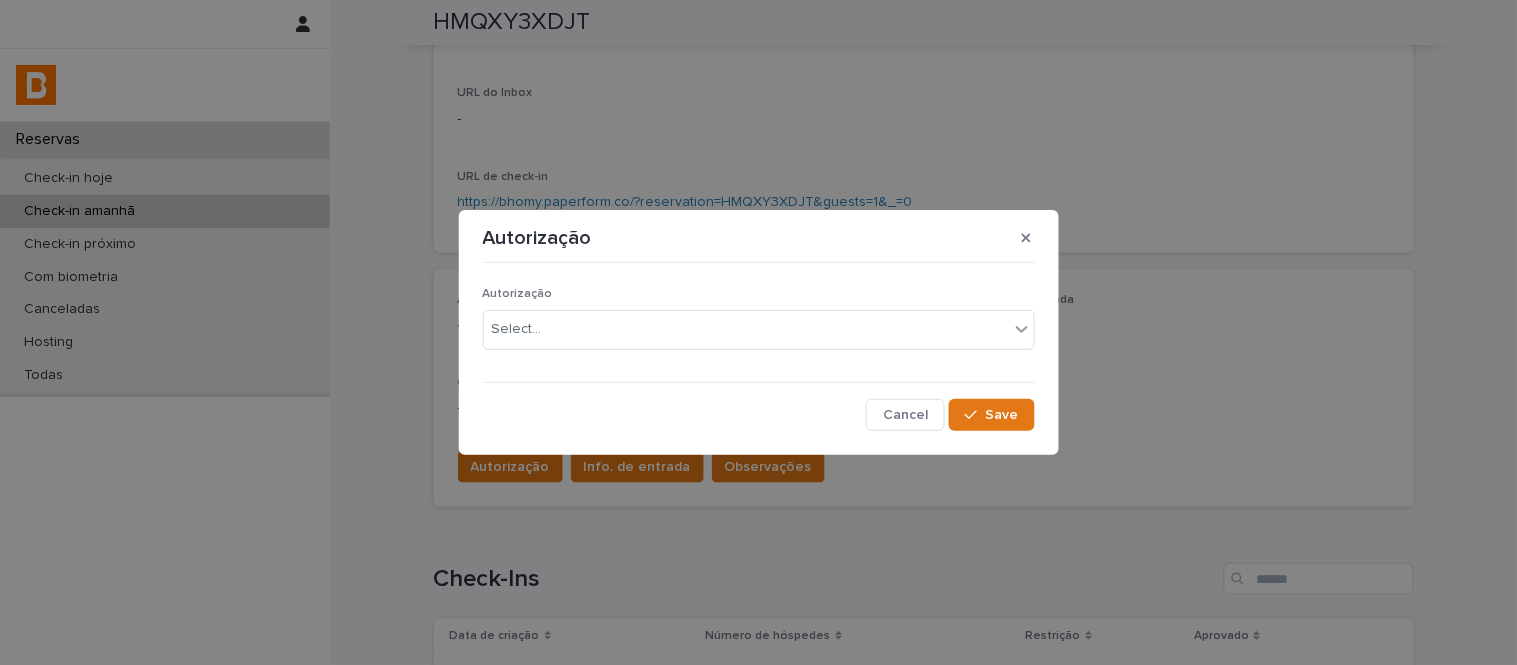 click on "Autorização" at bounding box center [759, 294] 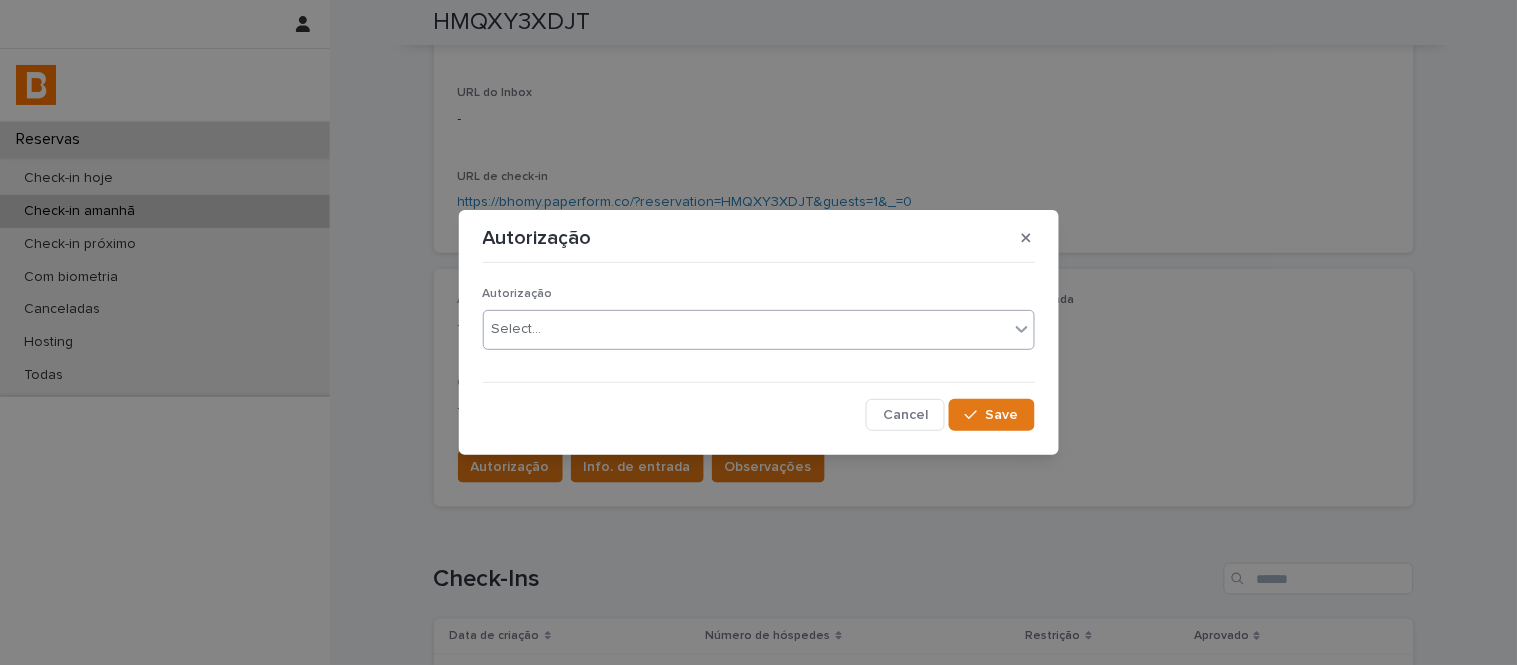click on "Select..." at bounding box center (746, 329) 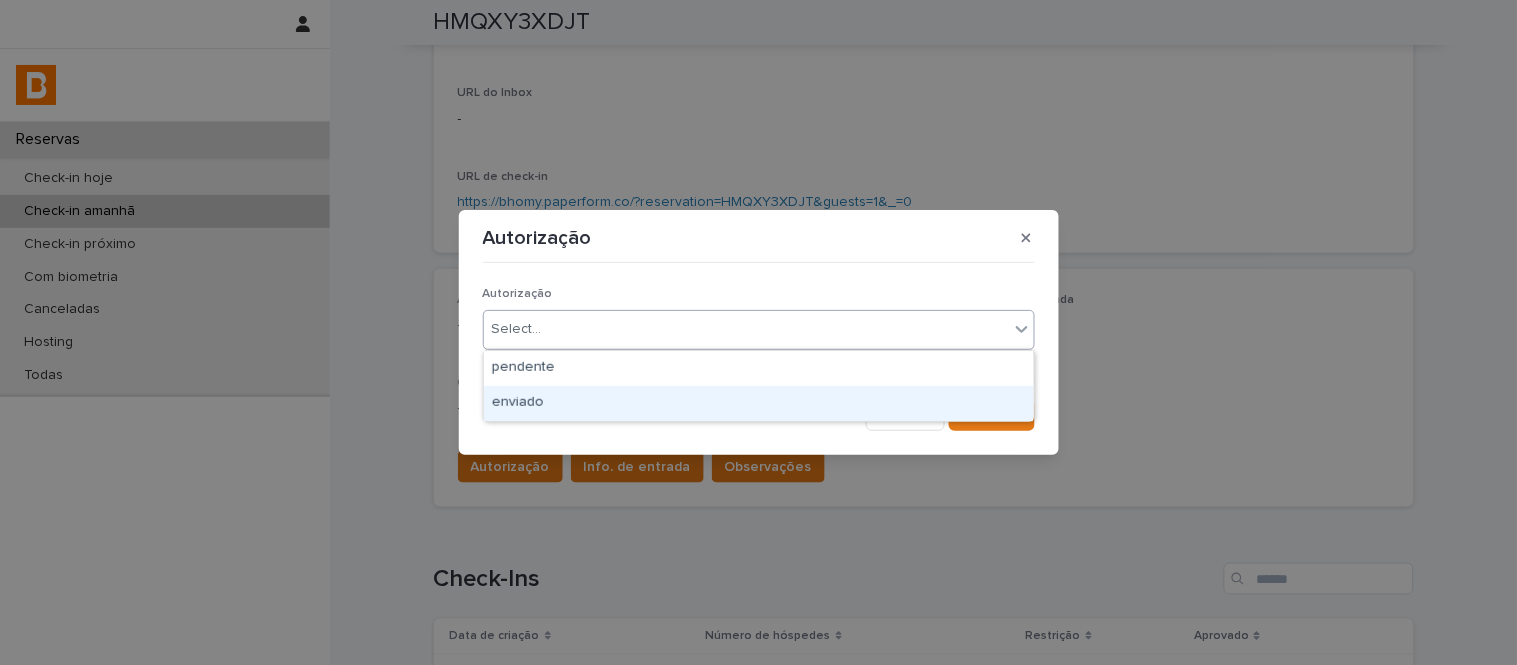 click on "enviado" at bounding box center (759, 403) 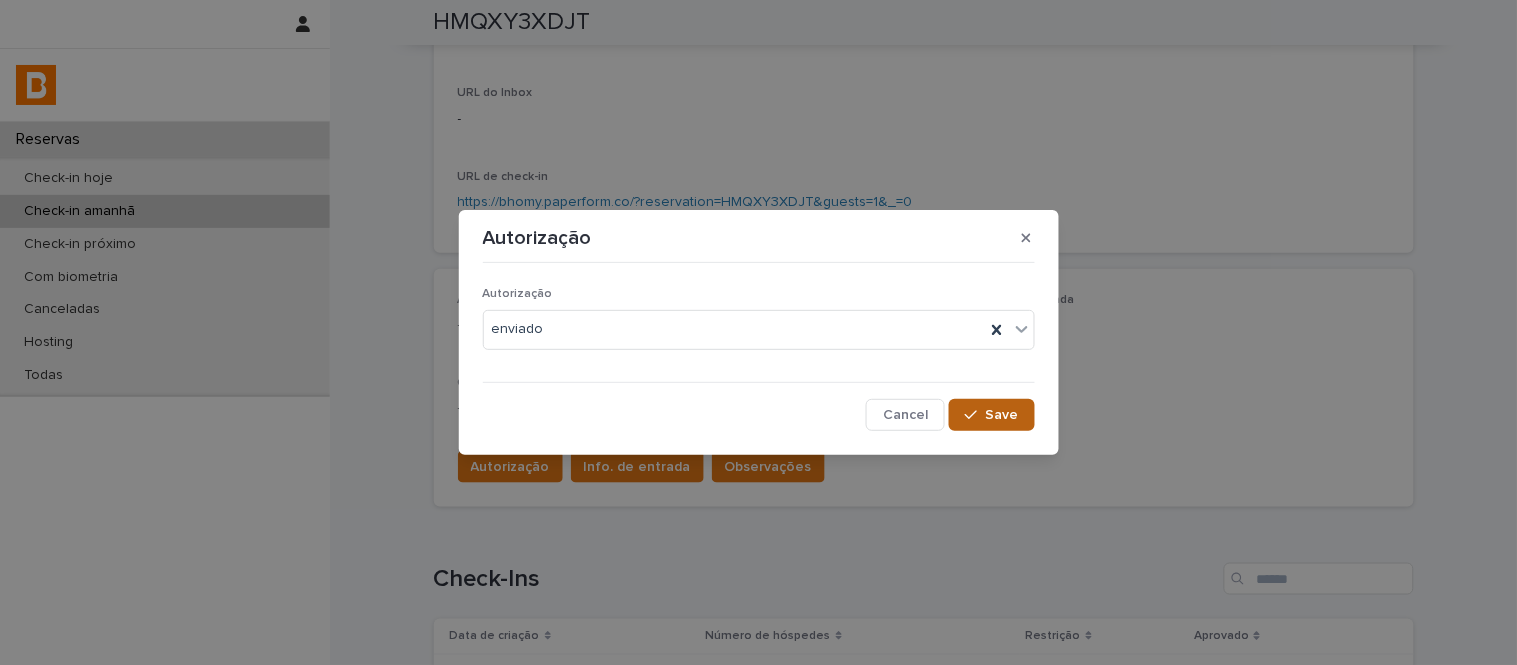 click on "Save" at bounding box center [1002, 415] 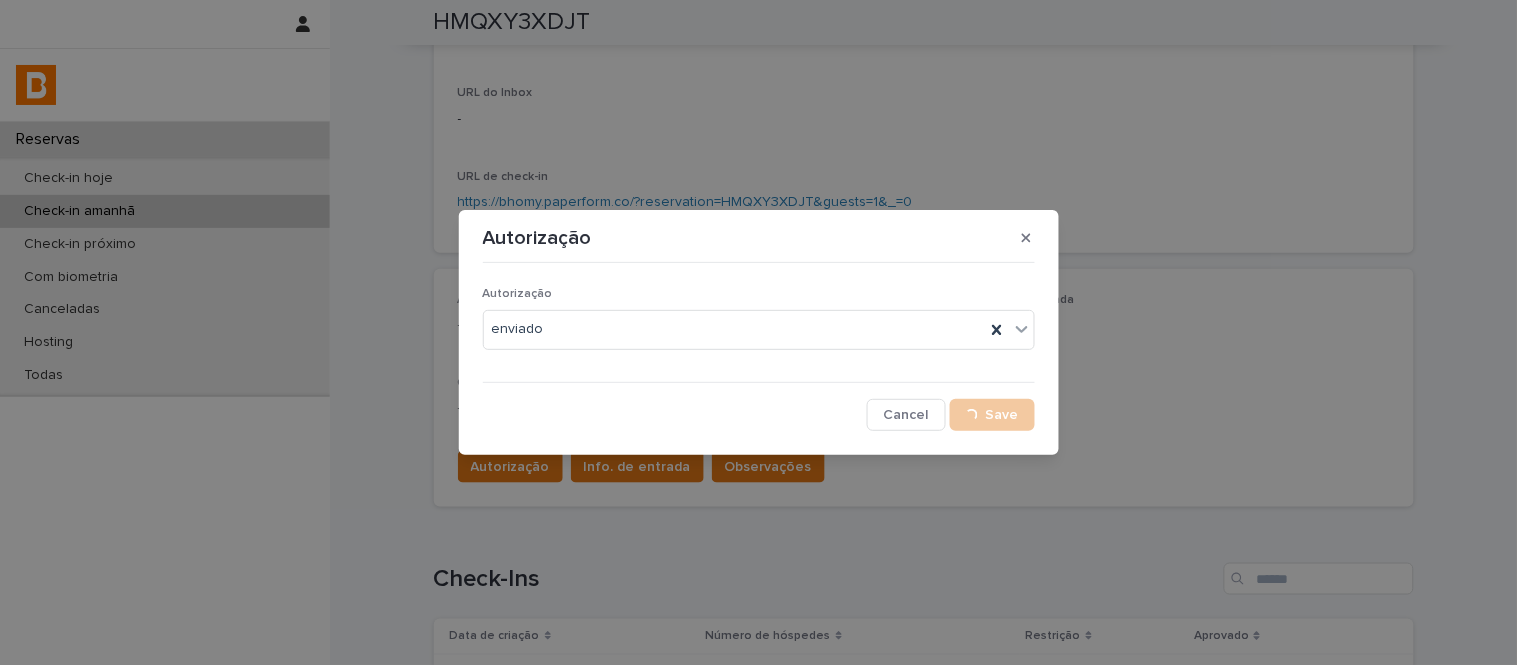 click on "Info. de entrada" at bounding box center [637, 467] 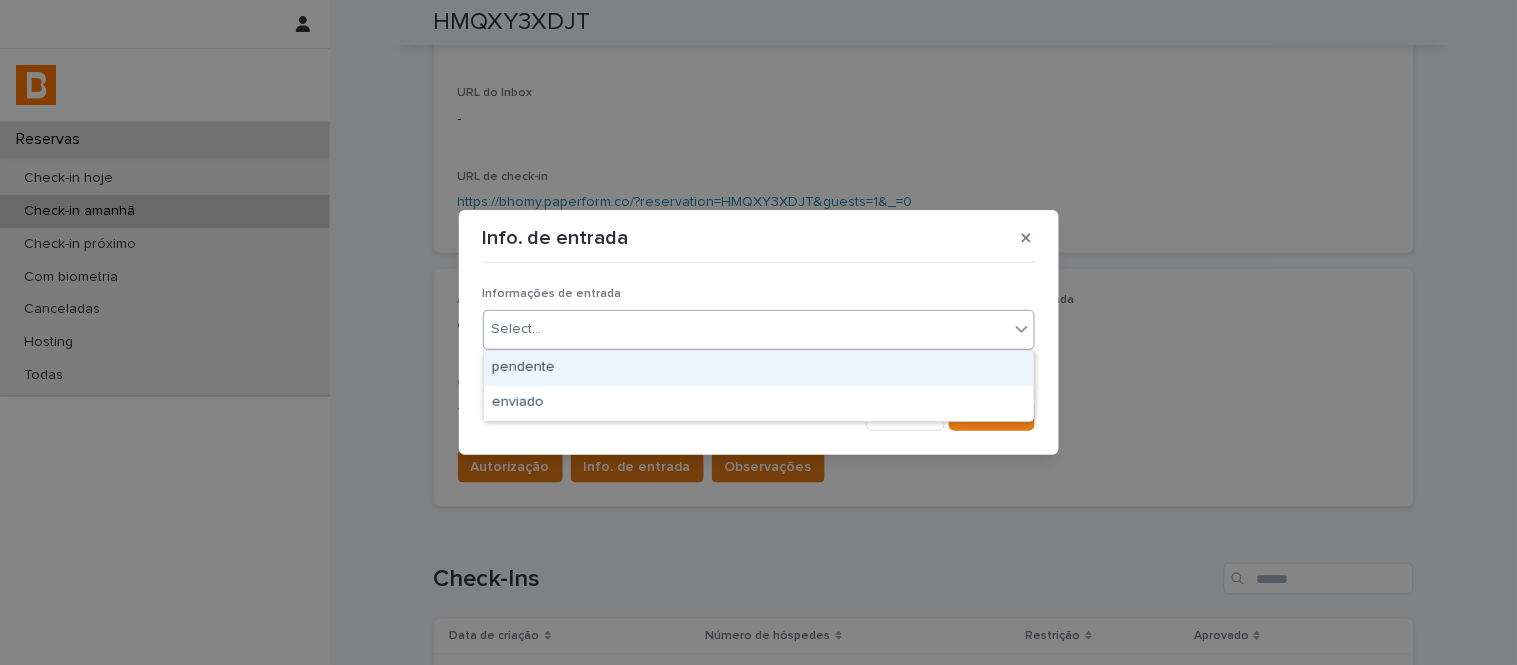 click on "Select..." at bounding box center (746, 329) 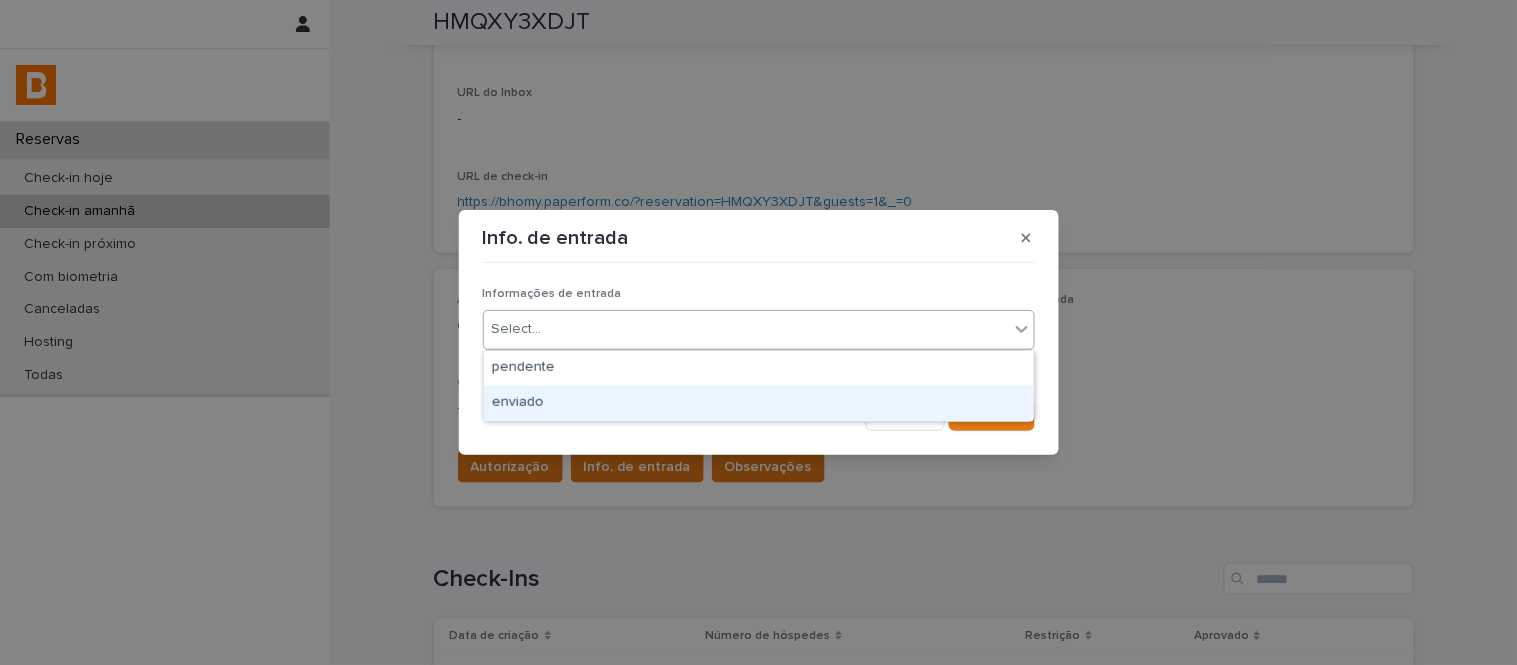 click on "pendente enviado" at bounding box center [759, 386] 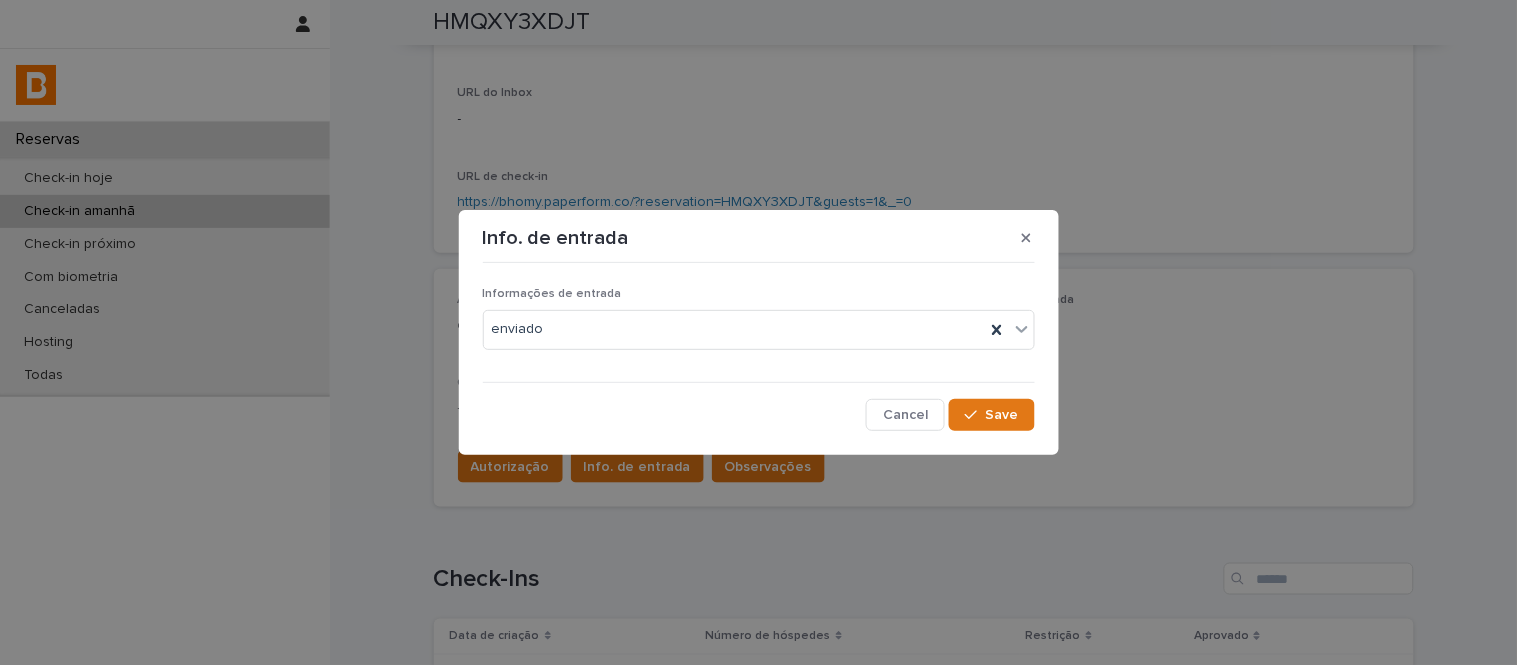click on "Informações de entrada enviado Cancel Save" at bounding box center (759, 350) 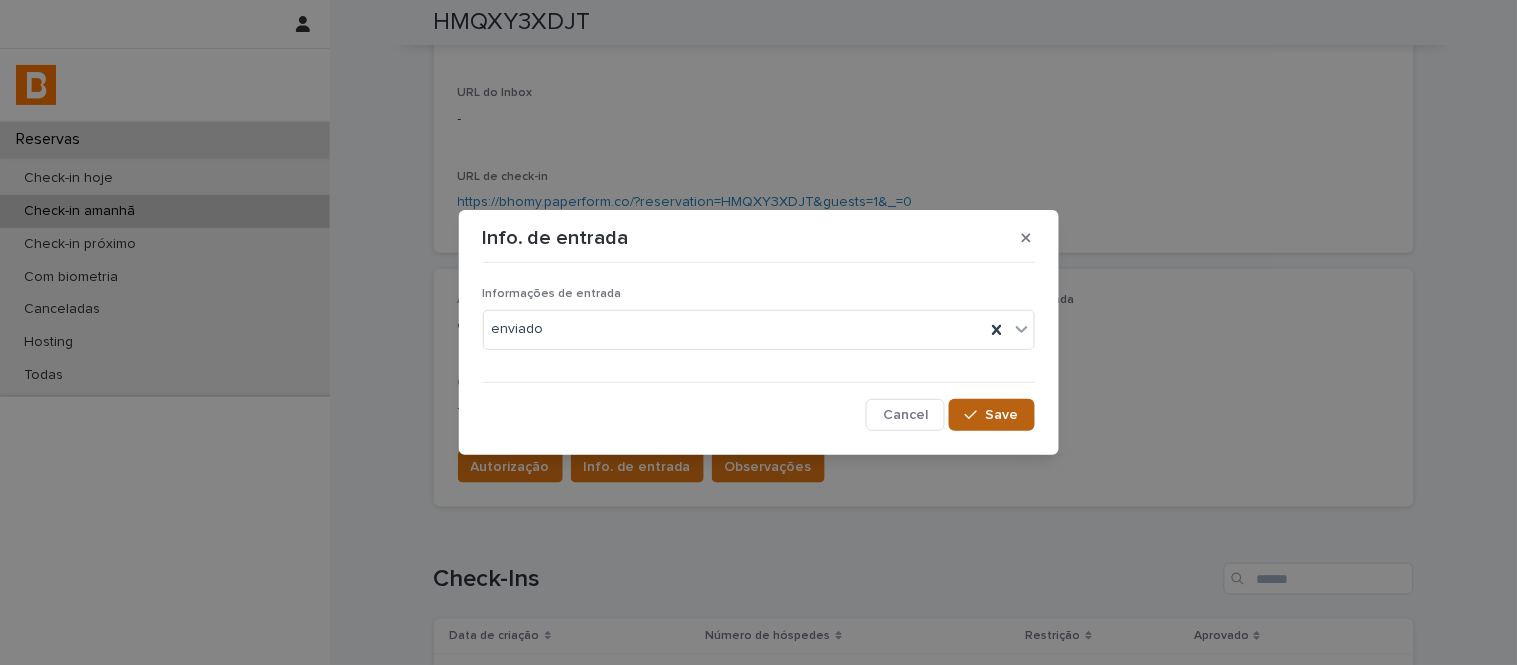click on "Save" at bounding box center [991, 415] 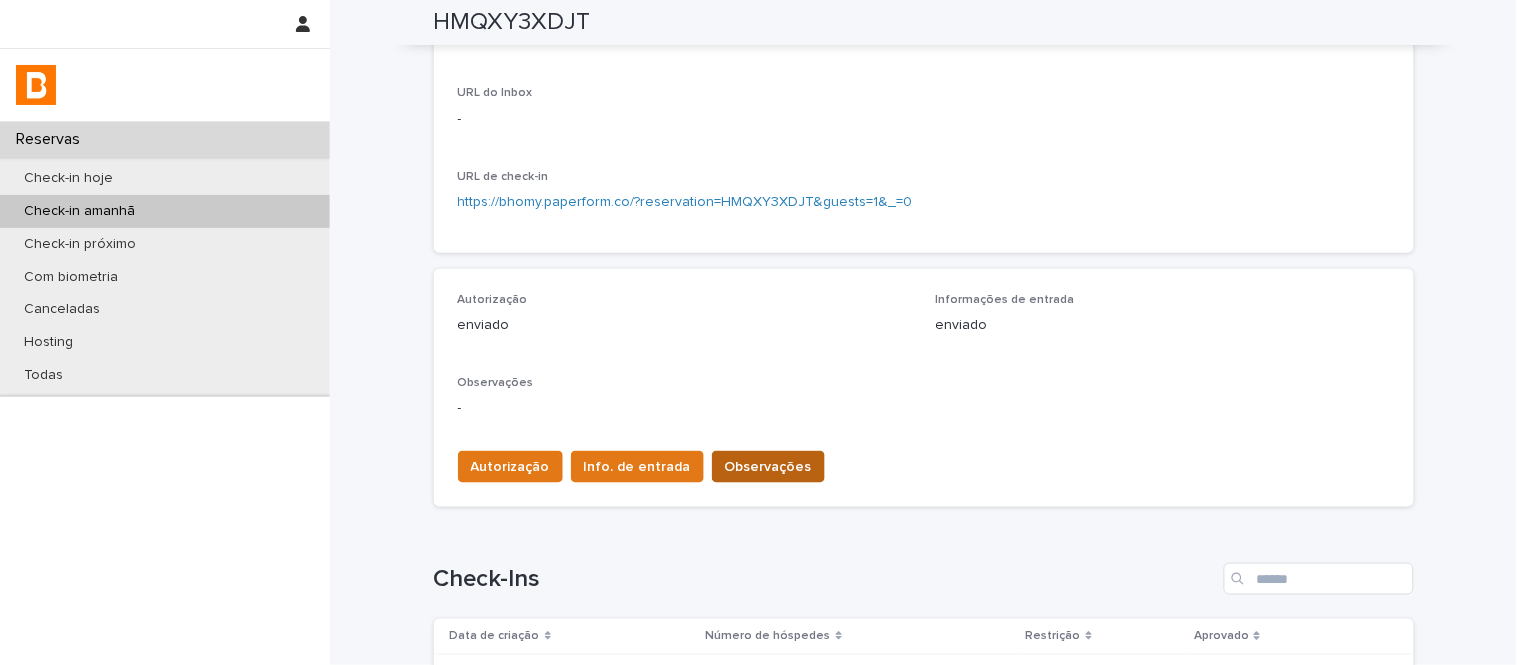click on "Observações" at bounding box center [768, 467] 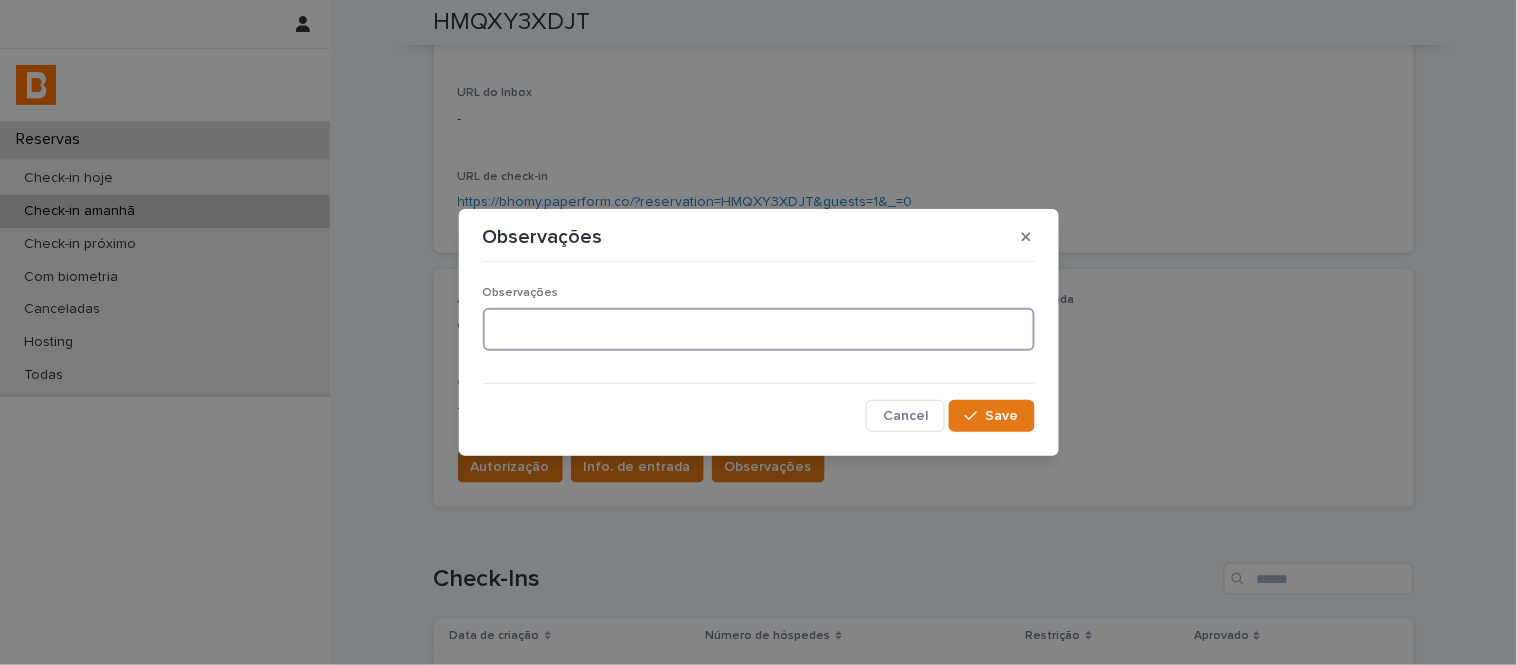click at bounding box center (759, 329) 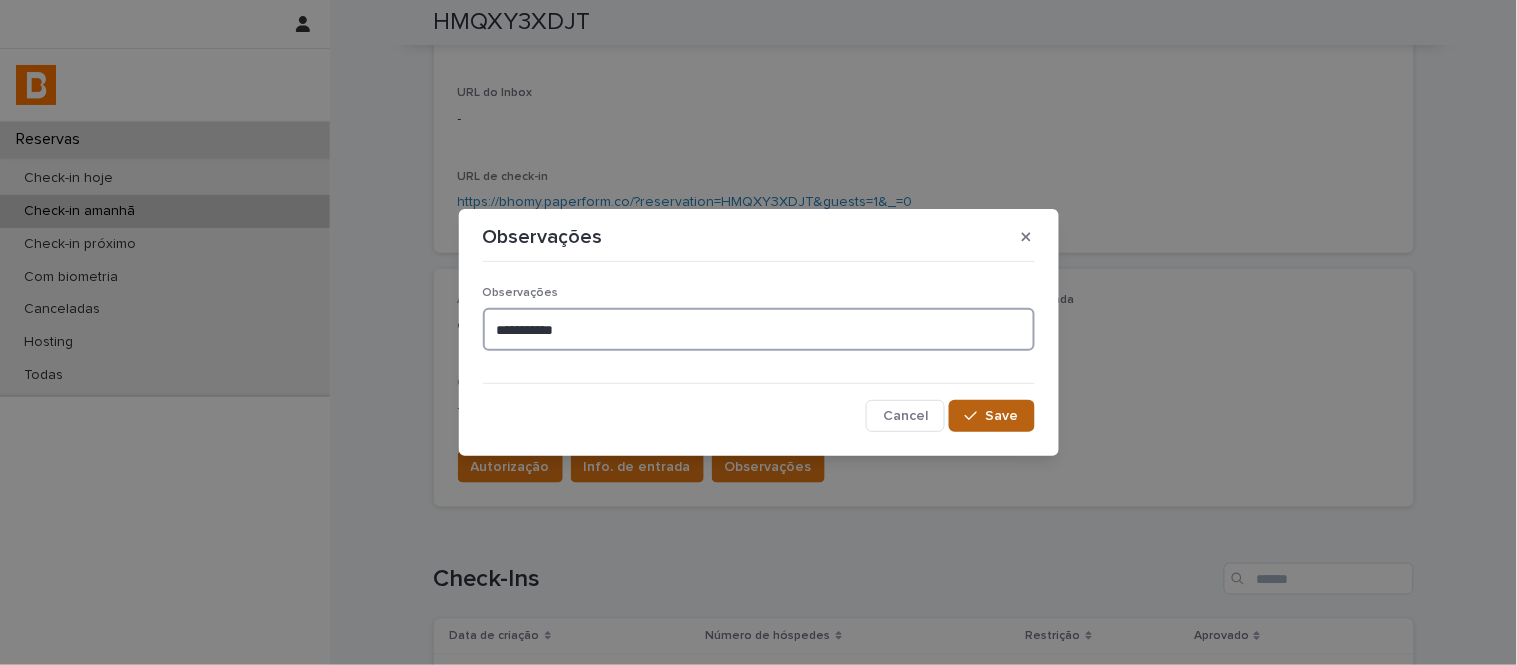 type on "**********" 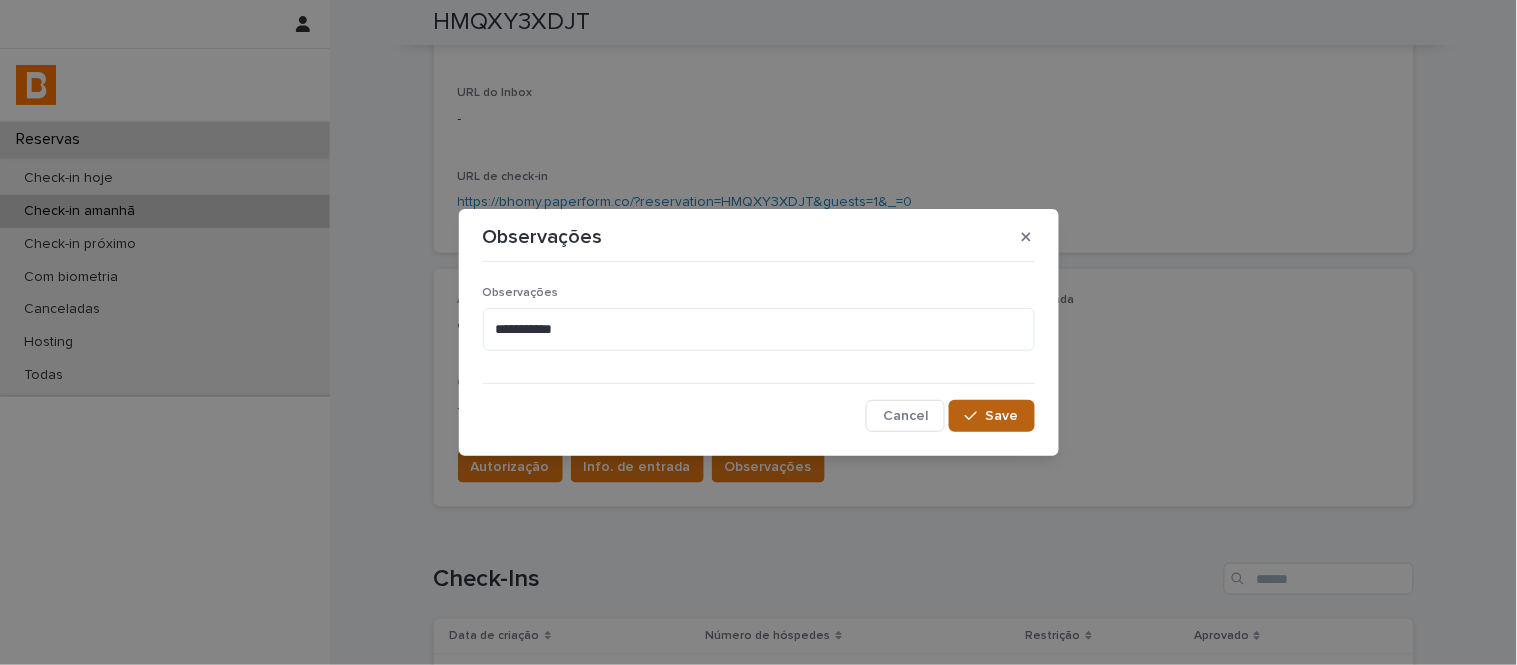 click on "Save" at bounding box center [1002, 416] 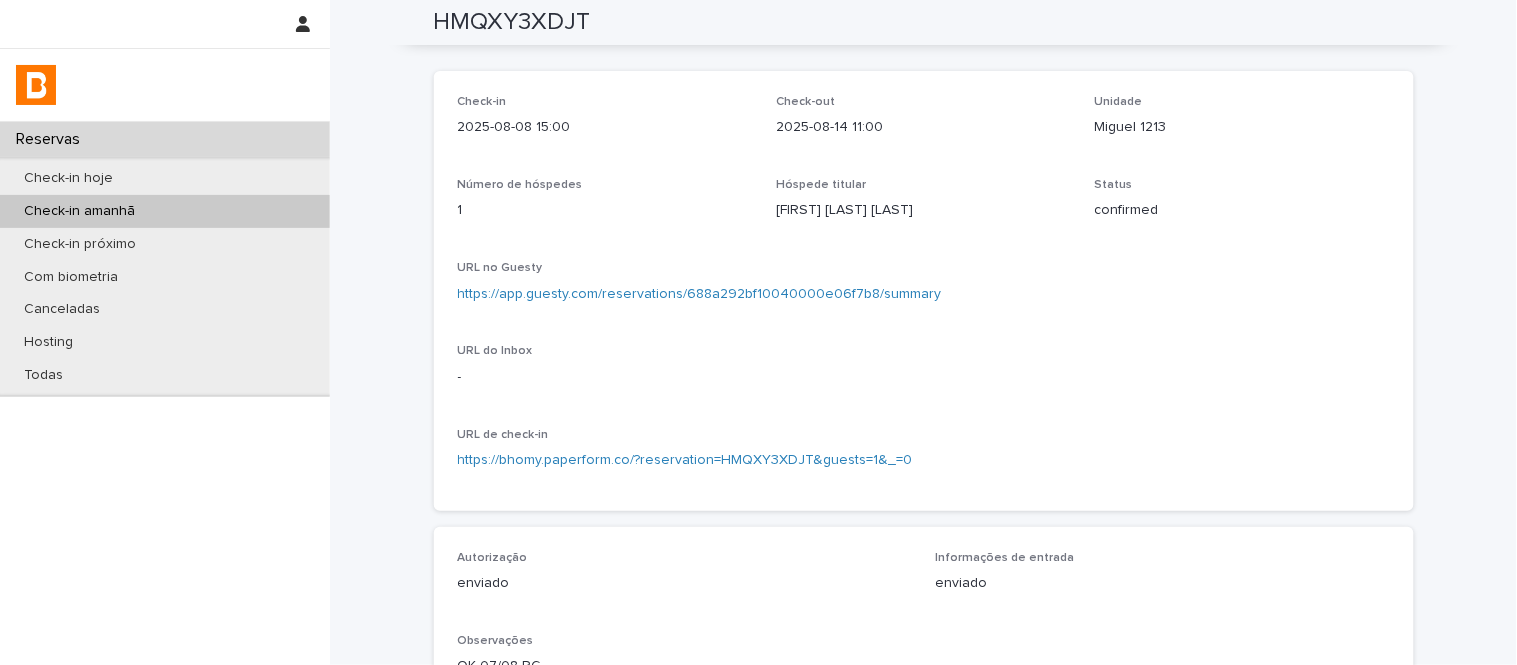 scroll, scrollTop: 0, scrollLeft: 0, axis: both 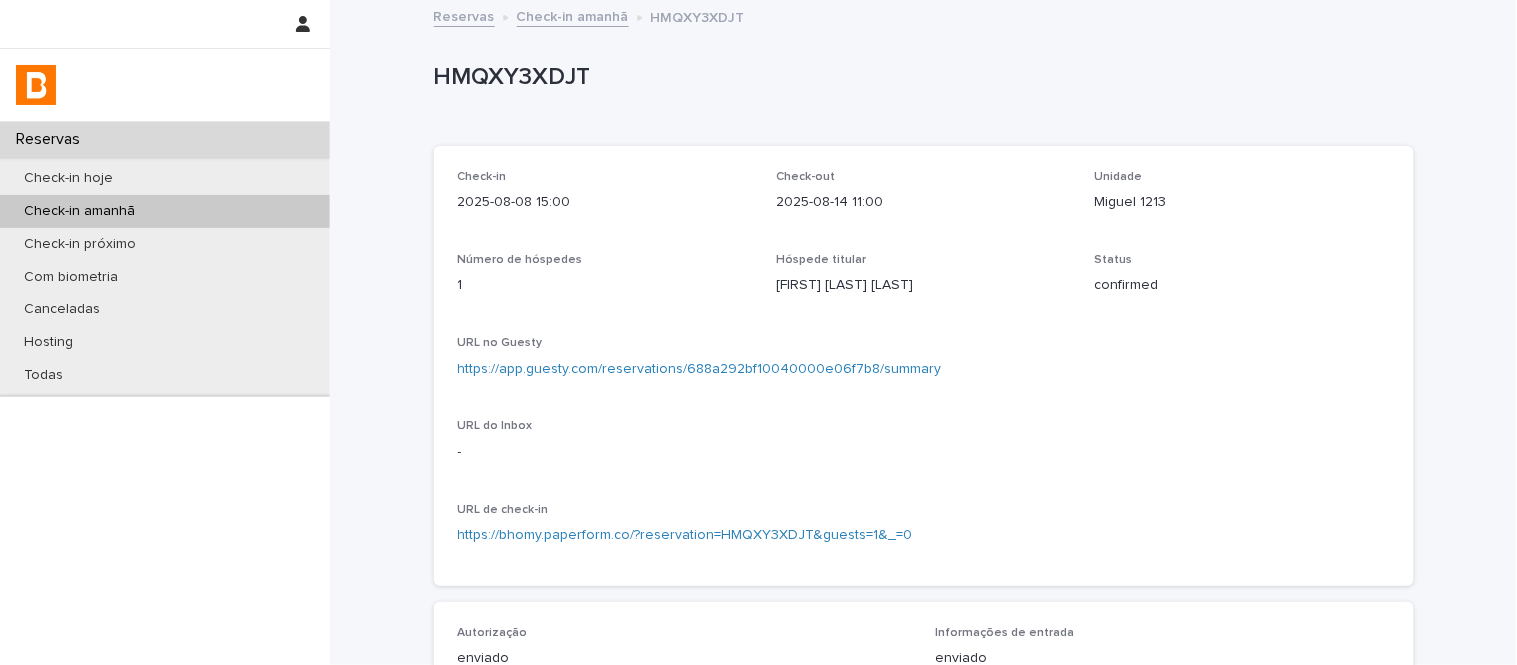 click on "Check-in amanhã" at bounding box center [573, 15] 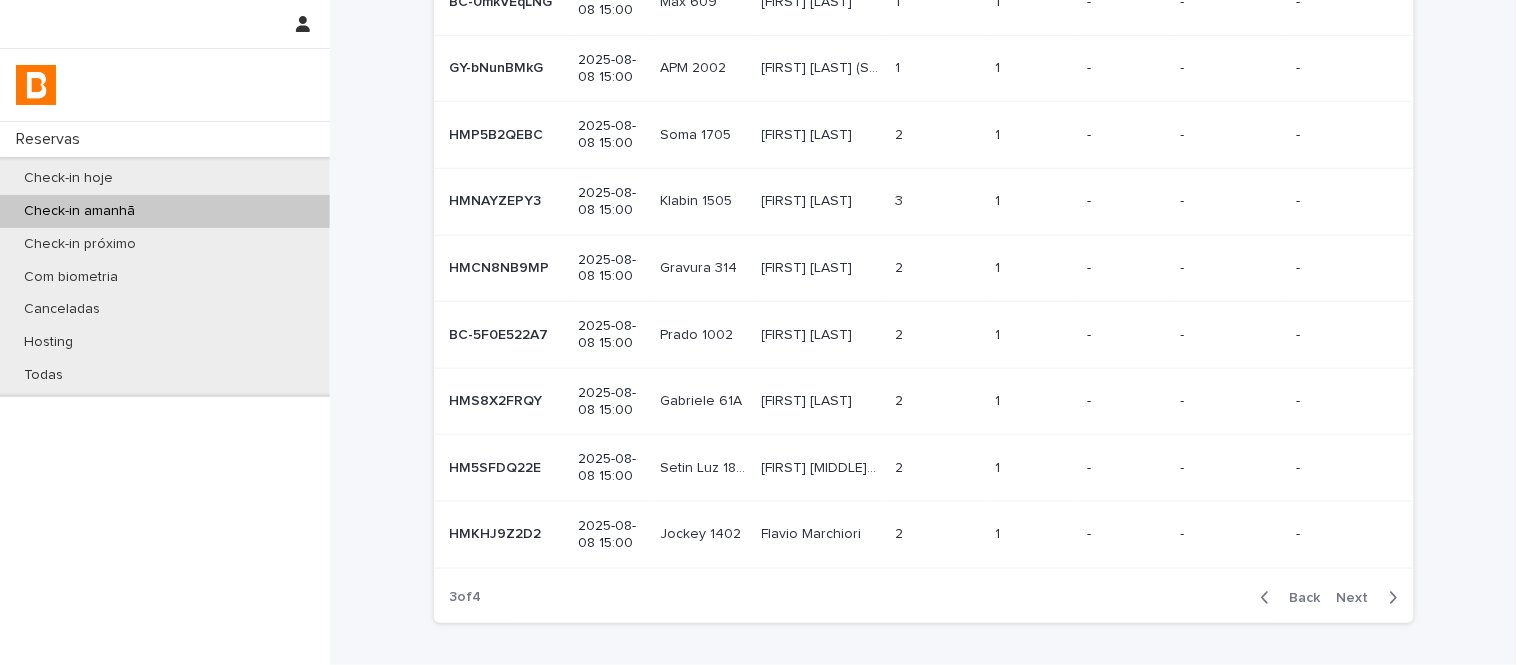 scroll, scrollTop: 333, scrollLeft: 0, axis: vertical 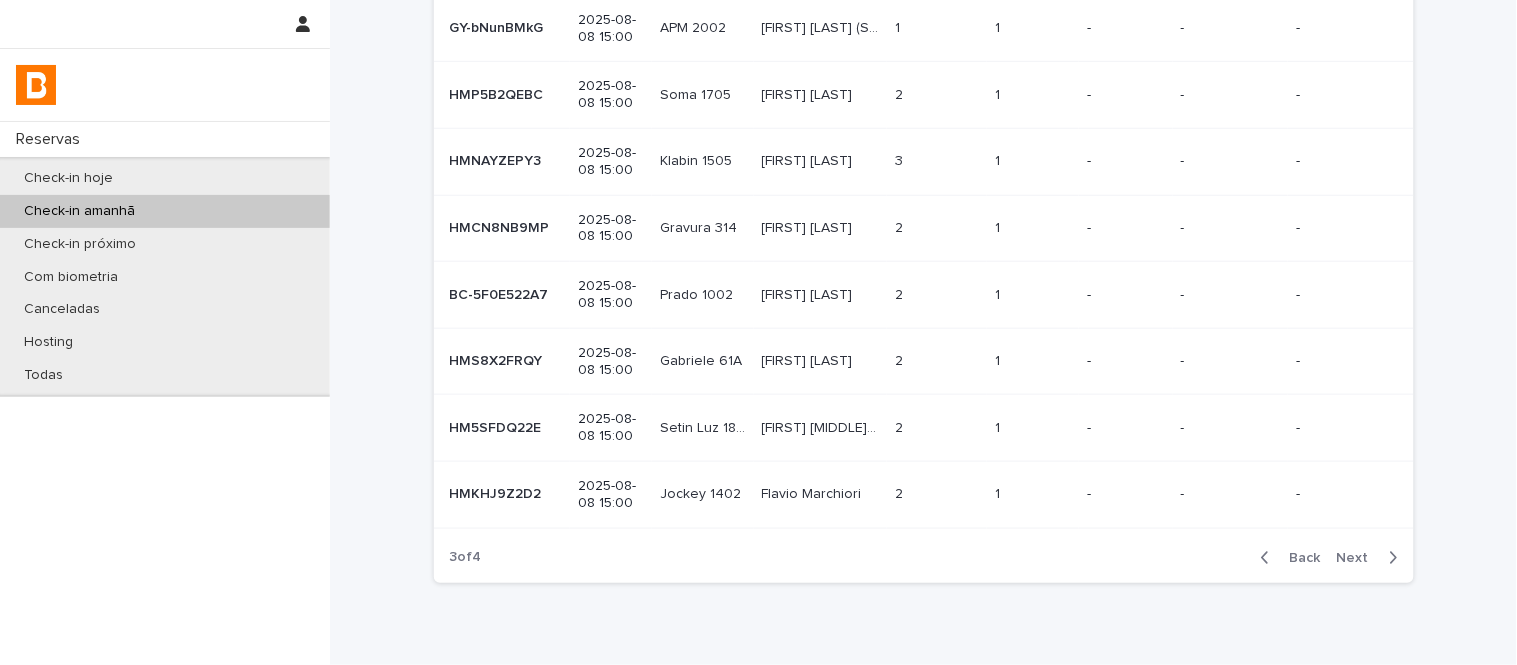 click on "Next" at bounding box center [1359, 558] 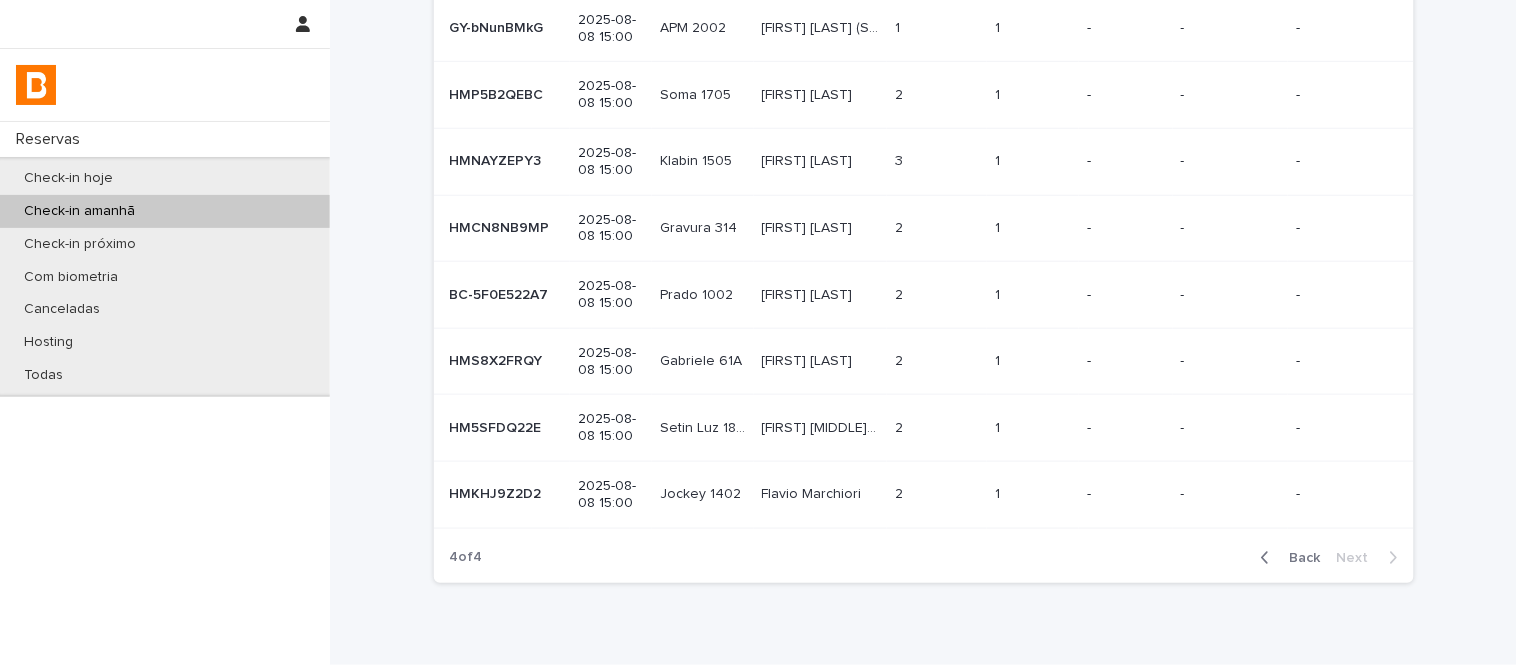 scroll, scrollTop: 0, scrollLeft: 0, axis: both 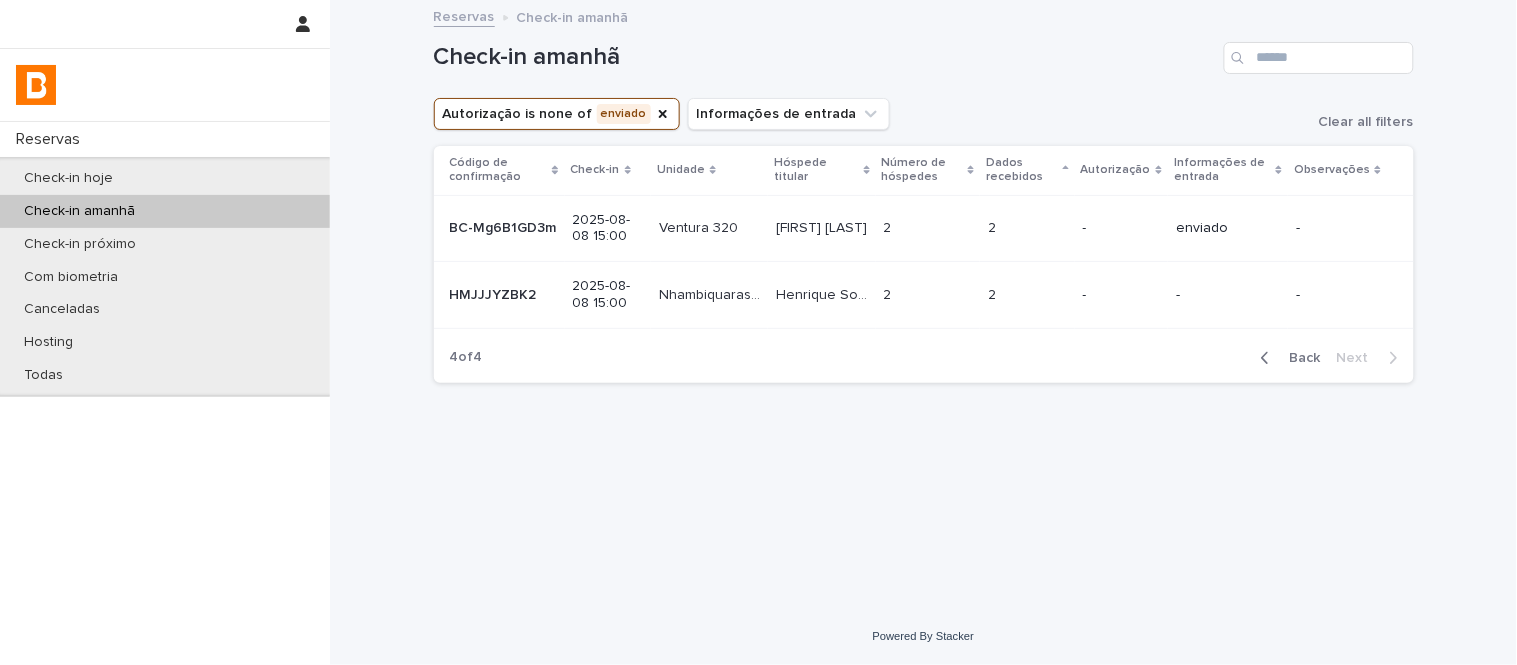 click on "2 2" at bounding box center [1027, 295] 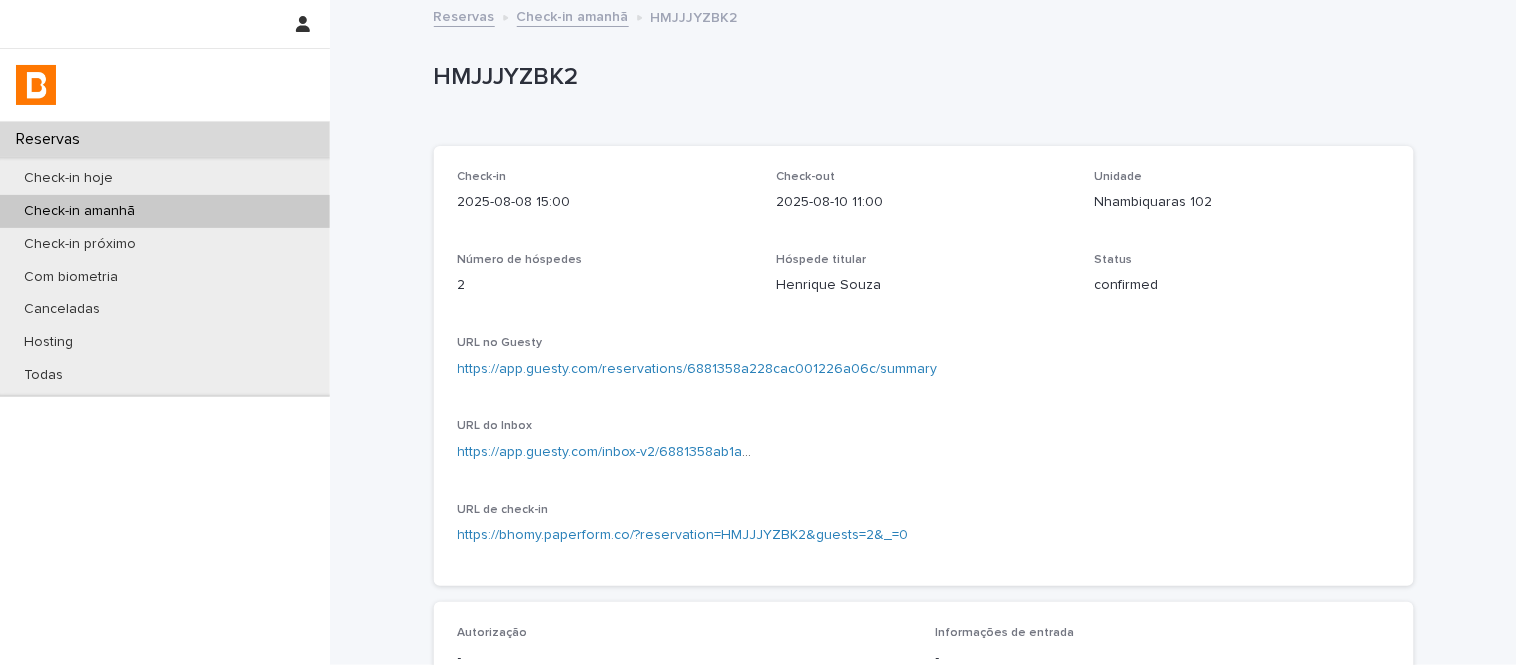 click on "Nhambiquaras 102" at bounding box center [1242, 202] 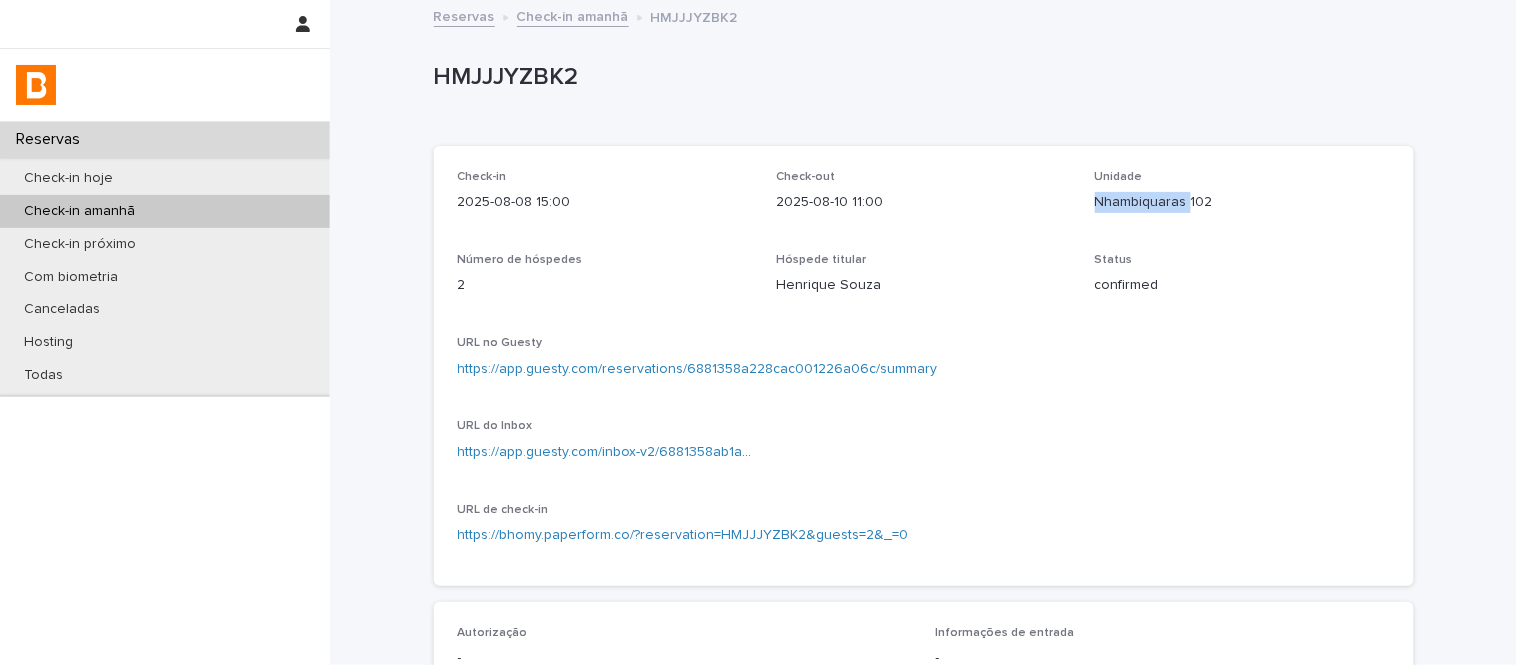 click on "Nhambiquaras 102" at bounding box center (1242, 202) 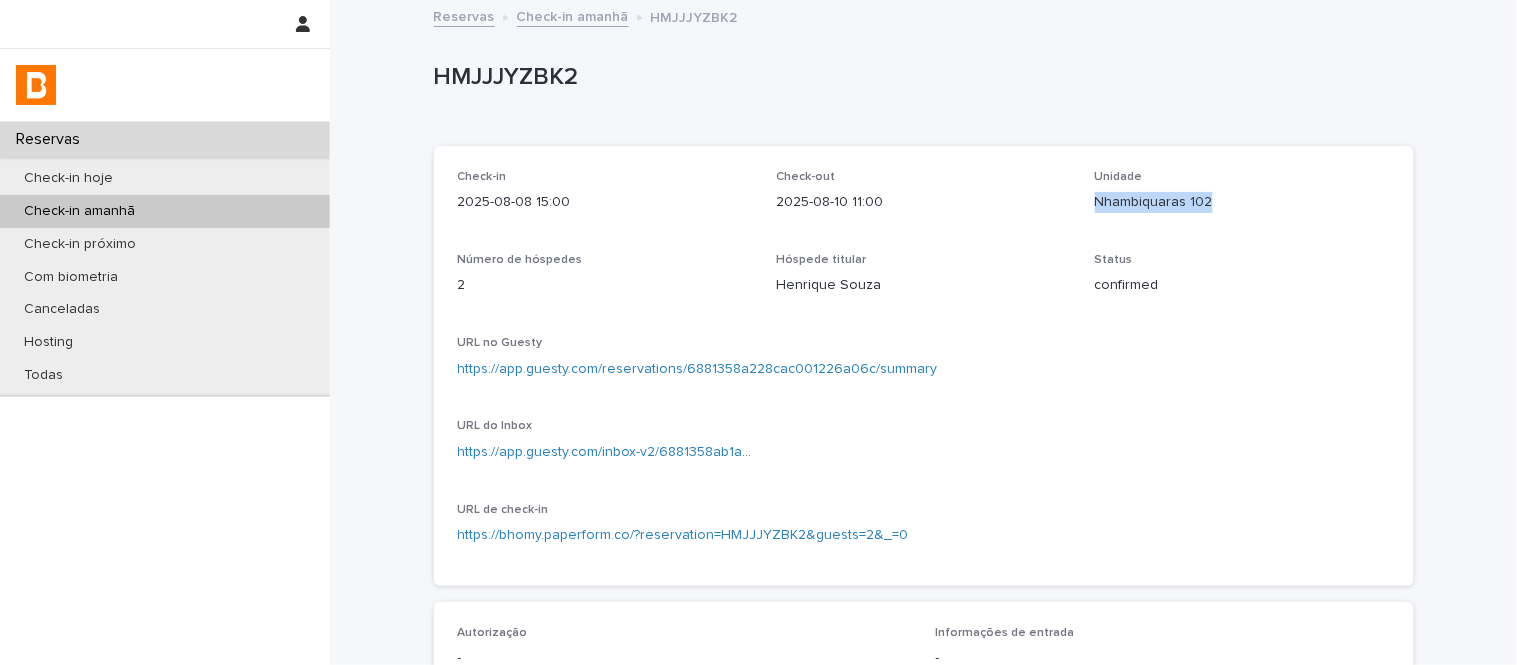 click on "Nhambiquaras 102" at bounding box center (1242, 202) 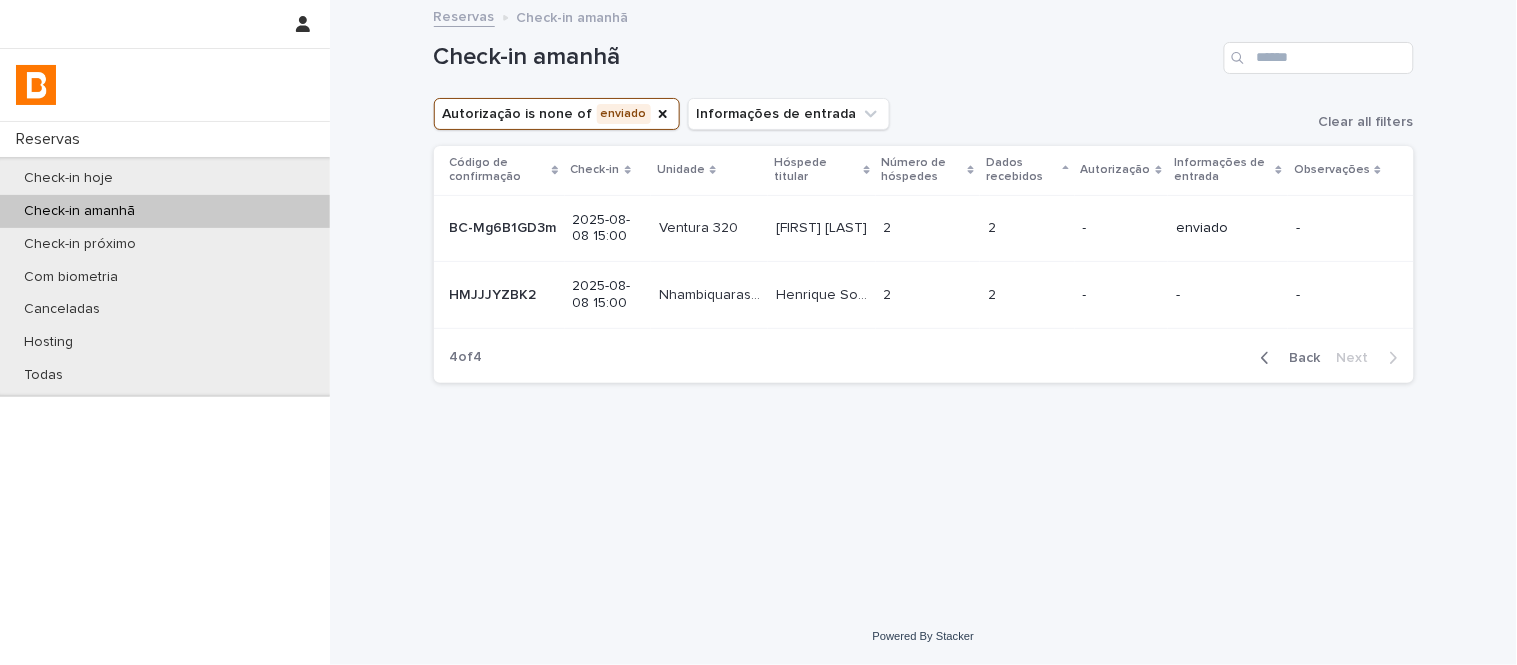 click on "Back" at bounding box center (1287, 358) 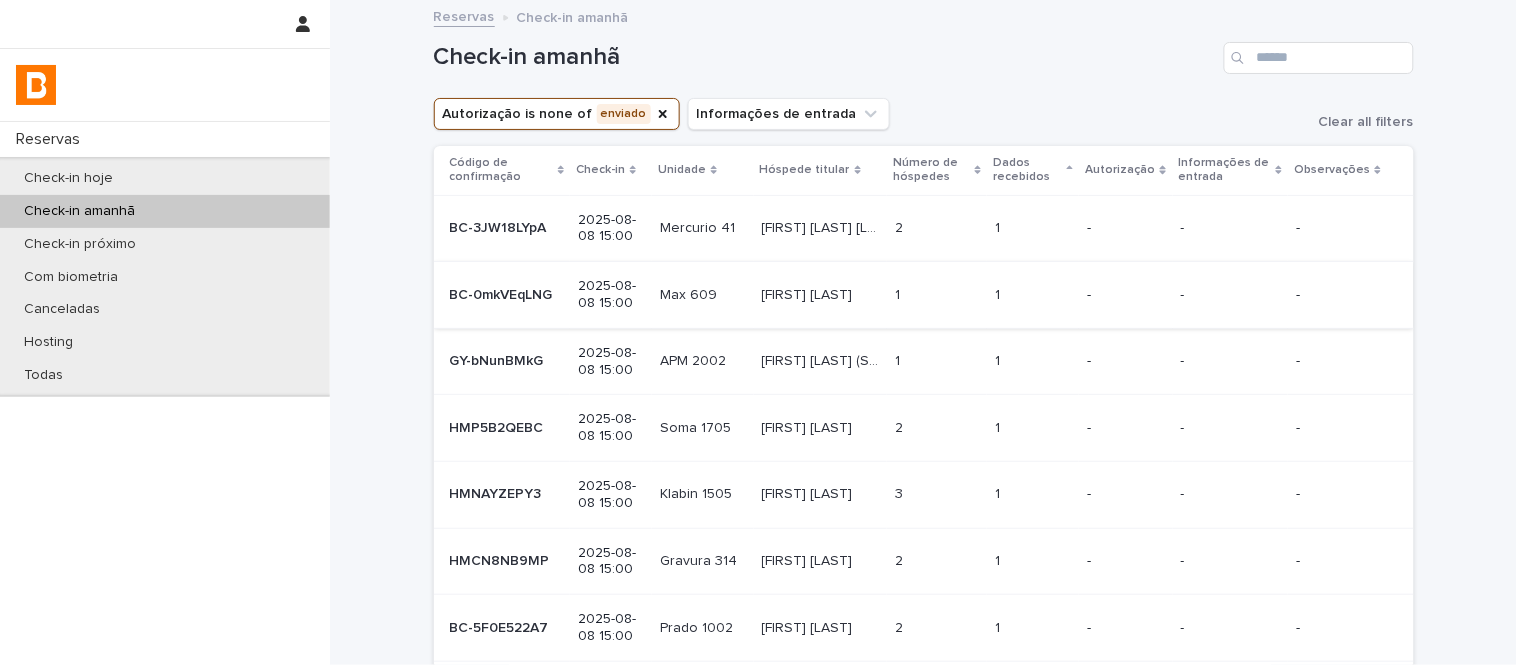 scroll, scrollTop: 423, scrollLeft: 0, axis: vertical 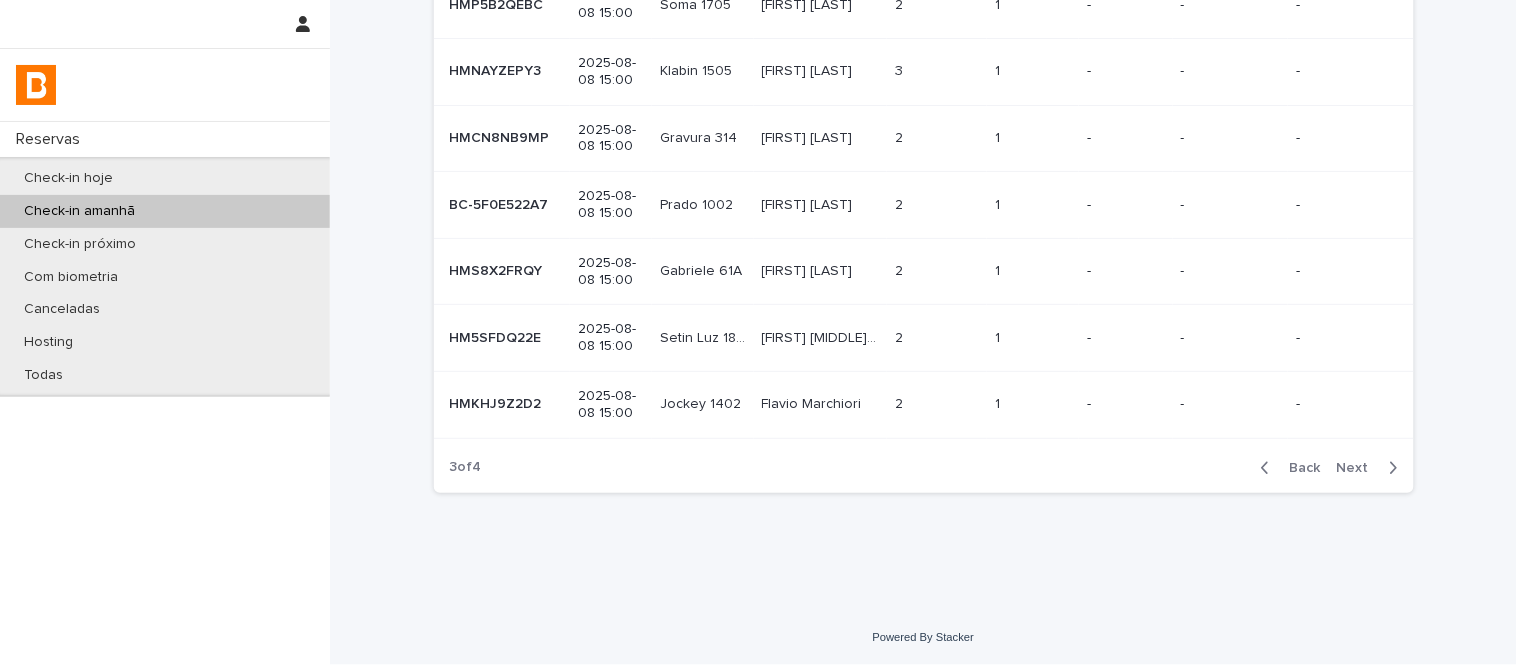 click on "2 2" at bounding box center [937, 338] 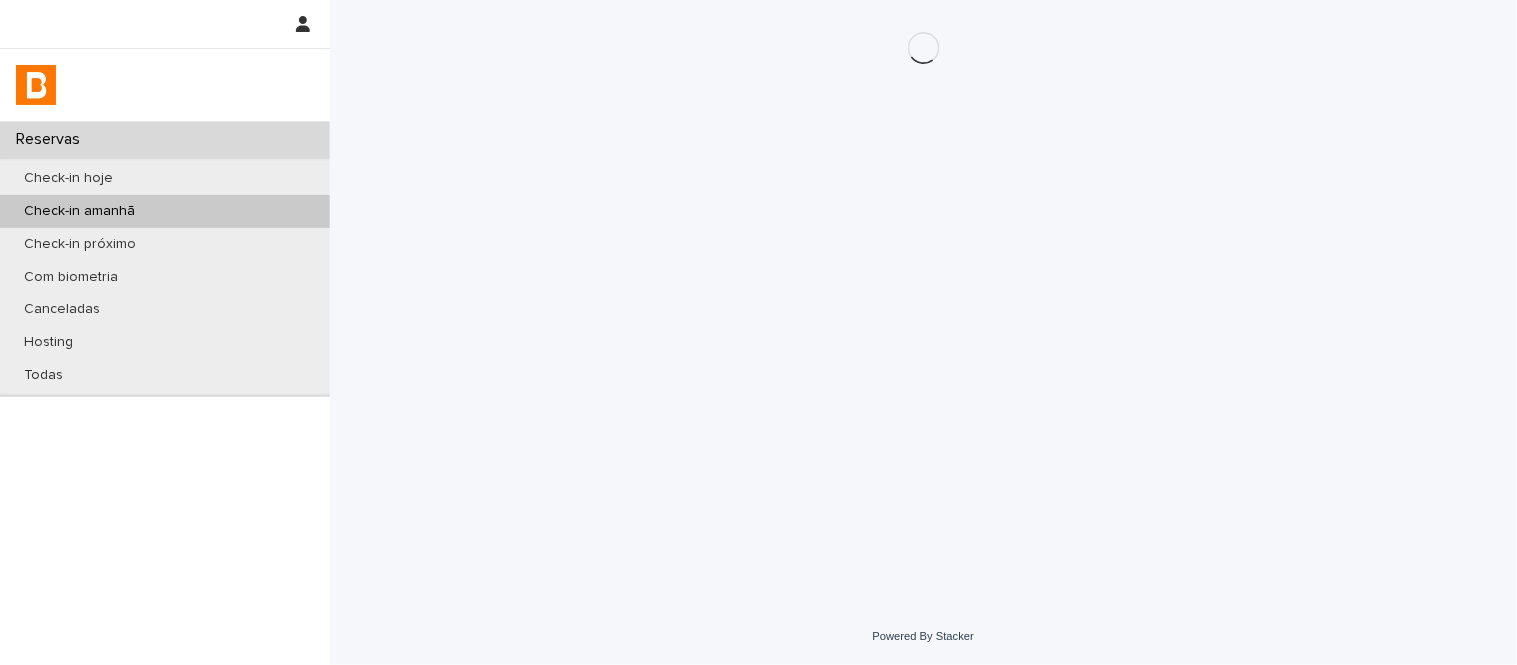 scroll, scrollTop: 0, scrollLeft: 0, axis: both 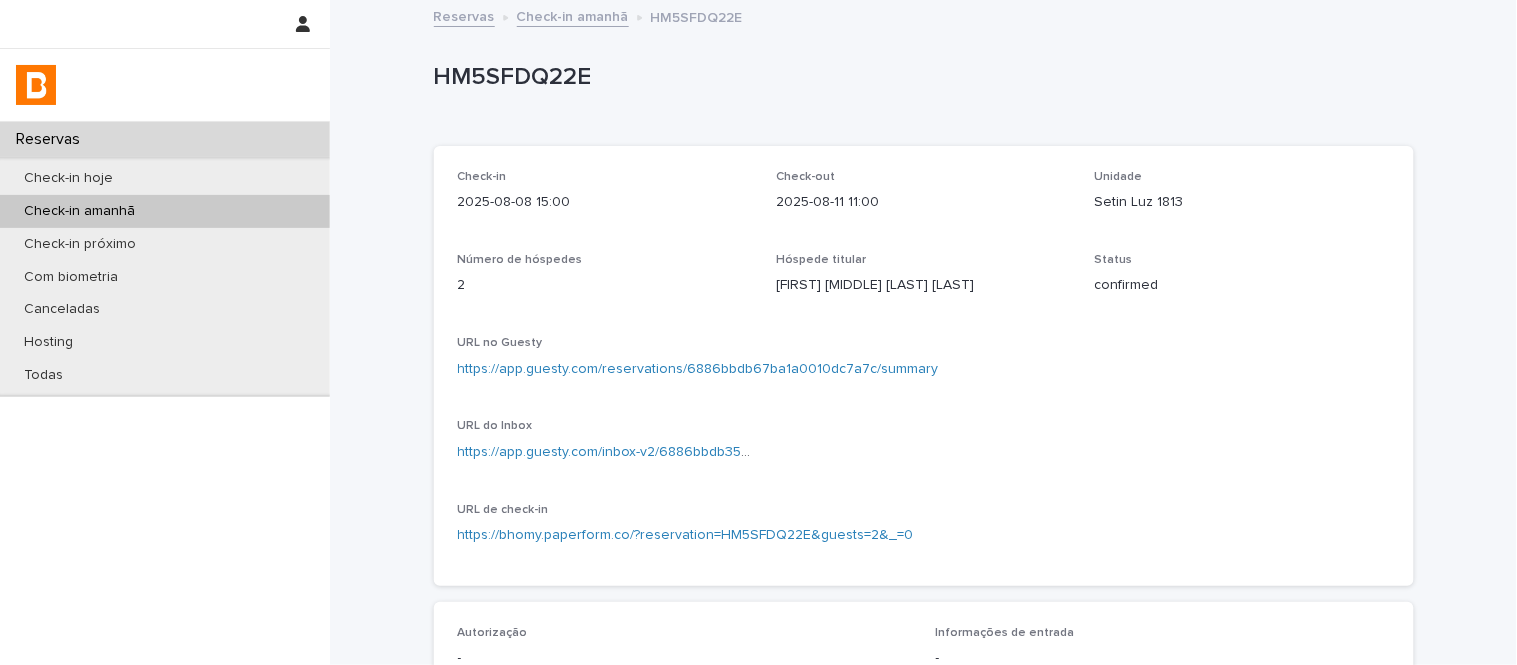 click on "Setin Luz 1813" at bounding box center [1242, 202] 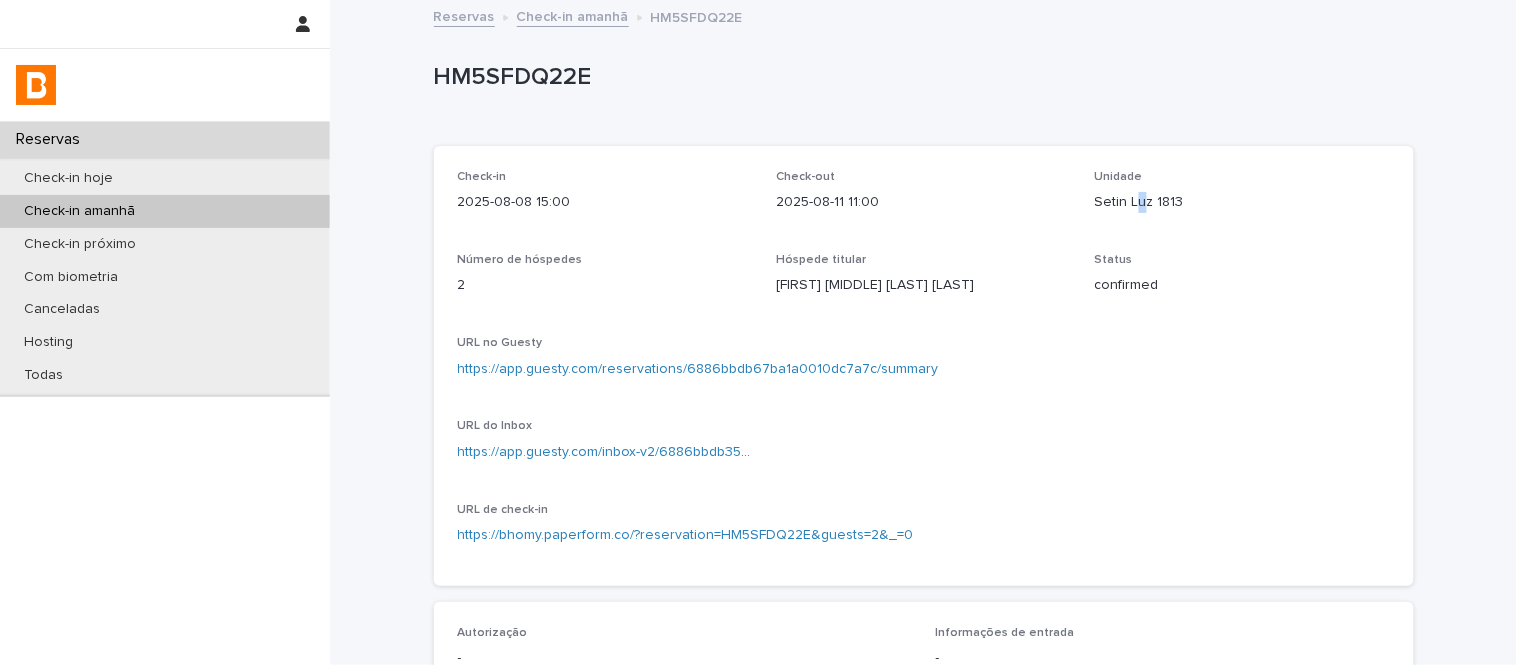 click on "Setin Luz 1813" at bounding box center (1242, 202) 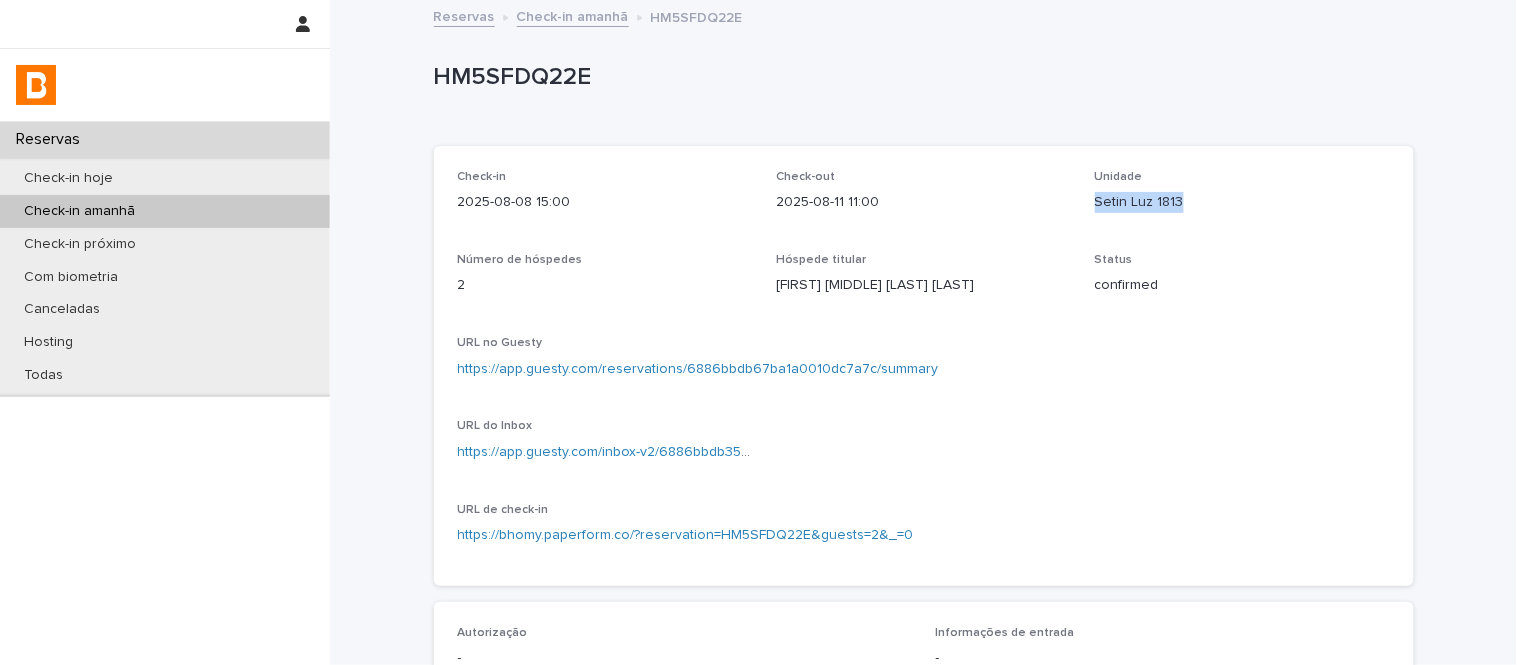 click on "Setin Luz 1813" at bounding box center [1242, 202] 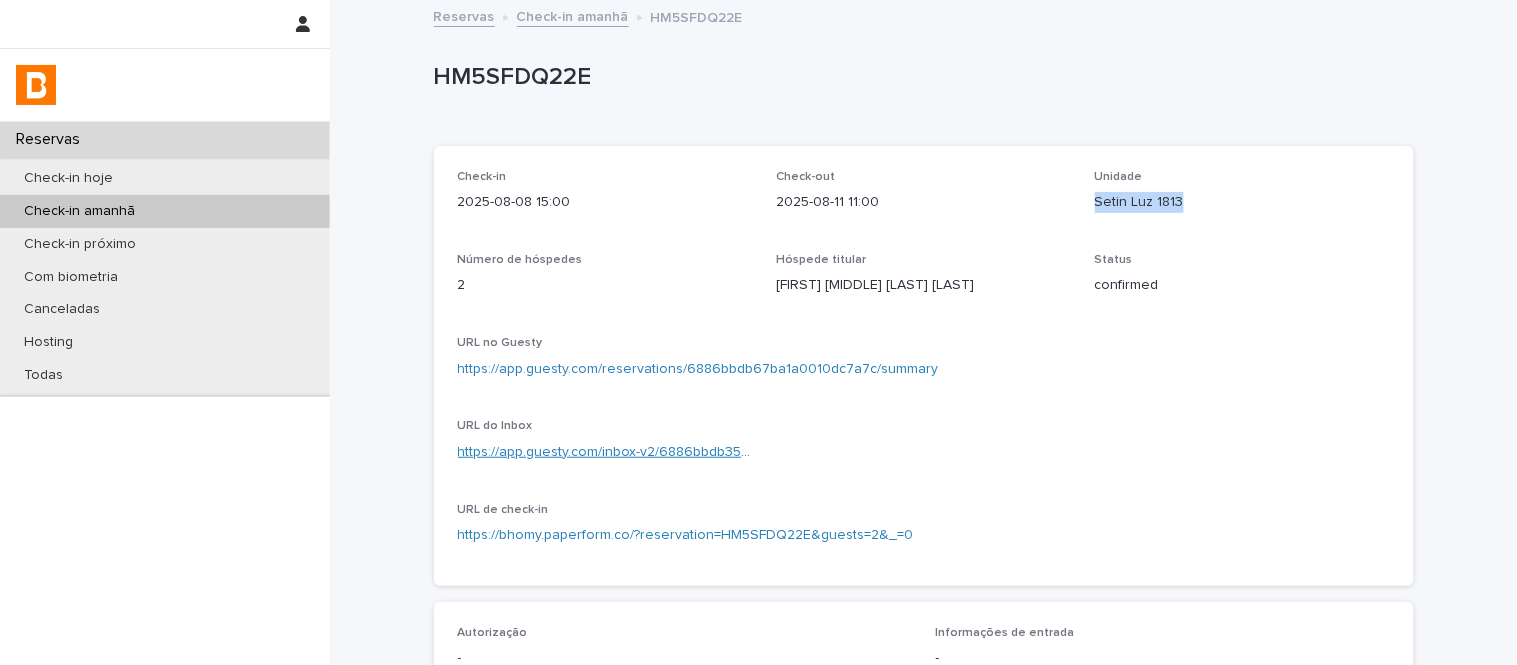 click on "https://app.guesty.com/inbox-v2/6886bbdb35be7500103c9591?reservationId=6886bbdb67ba1a0010dc7a7c" at bounding box center [799, 452] 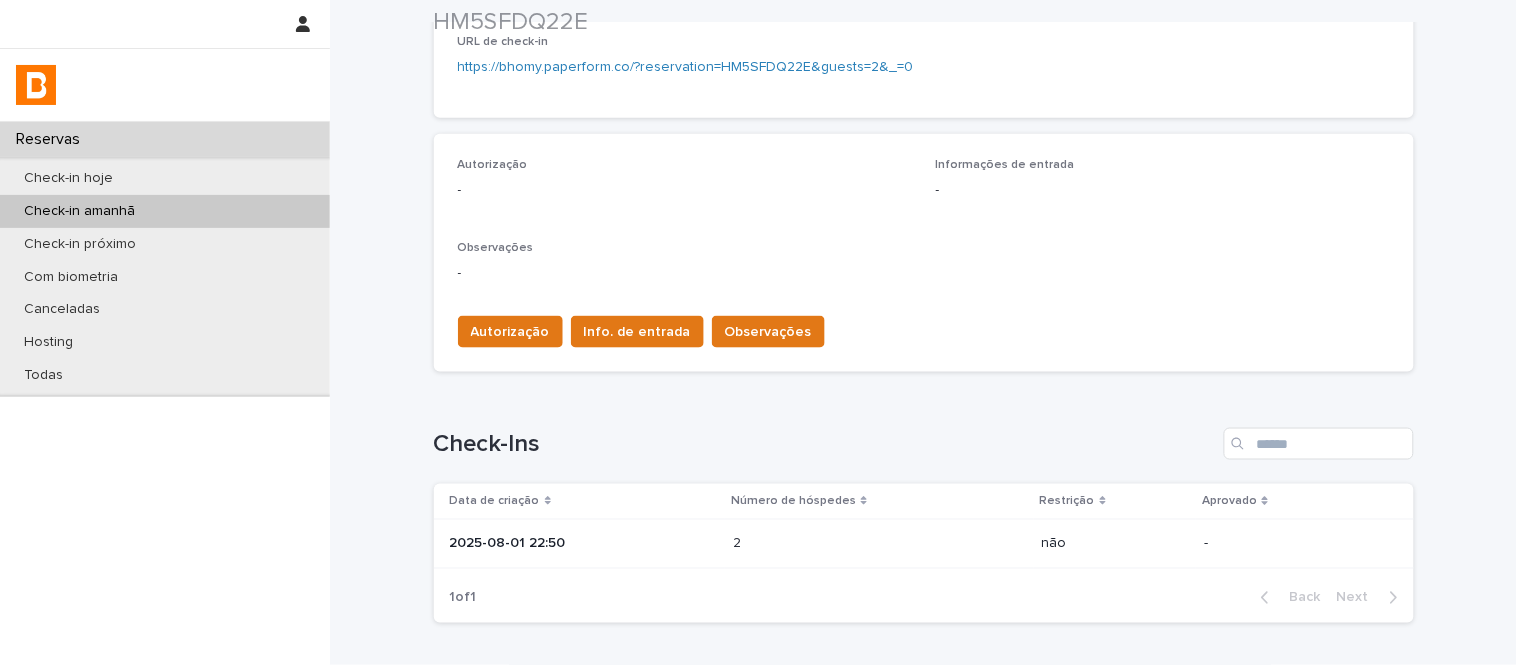 scroll, scrollTop: 555, scrollLeft: 0, axis: vertical 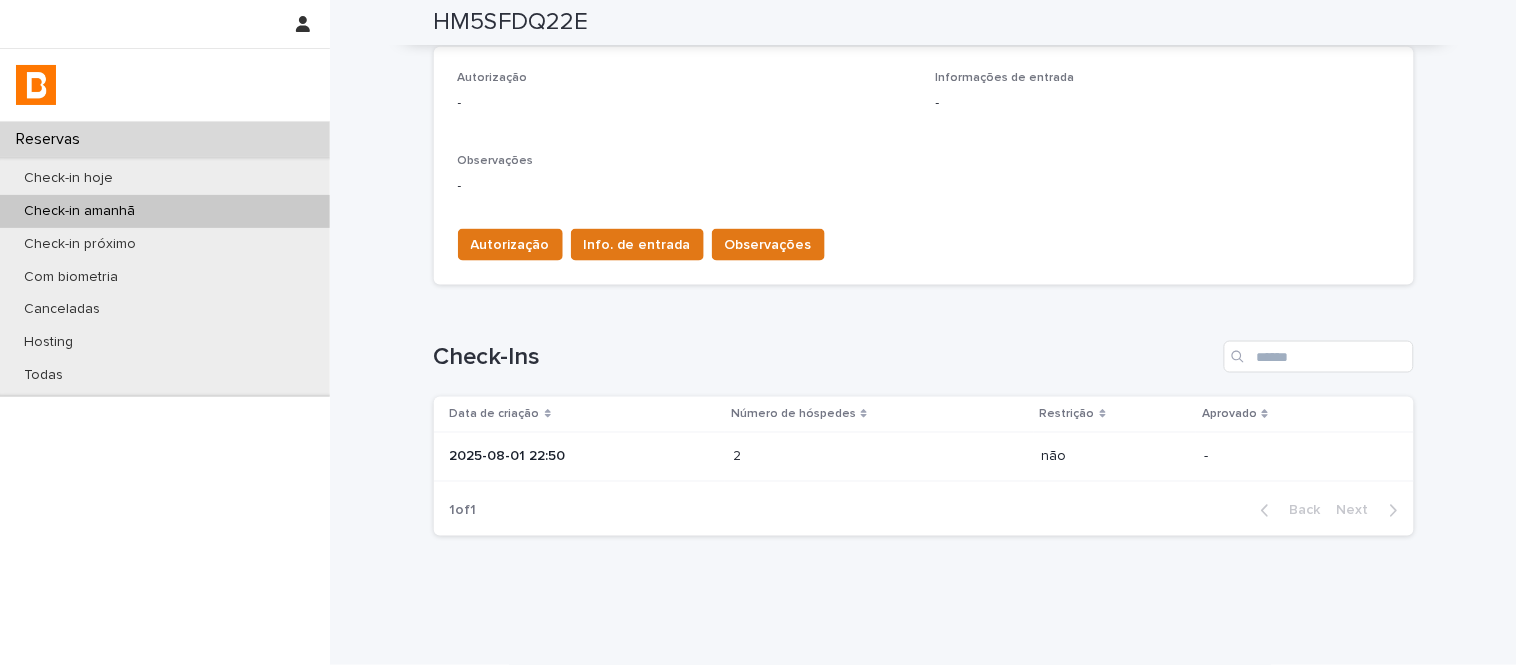 click on "2 2" at bounding box center (879, 457) 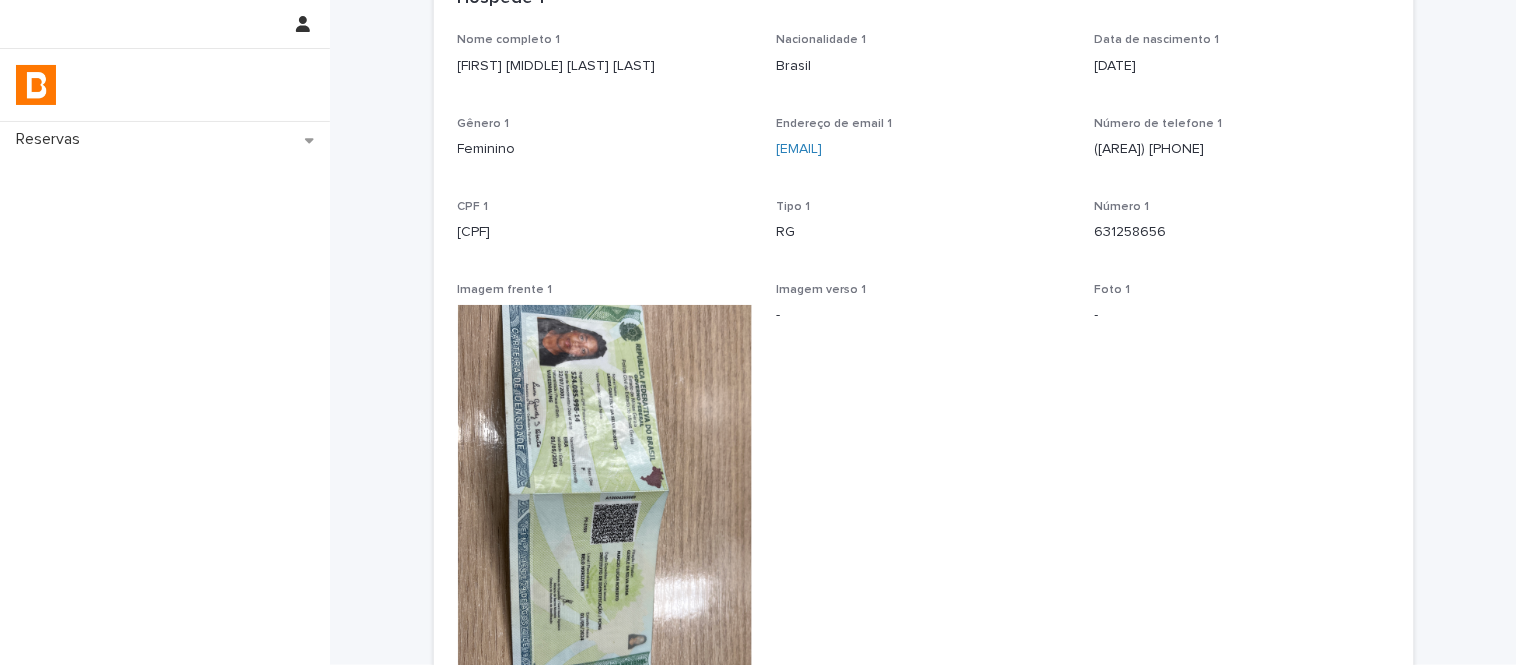 scroll, scrollTop: 444, scrollLeft: 0, axis: vertical 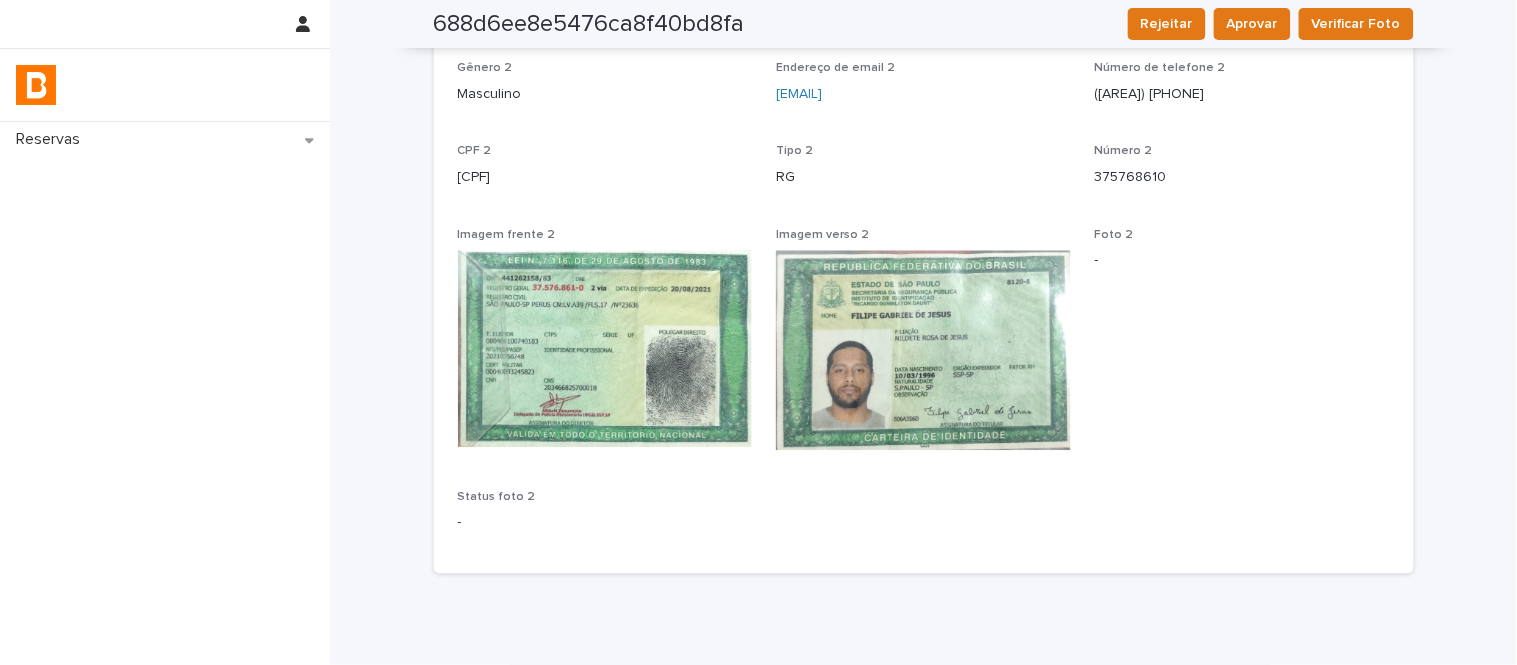 drag, startPoint x: 806, startPoint y: 470, endPoint x: 734, endPoint y: 486, distance: 73.756355 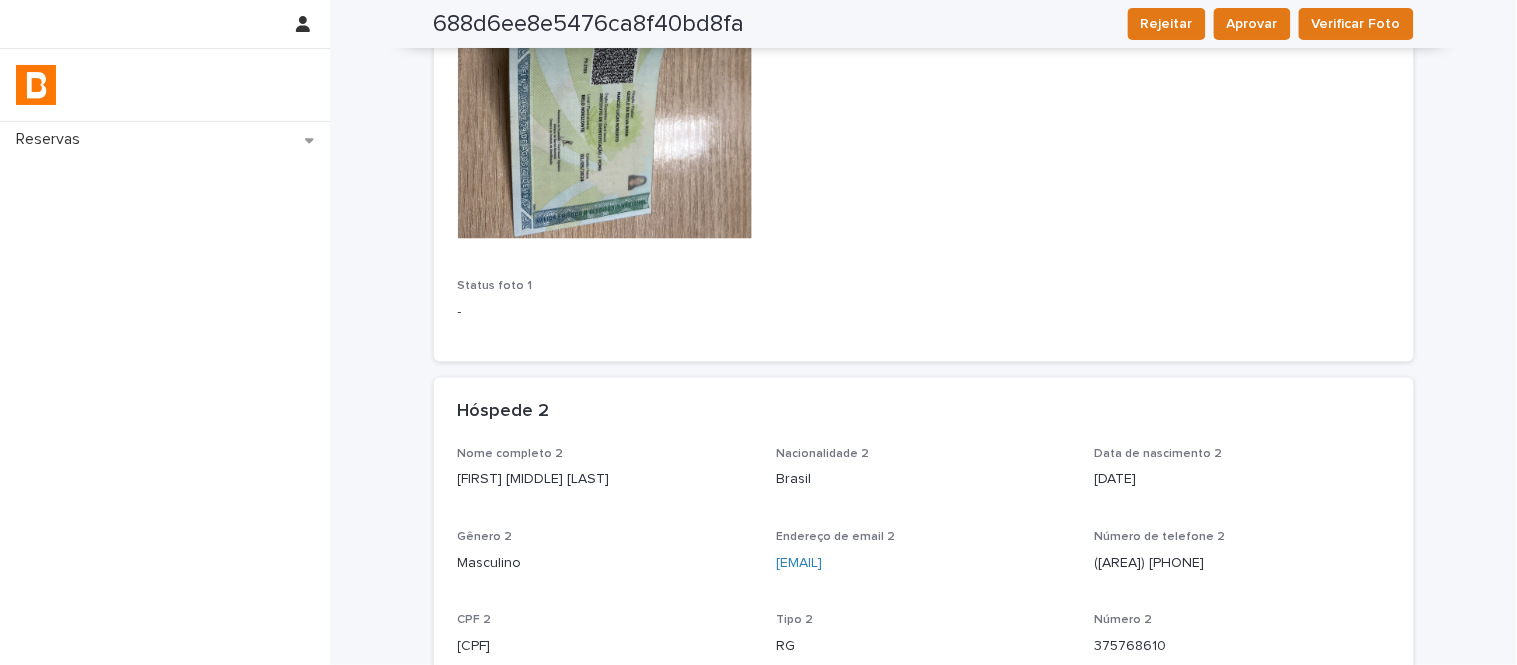 scroll, scrollTop: 635, scrollLeft: 0, axis: vertical 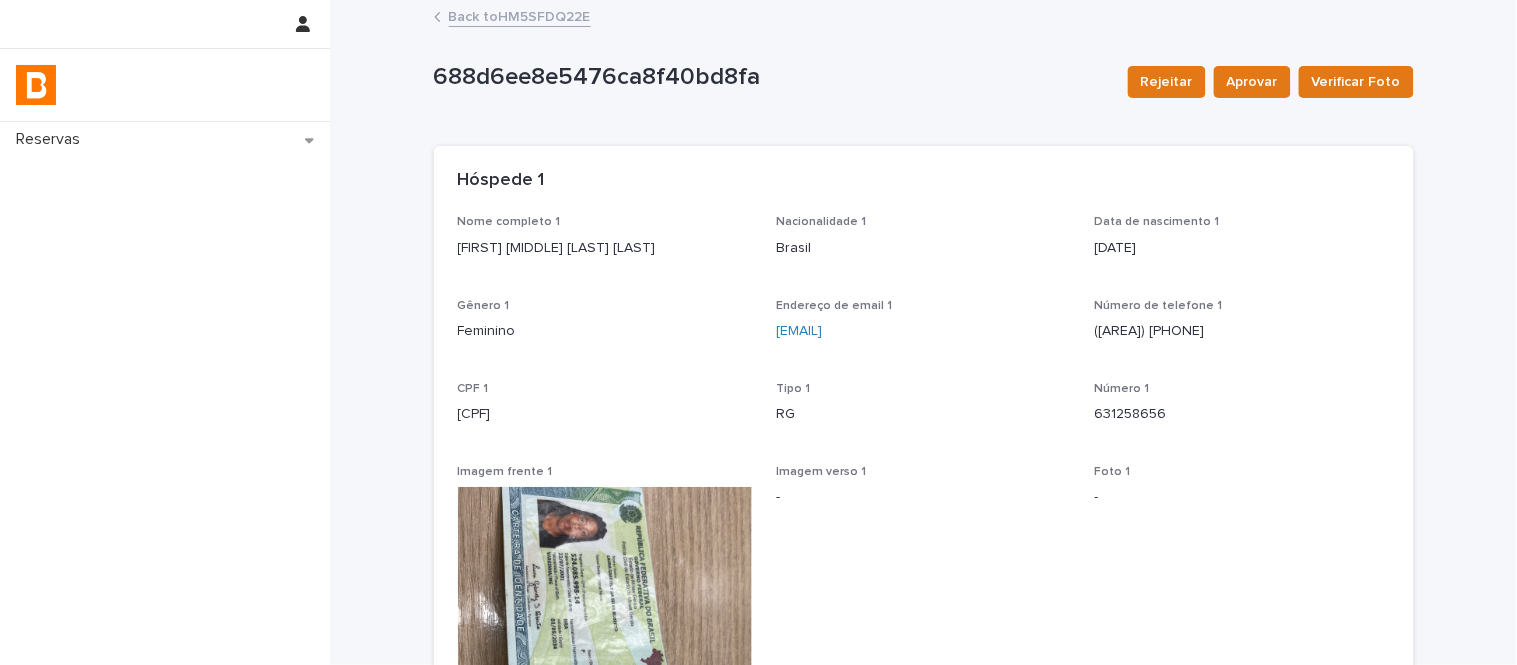 click on "[FIRST] [MIDDLE] [LAST] [LAST]" at bounding box center [605, 248] 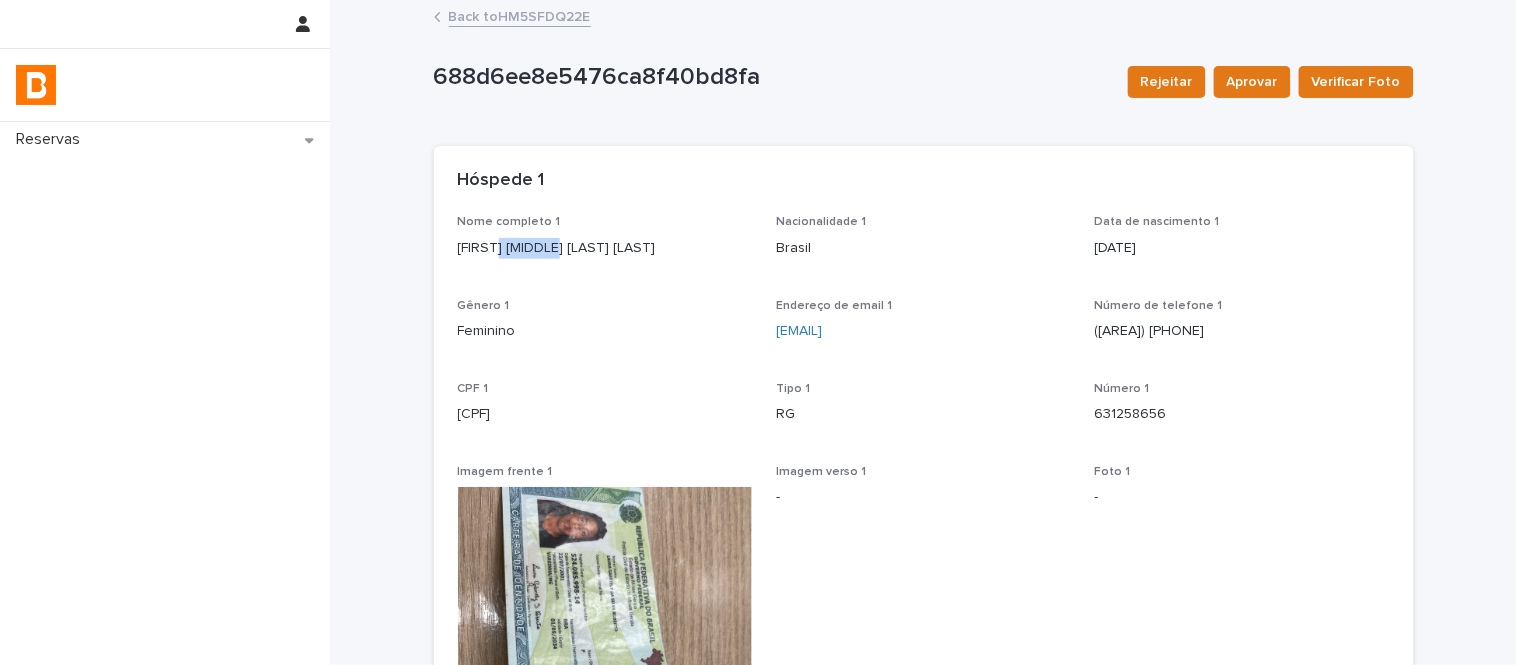 click on "[FIRST] [MIDDLE] [LAST] [LAST]" at bounding box center [605, 248] 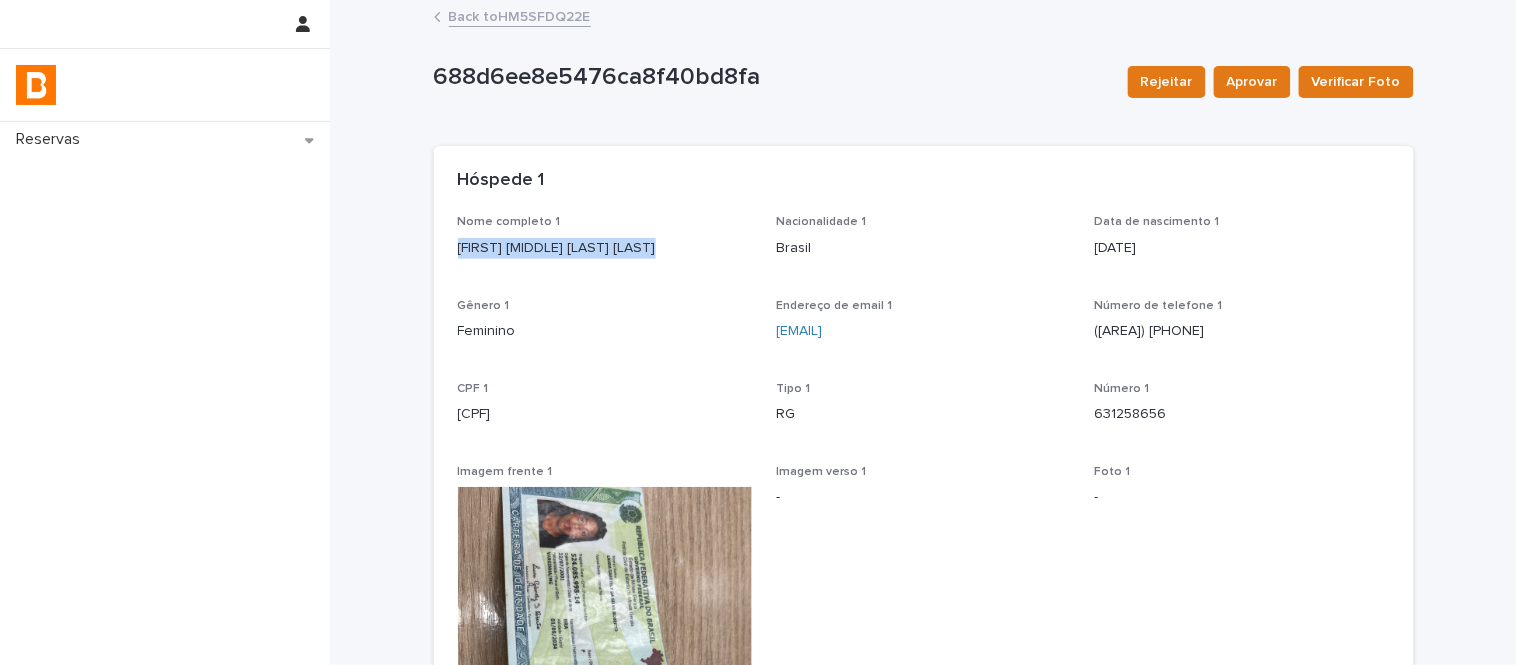 click on "[FIRST] [MIDDLE] [LAST] [LAST]" at bounding box center [605, 248] 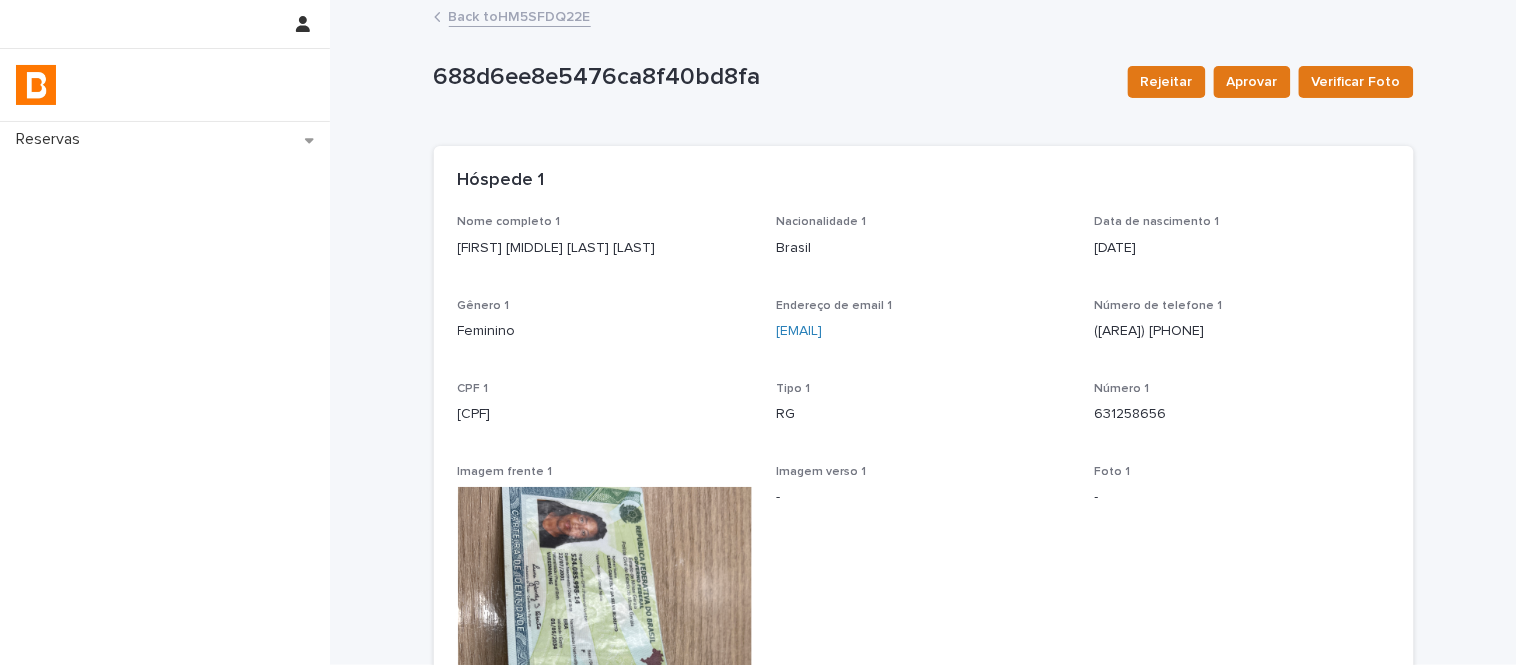 click on "[CPF]" at bounding box center (605, 414) 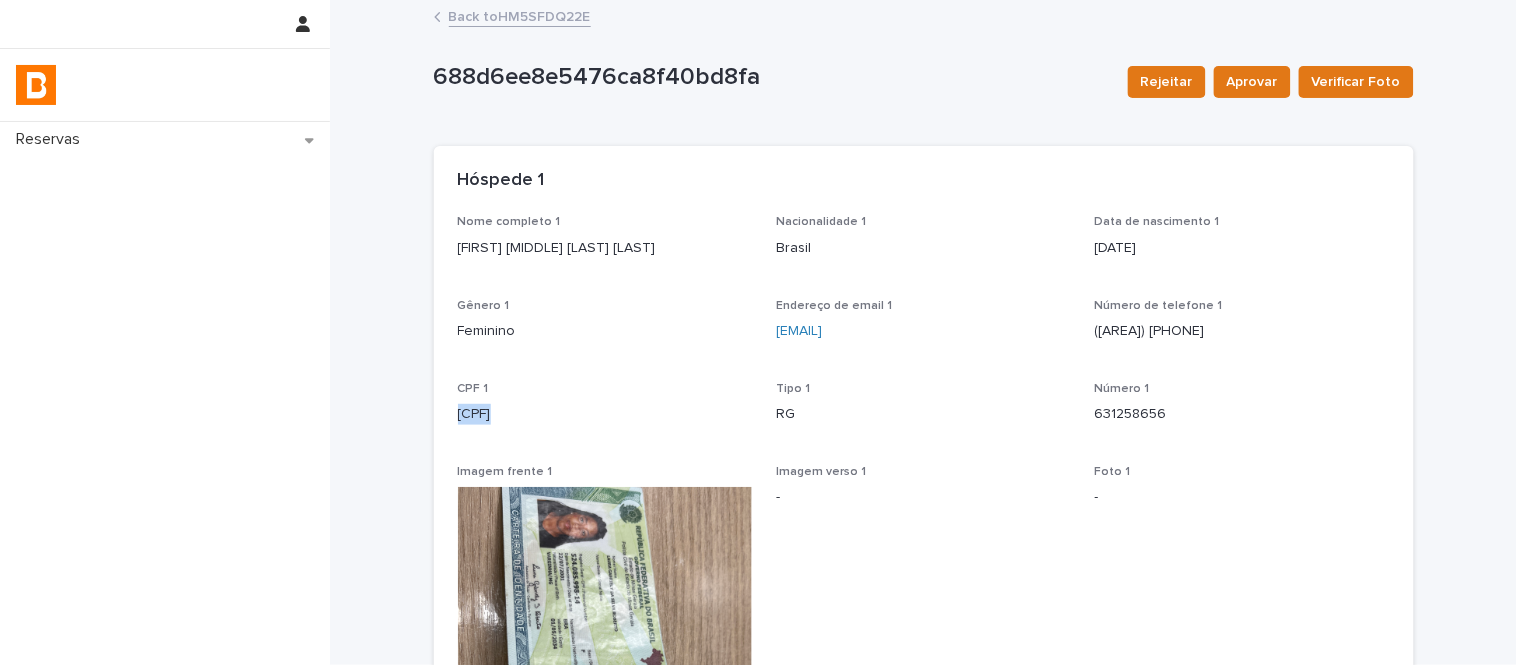 click on "[CPF]" at bounding box center (605, 414) 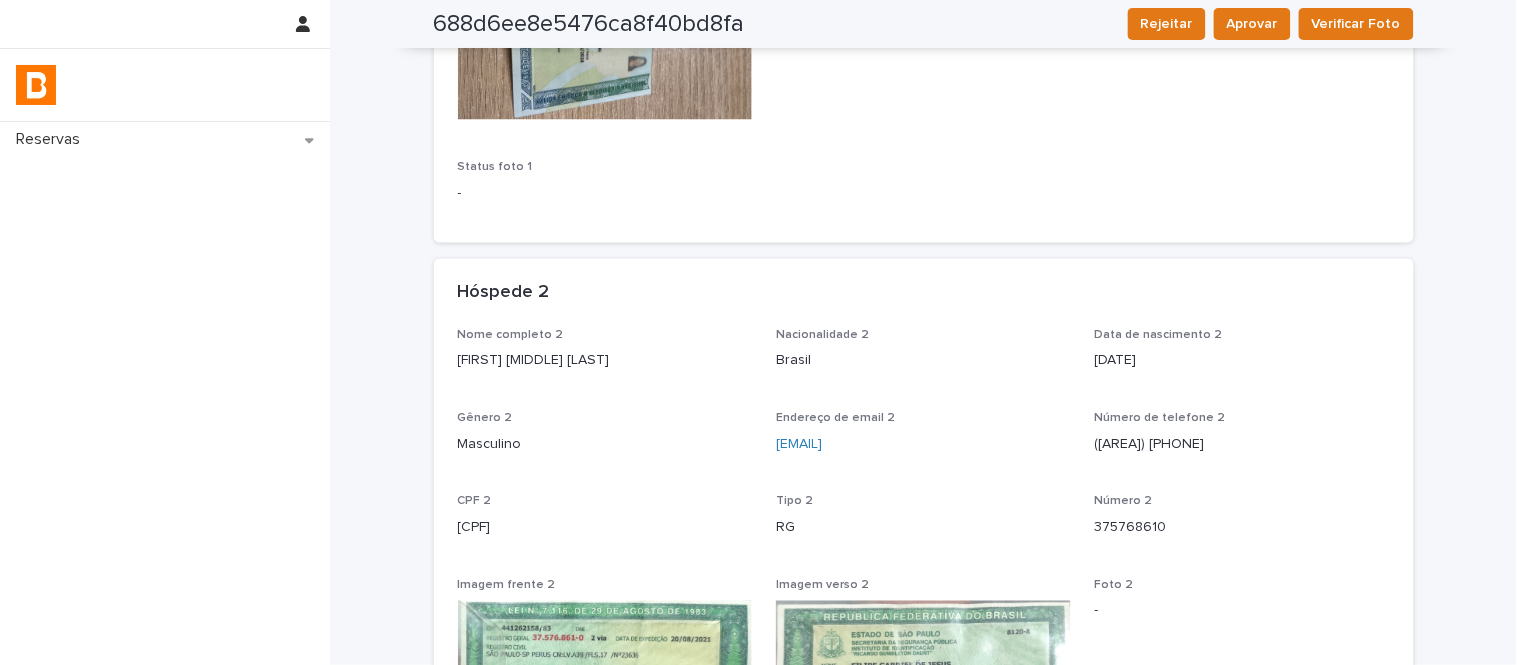 scroll, scrollTop: 777, scrollLeft: 0, axis: vertical 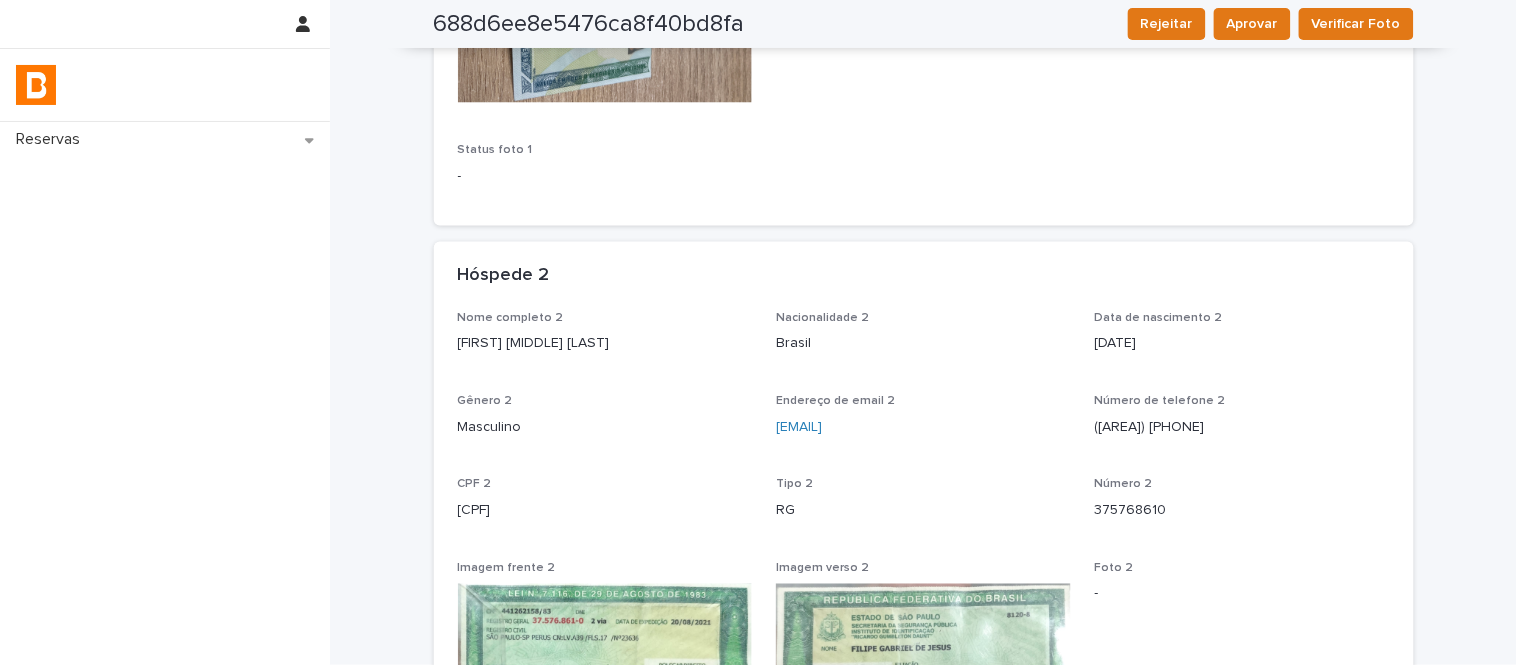 click on "[FIRST] [MIDDLE] [LAST]" at bounding box center (605, 344) 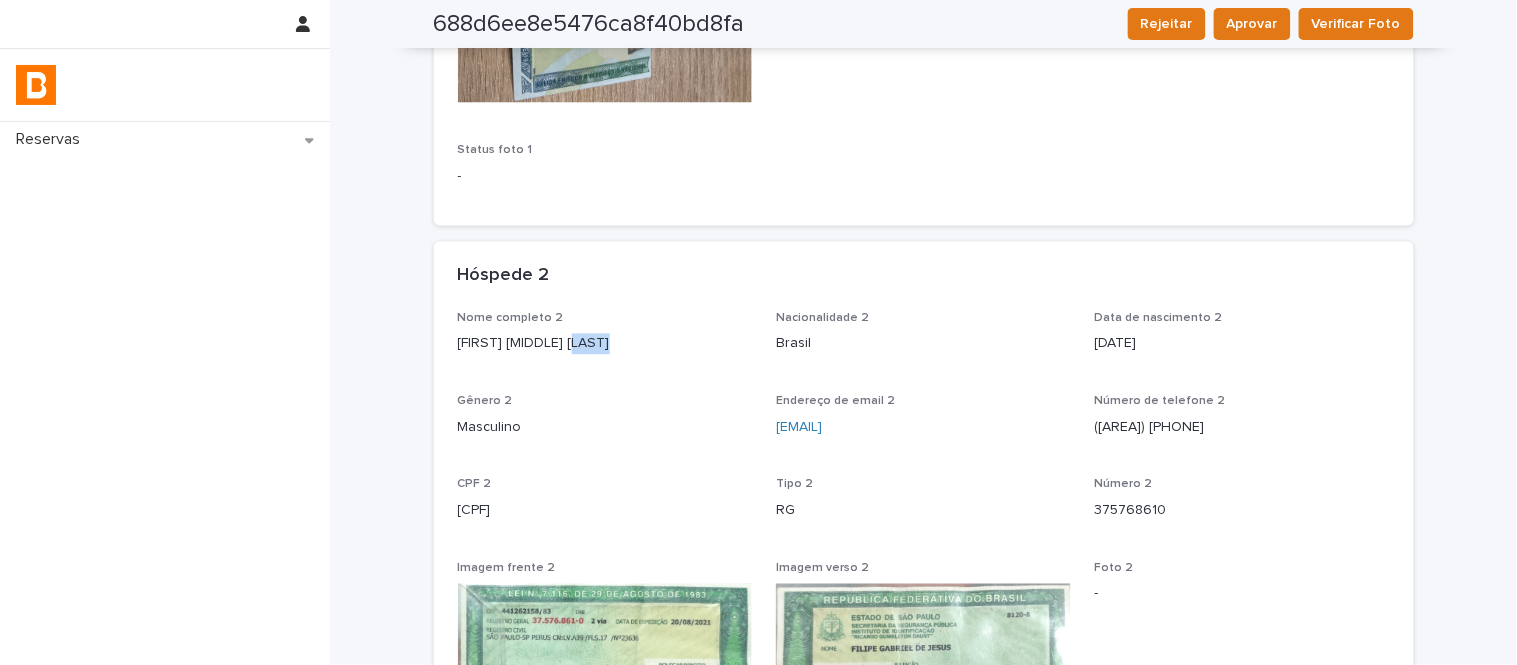 click on "[FIRST] [MIDDLE] [LAST]" at bounding box center [605, 344] 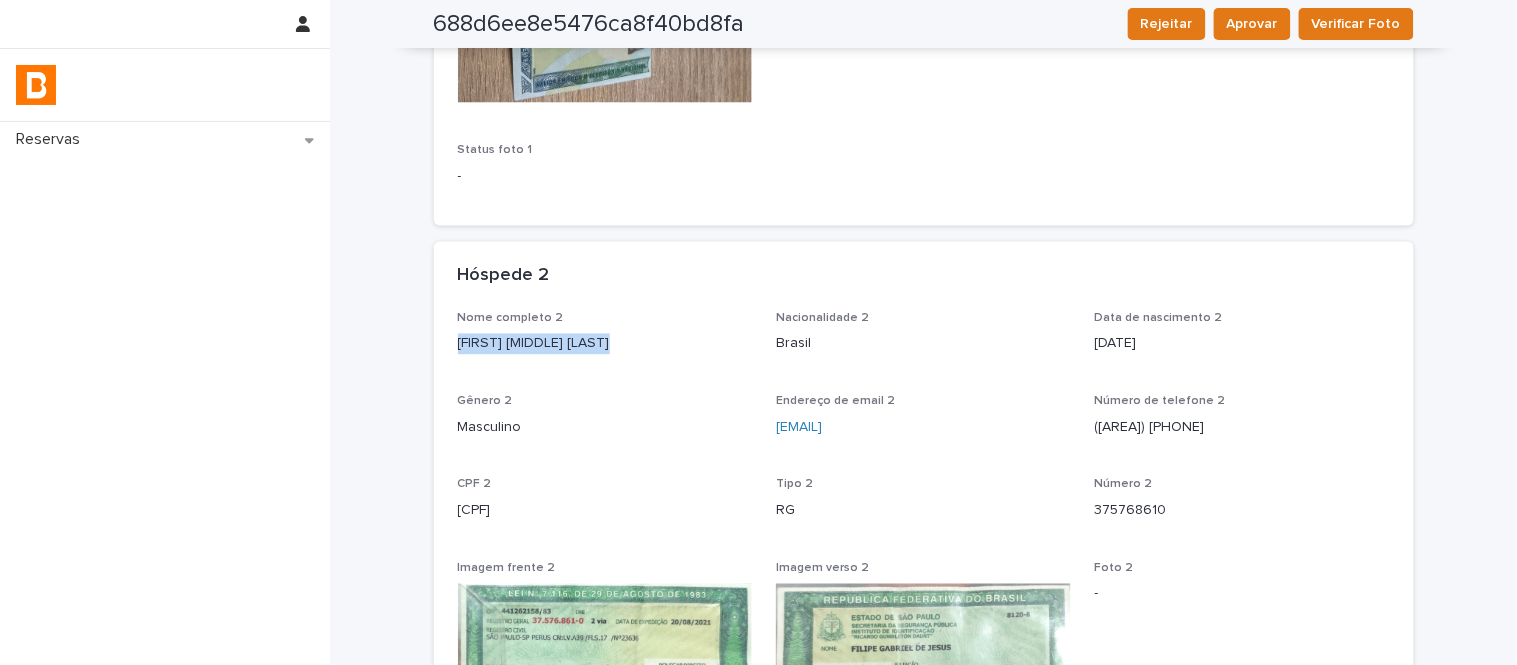 click on "[FIRST] [MIDDLE] [LAST]" at bounding box center (605, 344) 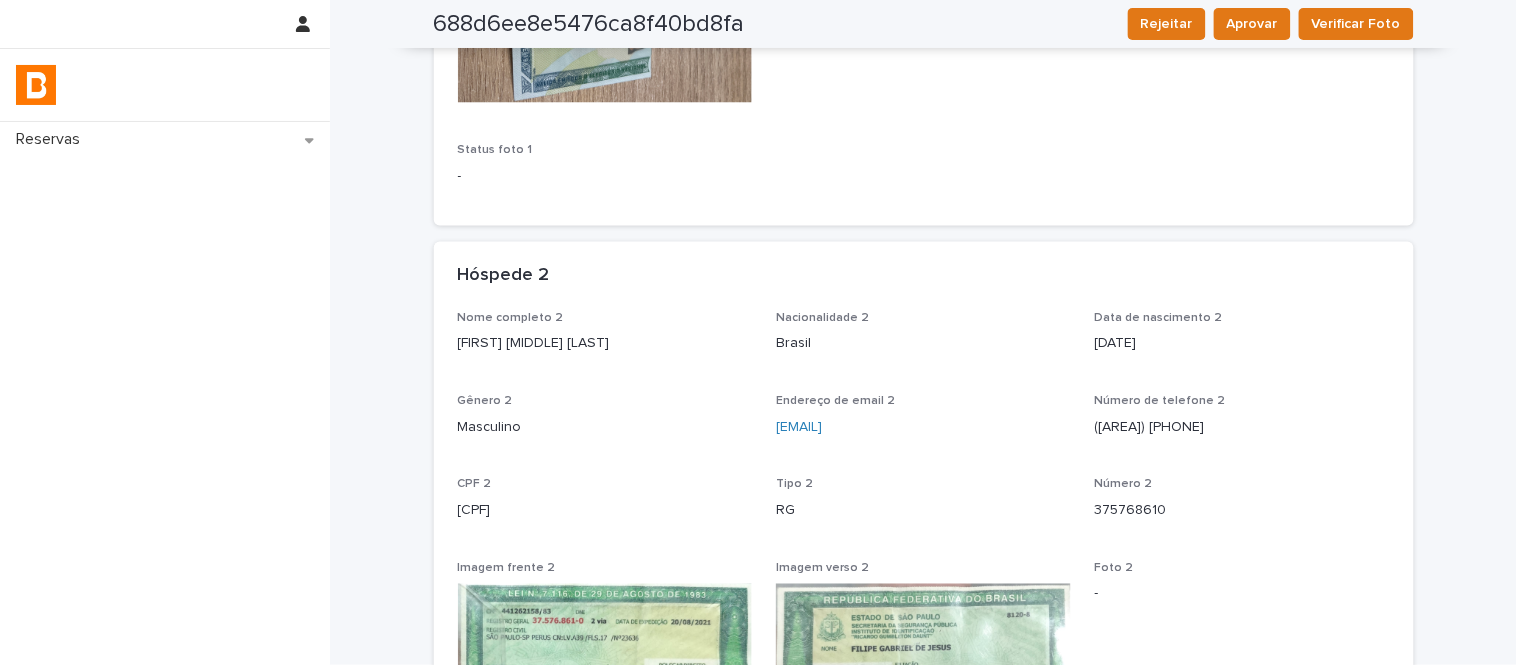click on "[CPF]" at bounding box center [605, 511] 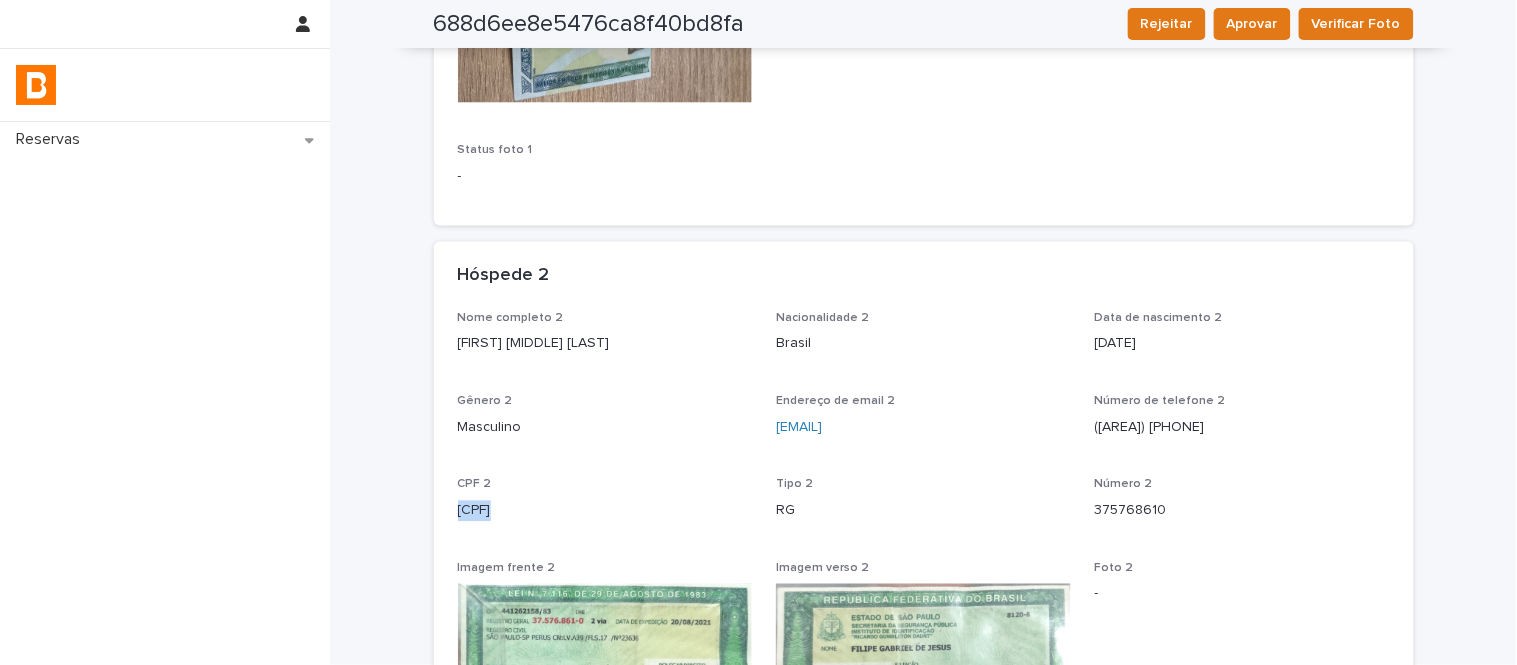 click on "[CPF]" at bounding box center [605, 511] 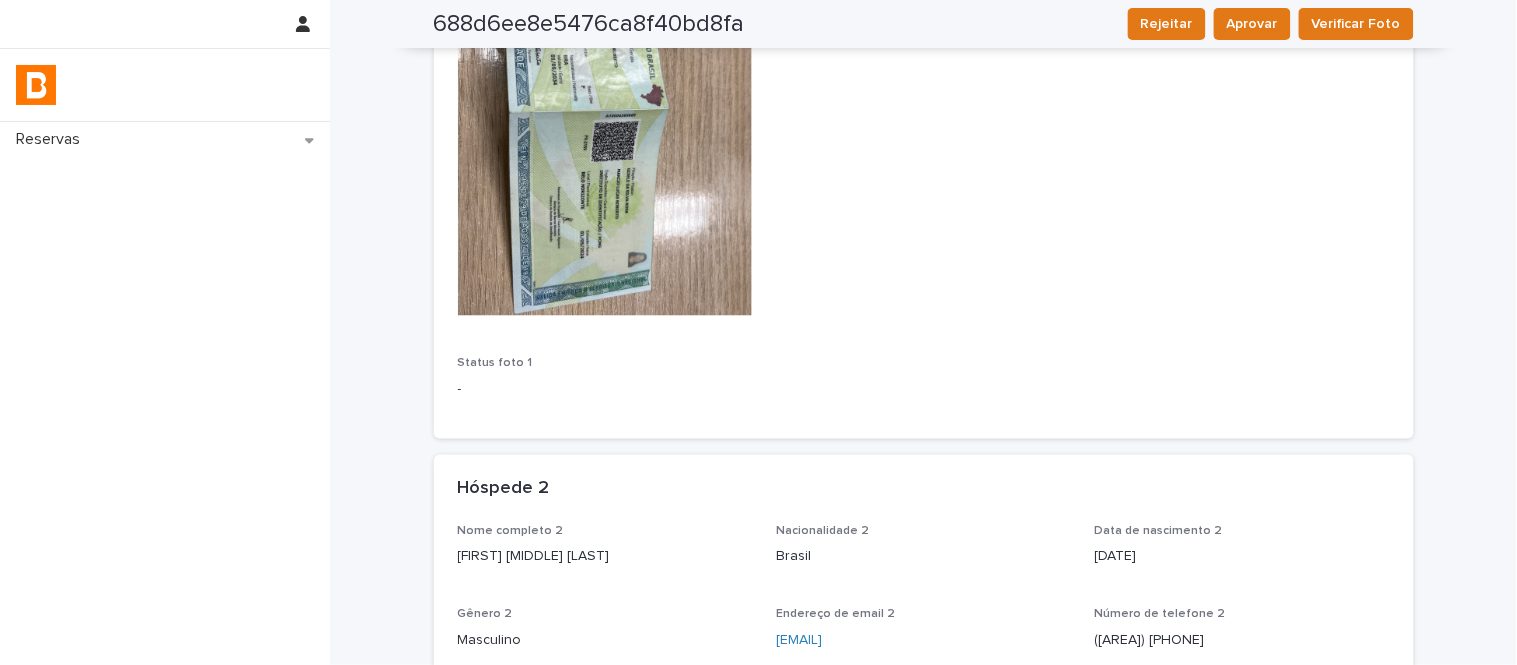 scroll, scrollTop: 555, scrollLeft: 0, axis: vertical 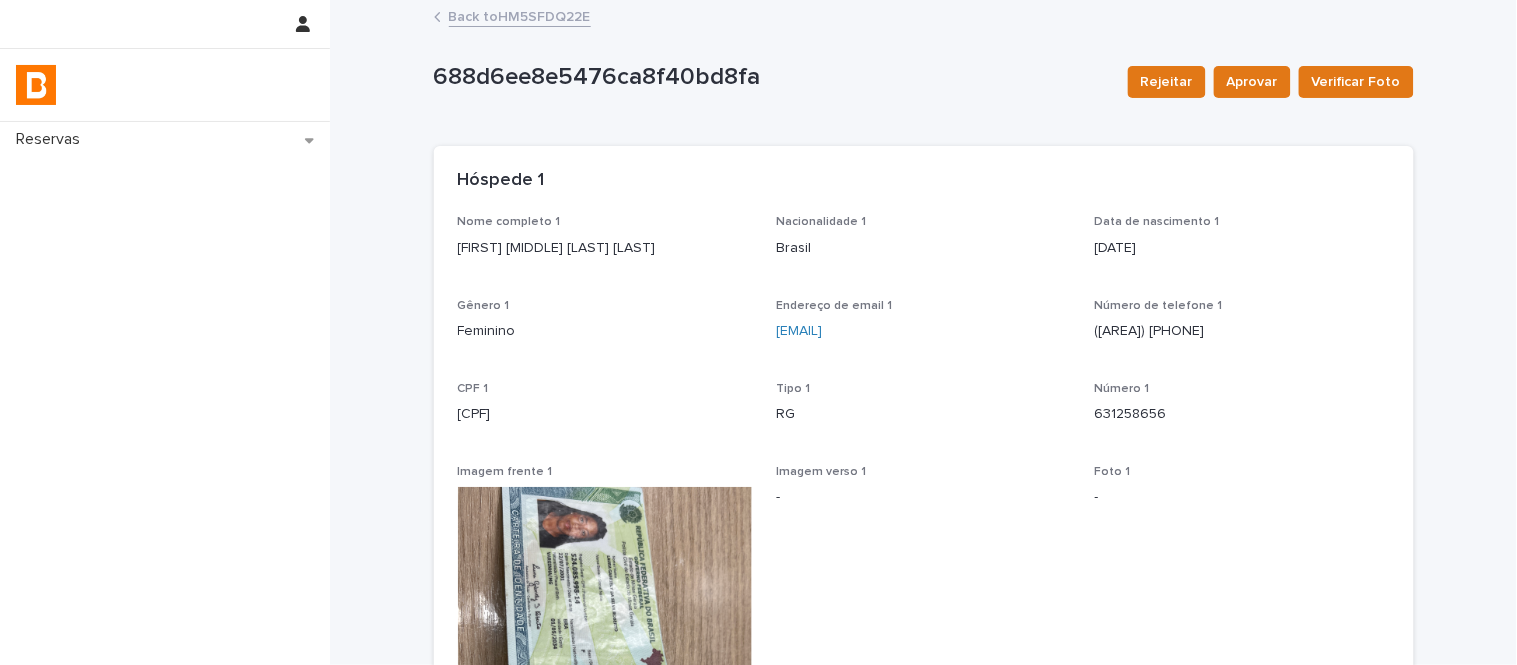 click on "Back to  HM5SFDQ22E" at bounding box center (520, 15) 